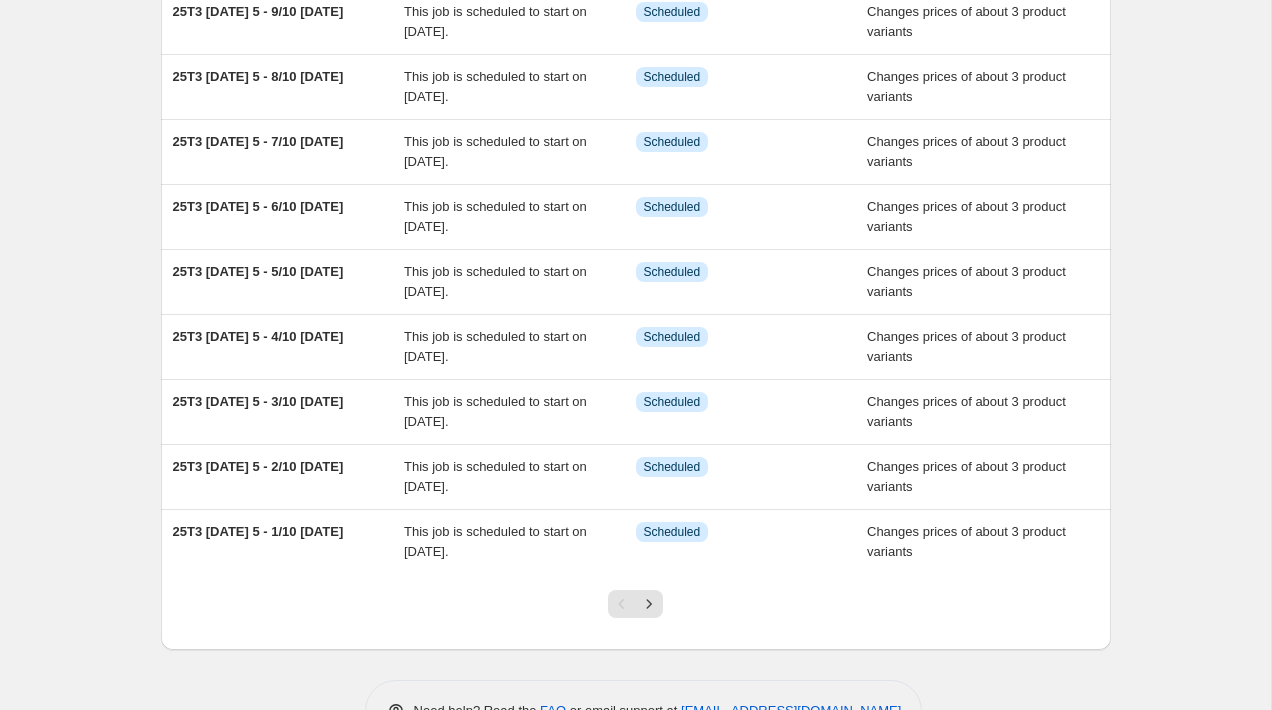 scroll, scrollTop: 320, scrollLeft: 0, axis: vertical 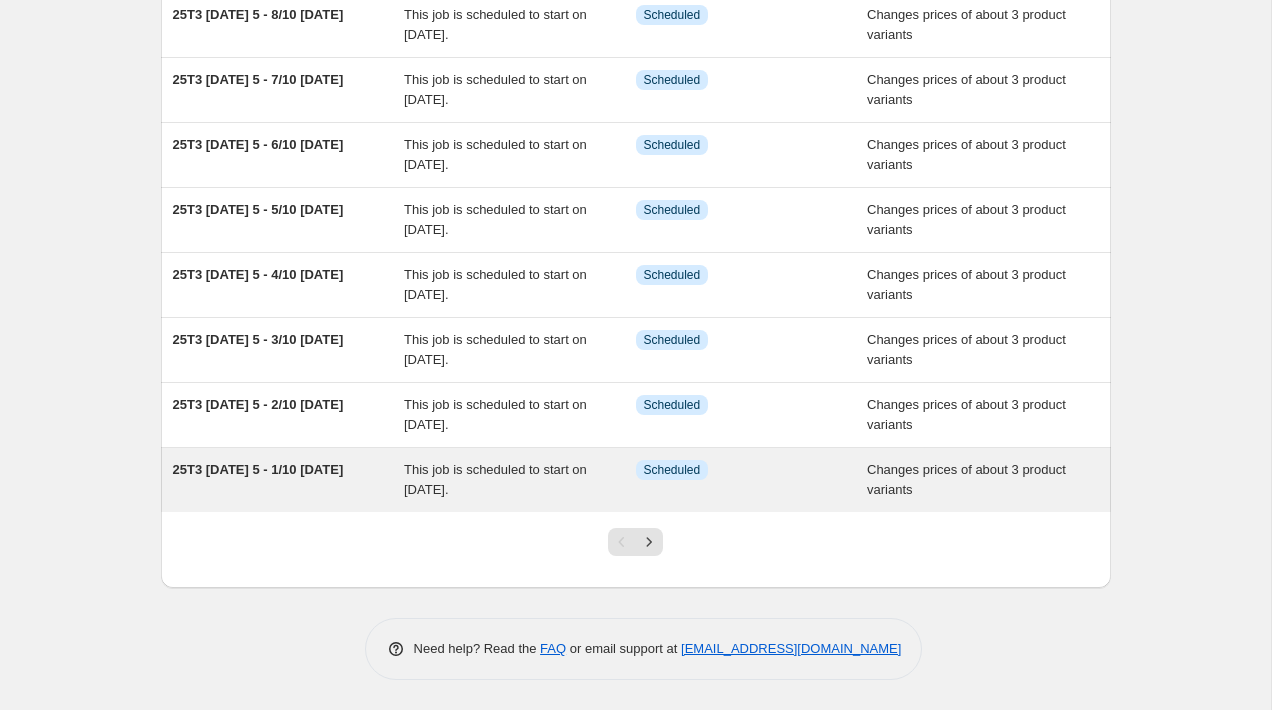 click on "25T3 [DATE] 5 - 1/10 [DATE]" at bounding box center [289, 480] 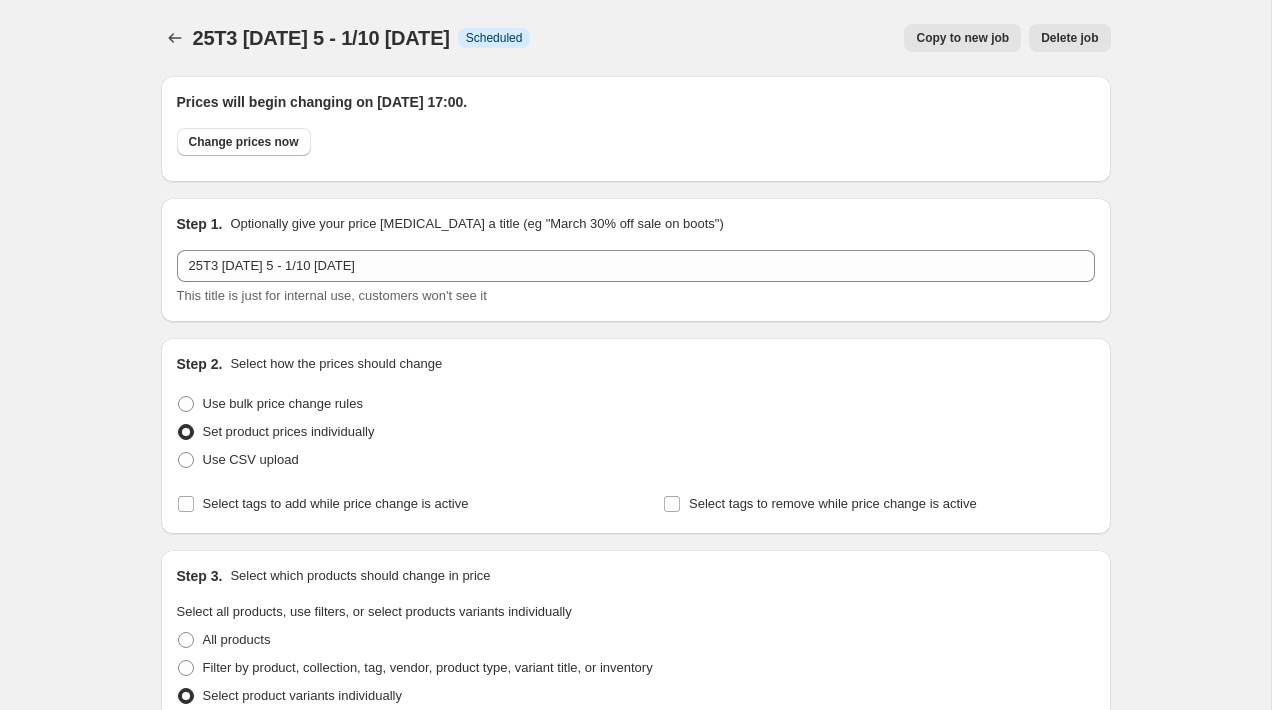 click on "Copy to new job" at bounding box center [962, 38] 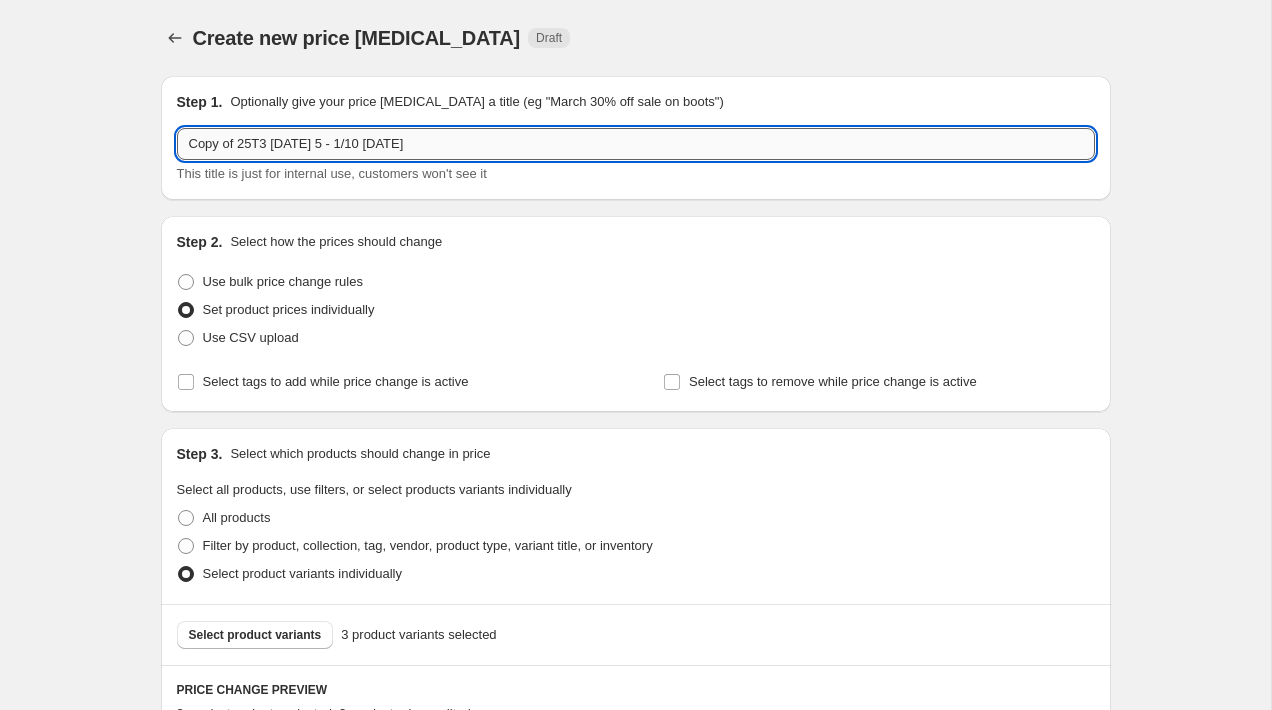 drag, startPoint x: 241, startPoint y: 147, endPoint x: 182, endPoint y: 151, distance: 59.135437 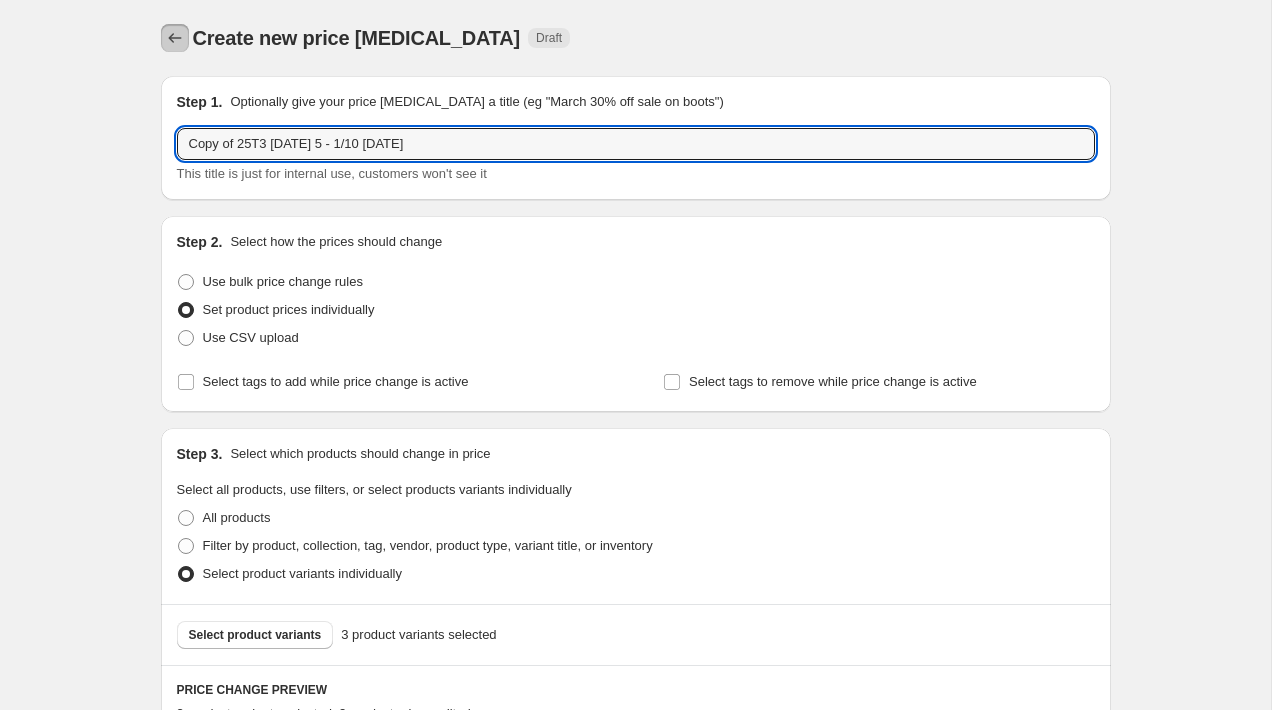 click 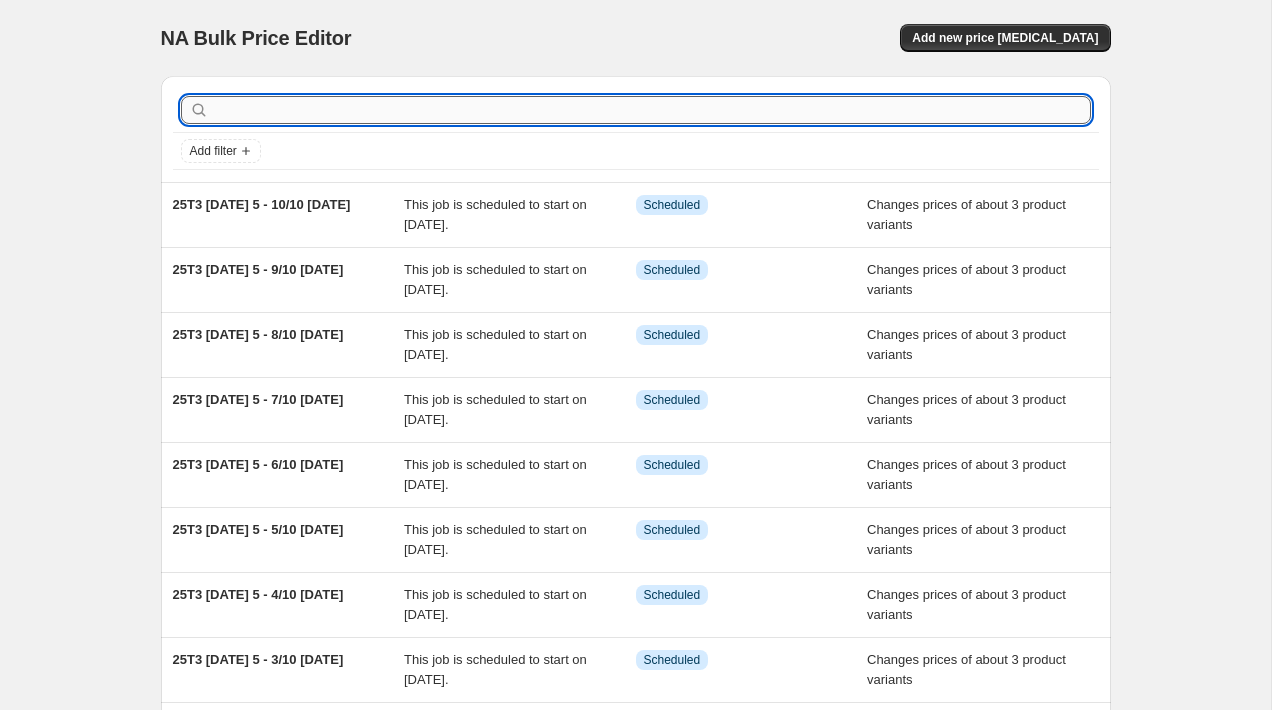 click at bounding box center [652, 110] 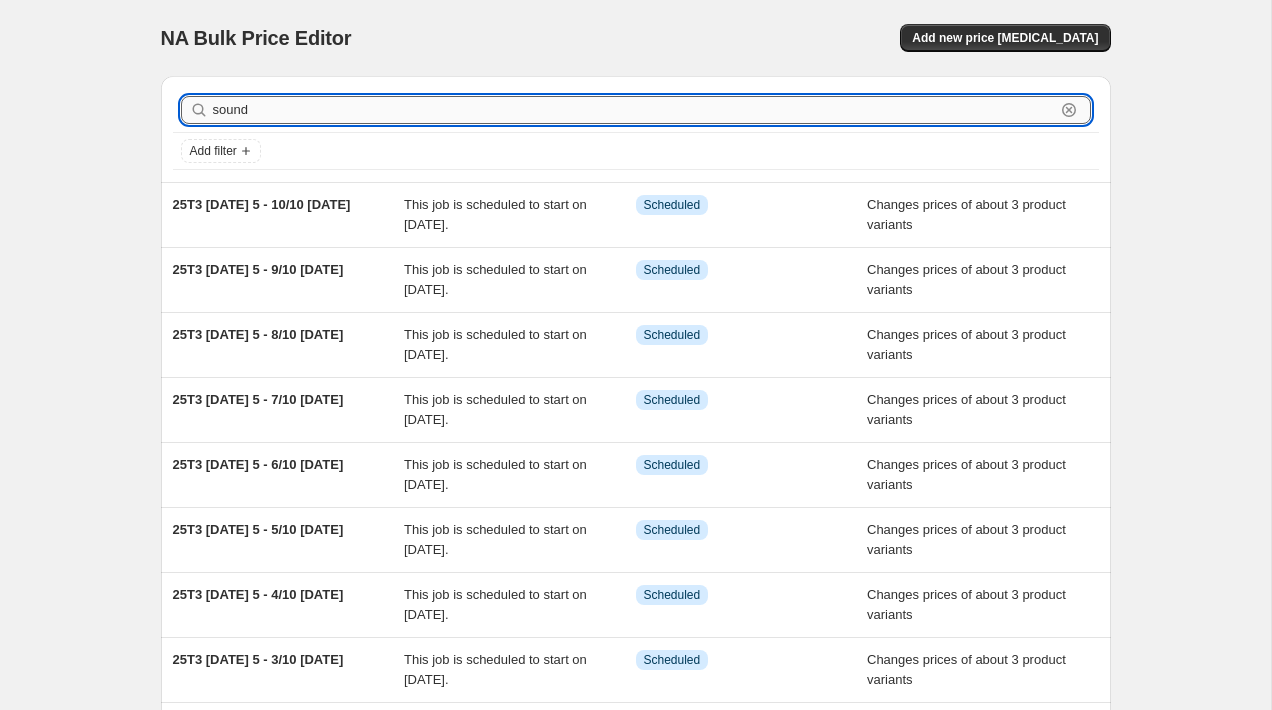 type on "sound" 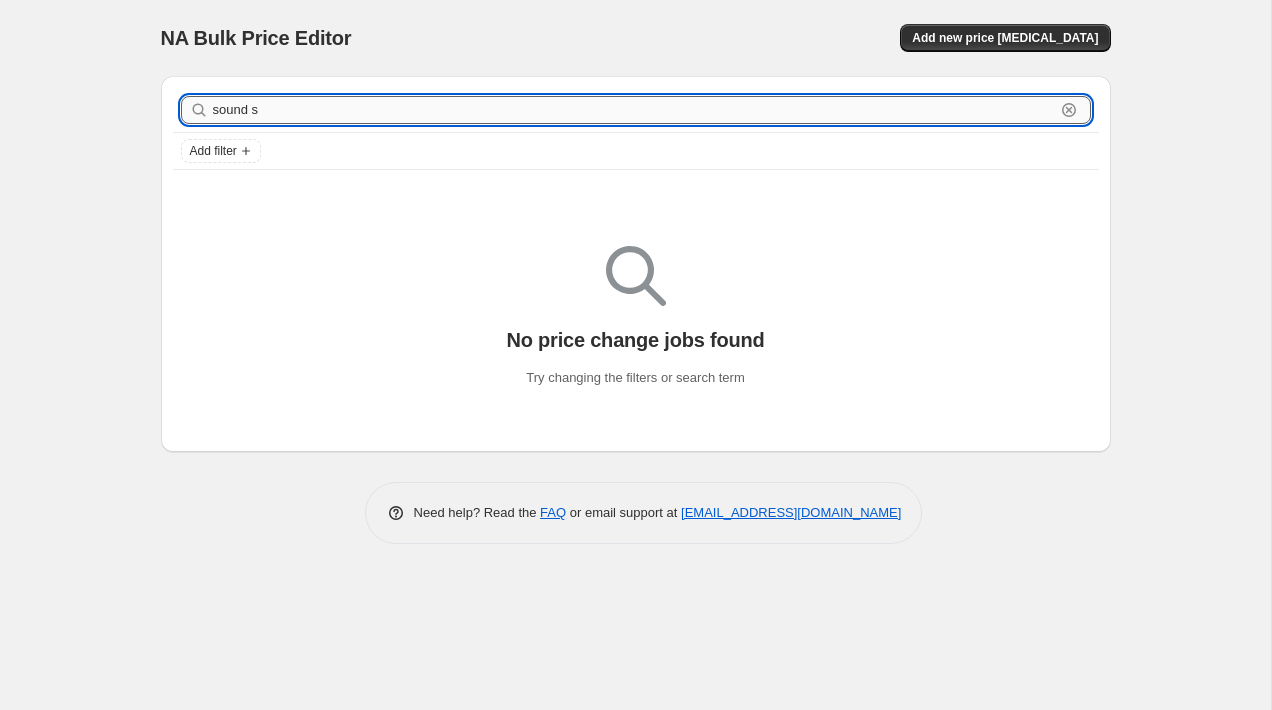 click on "sound s" at bounding box center (634, 110) 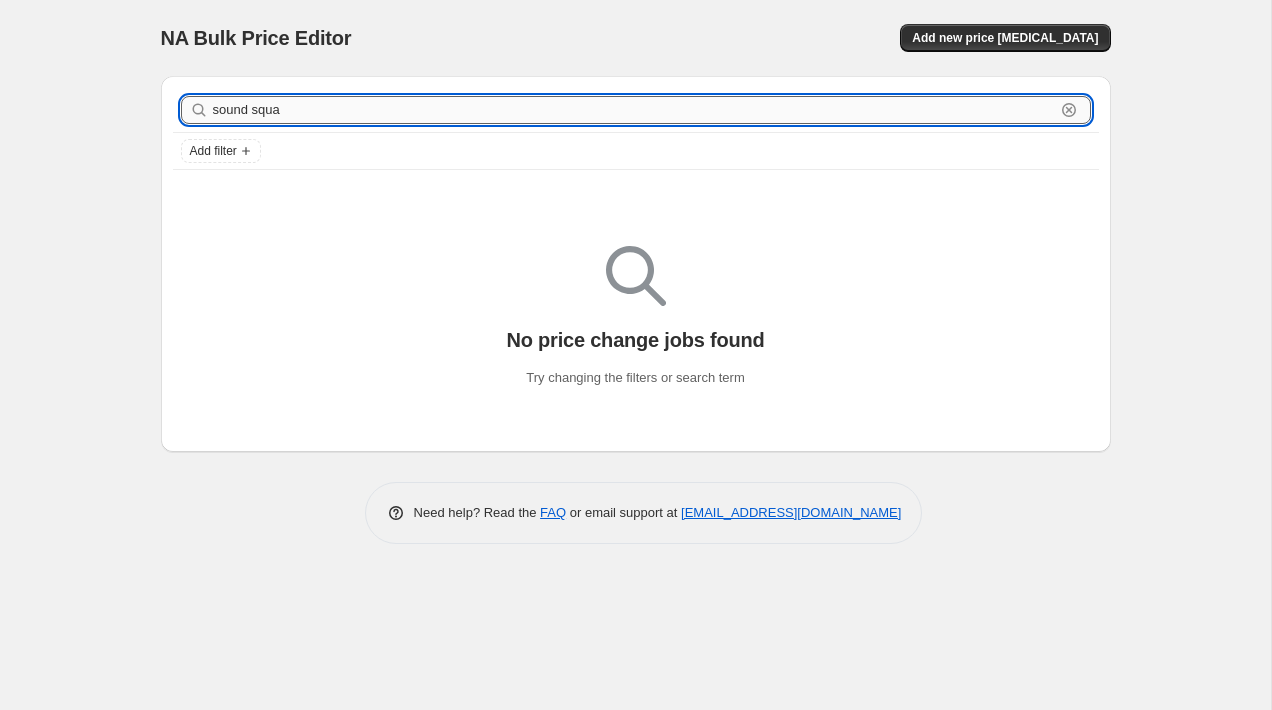 type on "sound squad" 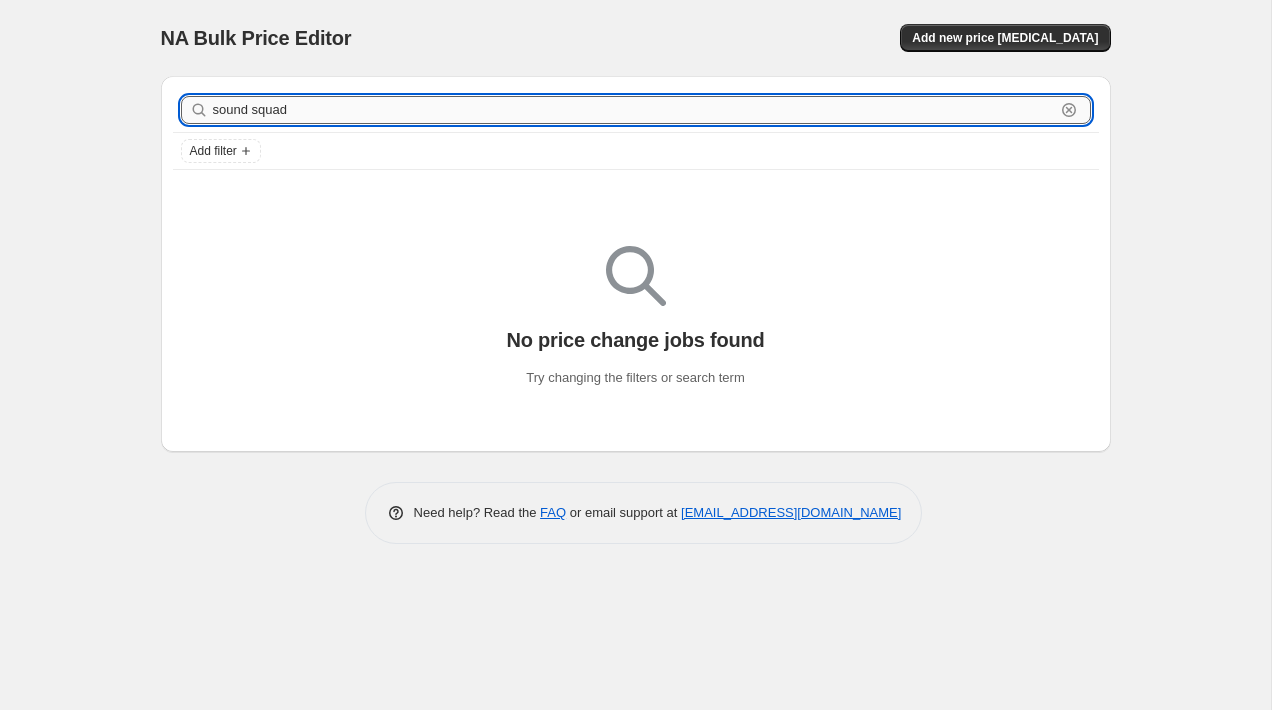 click on "sound squad" at bounding box center [634, 110] 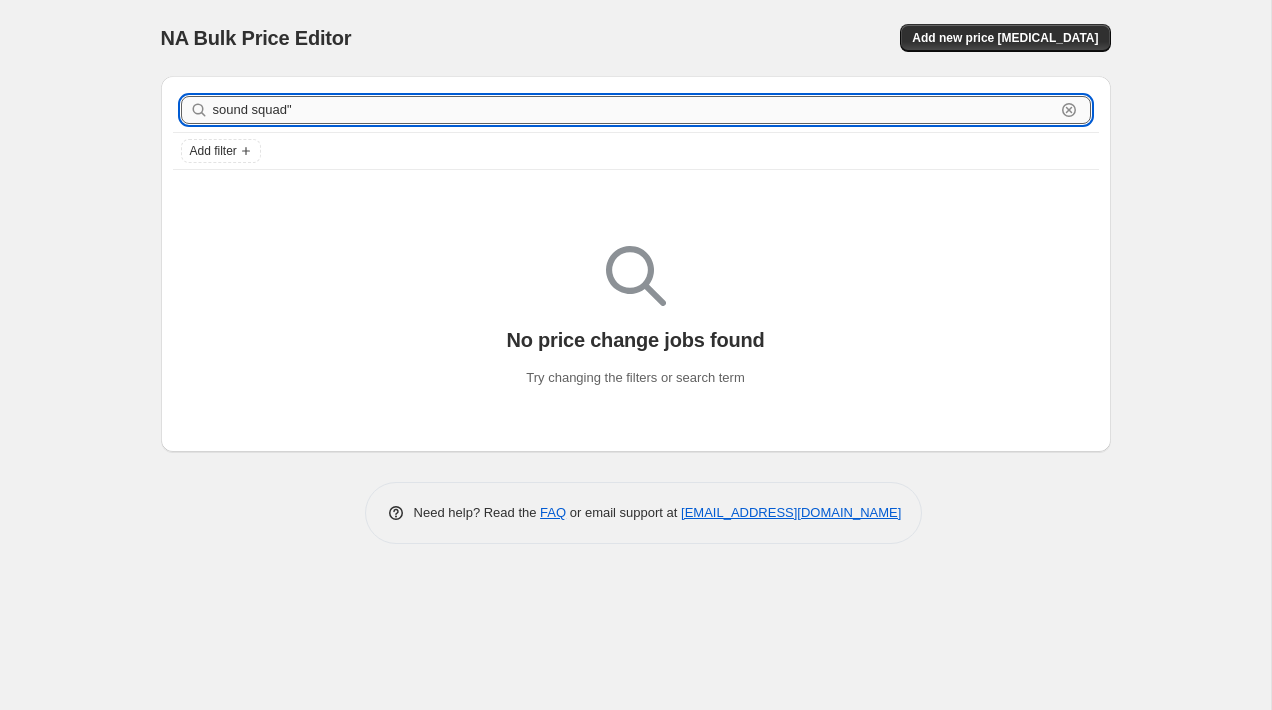 click on "sound squad"" at bounding box center (634, 110) 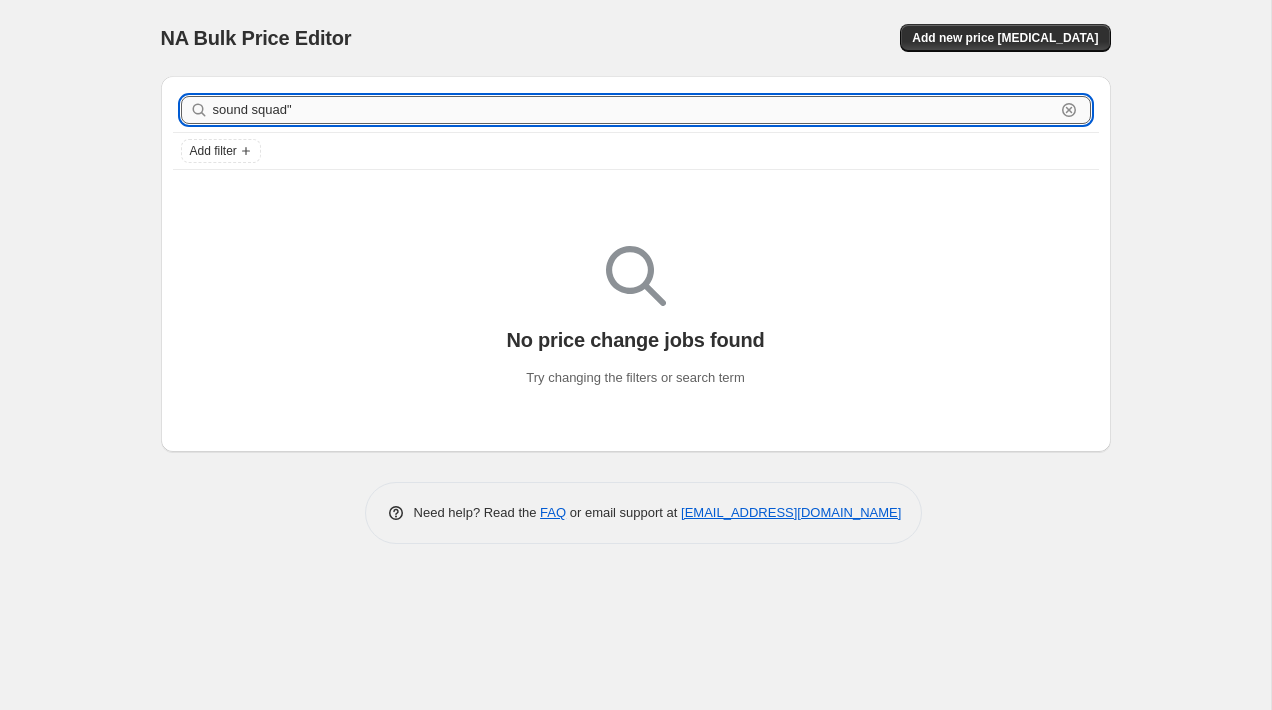 type on ""sound squad"" 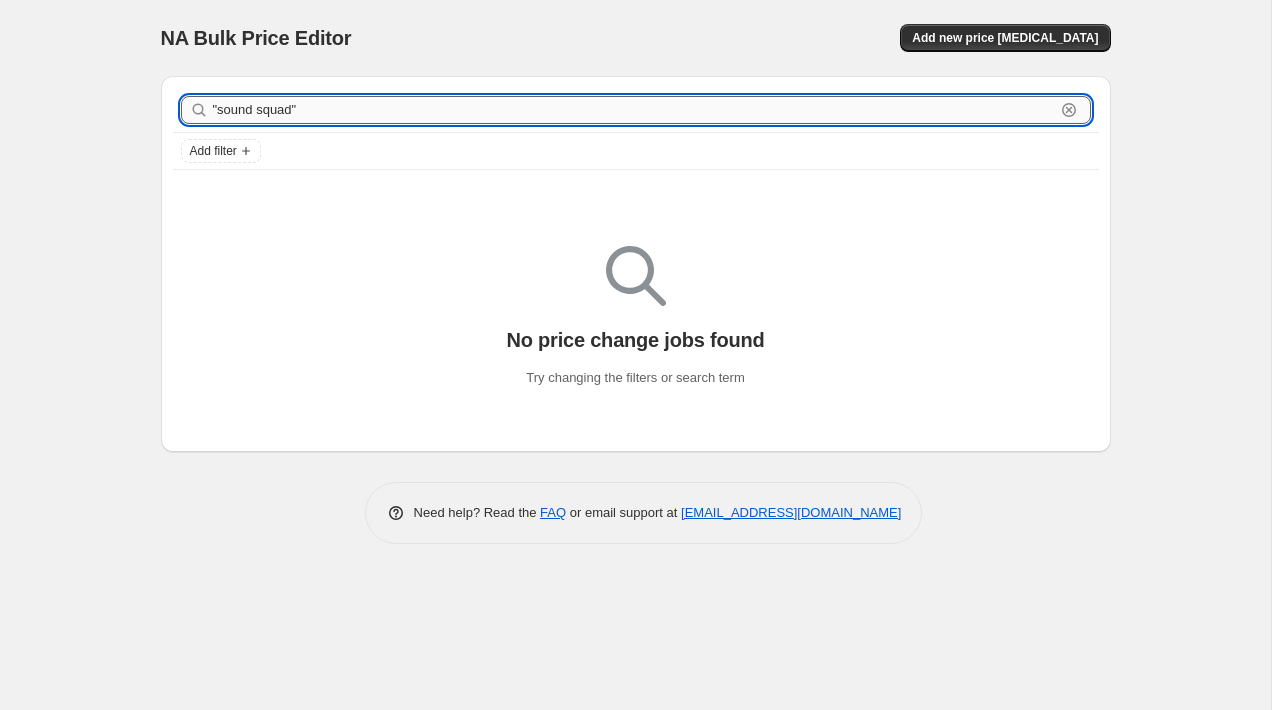 click on ""sound squad"" at bounding box center (634, 110) 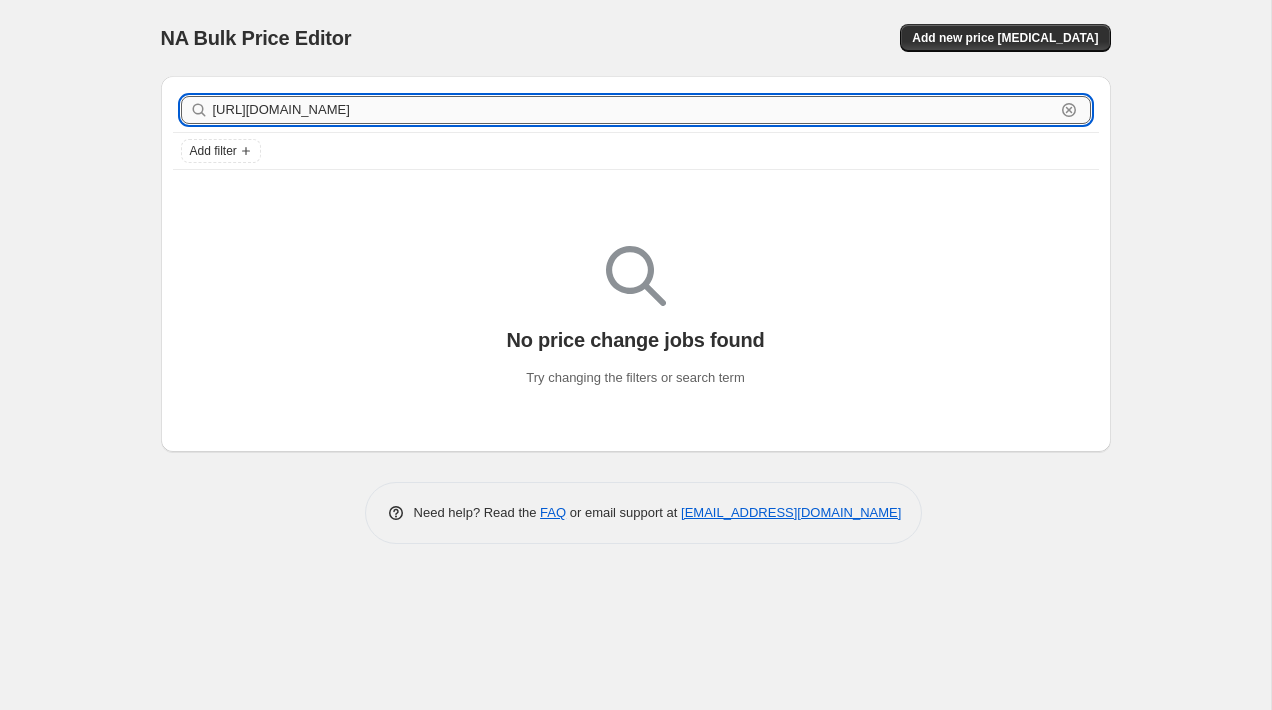click on "[URL][DOMAIN_NAME]" at bounding box center (634, 110) 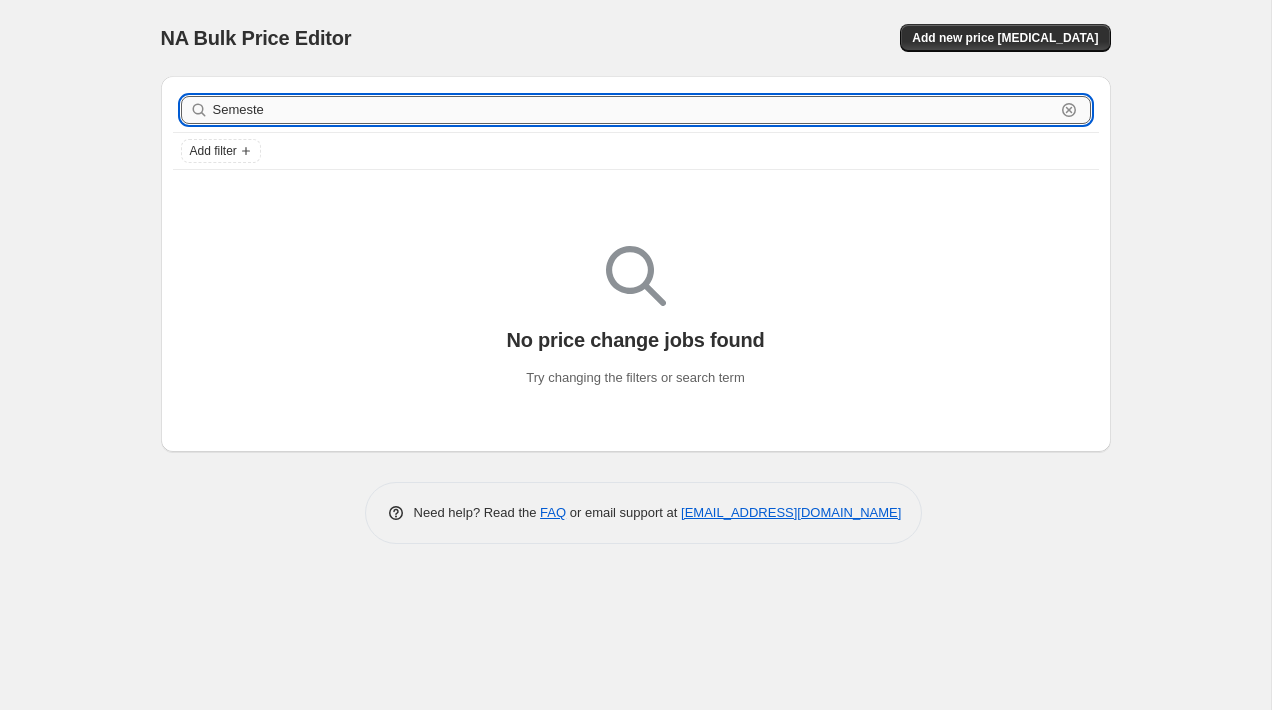 type on "Semester" 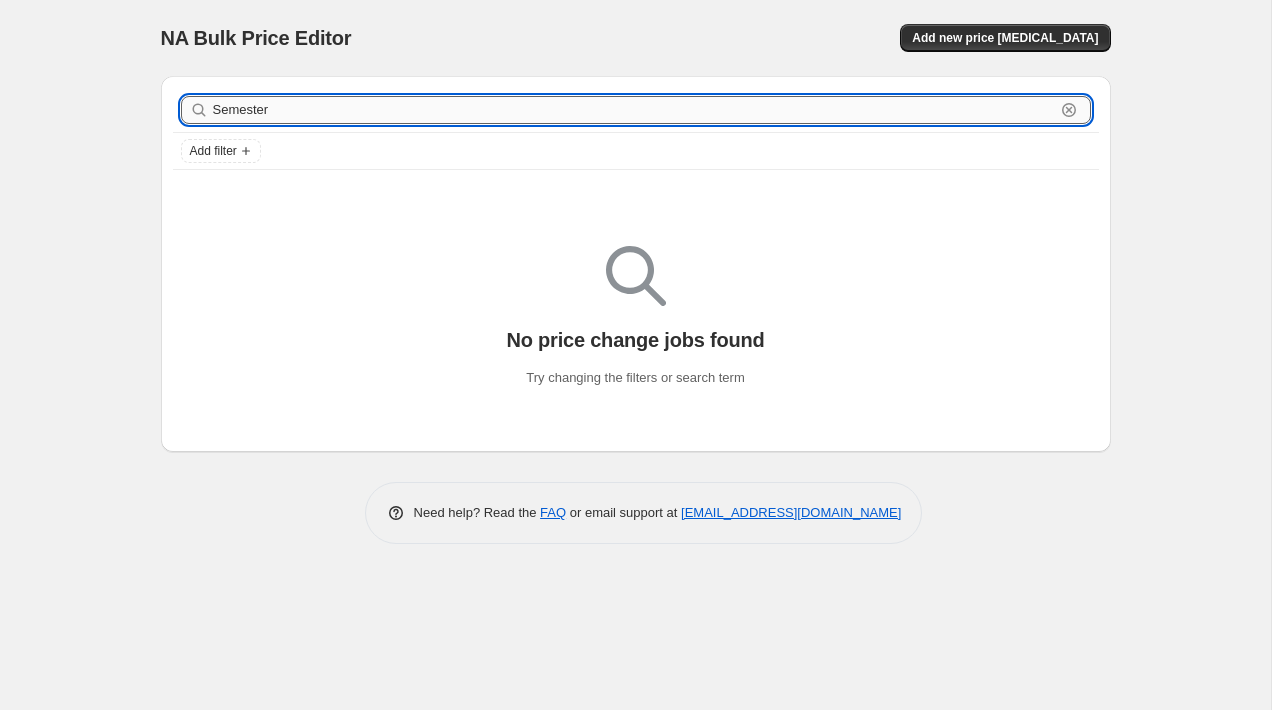 click on "Semester" at bounding box center (634, 110) 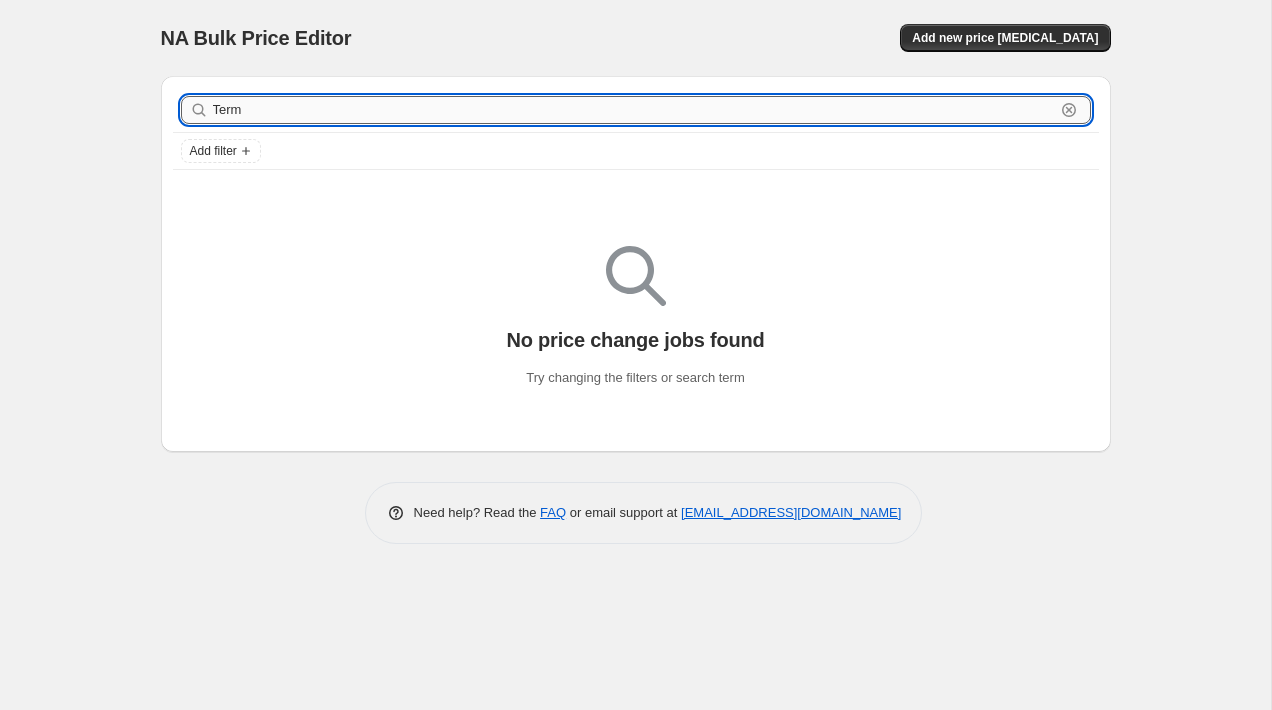 type on "Term 1" 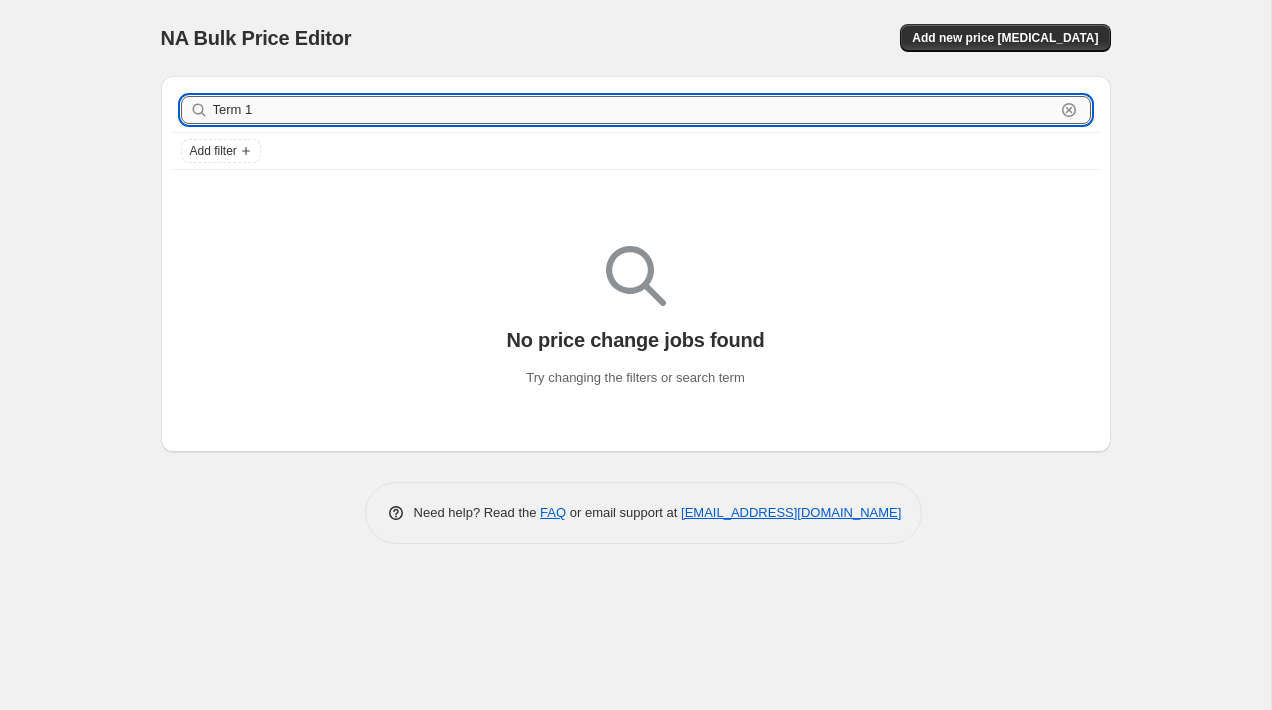 click on "Term 1" at bounding box center (634, 110) 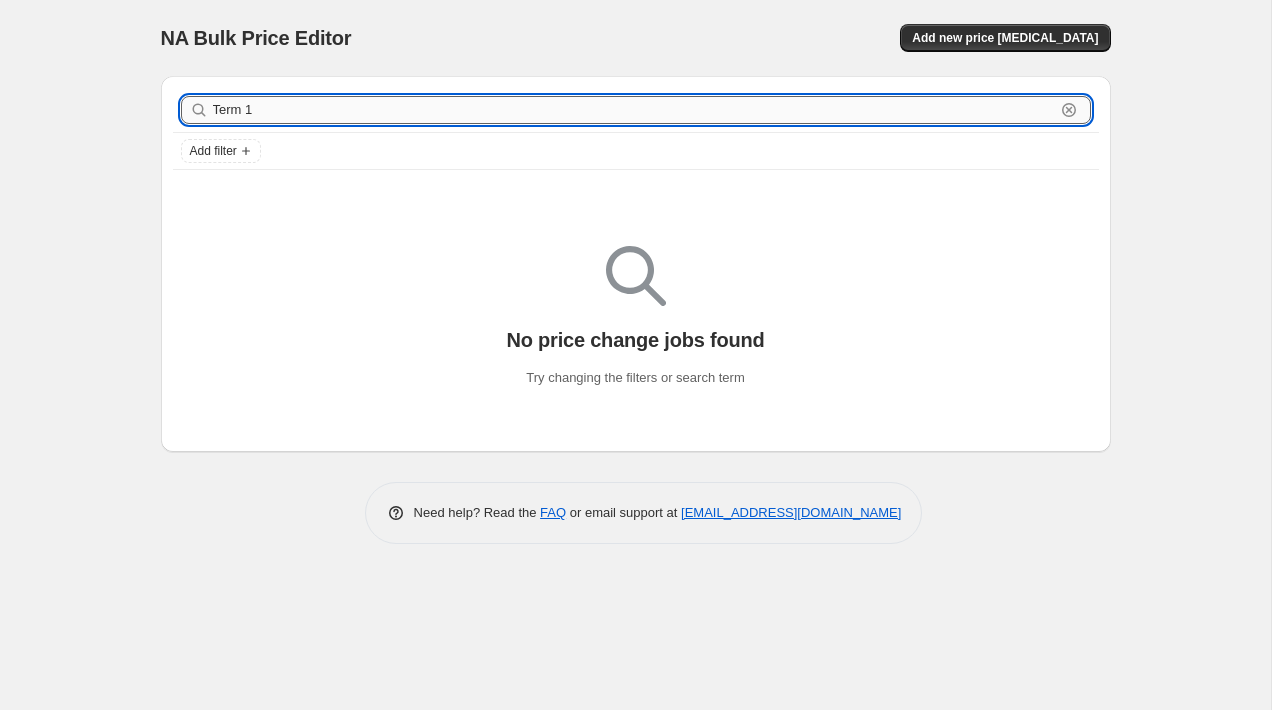 type on ""Term 1" 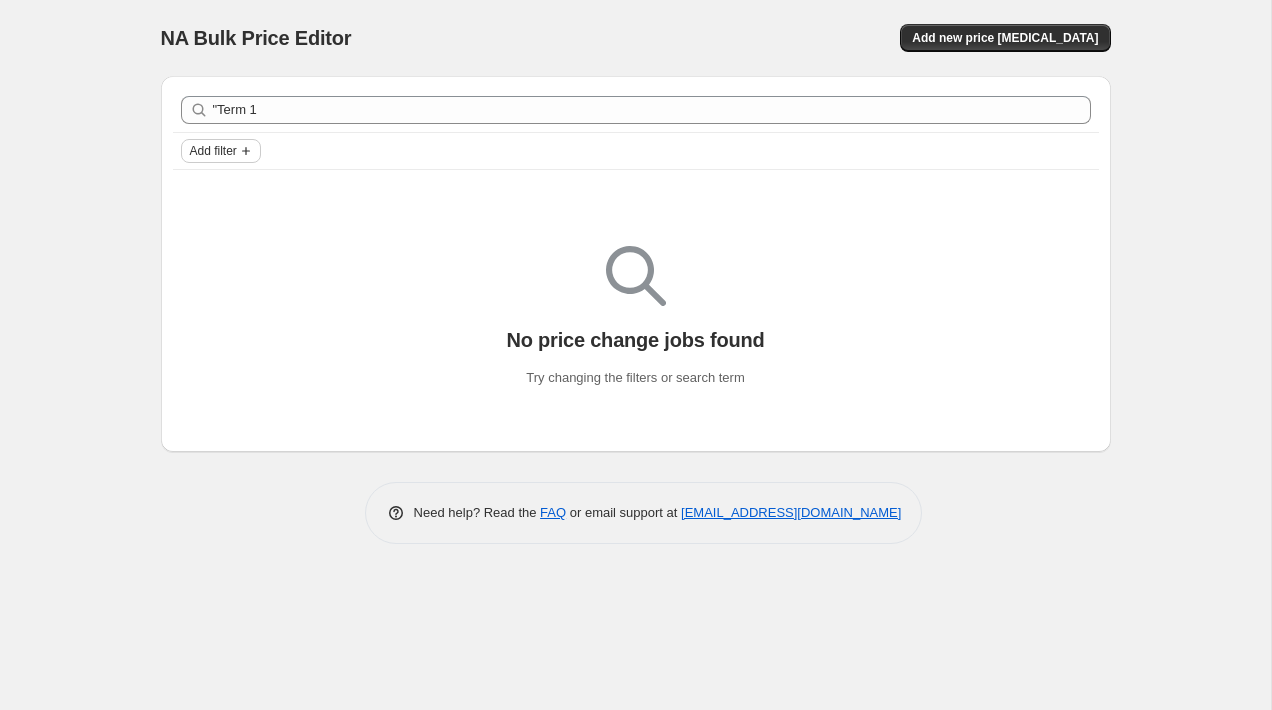 click 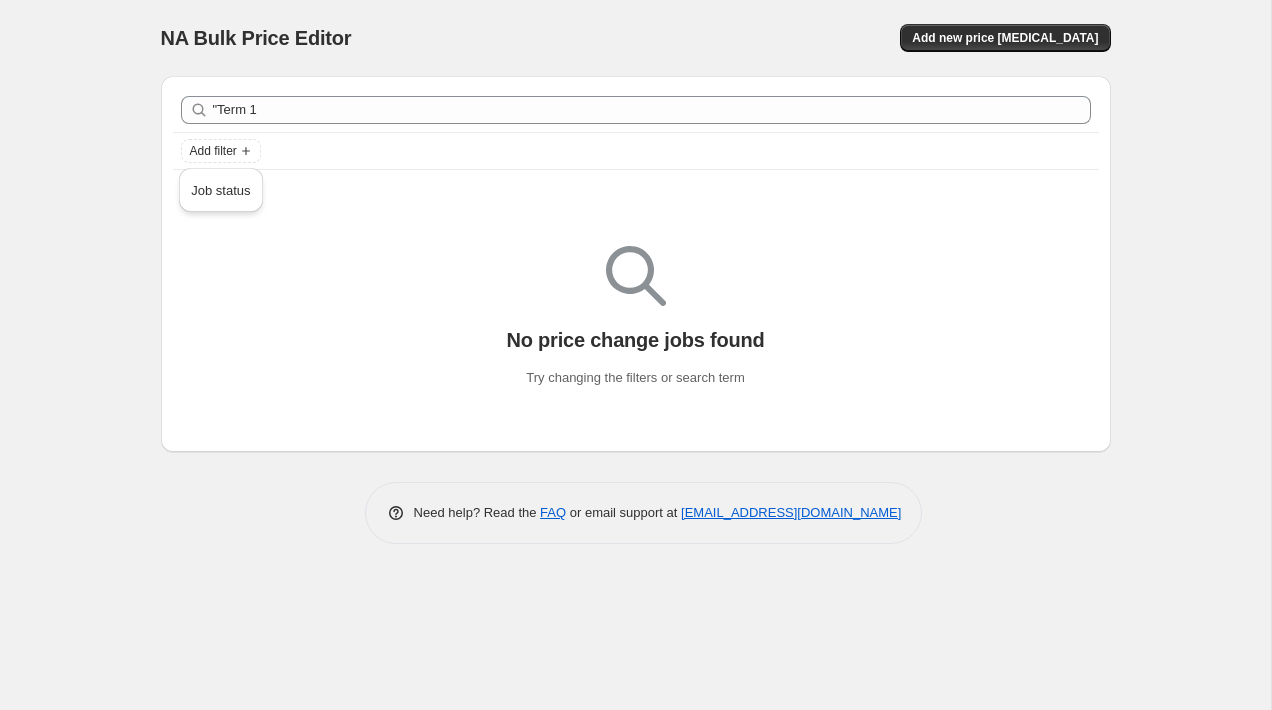 click on "Add filter" at bounding box center [636, 151] 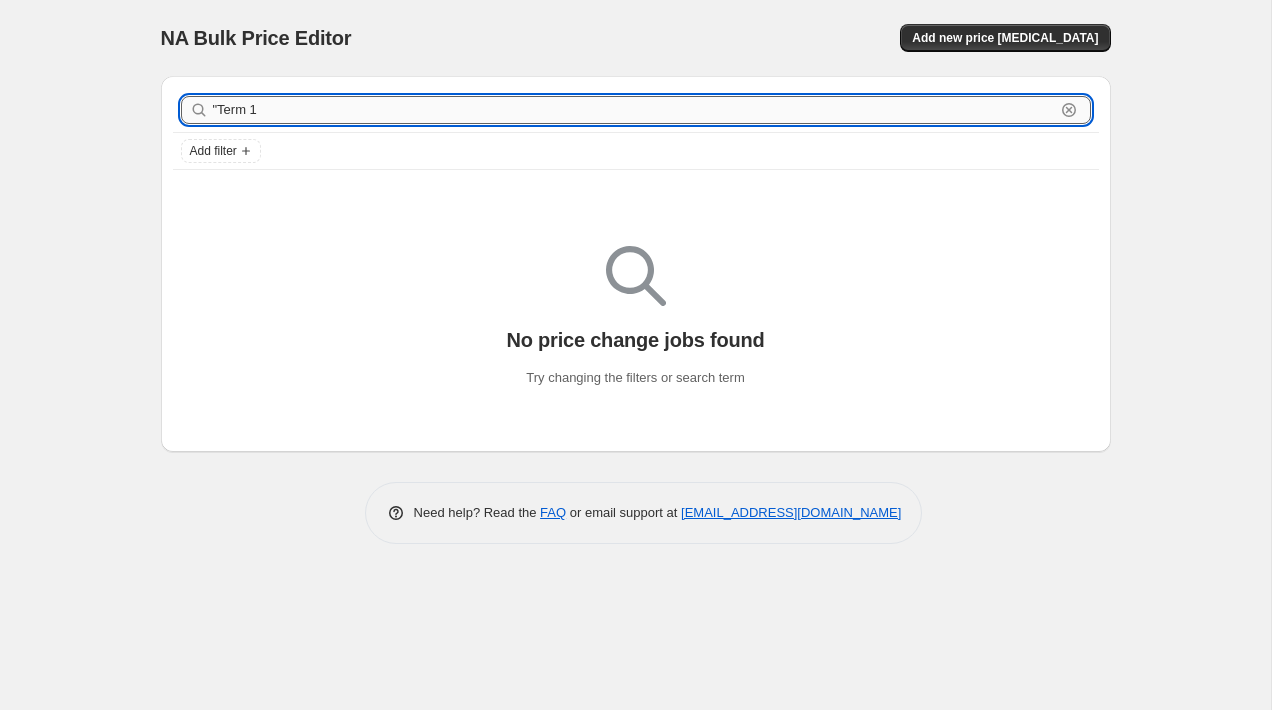 click on ""Term 1" at bounding box center (634, 110) 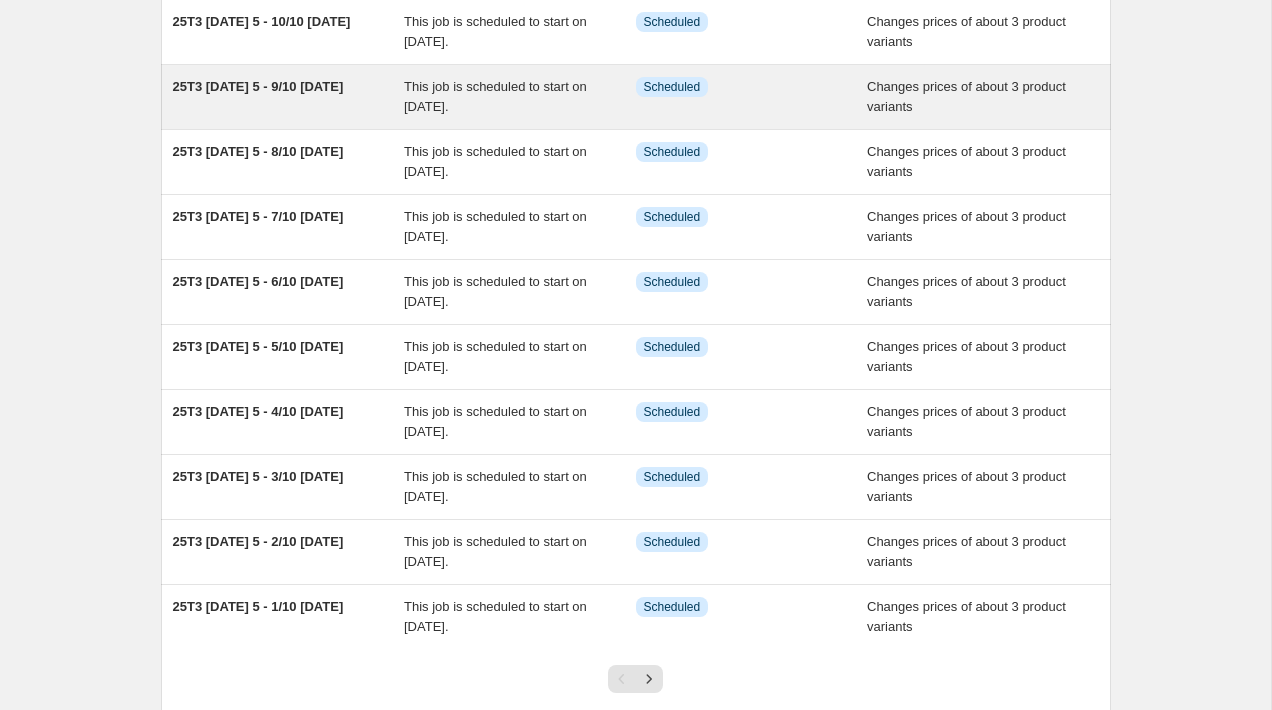 scroll, scrollTop: 320, scrollLeft: 0, axis: vertical 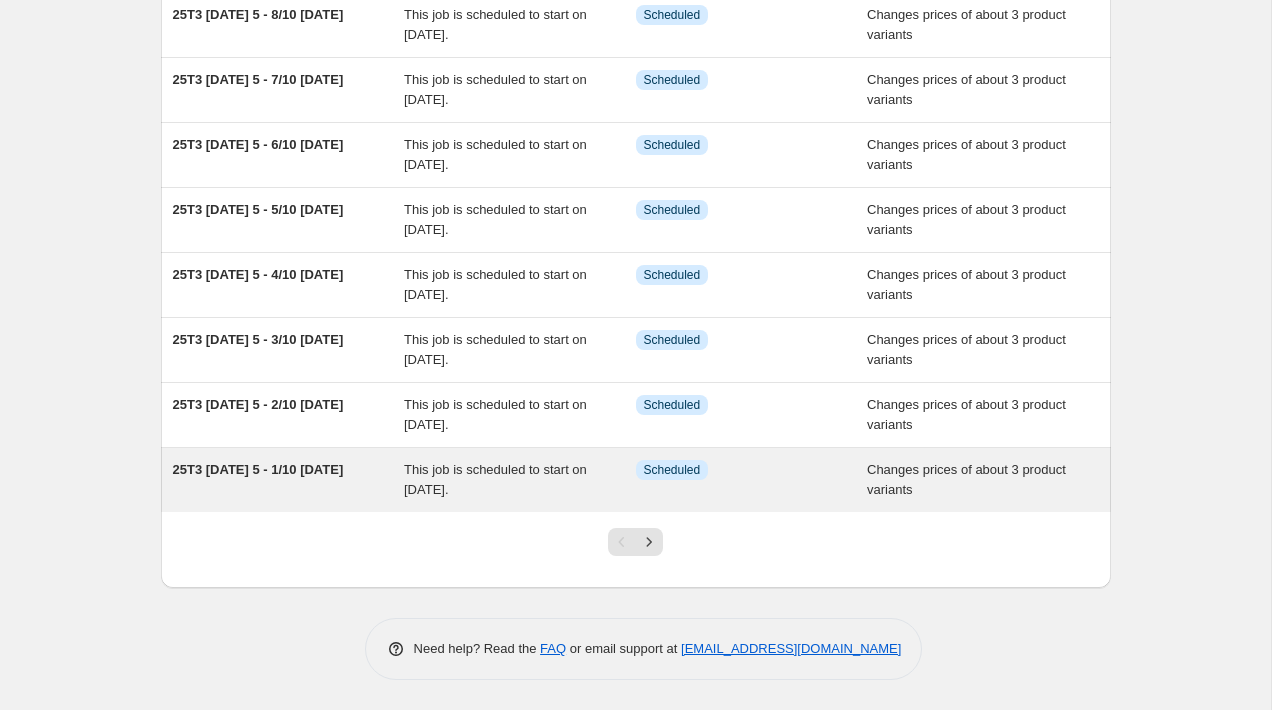 click on "This job is scheduled to start on [DATE]." at bounding box center [495, 479] 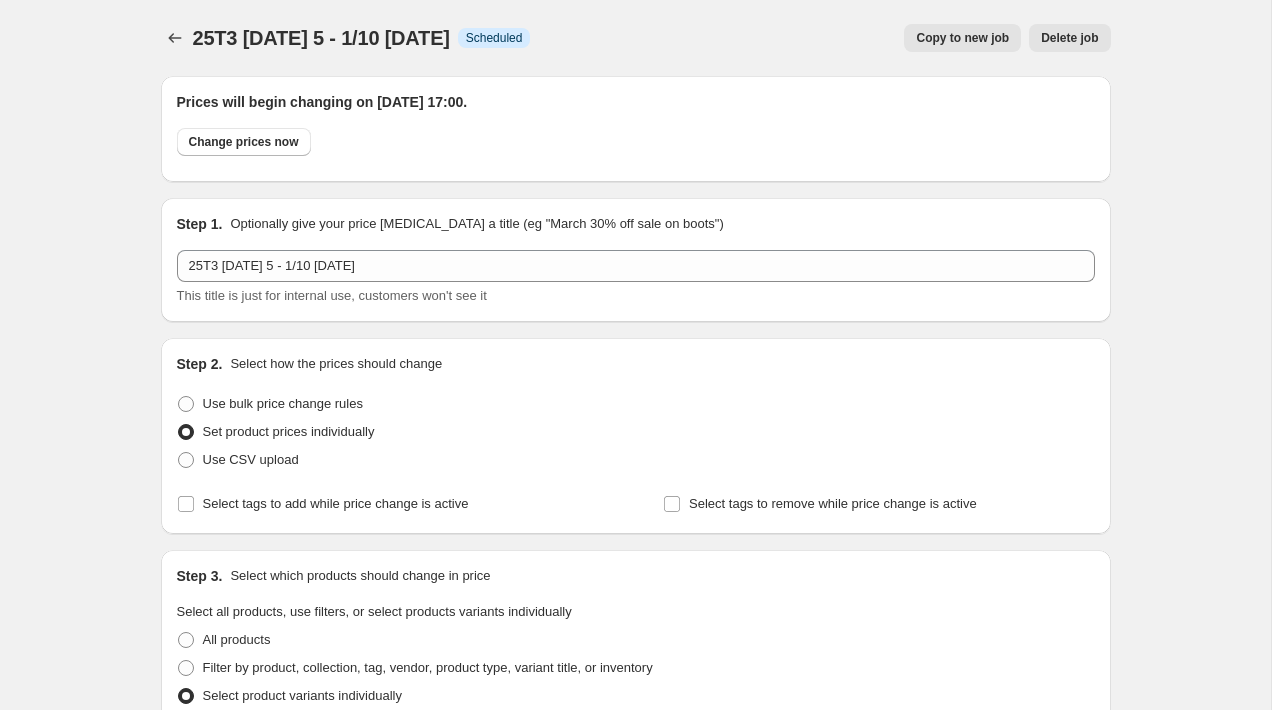 click on "Copy to new job" at bounding box center (962, 38) 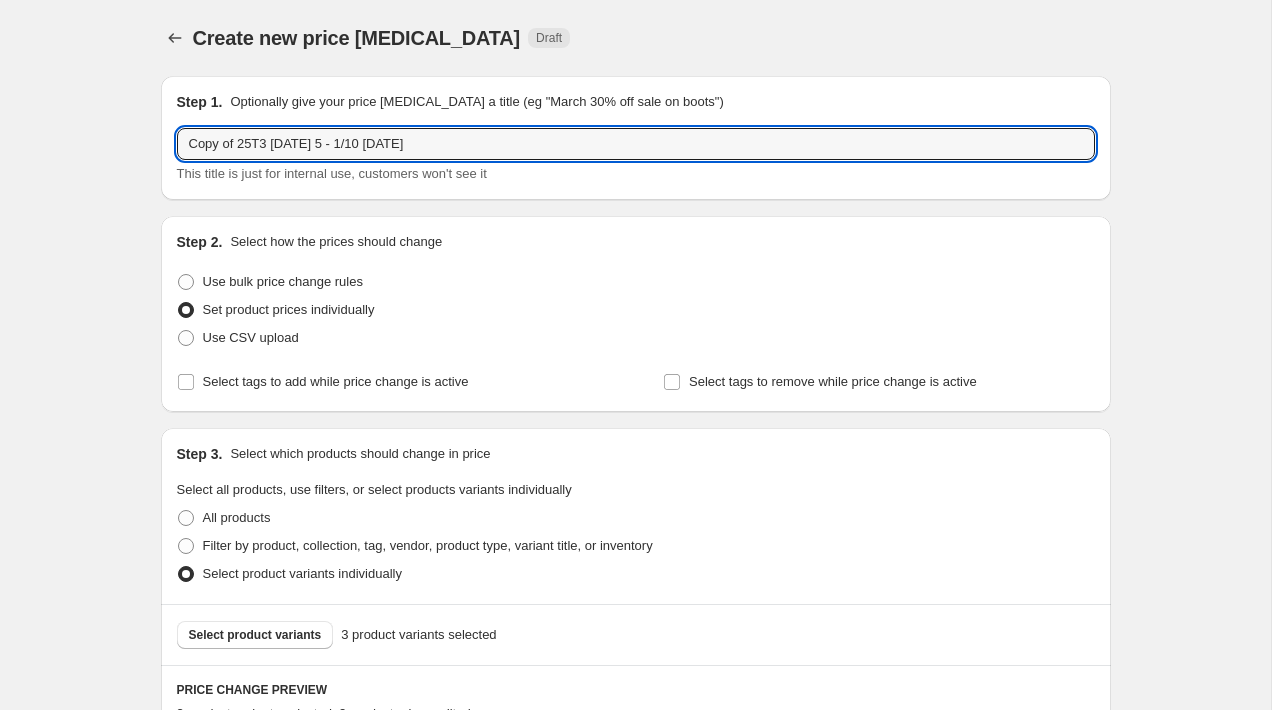 drag, startPoint x: 241, startPoint y: 150, endPoint x: 163, endPoint y: 146, distance: 78.10249 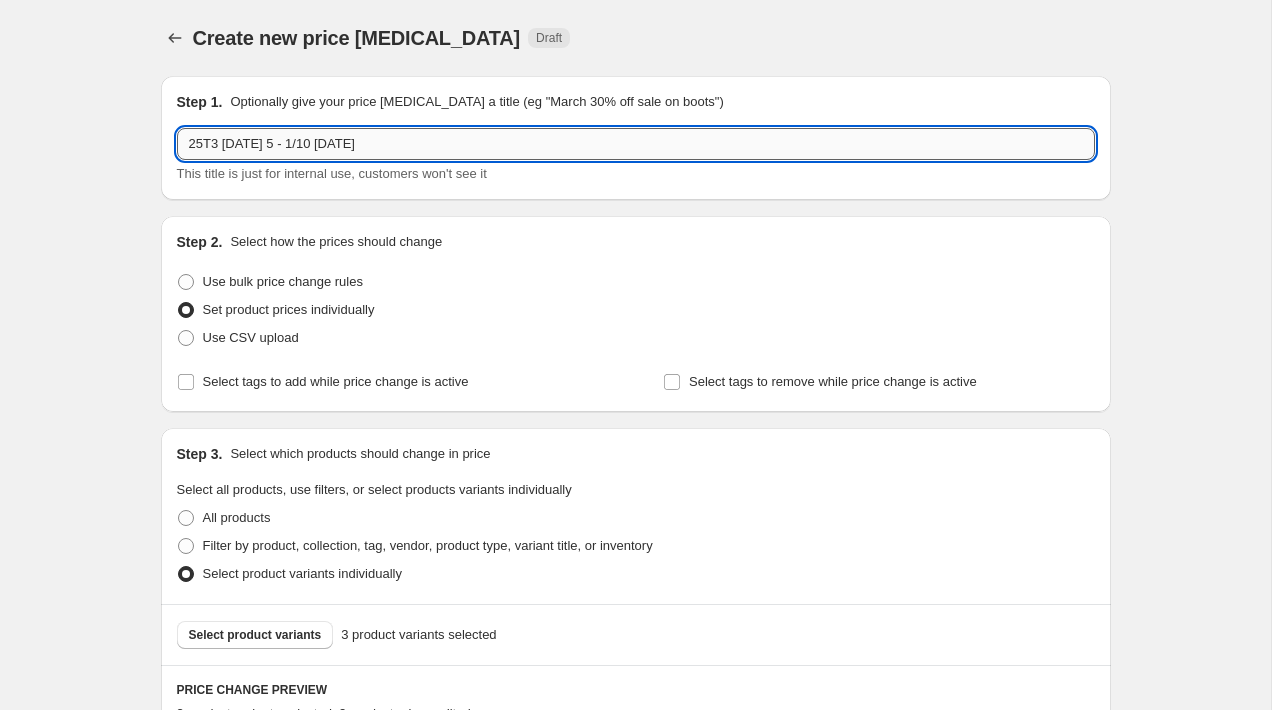 click on "25T3 [DATE] 5 - 1/10 [DATE]" at bounding box center [636, 144] 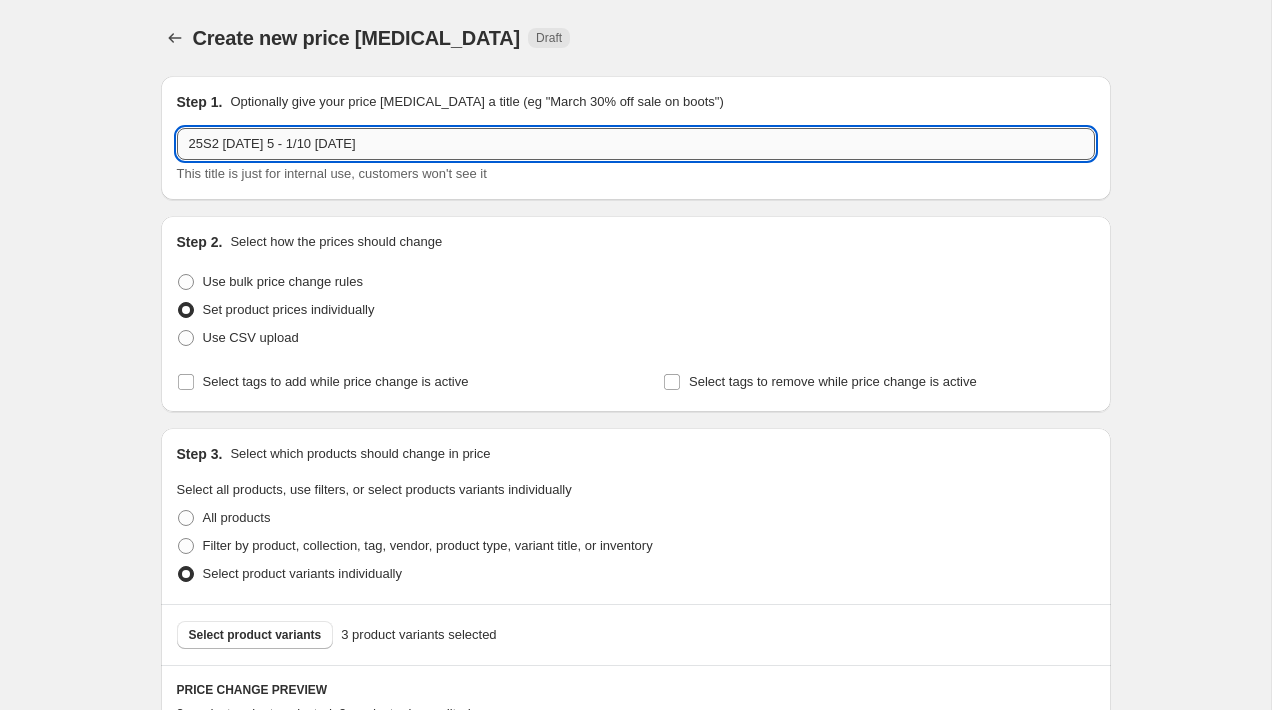 click on "25S2 [DATE] 5 - 1/10 [DATE]" at bounding box center [636, 144] 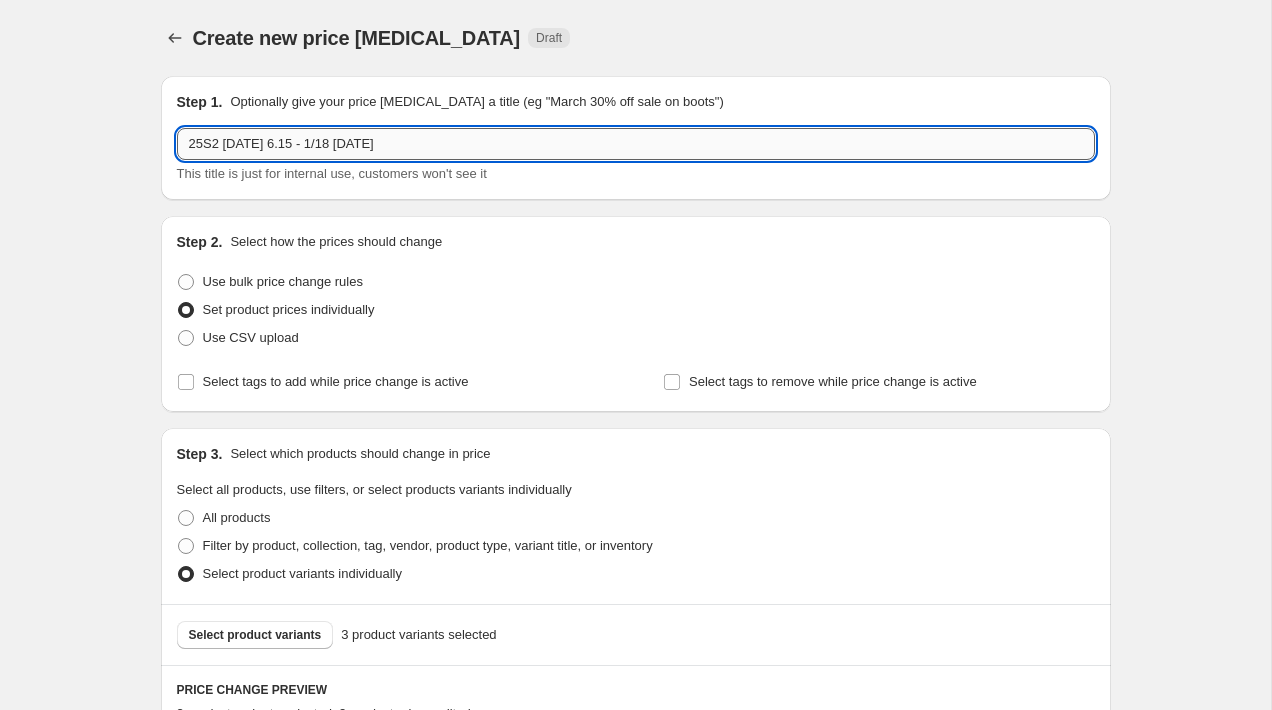 click on "25S2 [DATE] 6.15 - 1/18 [DATE]" at bounding box center (636, 144) 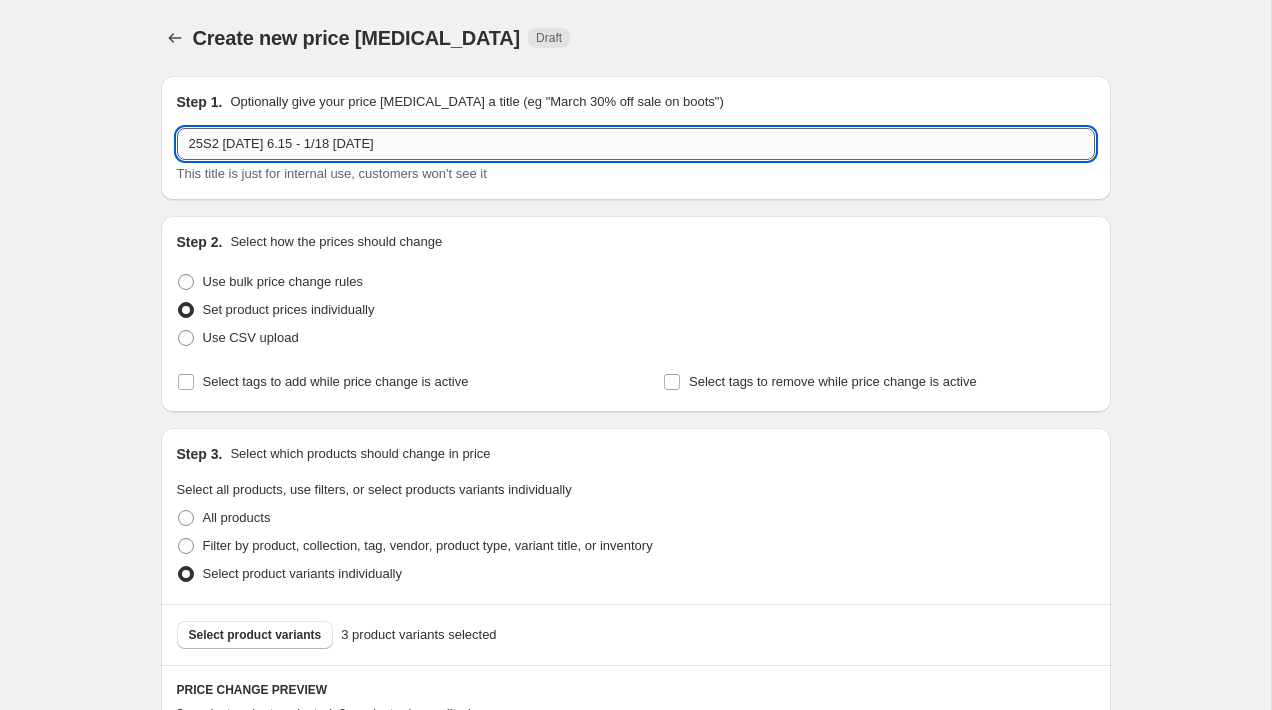 click on "25S2 [DATE] 6.15 - 1/18 [DATE]" at bounding box center [636, 144] 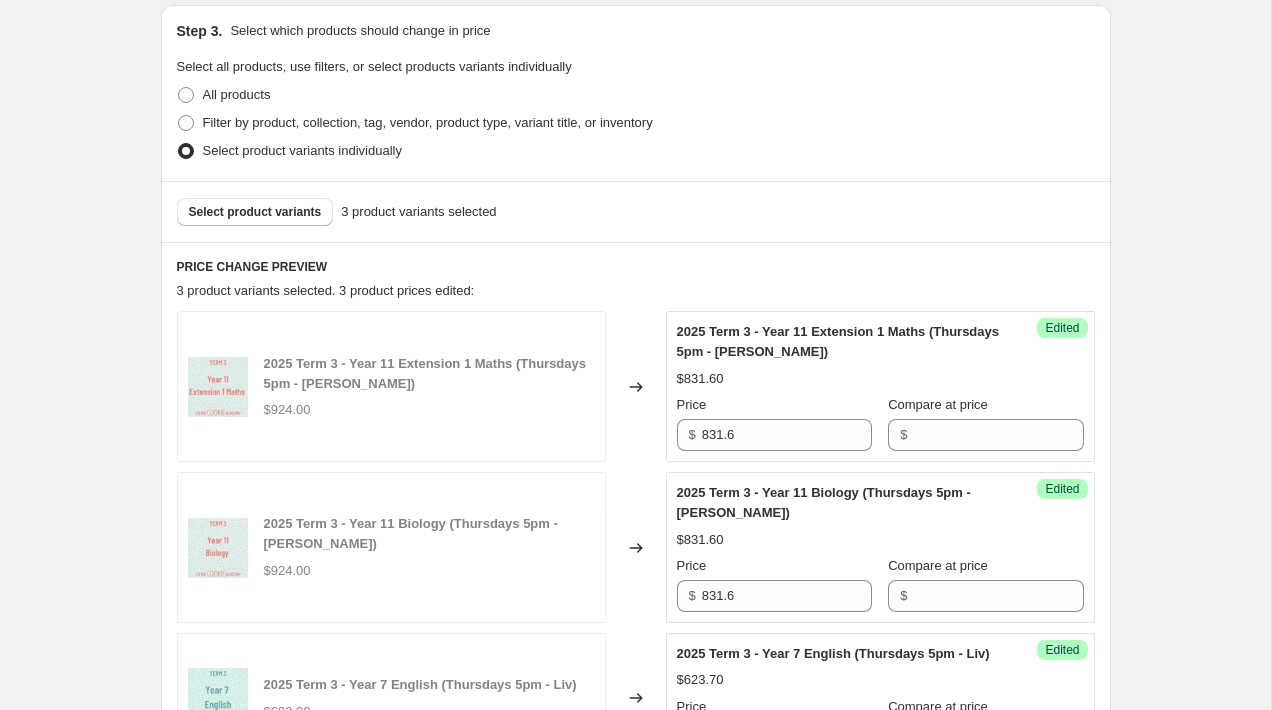 scroll, scrollTop: 396, scrollLeft: 0, axis: vertical 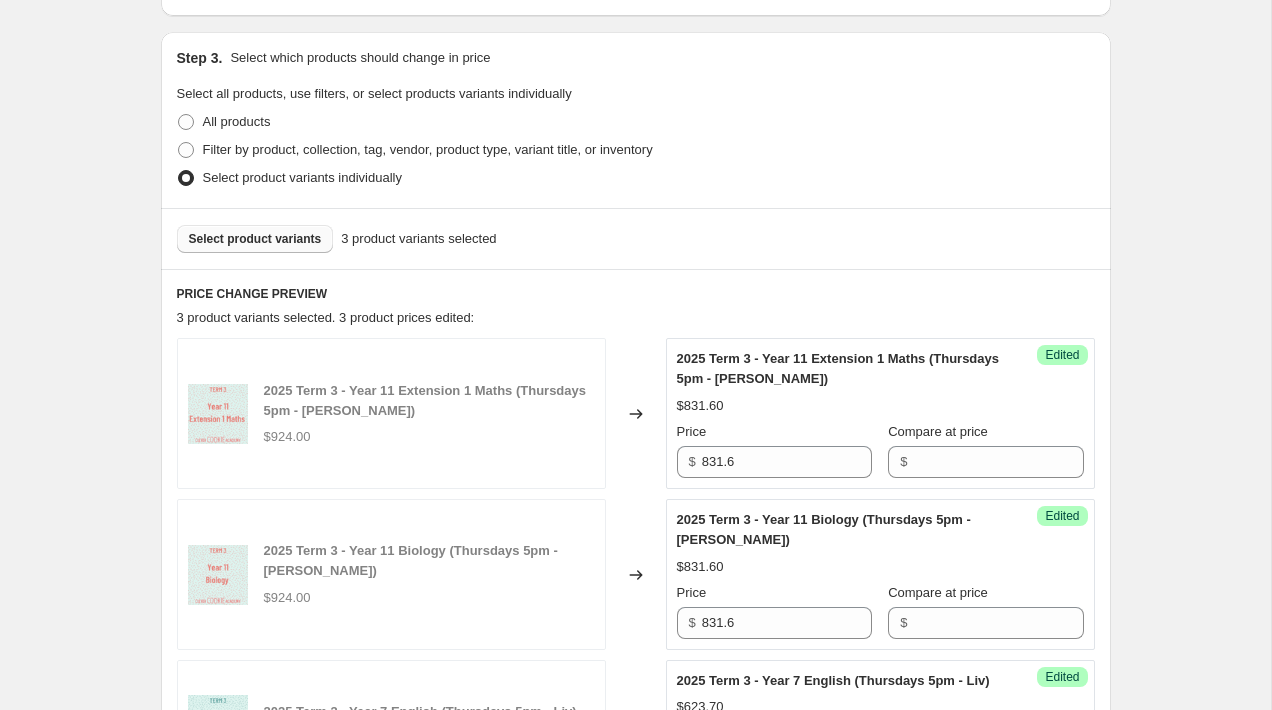 type on "25S2 [DATE] 6.15 - 1/18 [DATE]" 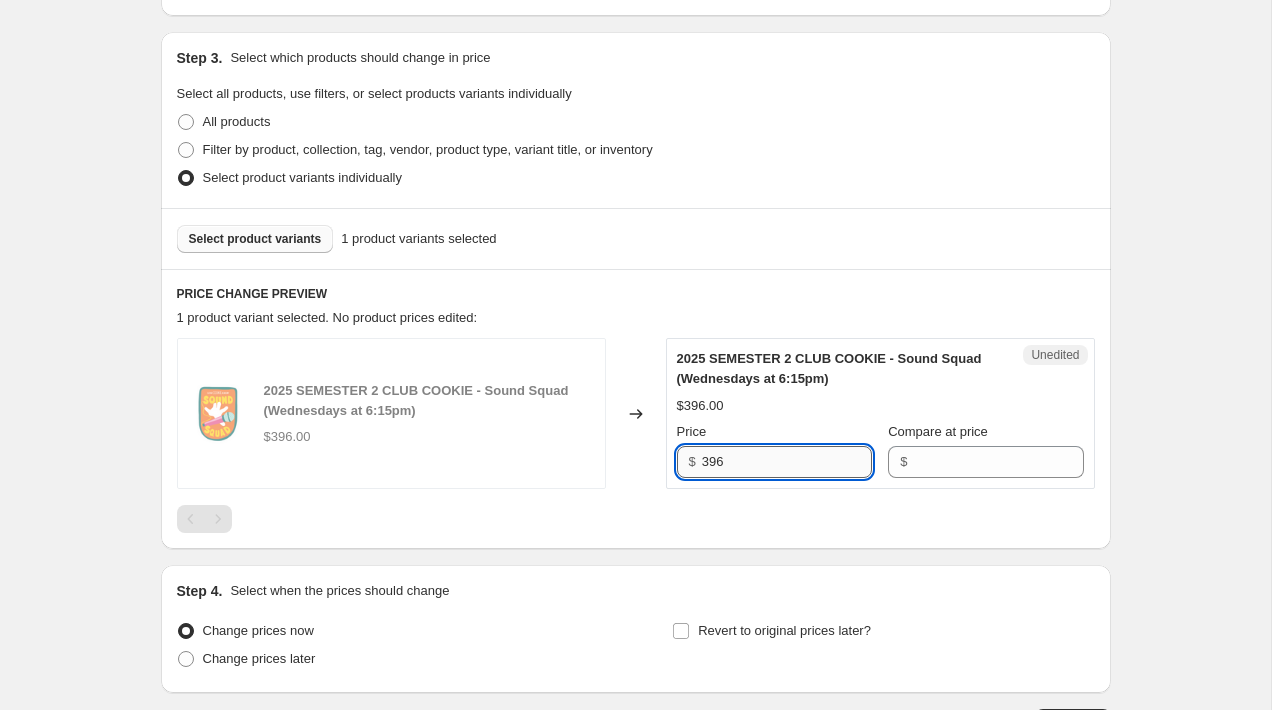 click on "396" at bounding box center [787, 462] 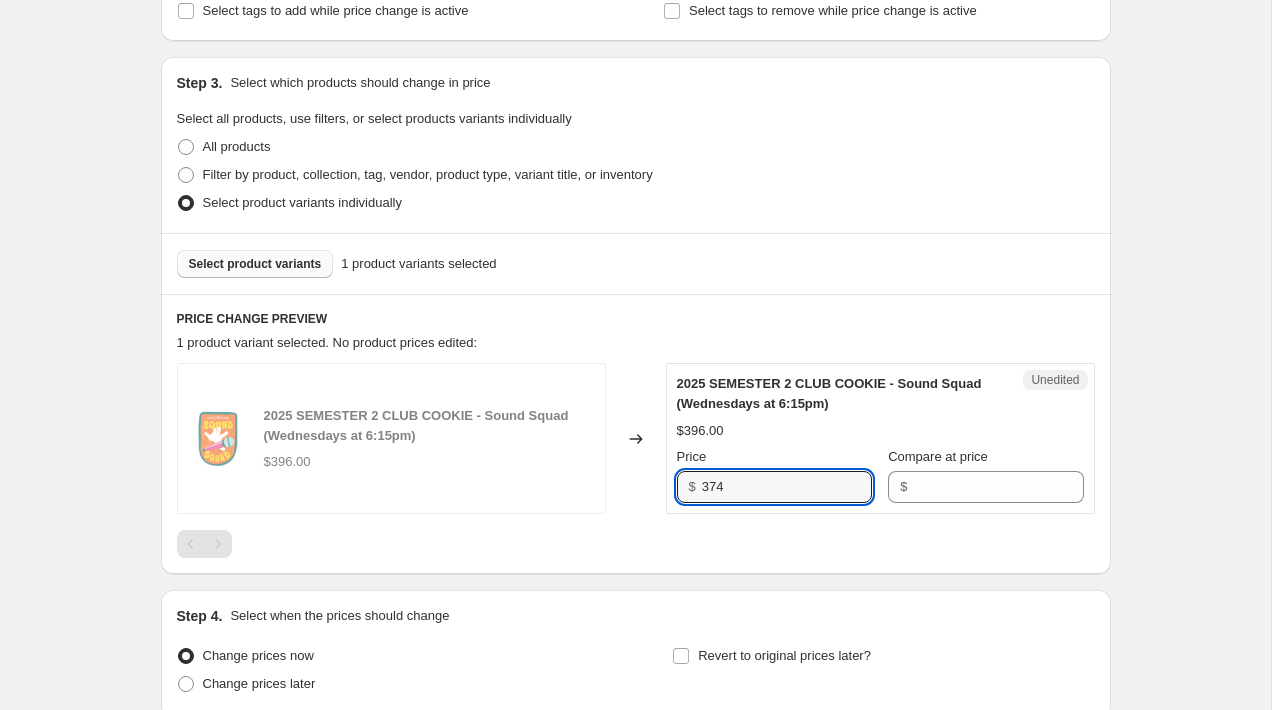 scroll, scrollTop: 545, scrollLeft: 0, axis: vertical 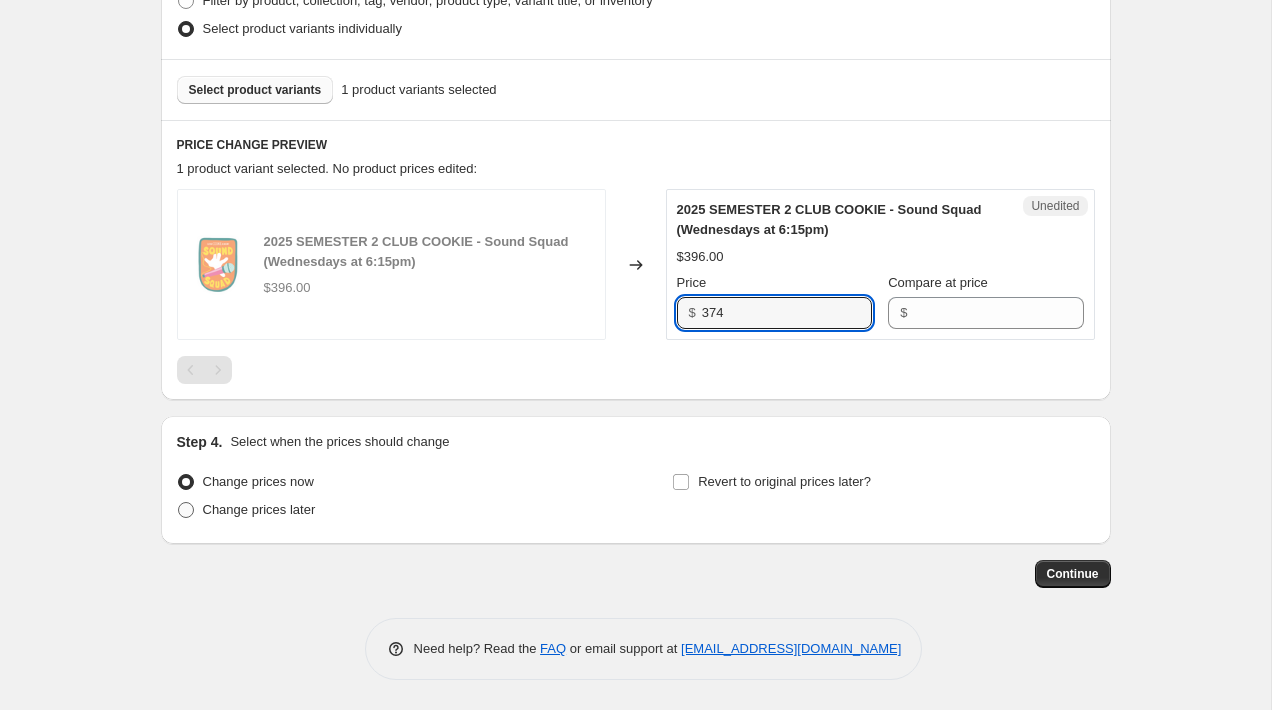 type on "374" 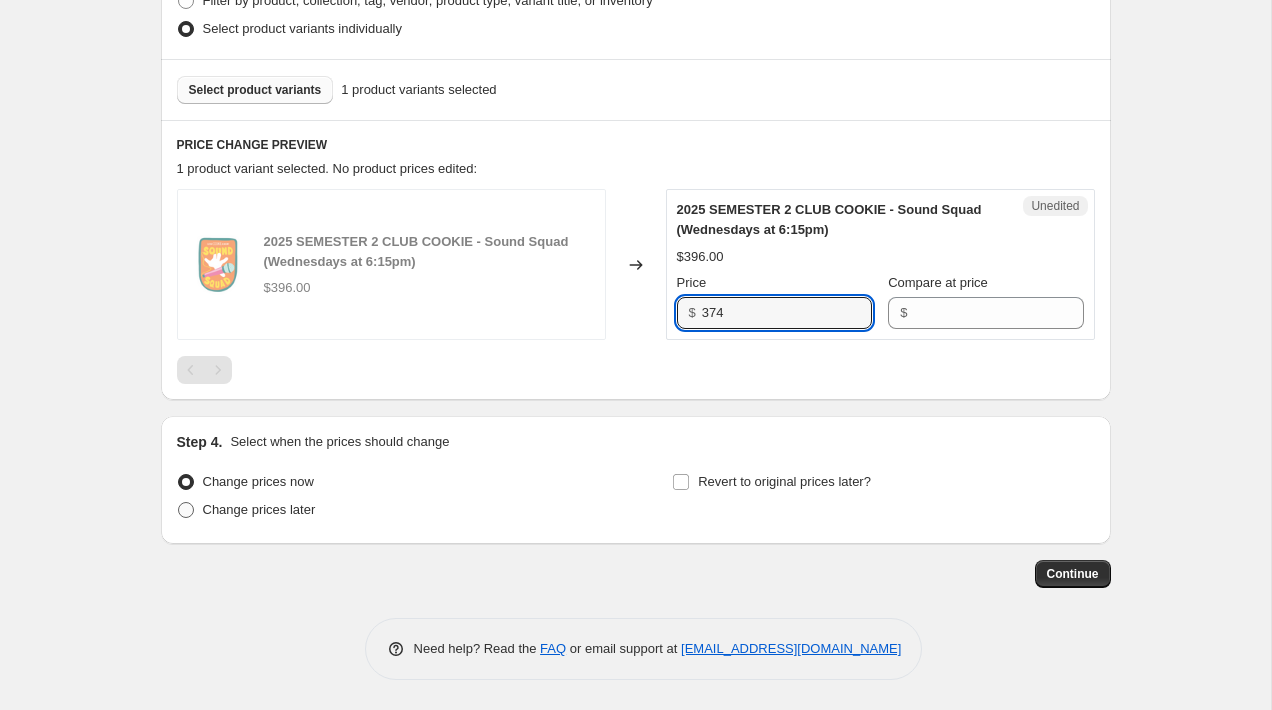 radio on "true" 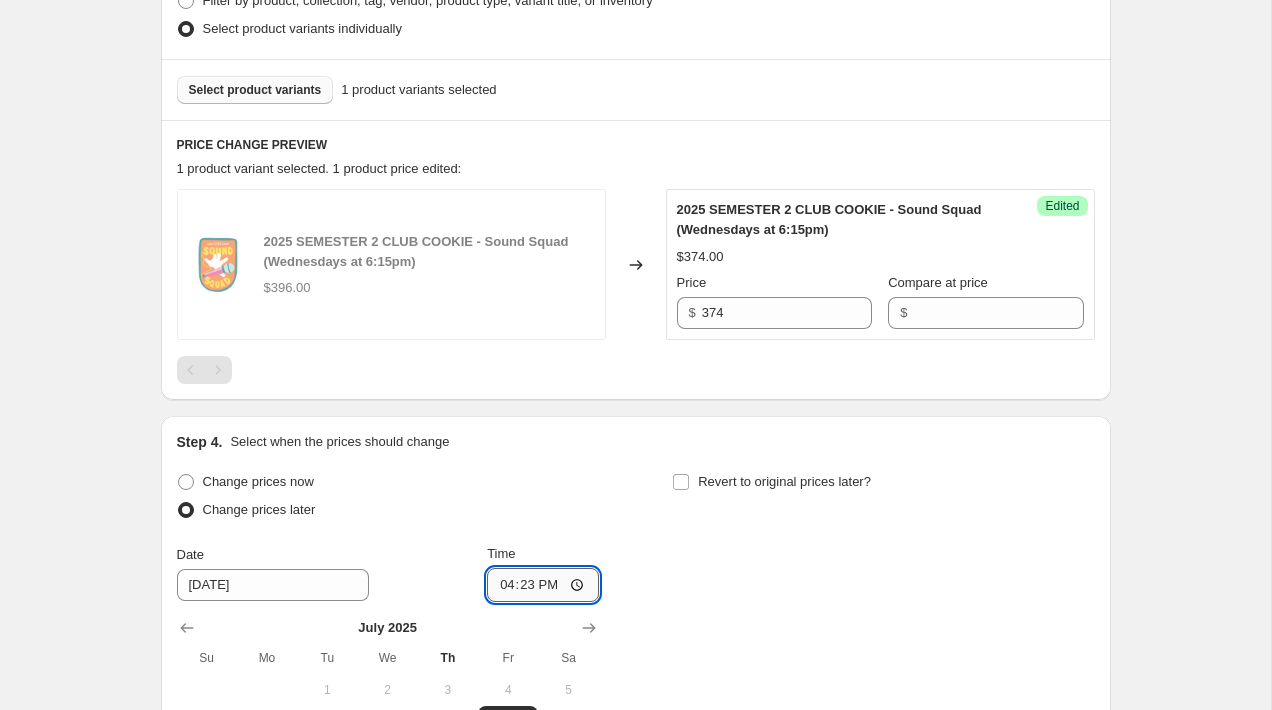 click on "16:23" at bounding box center (543, 585) 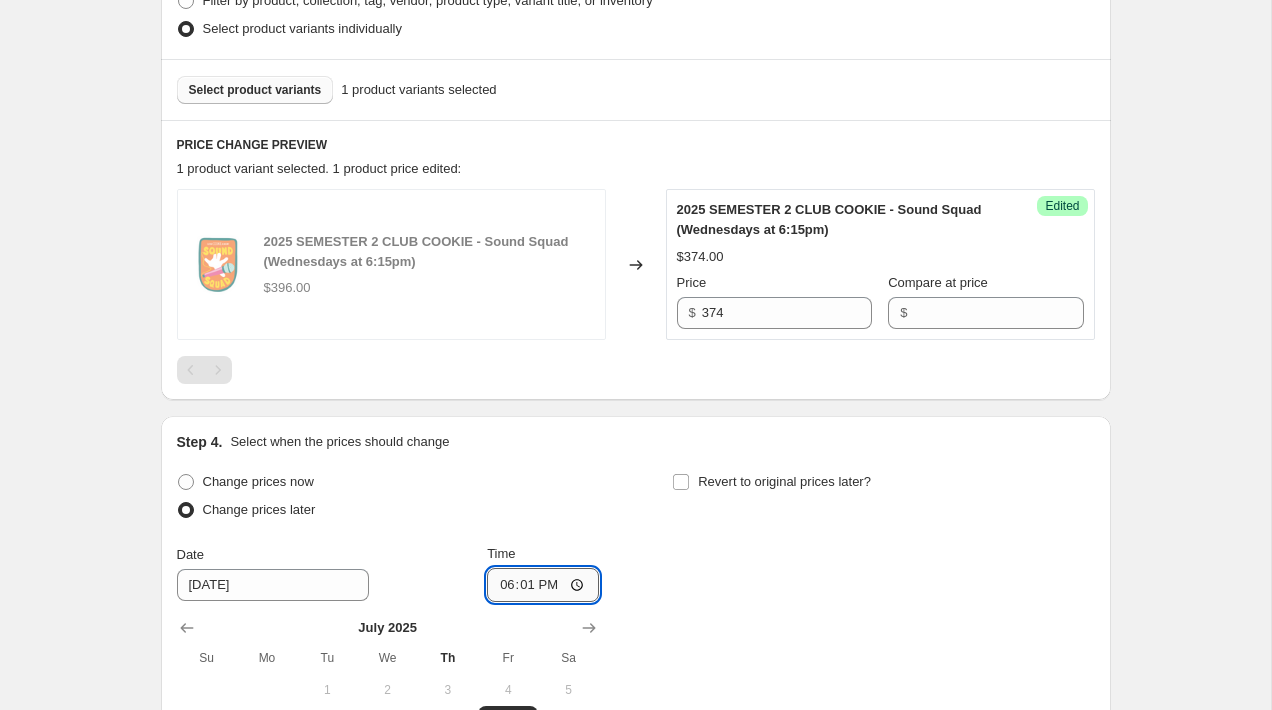 type on "18:15" 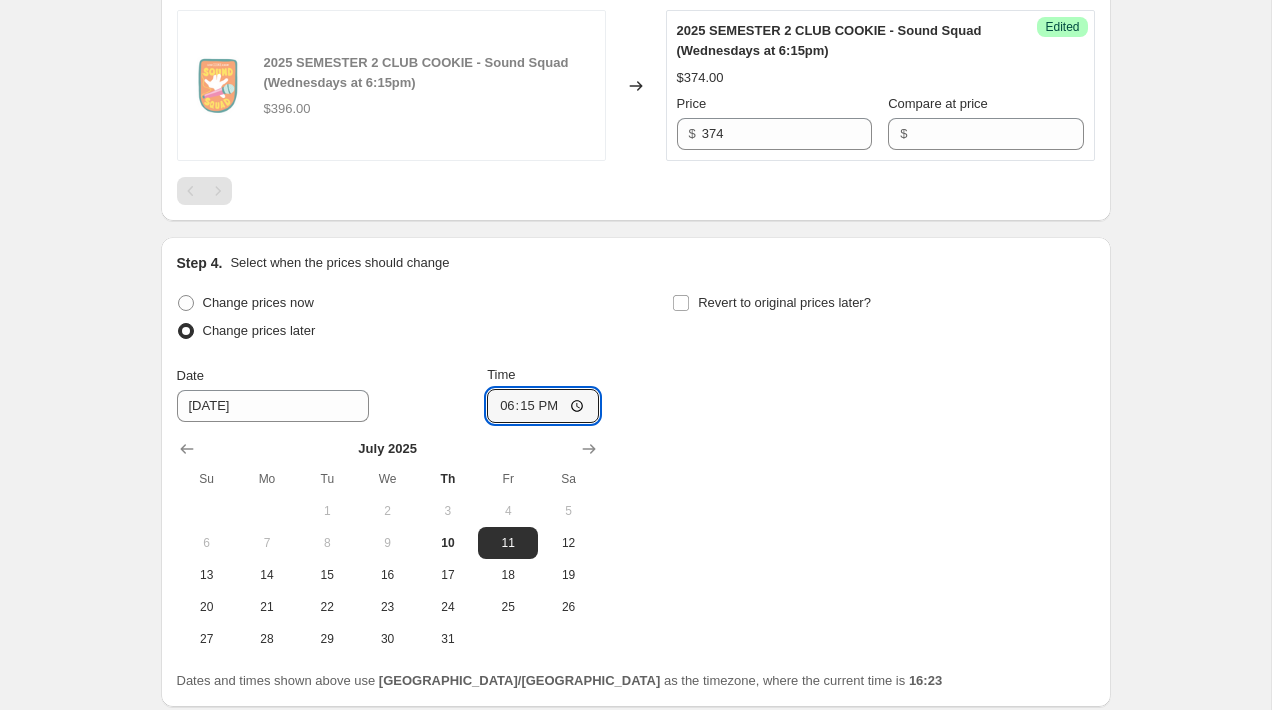 scroll, scrollTop: 729, scrollLeft: 0, axis: vertical 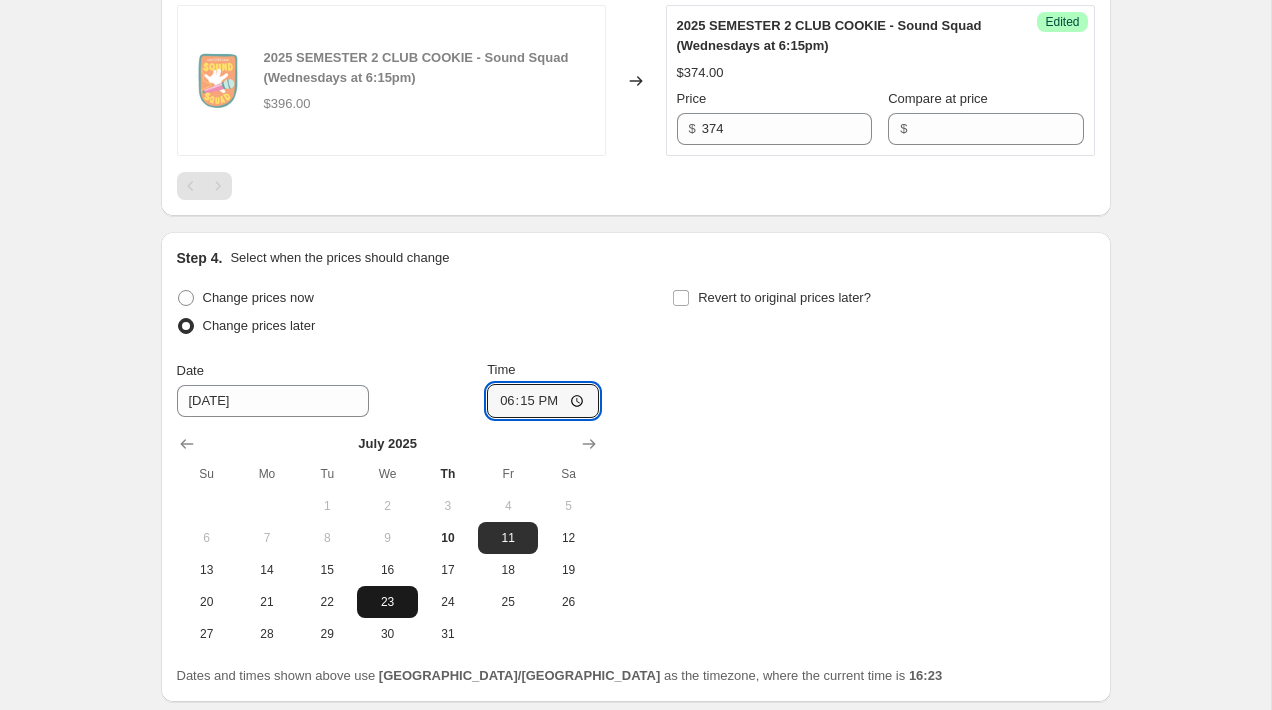 click on "23" at bounding box center (387, 602) 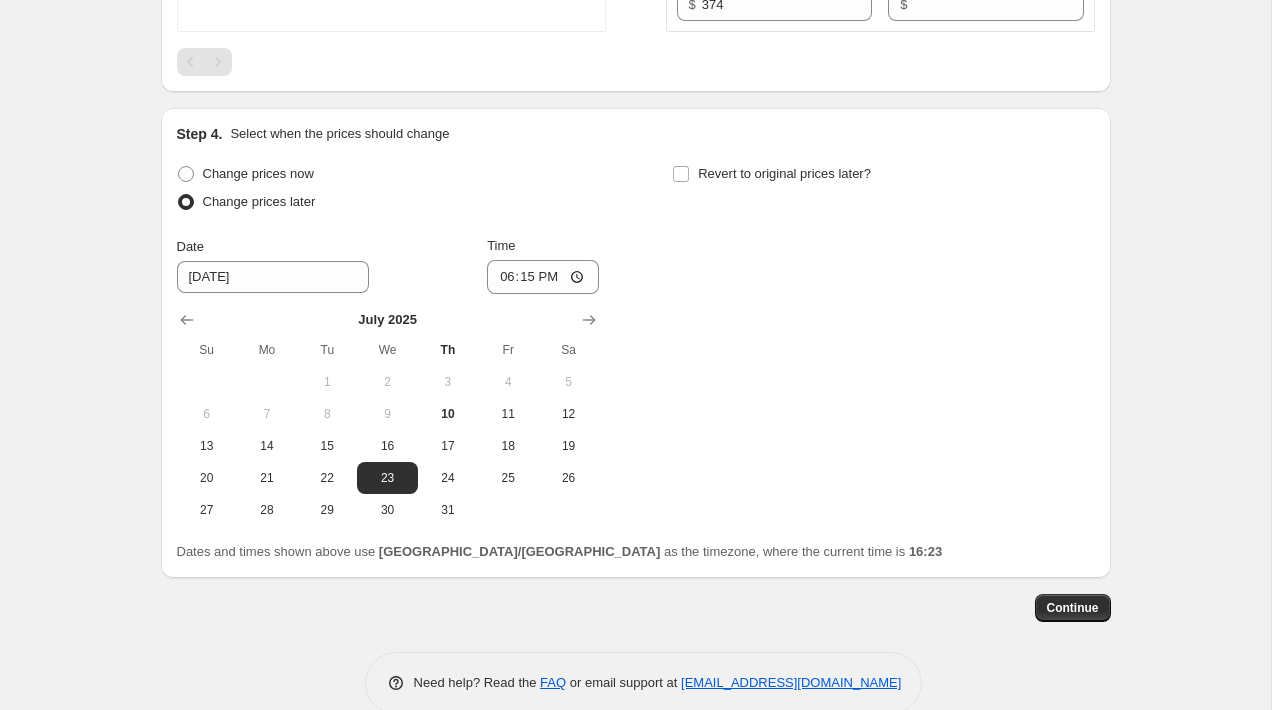 scroll, scrollTop: 887, scrollLeft: 0, axis: vertical 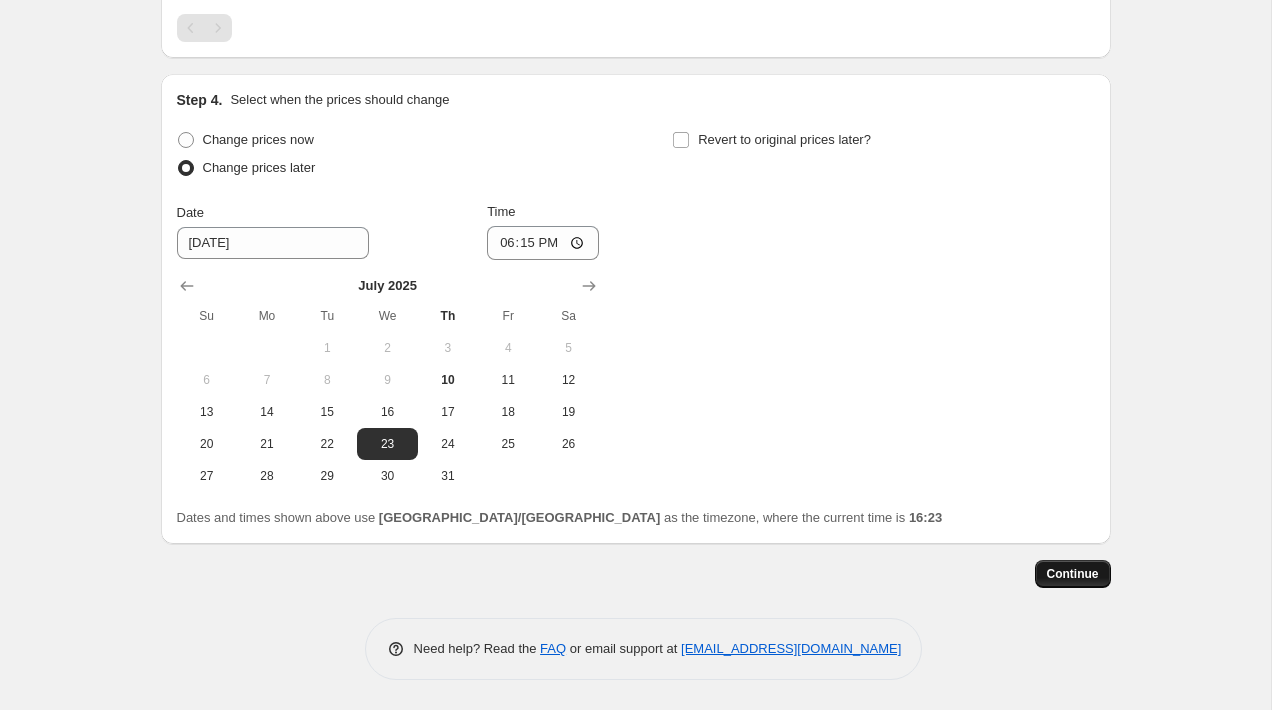 click on "Continue" at bounding box center [1073, 574] 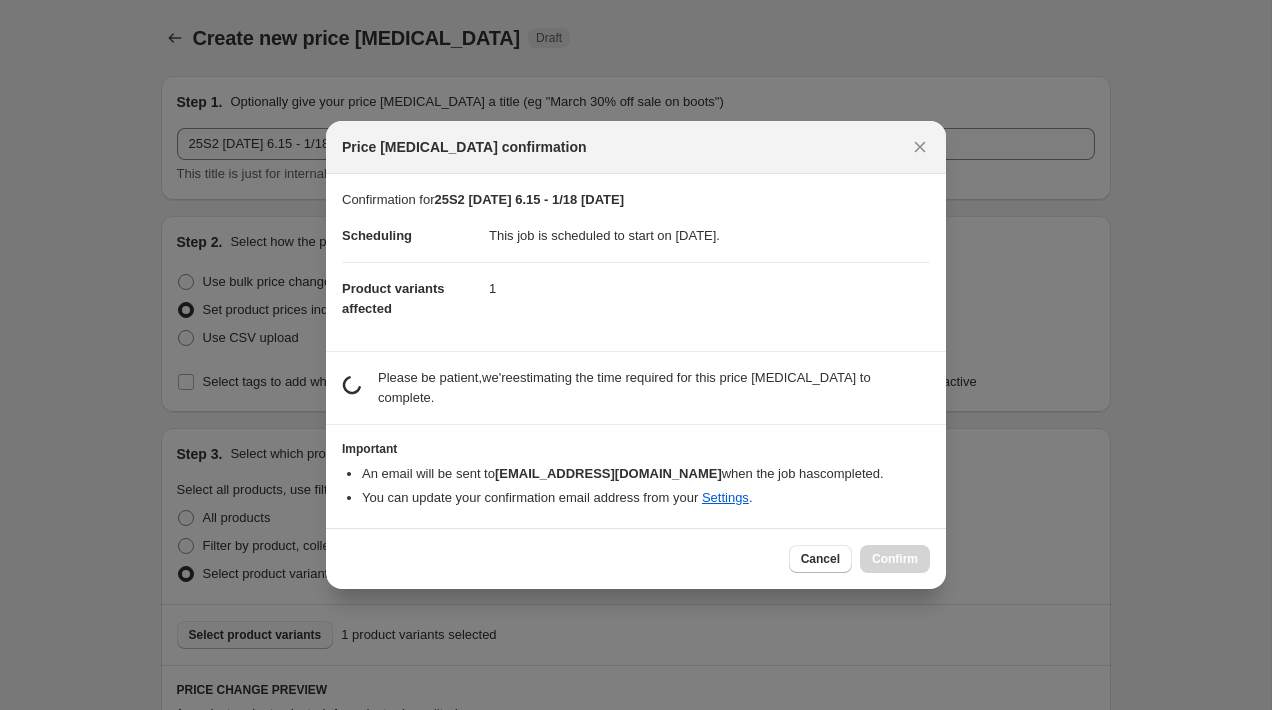 scroll, scrollTop: 0, scrollLeft: 0, axis: both 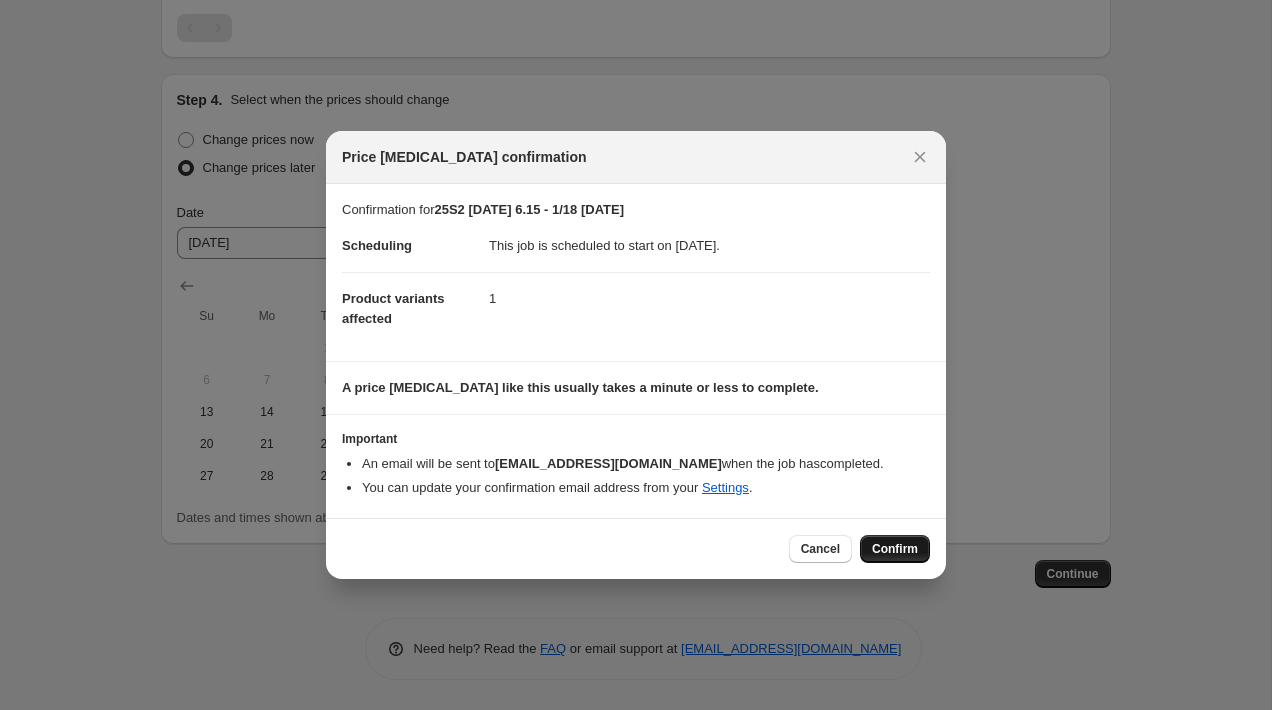 click on "Confirm" at bounding box center (895, 549) 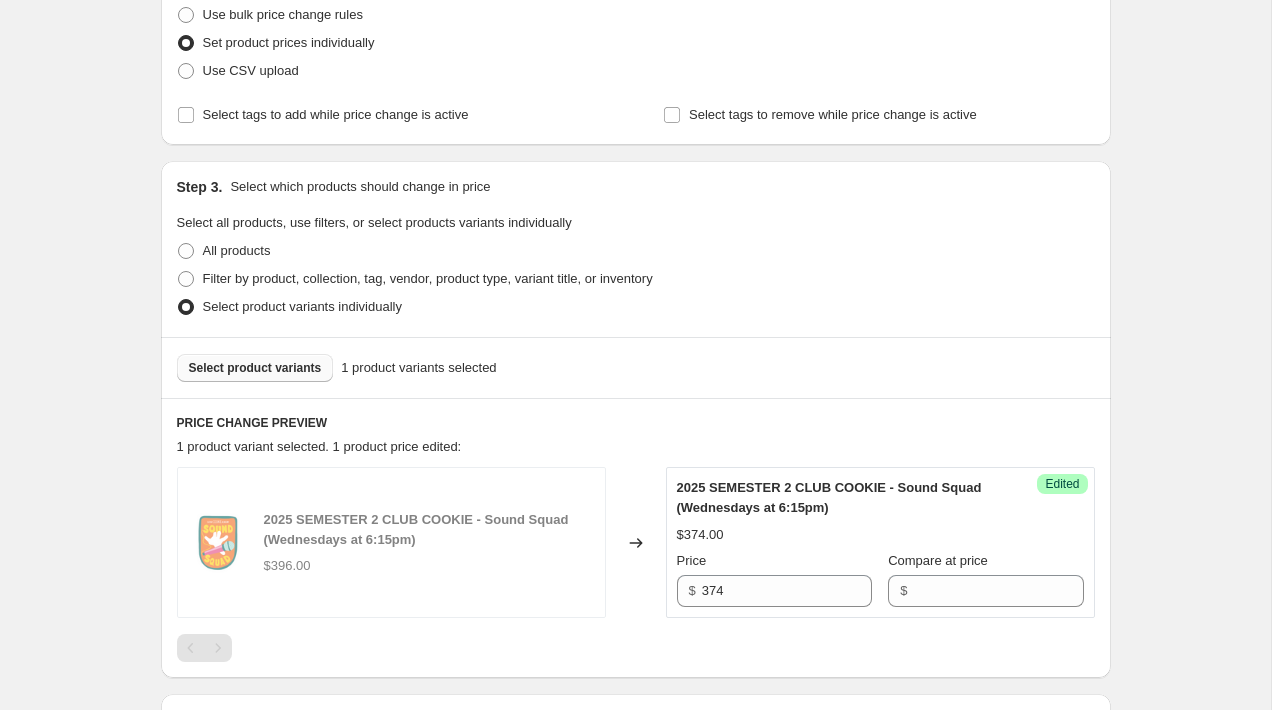 scroll, scrollTop: 22, scrollLeft: 0, axis: vertical 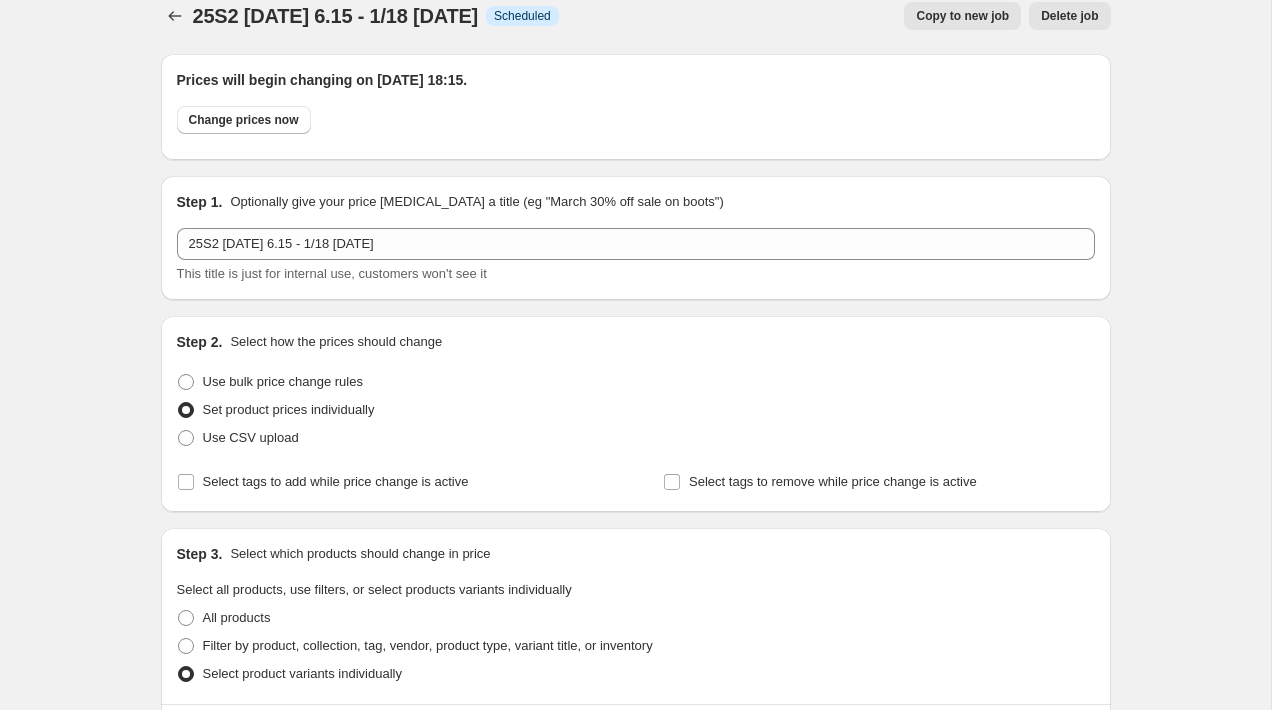 click on "Copy to new job" at bounding box center (962, 16) 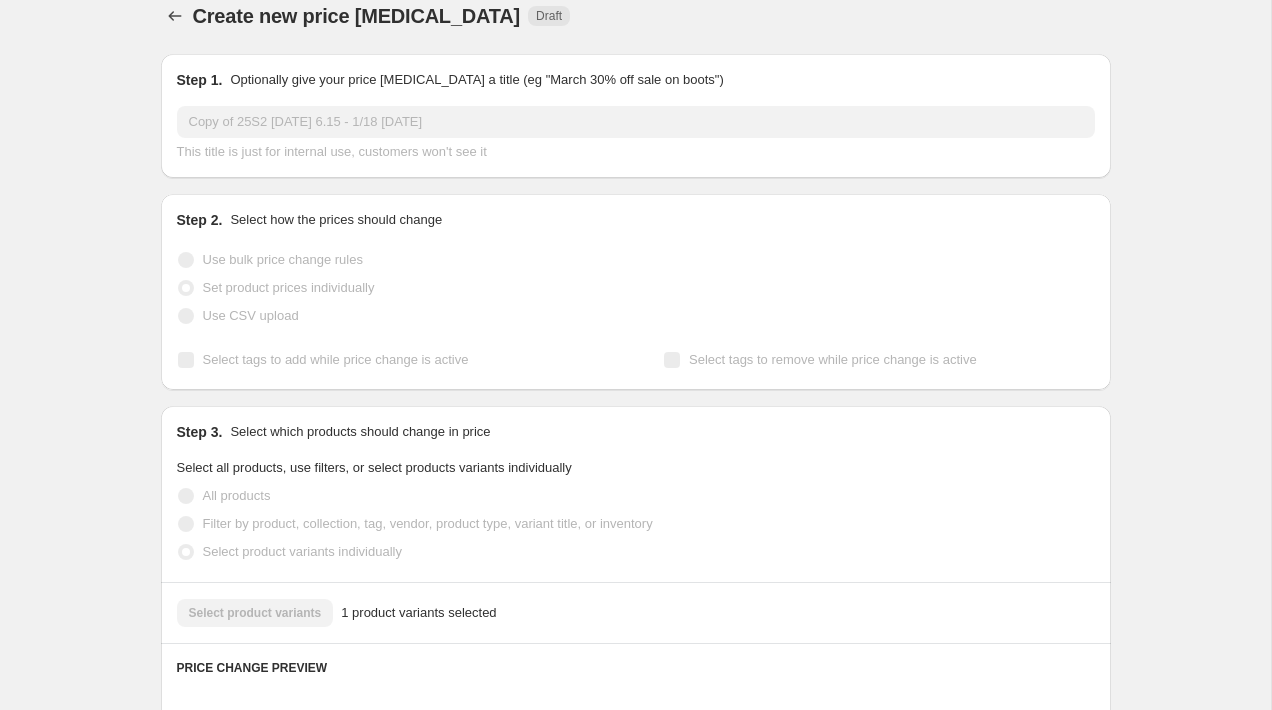 scroll, scrollTop: 0, scrollLeft: 0, axis: both 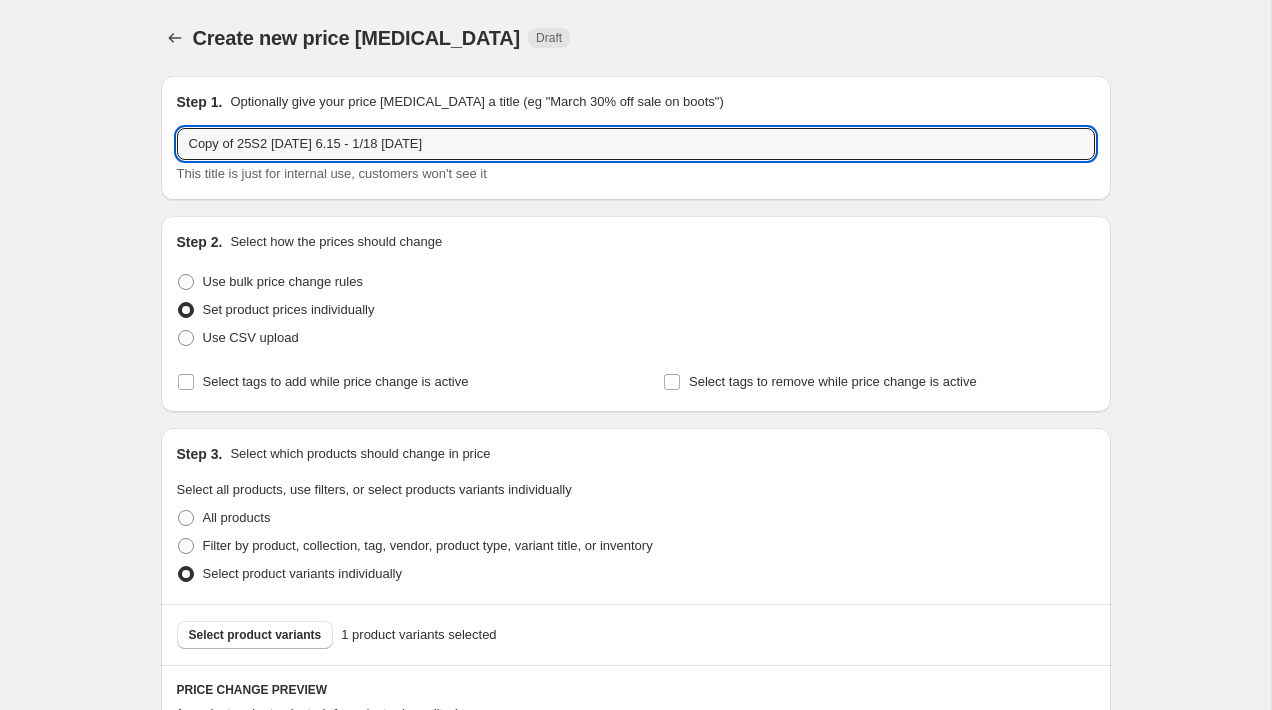 drag, startPoint x: 242, startPoint y: 145, endPoint x: 124, endPoint y: 145, distance: 118 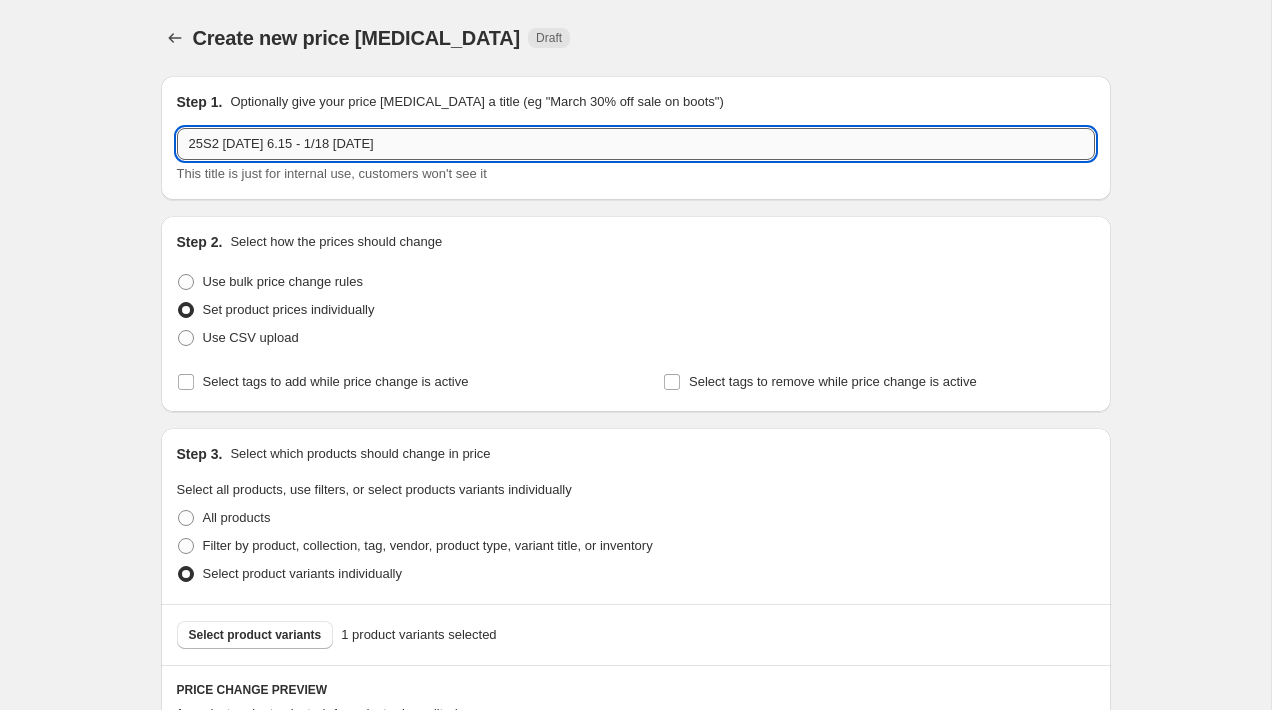 click on "25S2 [DATE] 6.15 - 1/18 [DATE]" at bounding box center (636, 144) 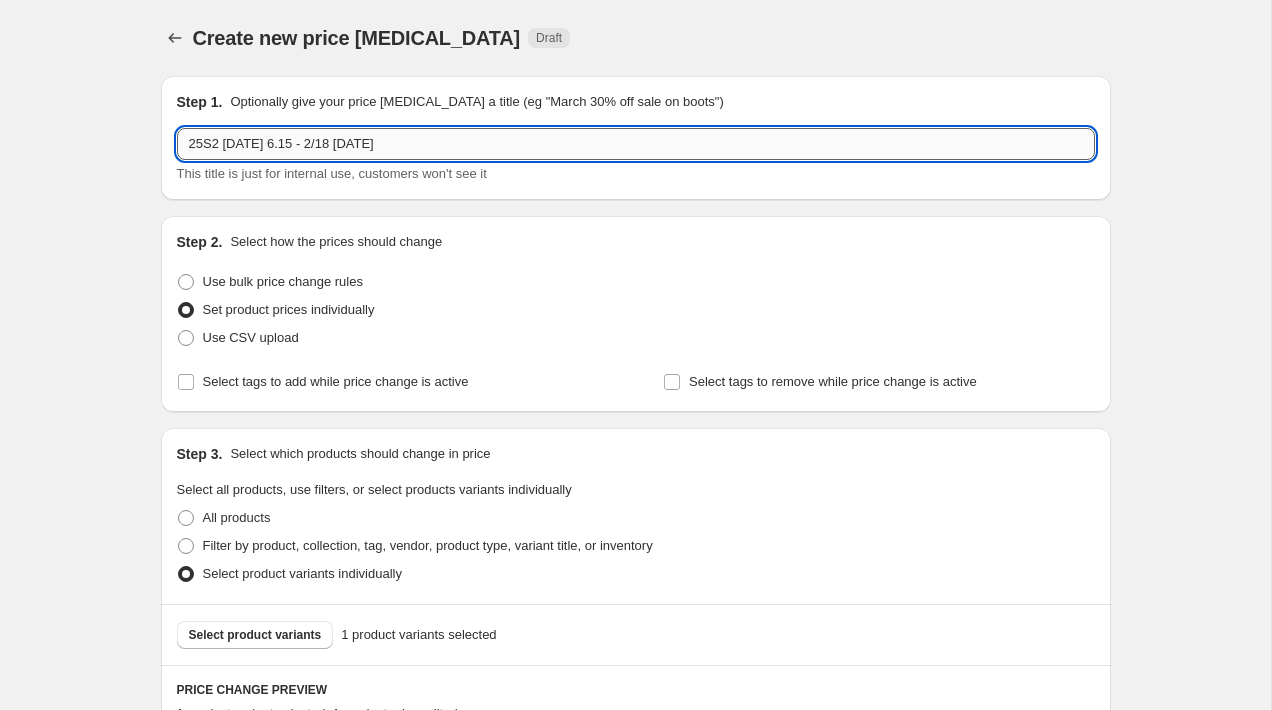click on "25S2 [DATE] 6.15 - 2/18 [DATE]" at bounding box center (636, 144) 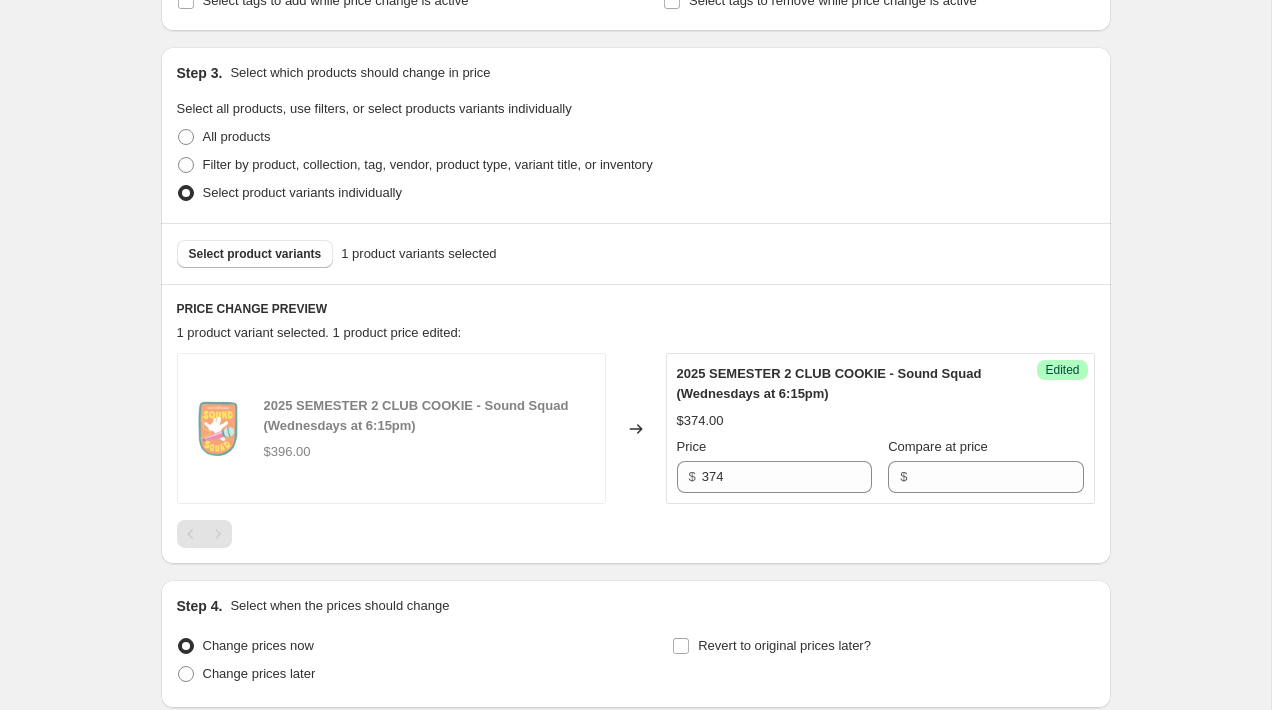 scroll, scrollTop: 510, scrollLeft: 0, axis: vertical 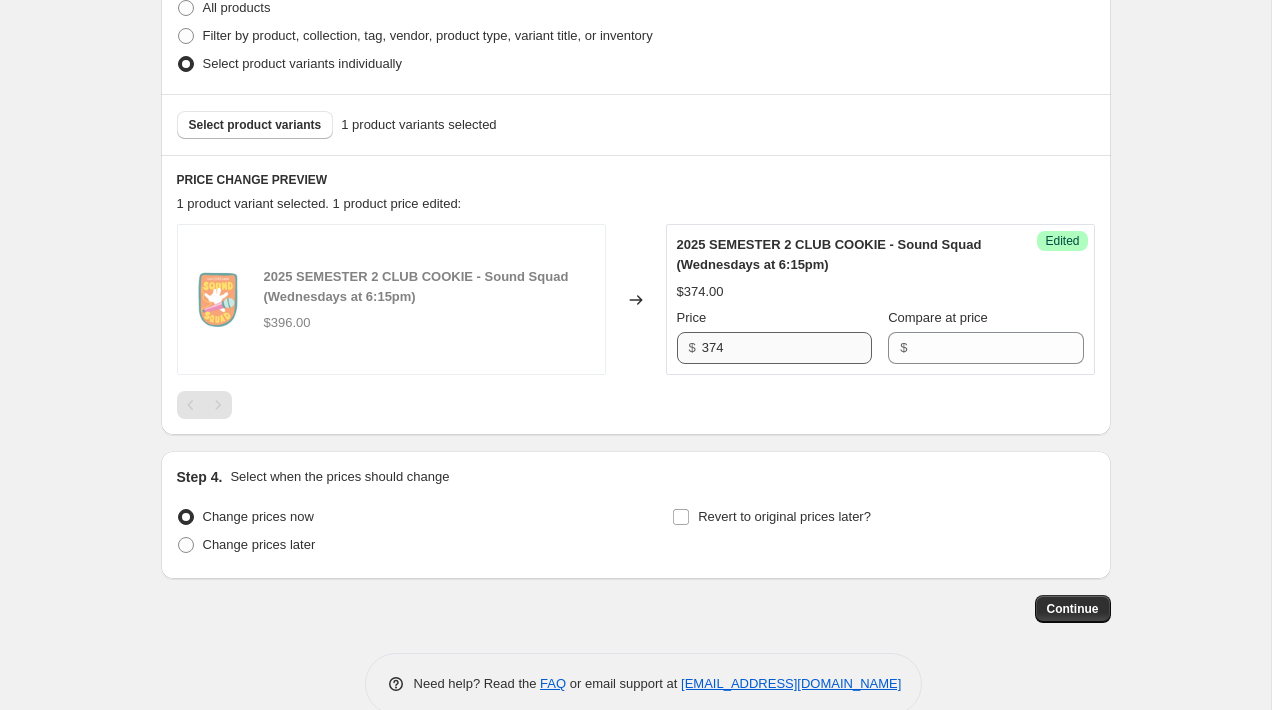 type on "25S2 [DATE] 6.15 - 2/18 [DATE]" 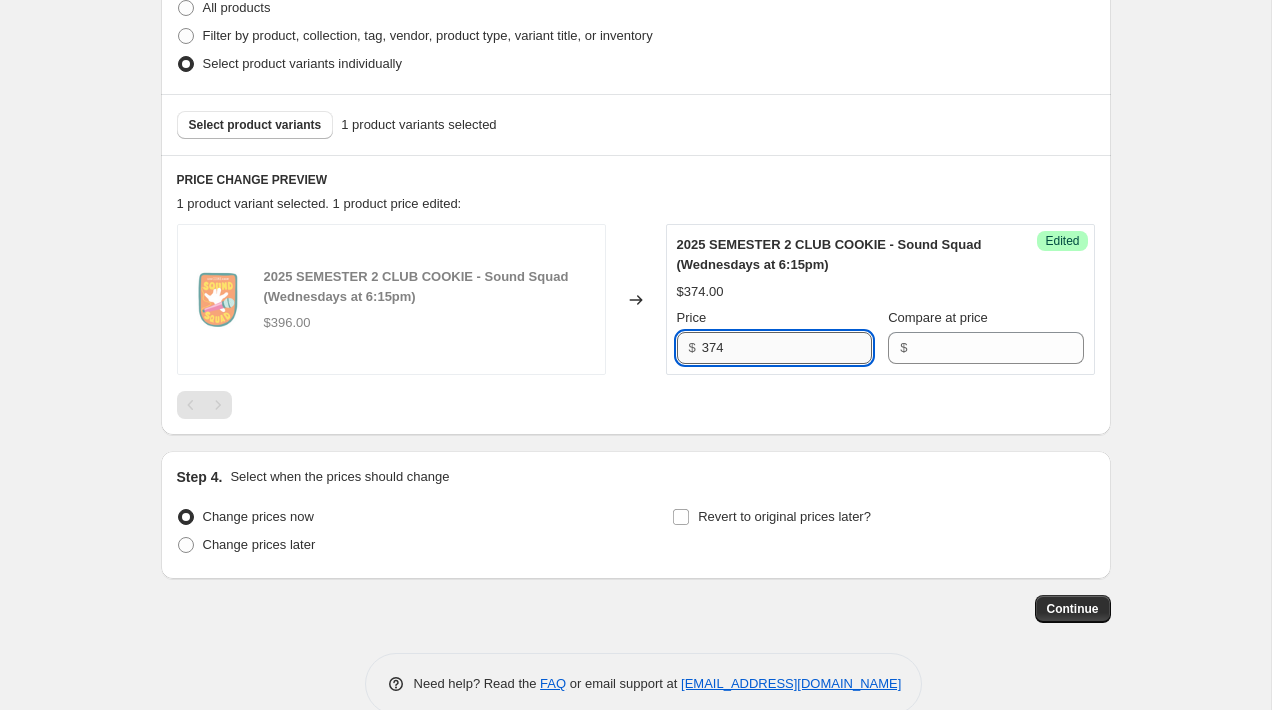 click on "374" at bounding box center [787, 348] 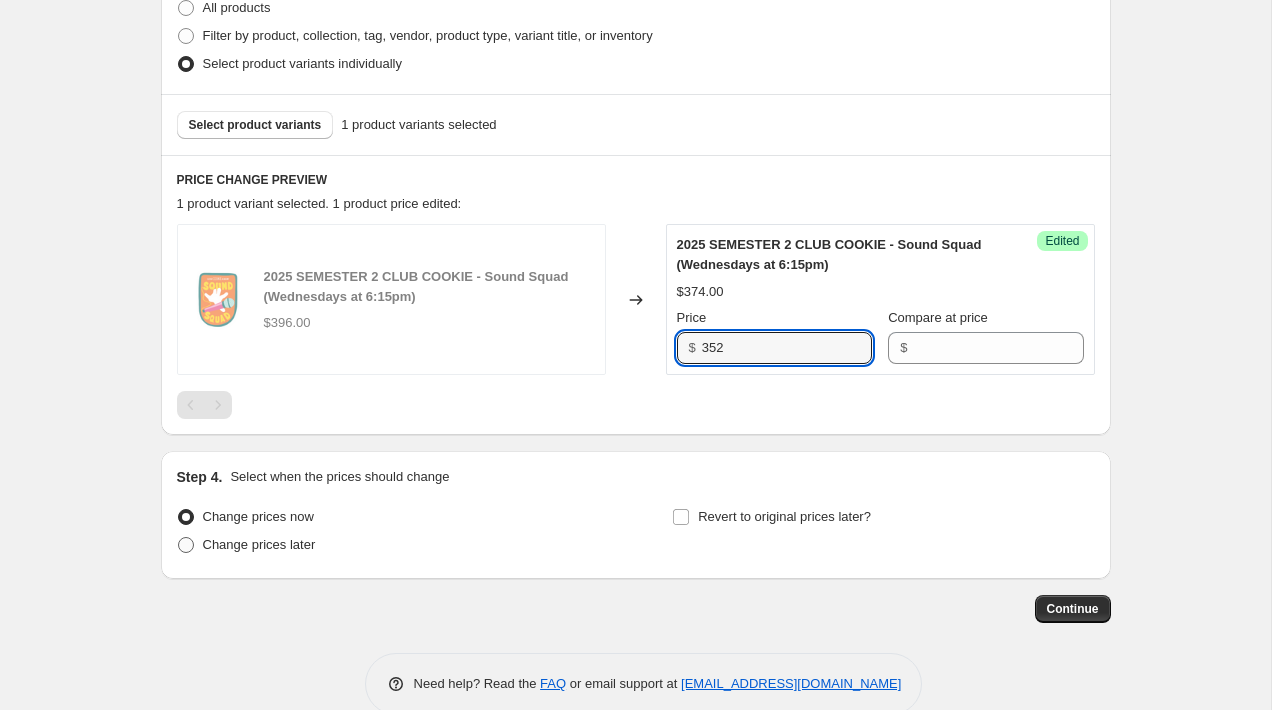 type on "352" 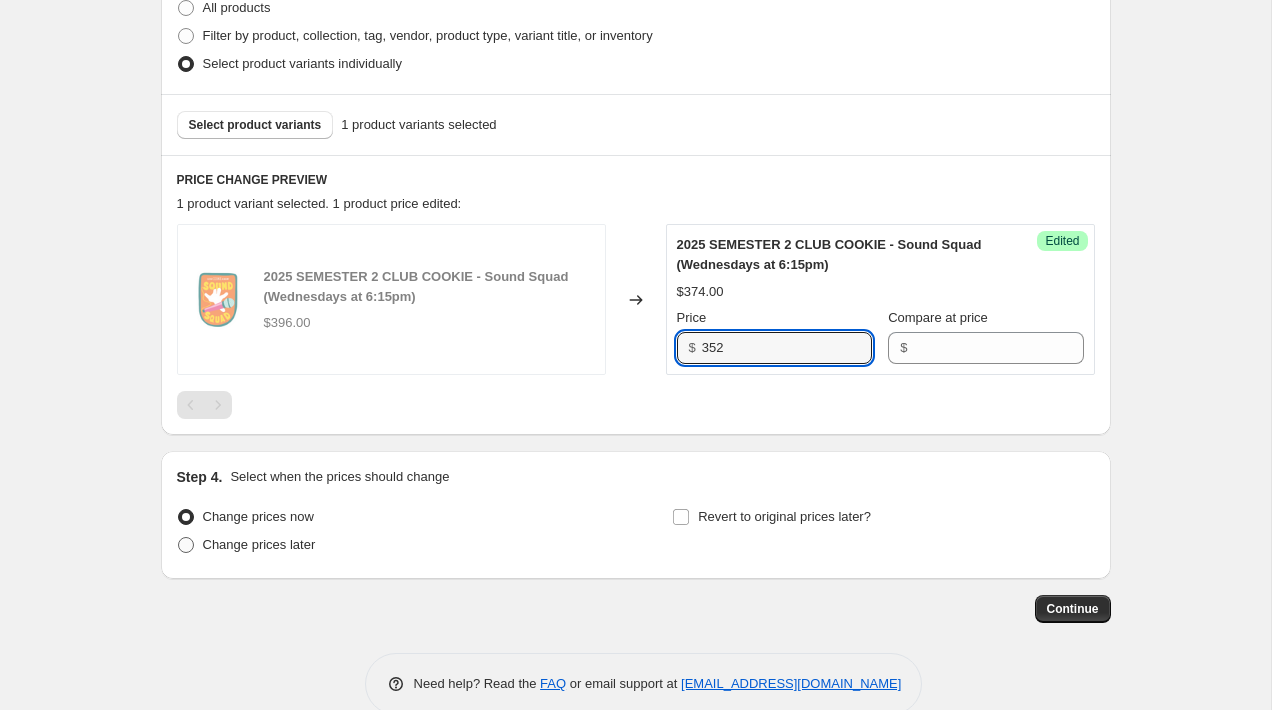 radio on "true" 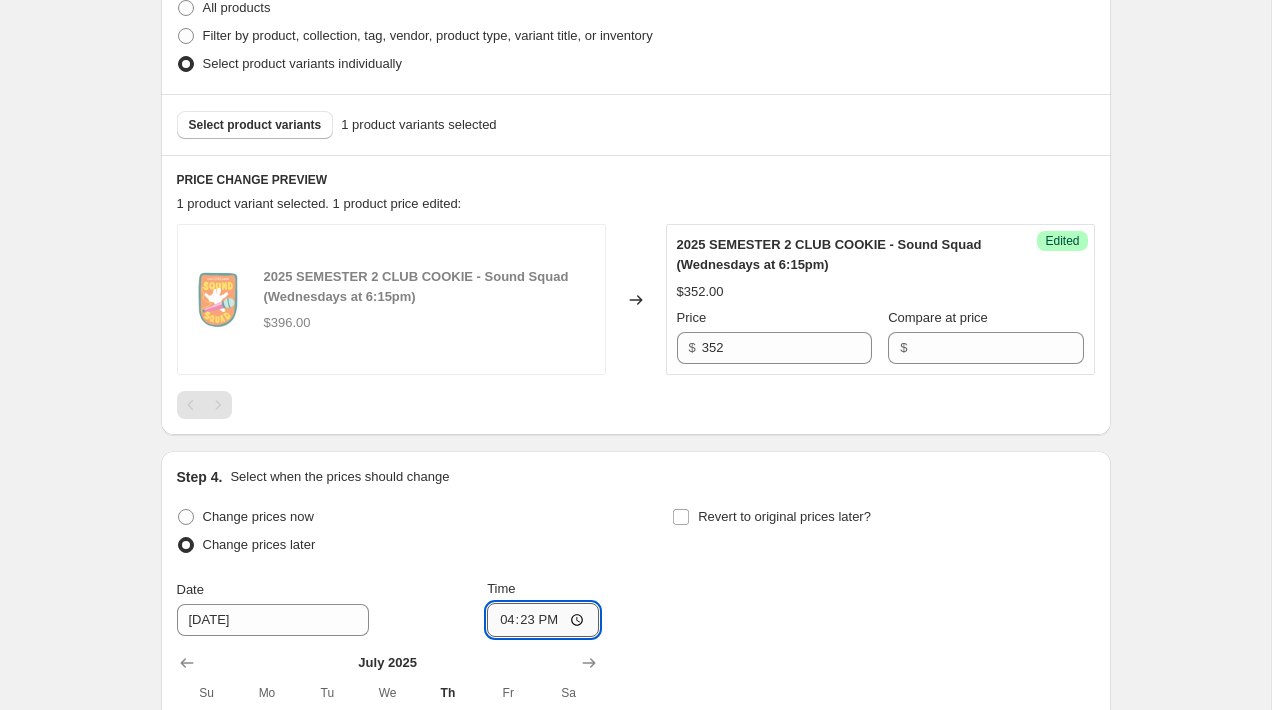 click on "16:23" at bounding box center (543, 620) 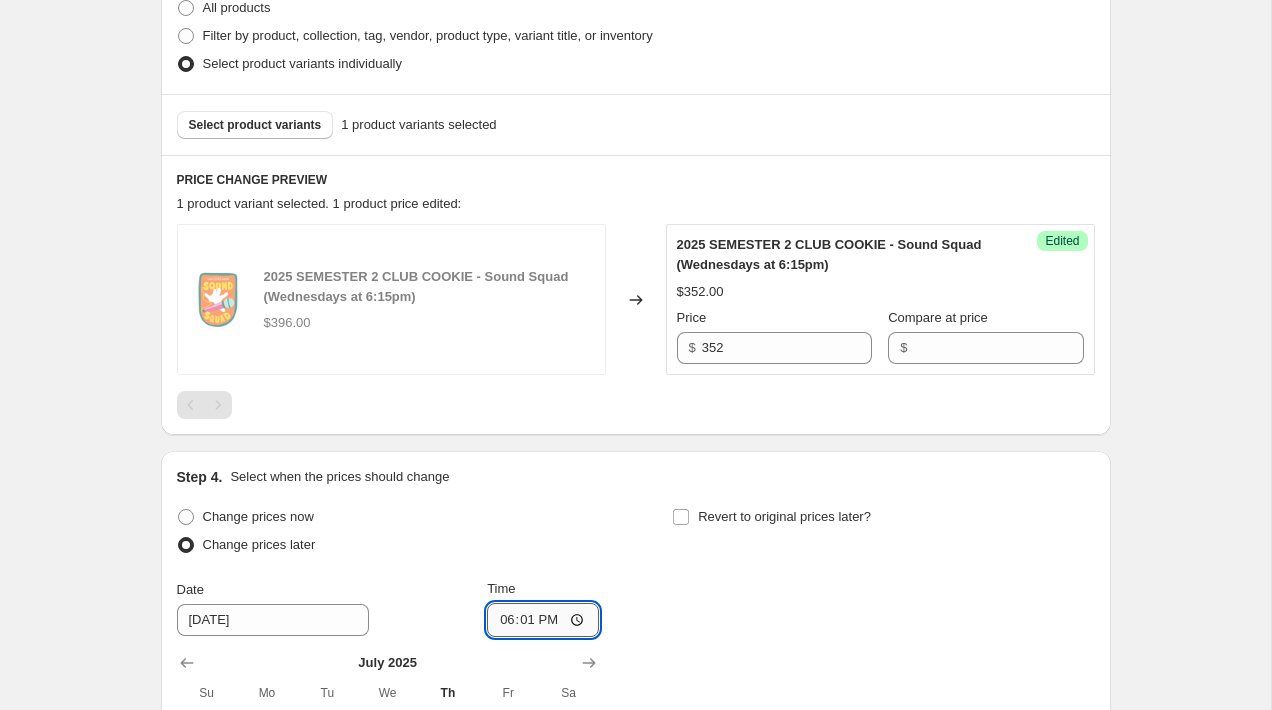 type on "18:15" 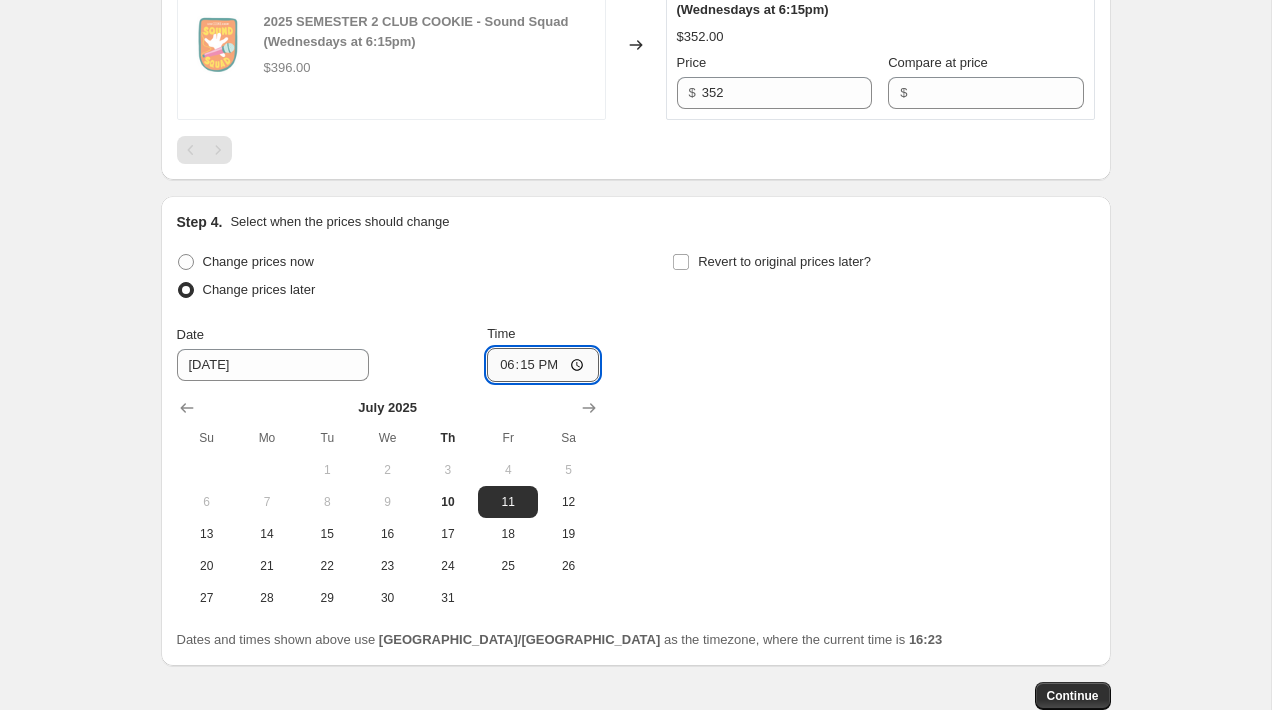 scroll, scrollTop: 782, scrollLeft: 0, axis: vertical 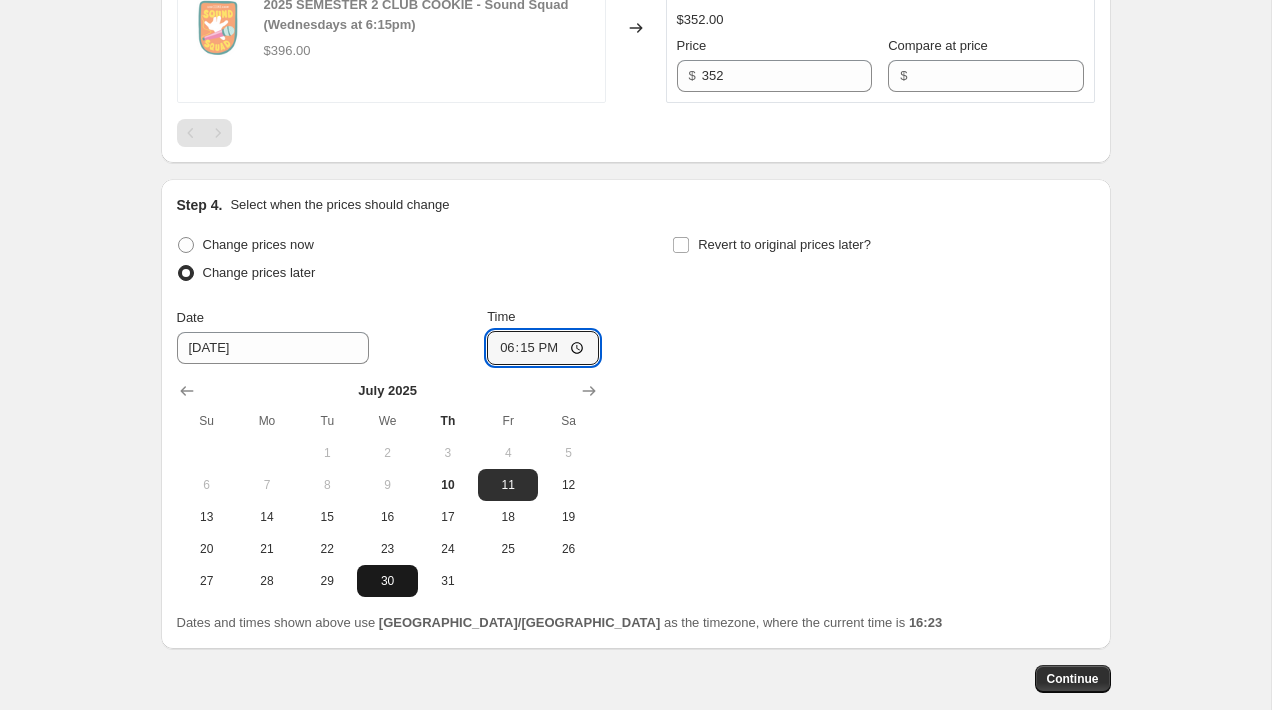 click on "30" at bounding box center (387, 581) 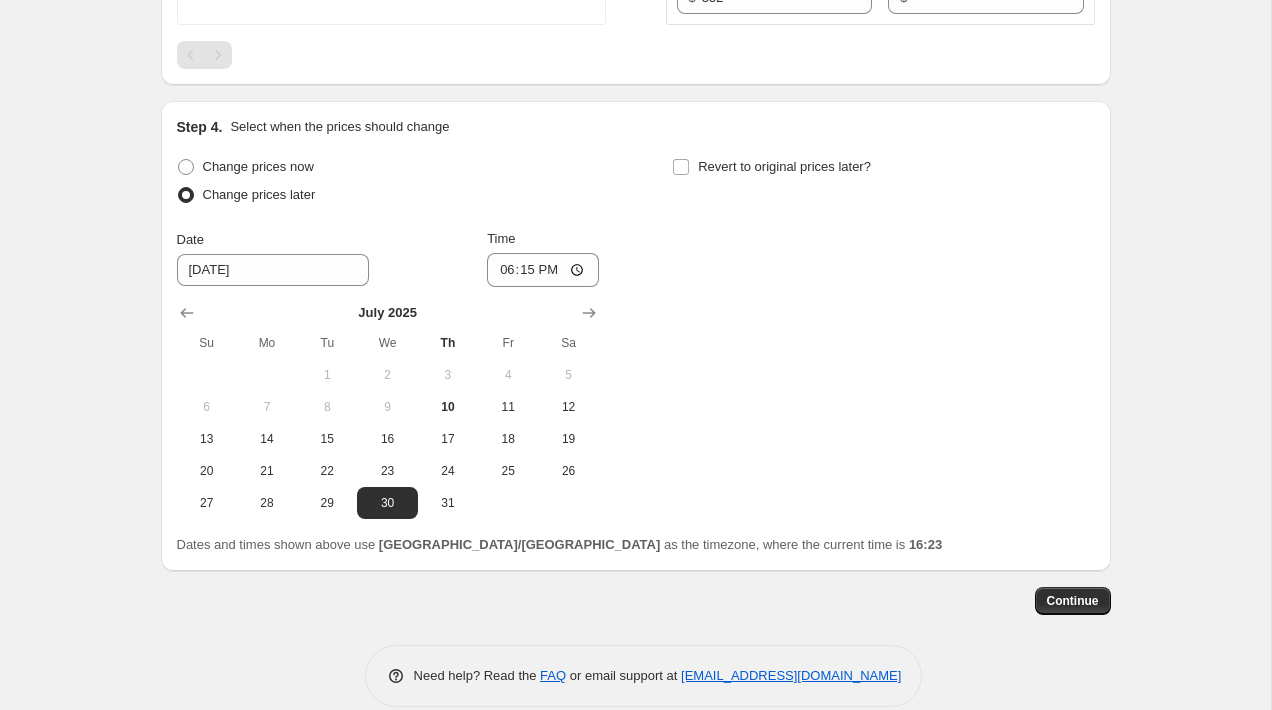 scroll, scrollTop: 887, scrollLeft: 0, axis: vertical 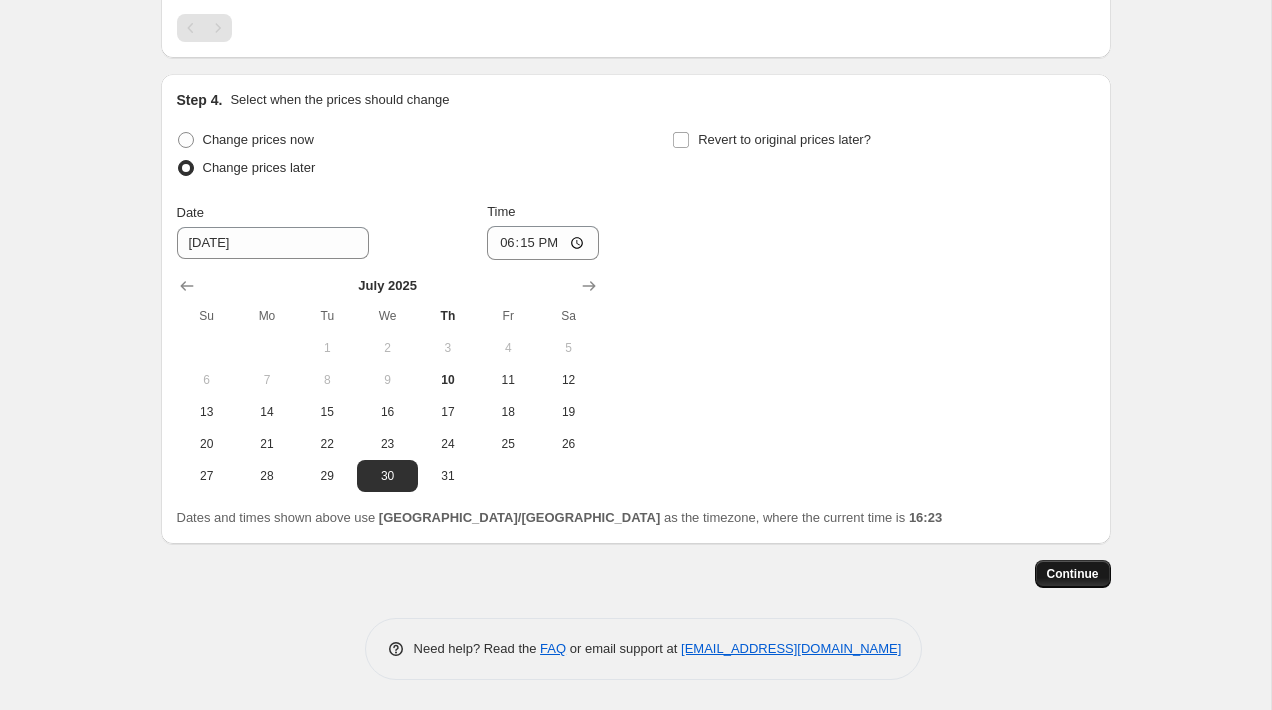 click on "Continue" at bounding box center (1073, 574) 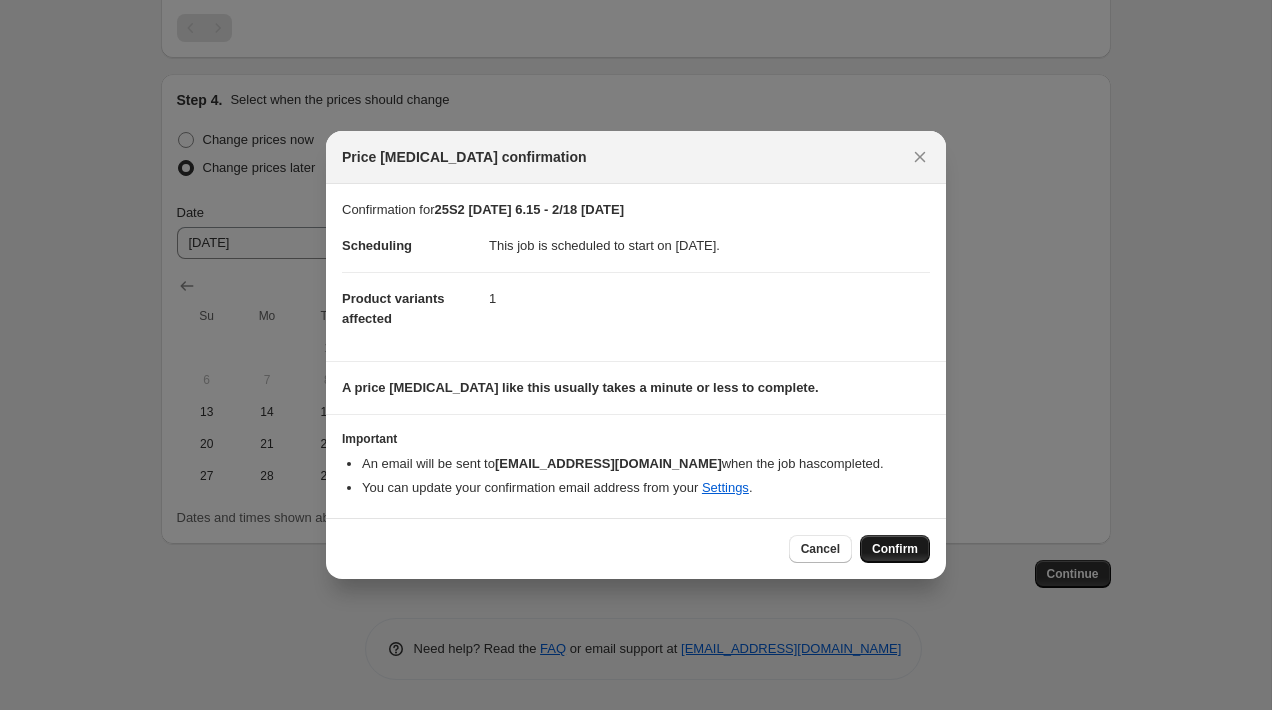 click on "Confirm" at bounding box center (895, 549) 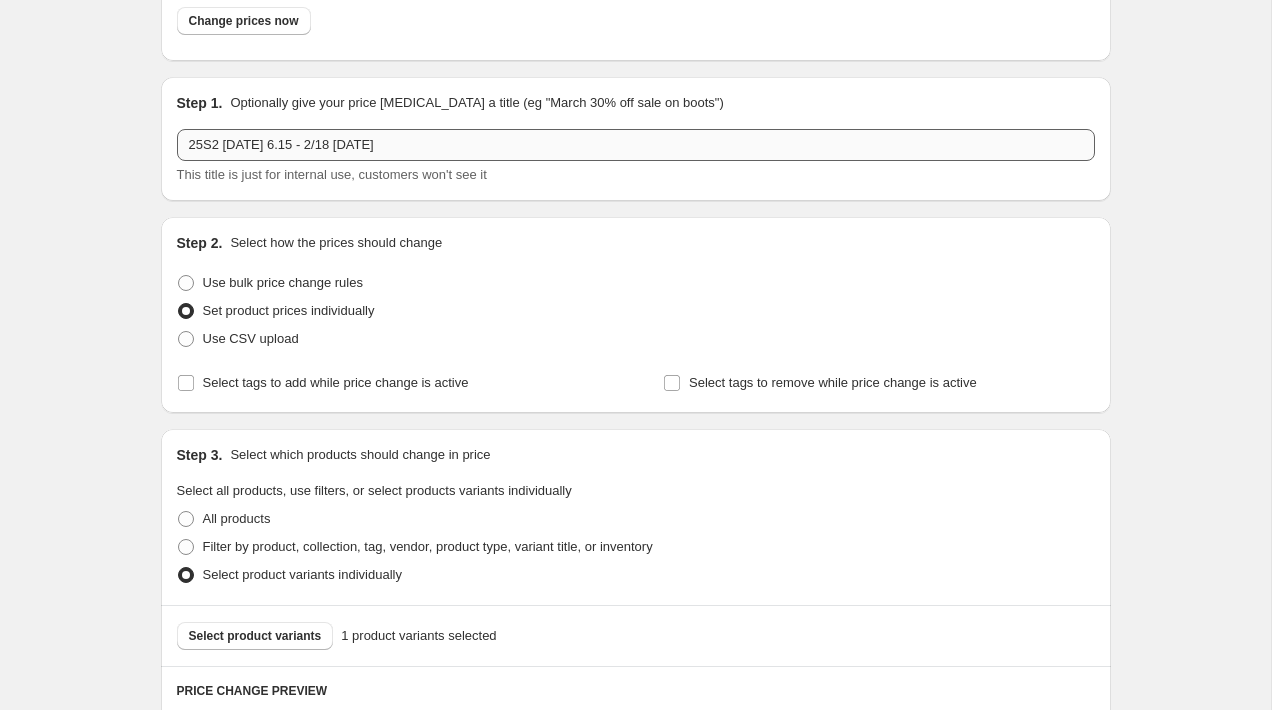 scroll, scrollTop: 0, scrollLeft: 0, axis: both 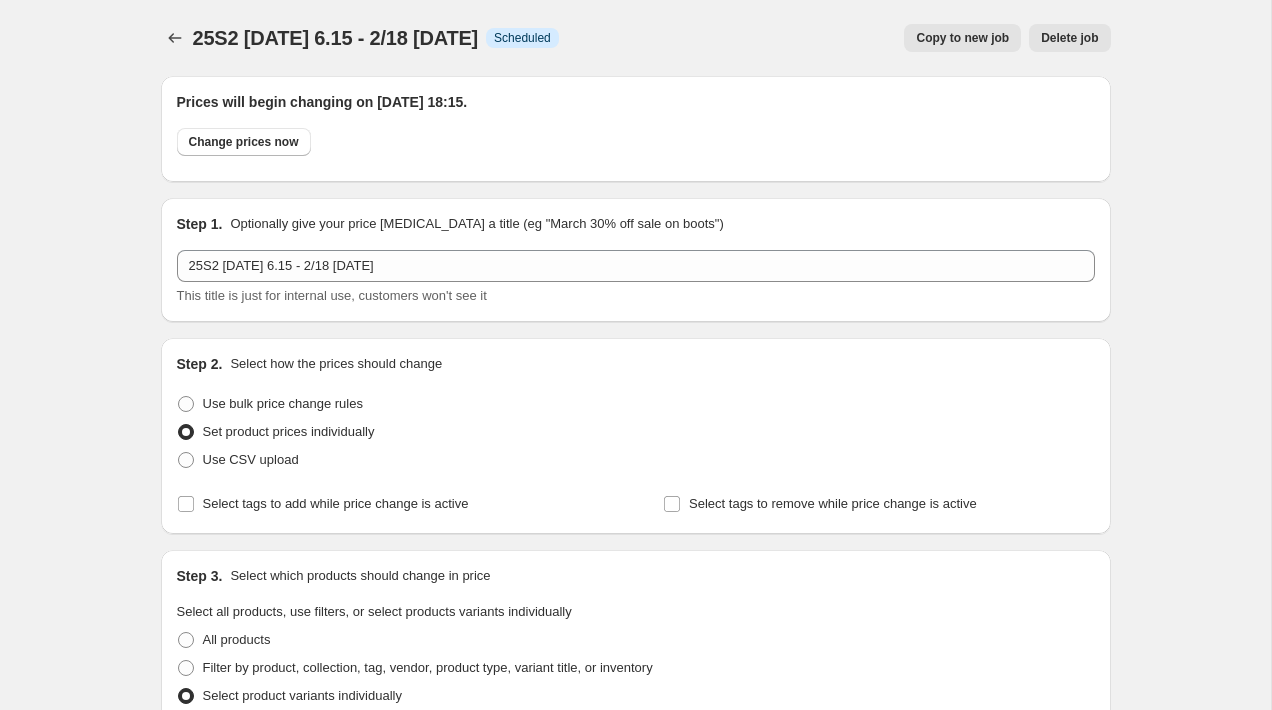 click on "Copy to new job" at bounding box center [962, 38] 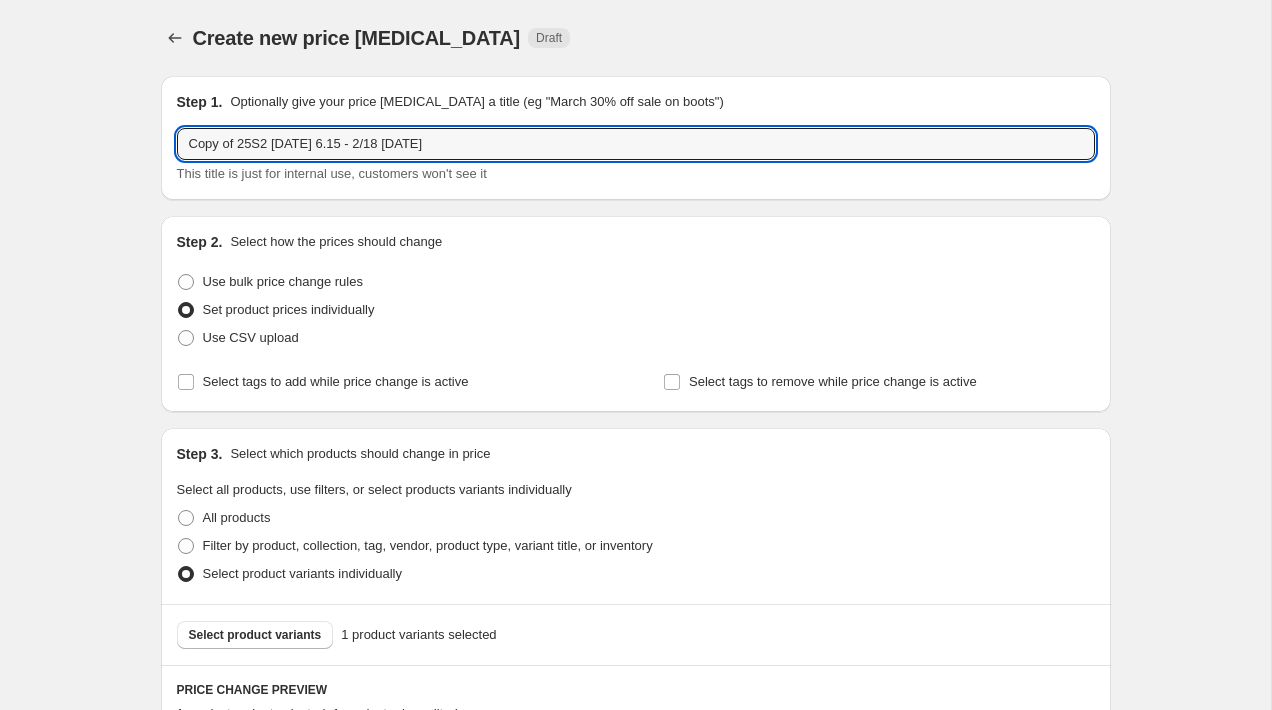 drag, startPoint x: 240, startPoint y: 144, endPoint x: 135, endPoint y: 148, distance: 105.076164 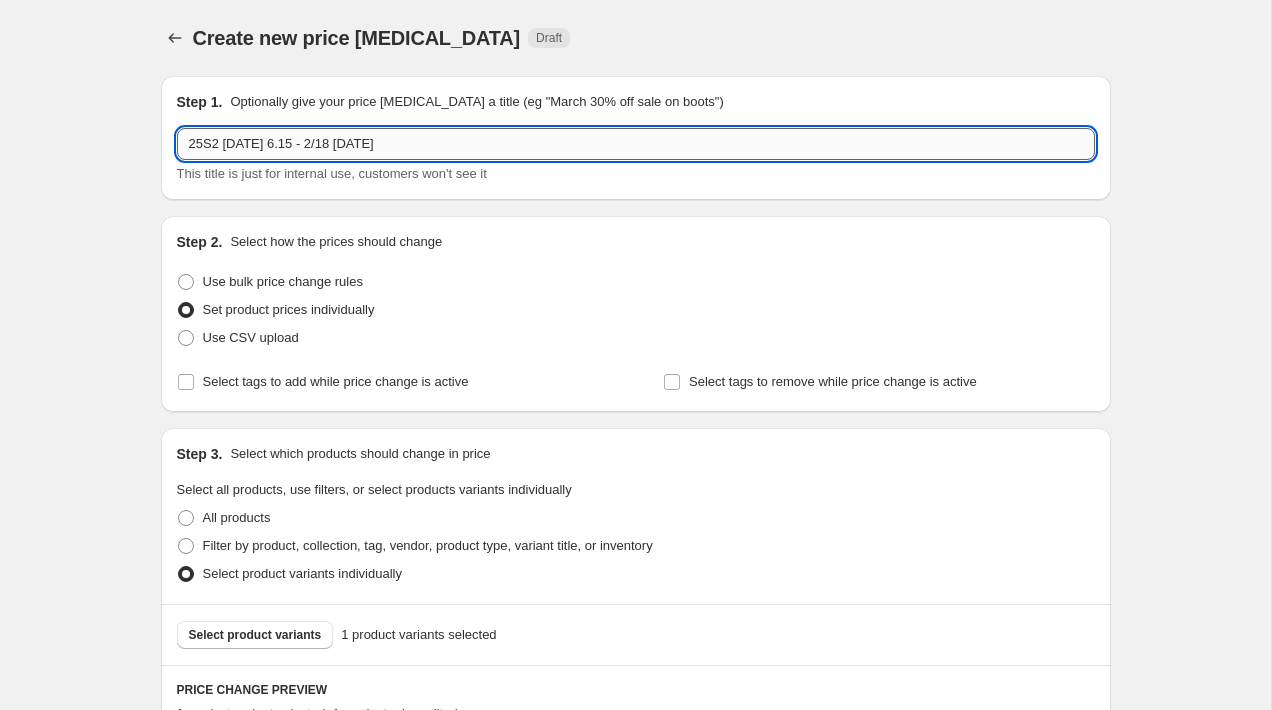 click on "25S2 [DATE] 6.15 - 2/18 [DATE]" at bounding box center (636, 144) 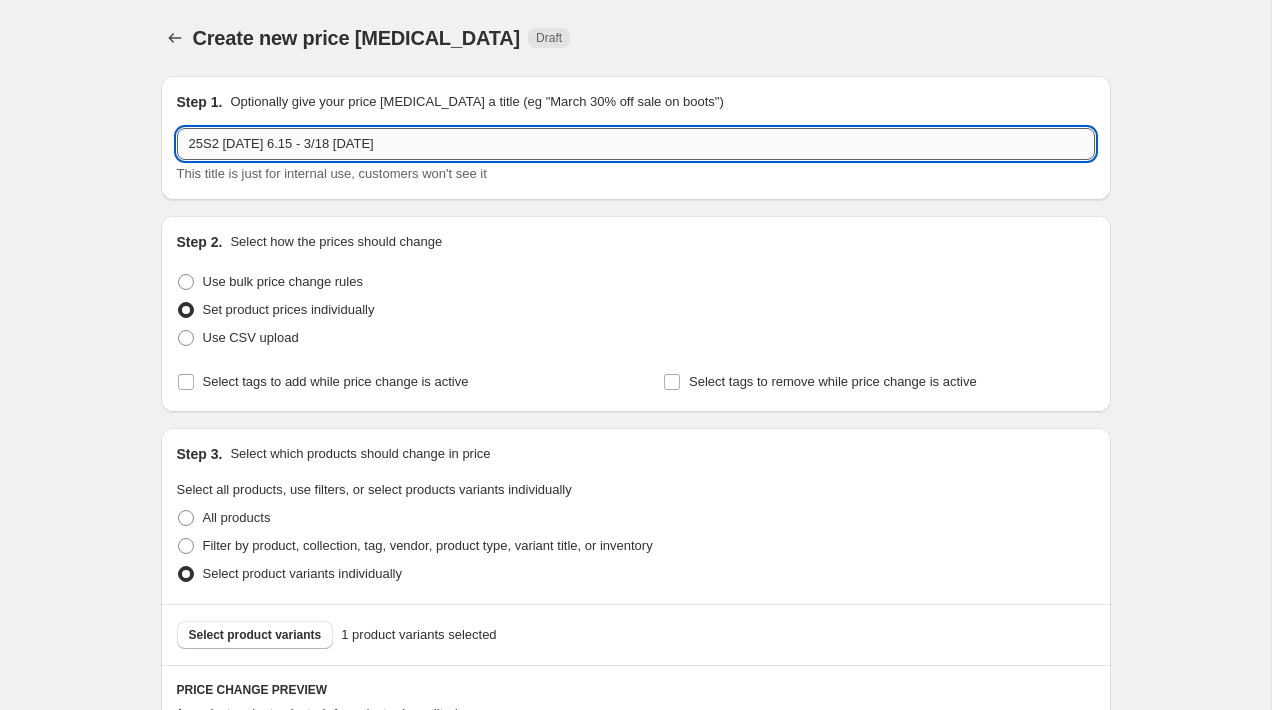 click on "25S2 [DATE] 6.15 - 3/18 [DATE]" at bounding box center [636, 144] 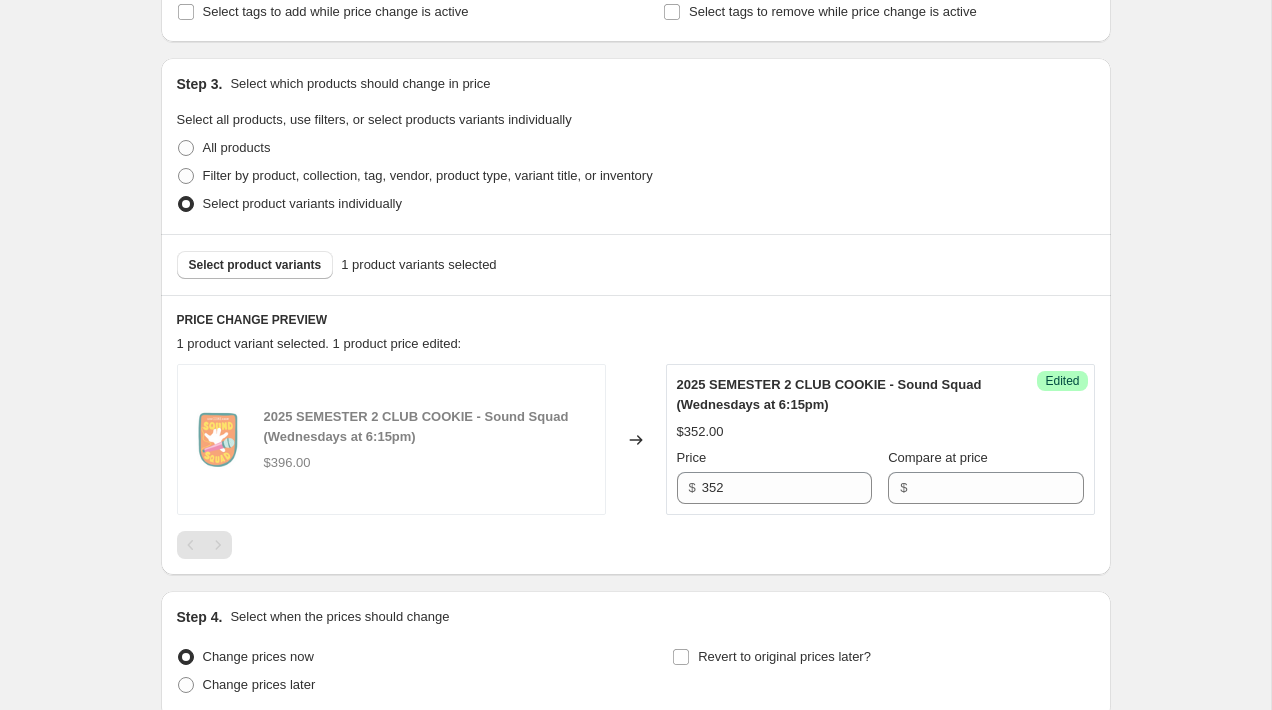 scroll, scrollTop: 382, scrollLeft: 0, axis: vertical 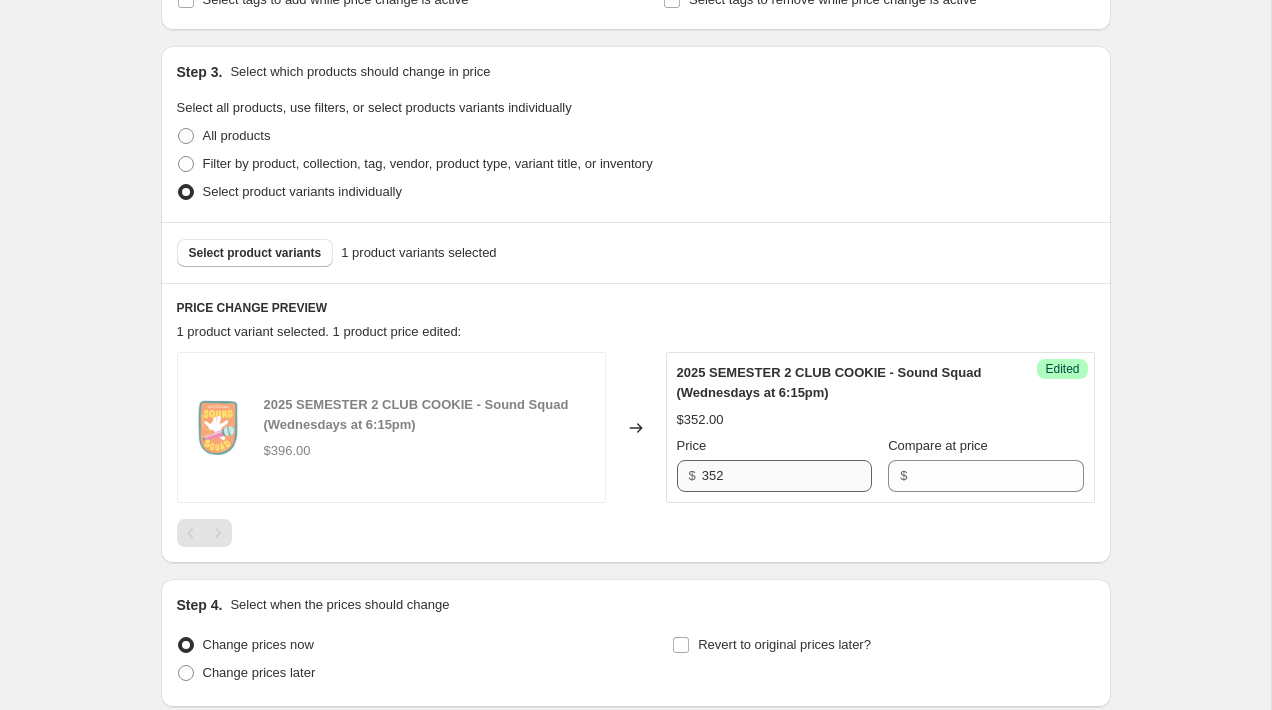type on "25S2 [DATE] 6.15 - 3/18 [DATE]" 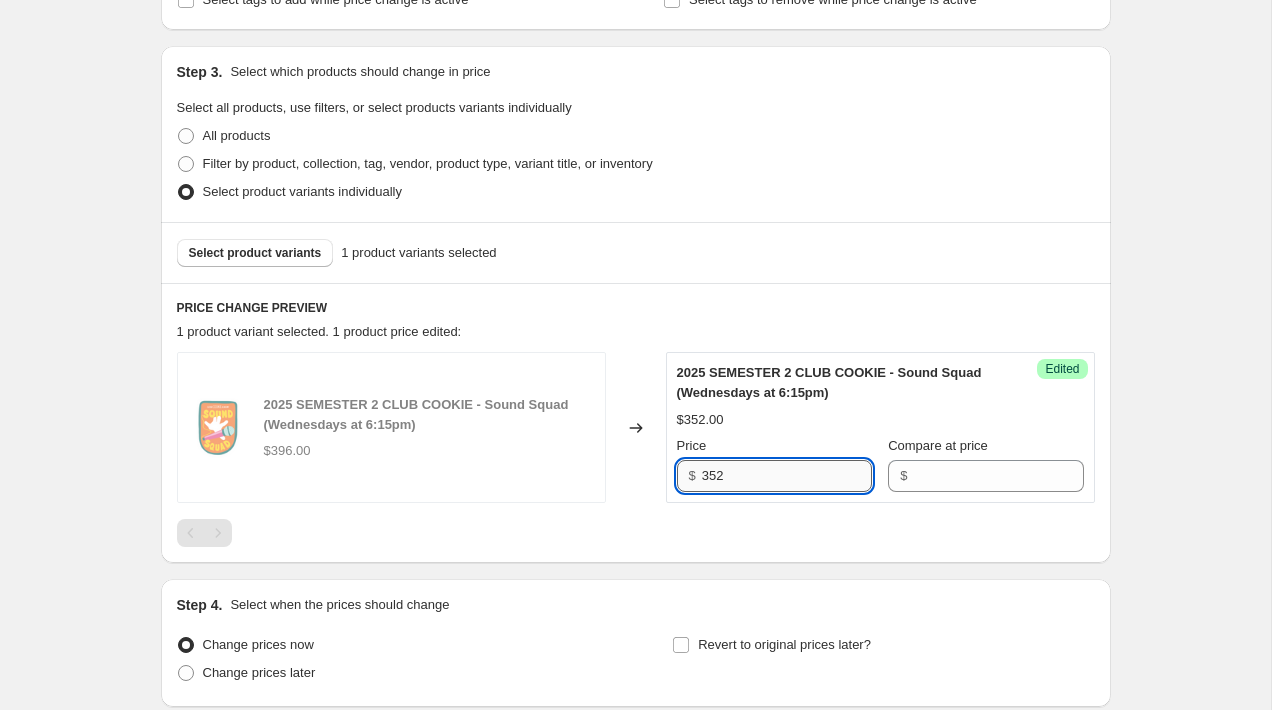 click on "352" at bounding box center [787, 476] 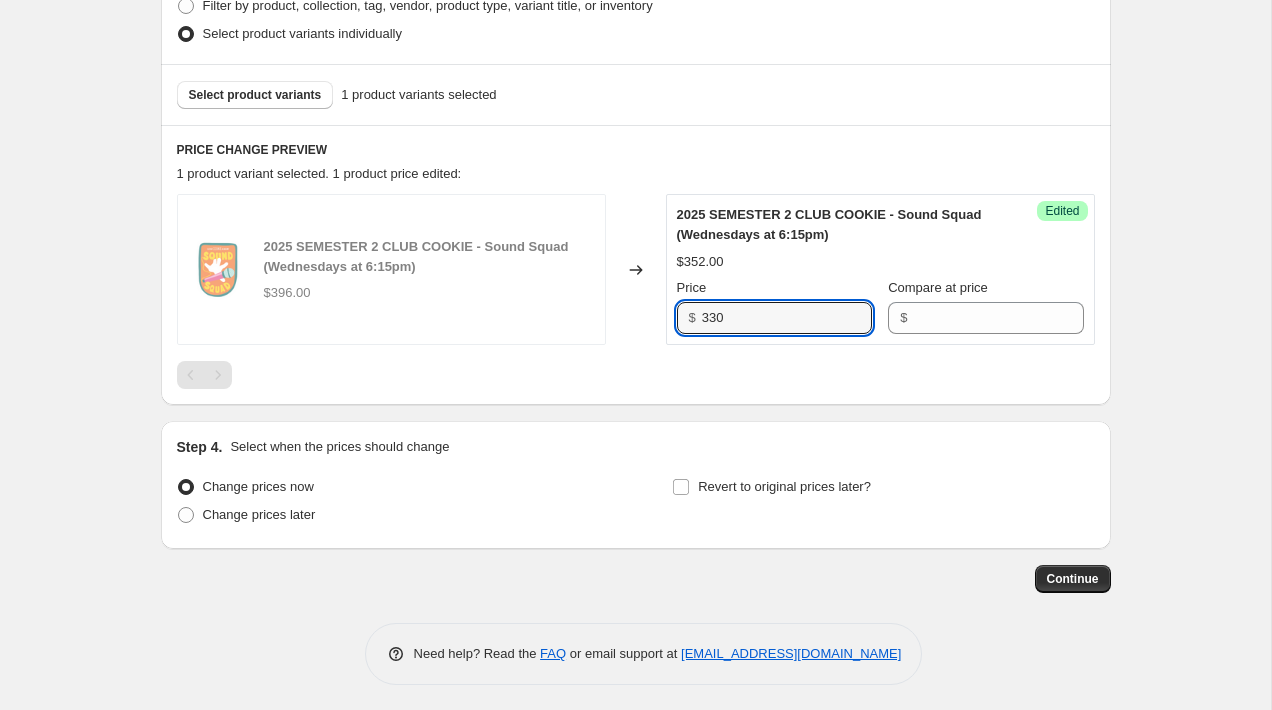 scroll, scrollTop: 545, scrollLeft: 0, axis: vertical 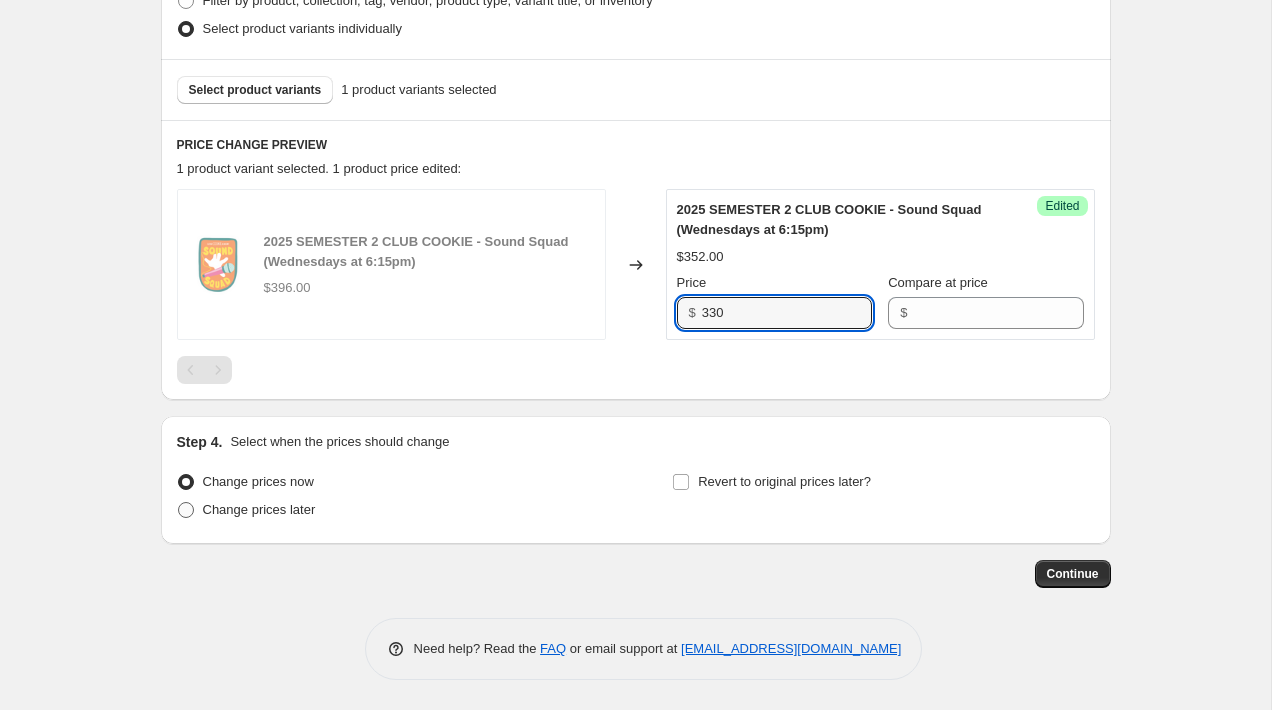 type on "330" 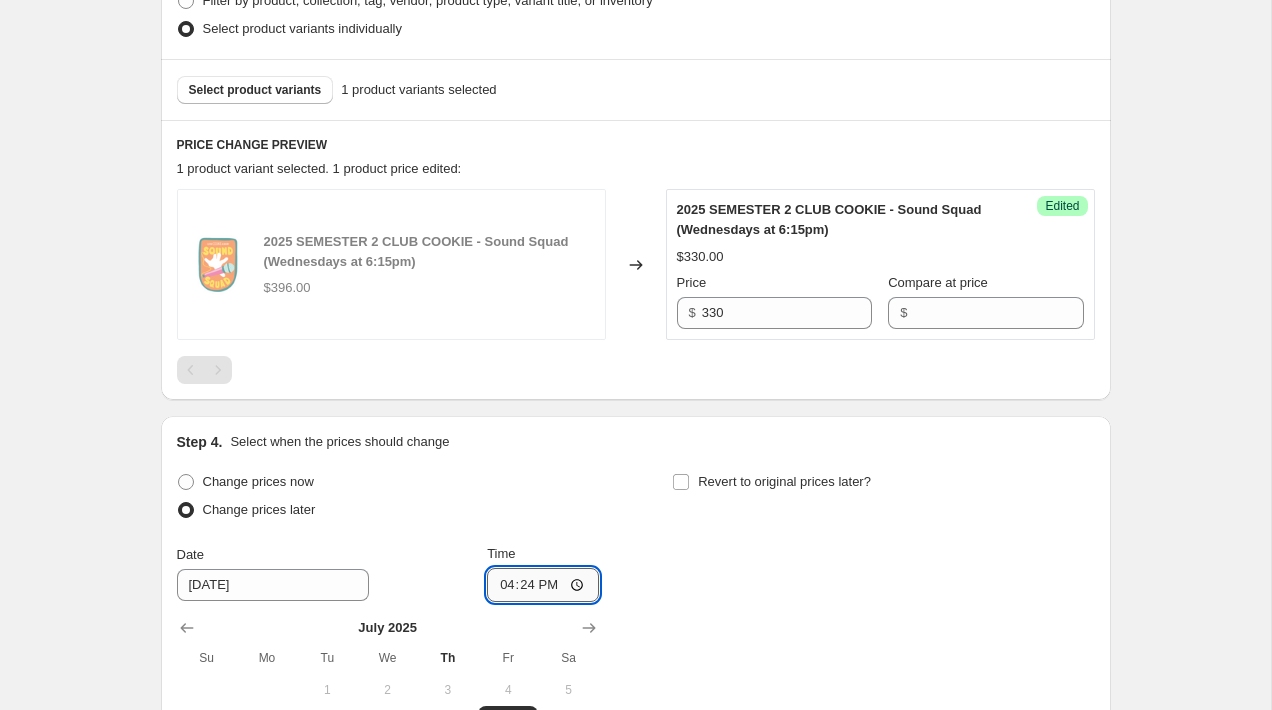 click on "16:24" at bounding box center (543, 585) 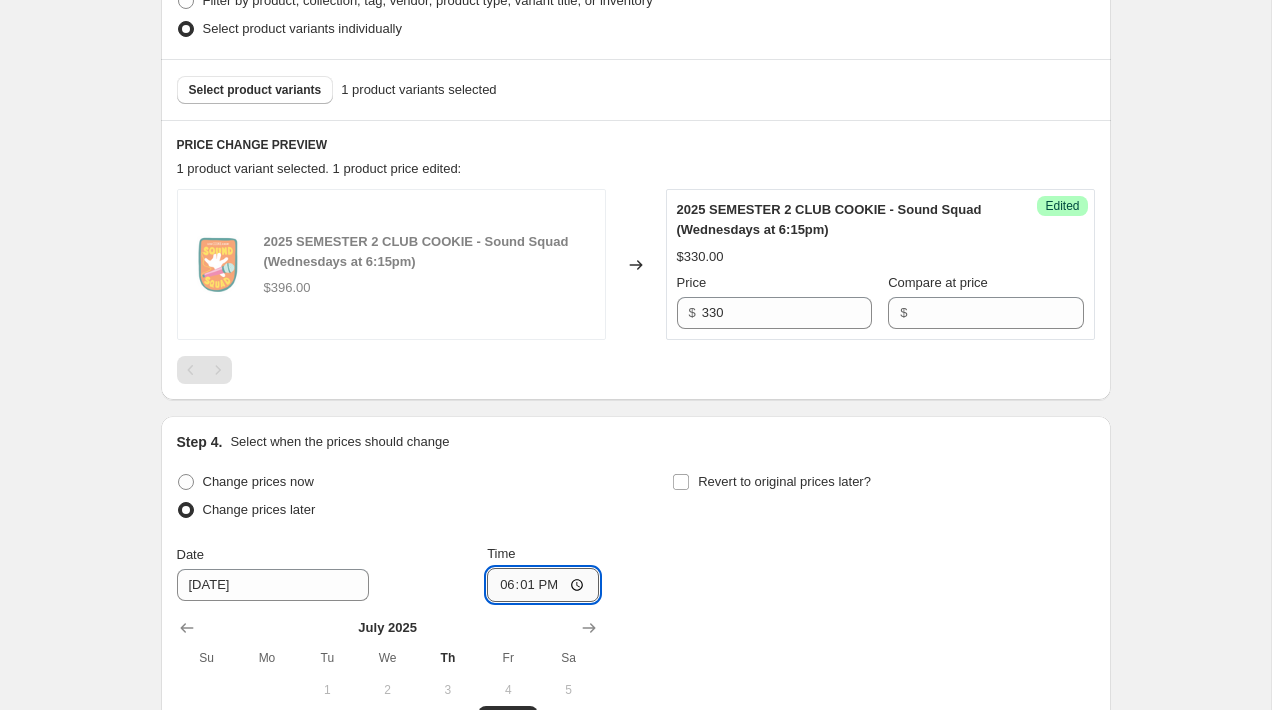 type on "18:15" 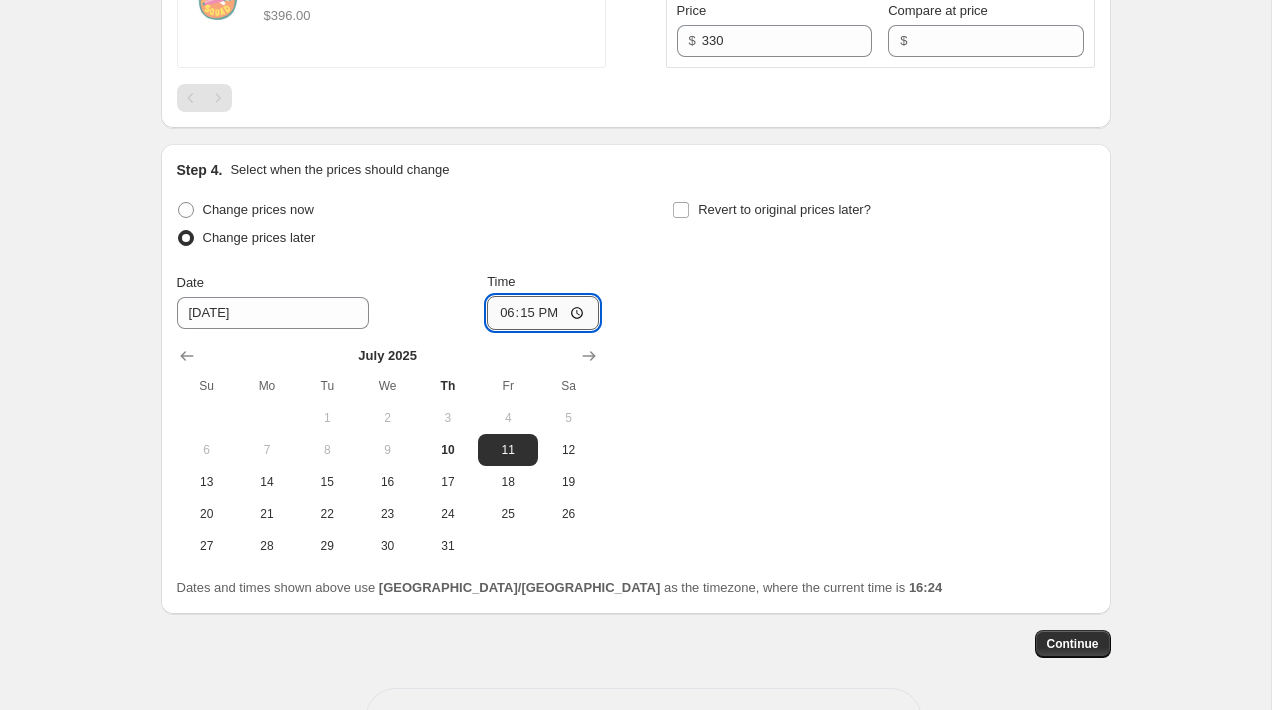 scroll, scrollTop: 874, scrollLeft: 0, axis: vertical 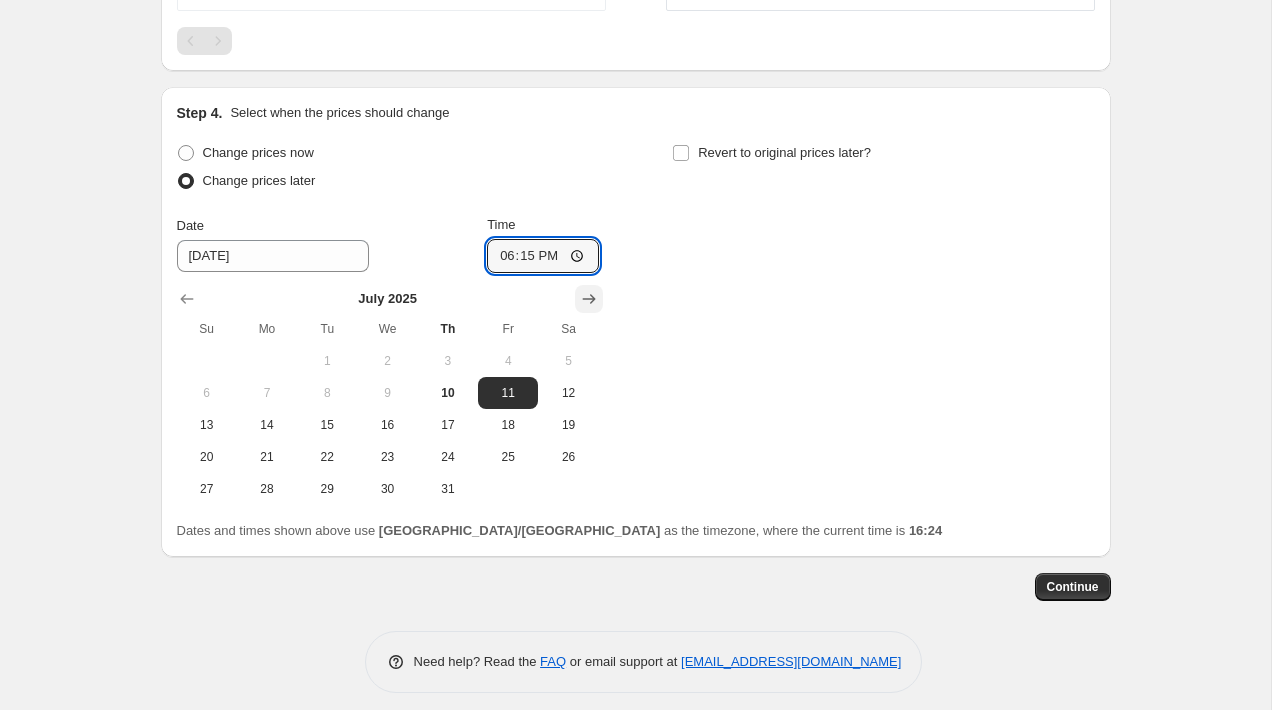 click 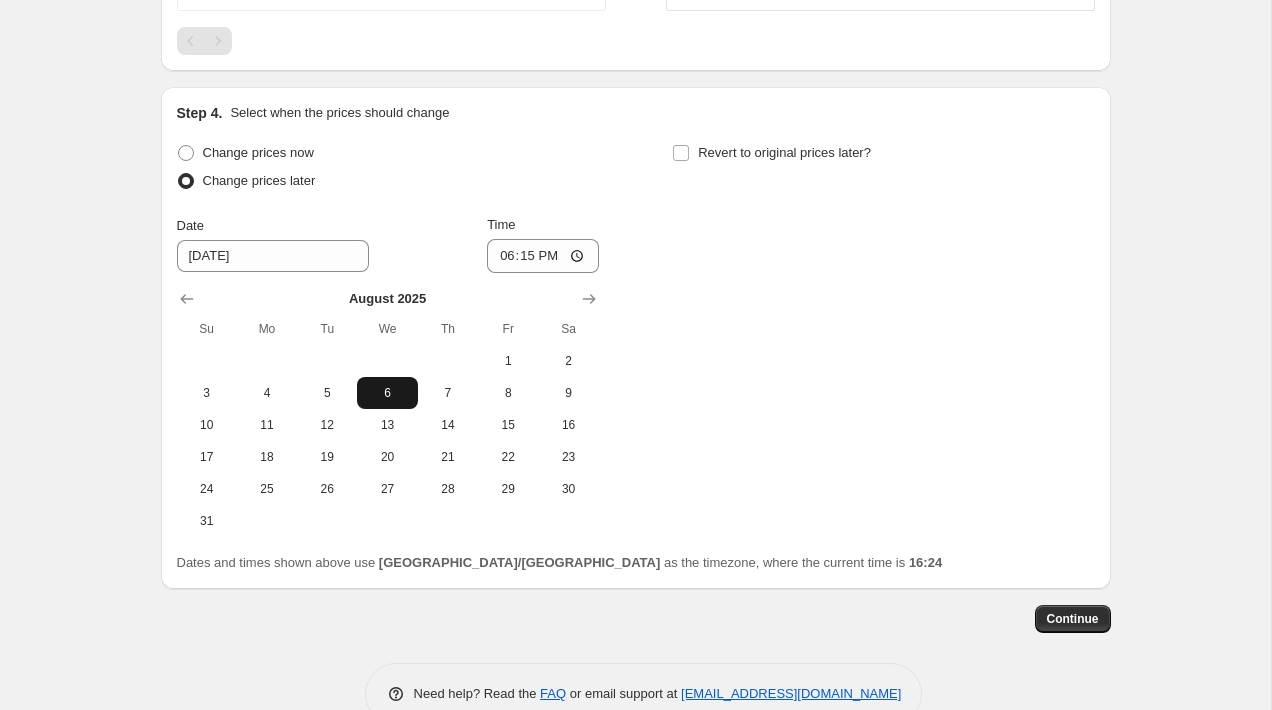 click on "6" at bounding box center [387, 393] 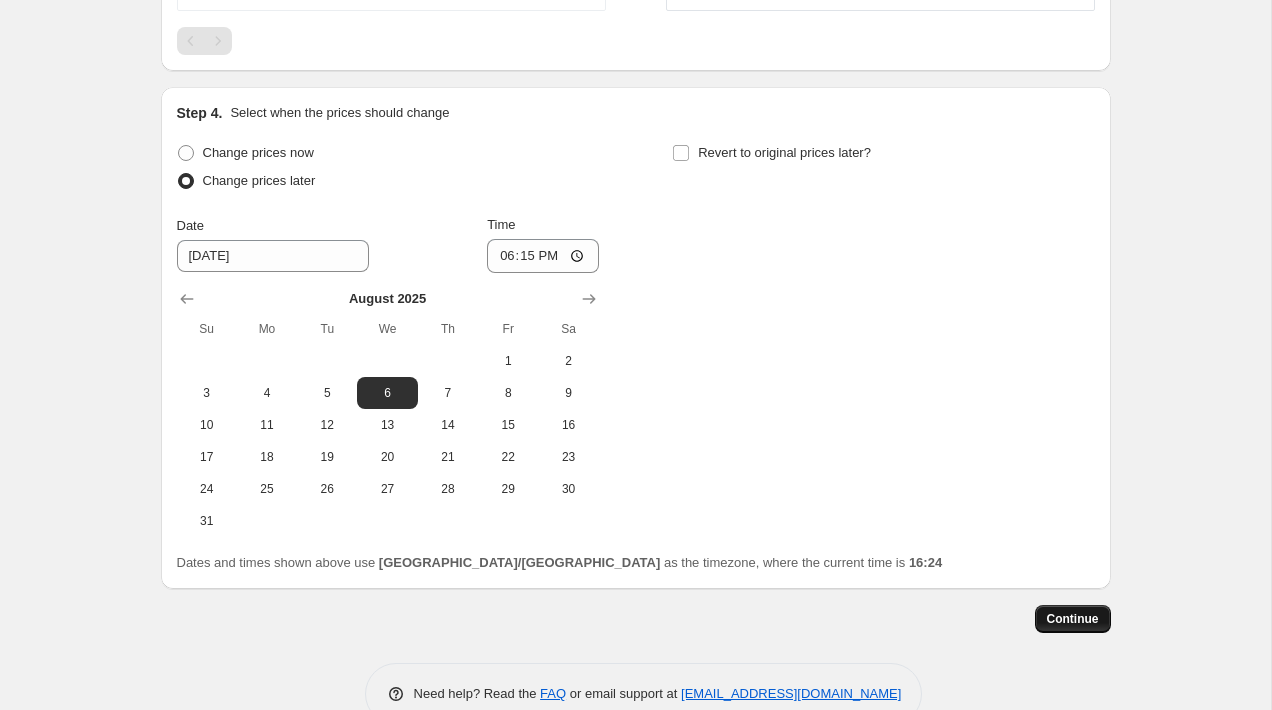 click on "Continue" at bounding box center [1073, 619] 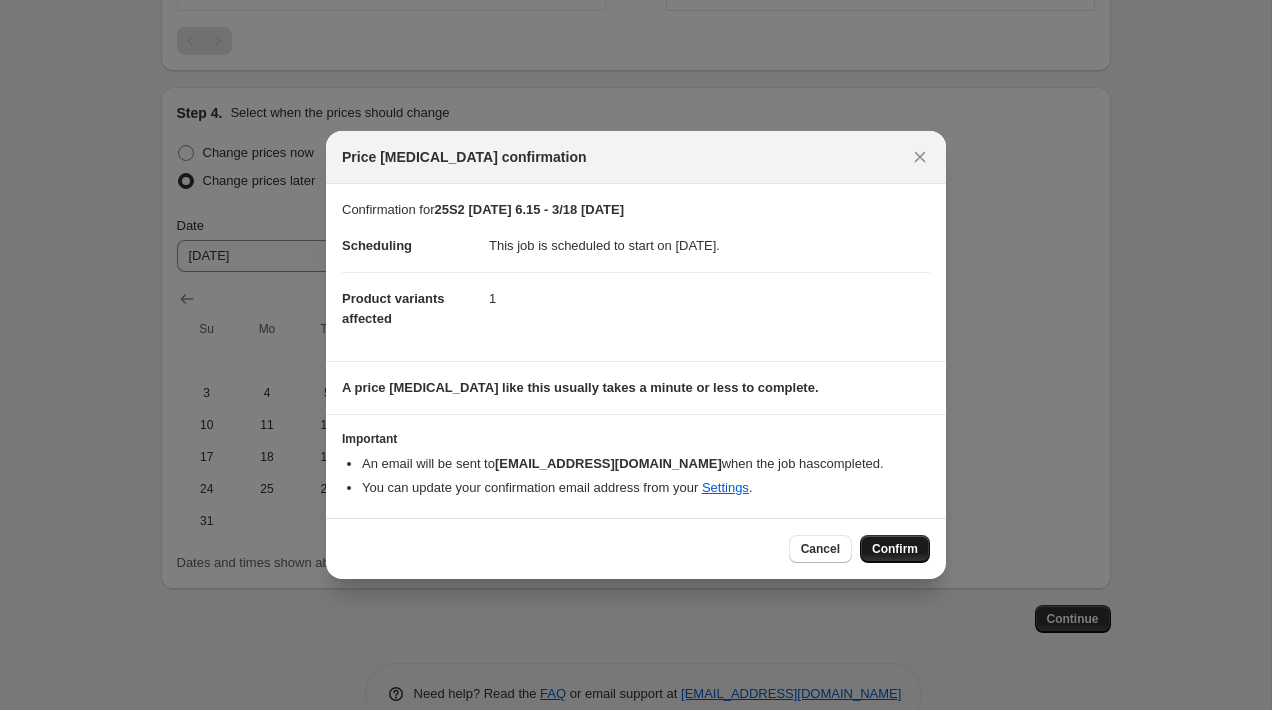 click on "Confirm" at bounding box center [895, 549] 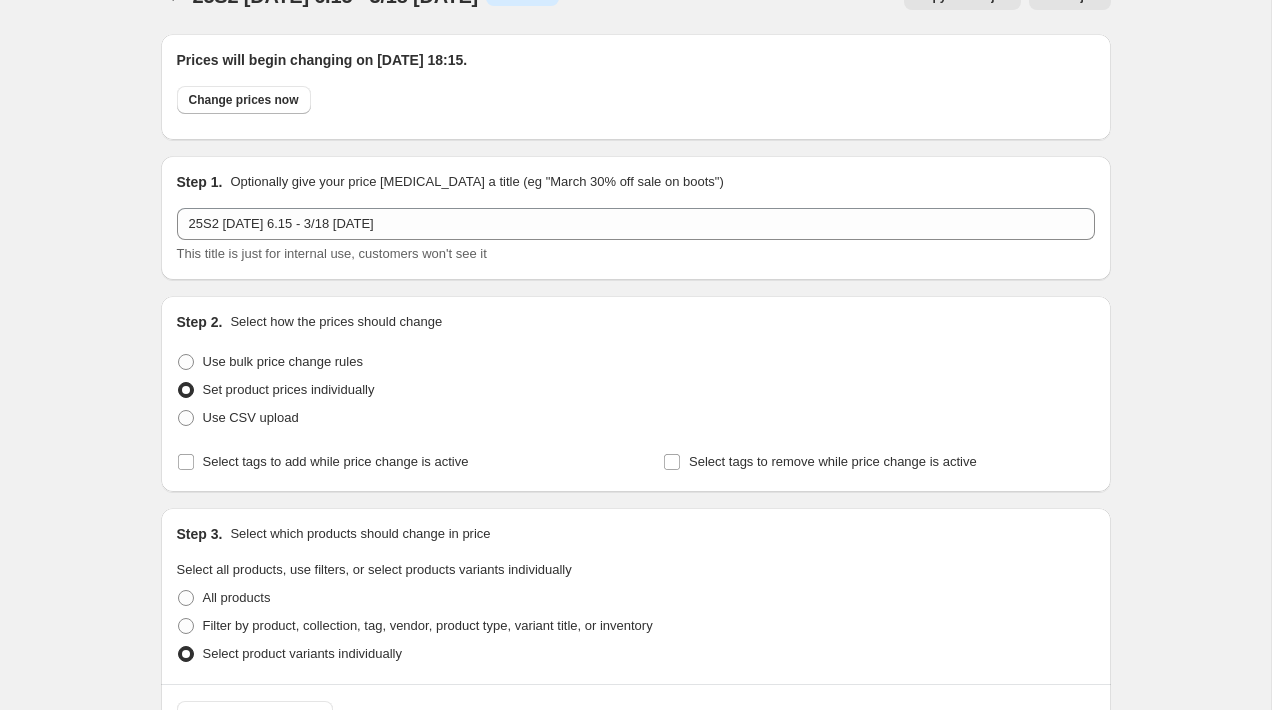 scroll, scrollTop: 0, scrollLeft: 0, axis: both 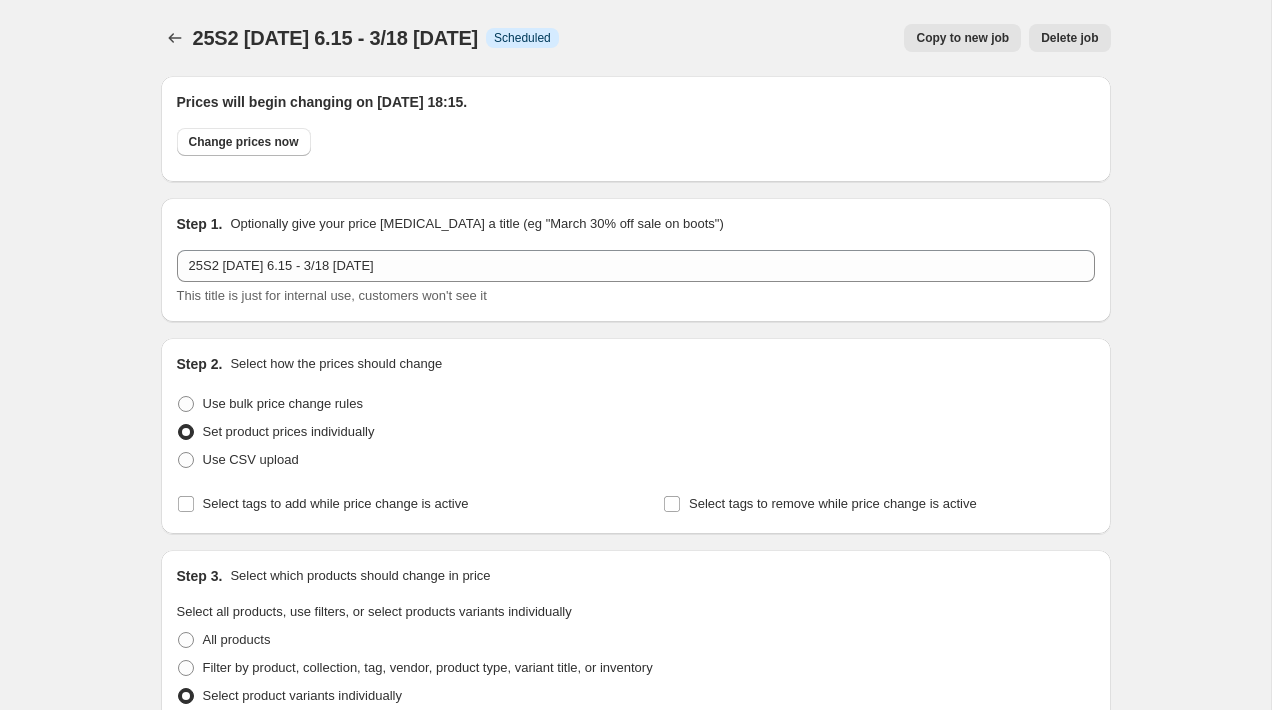 click on "Copy to new job" at bounding box center (962, 38) 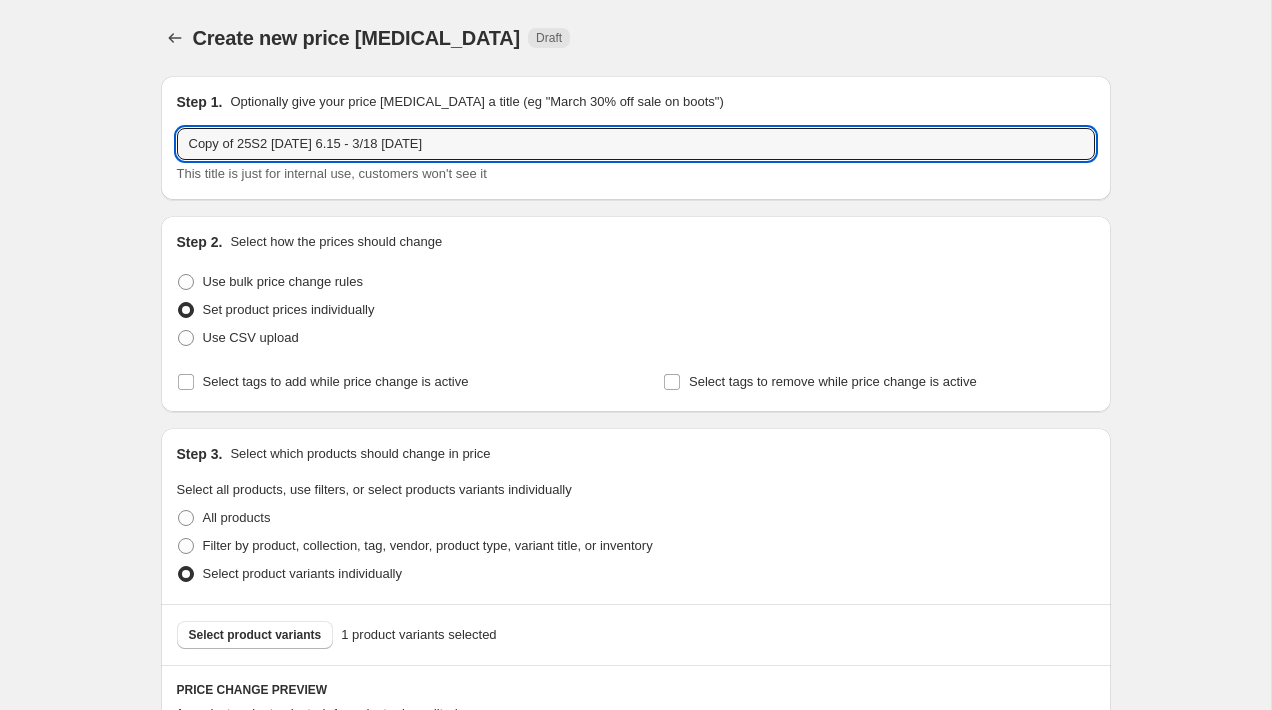 drag, startPoint x: 241, startPoint y: 139, endPoint x: 93, endPoint y: 145, distance: 148.12157 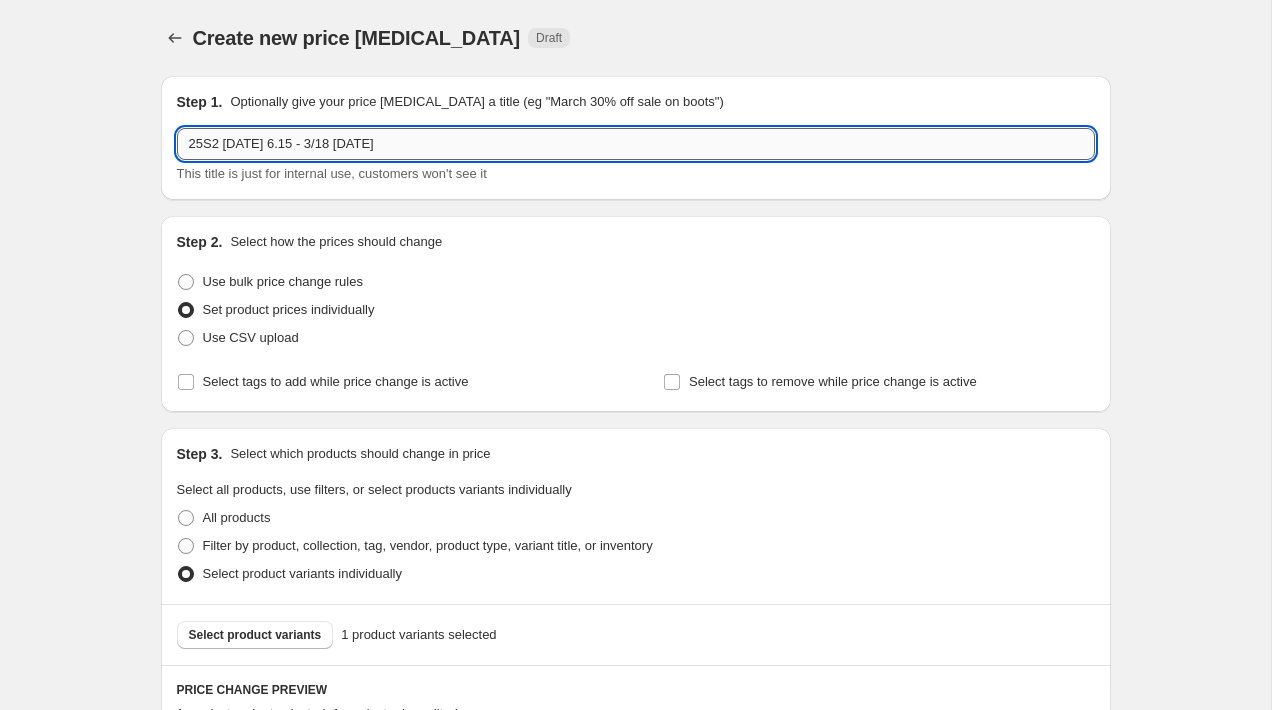 click on "25S2 [DATE] 6.15 - 3/18 [DATE]" at bounding box center [636, 144] 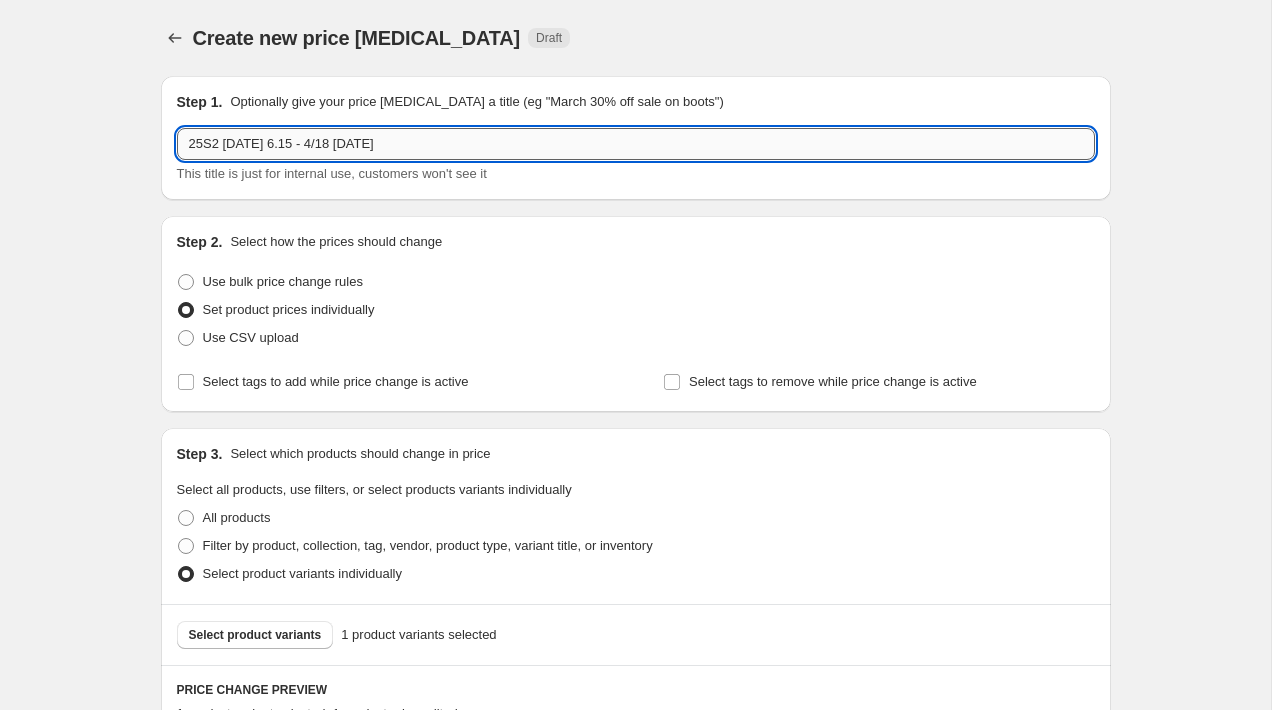 click on "25S2 [DATE] 6.15 - 4/18 [DATE]" at bounding box center (636, 144) 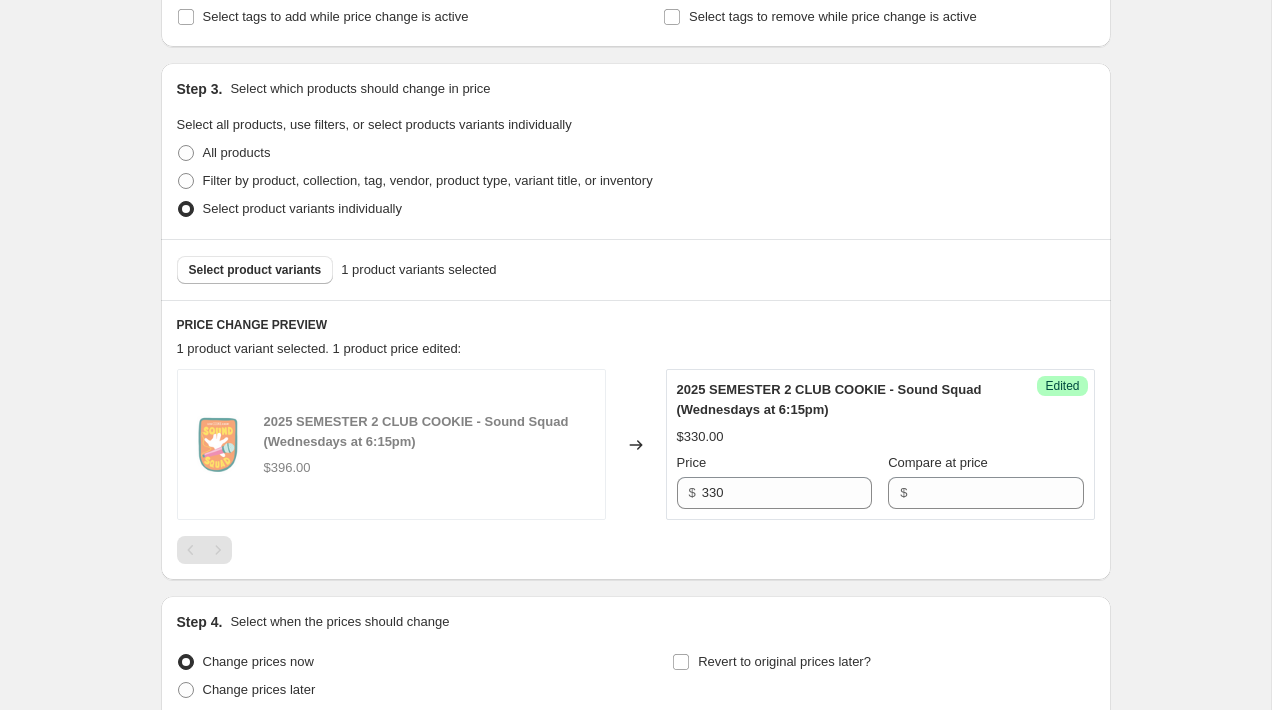 scroll, scrollTop: 545, scrollLeft: 0, axis: vertical 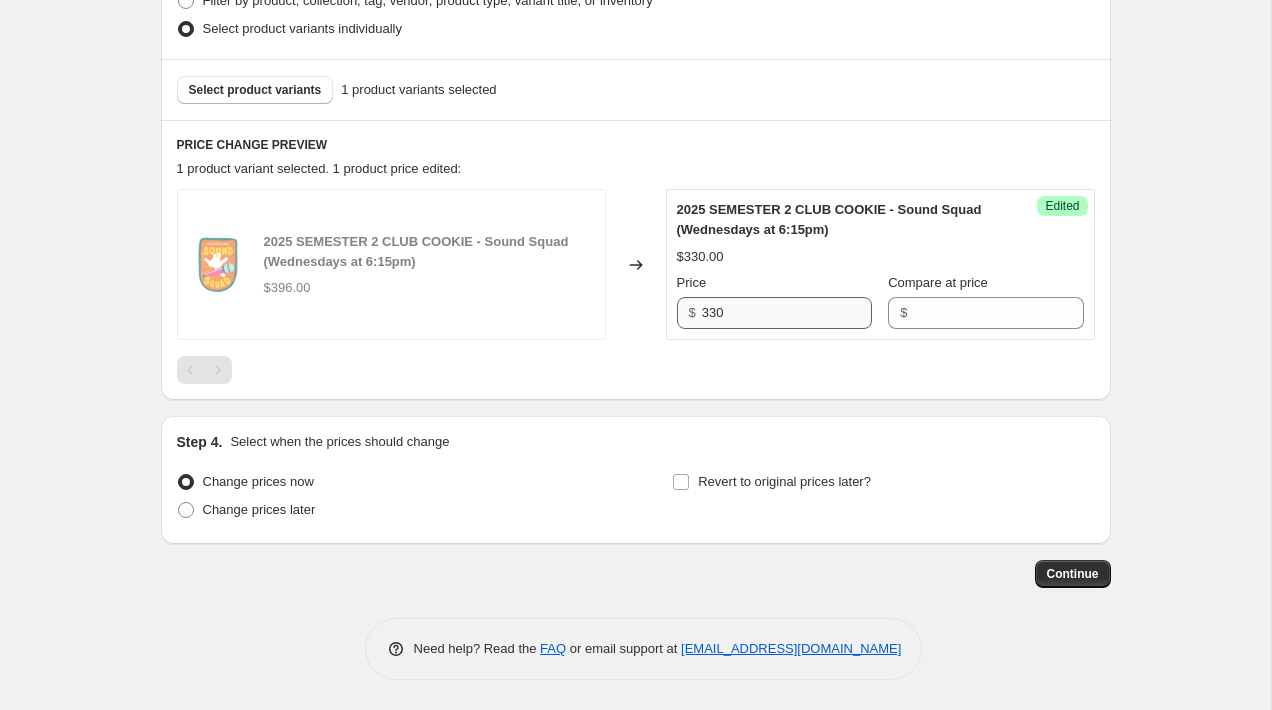 type on "25S2 [DATE] 6.15 - 4/18 [DATE]" 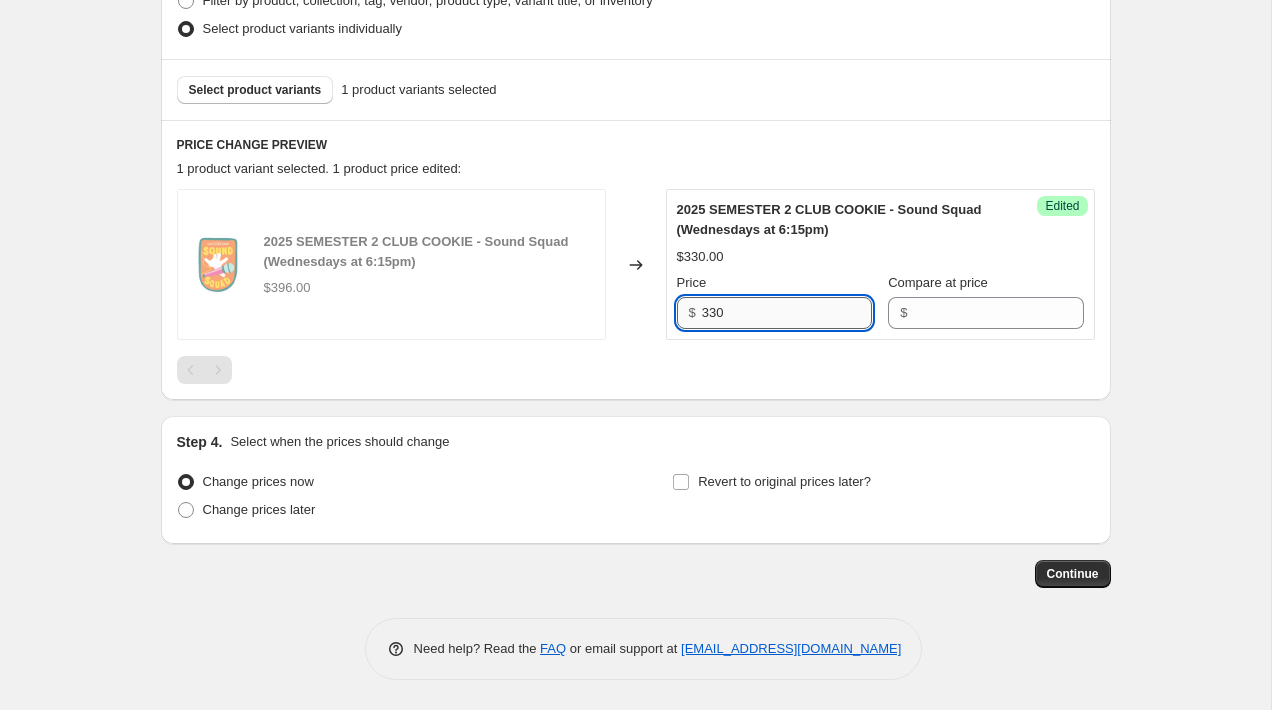 click on "330" at bounding box center (787, 313) 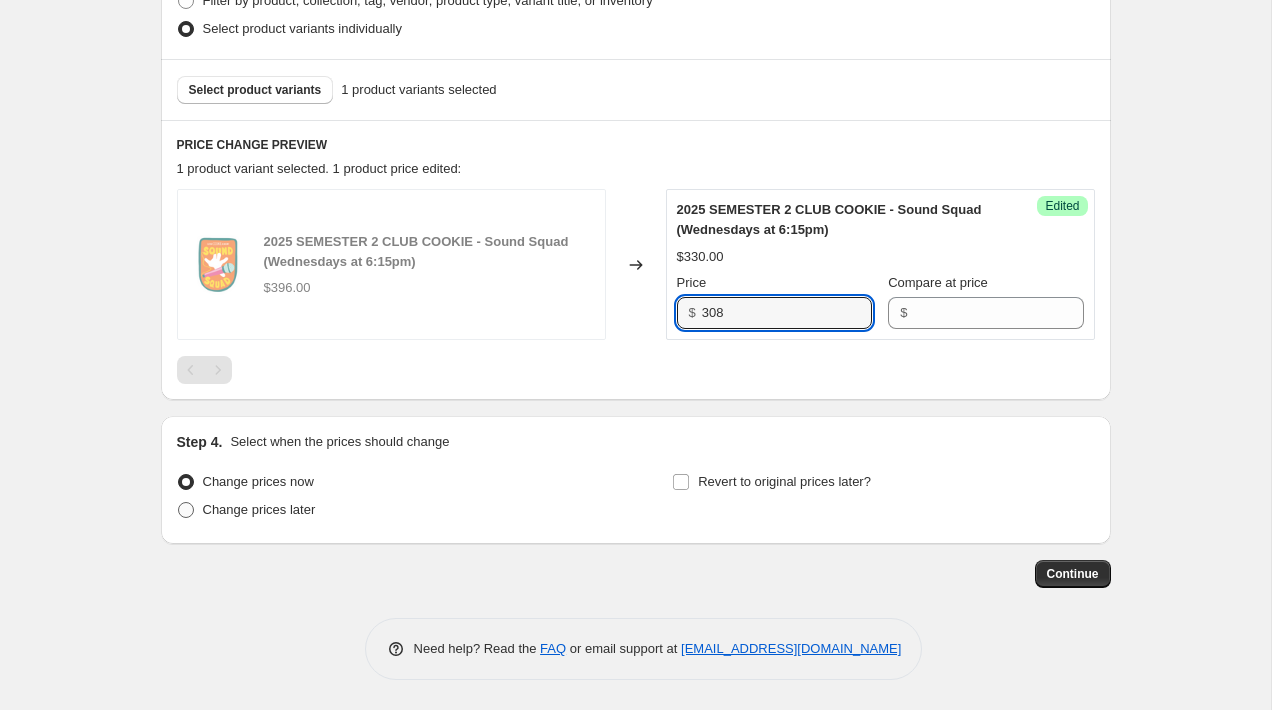 type on "308" 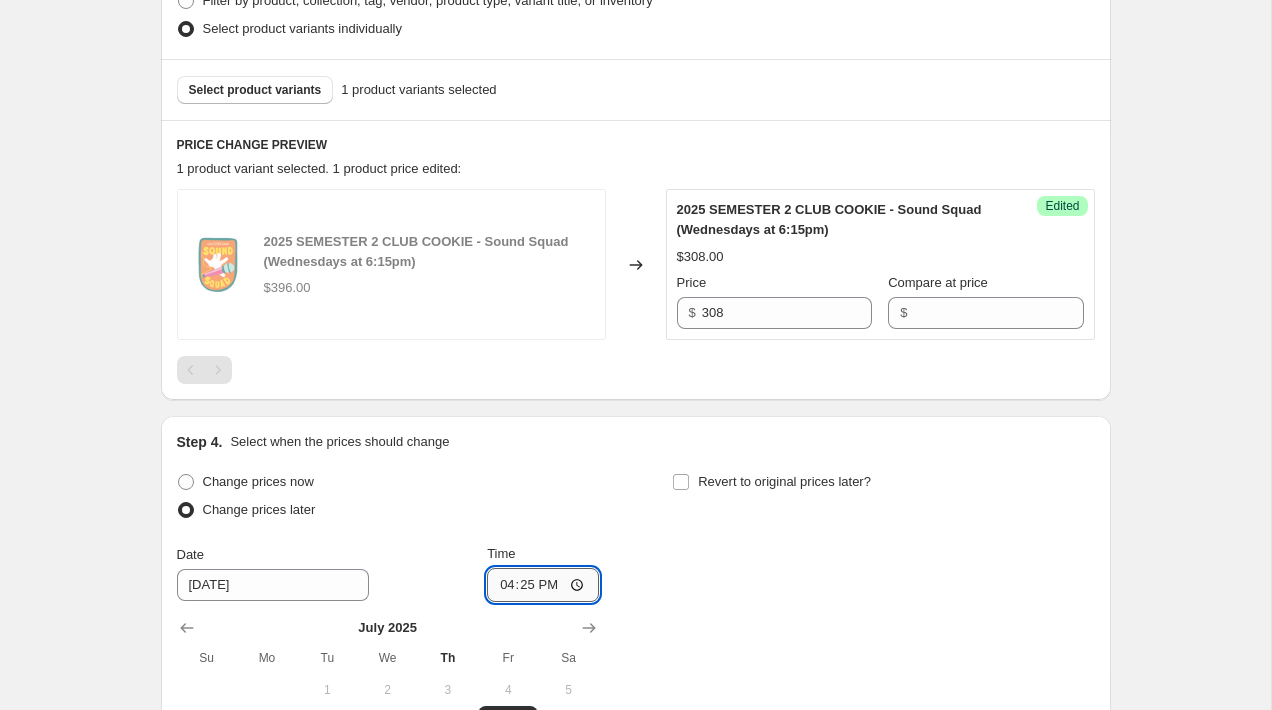 click on "16:25" at bounding box center (543, 585) 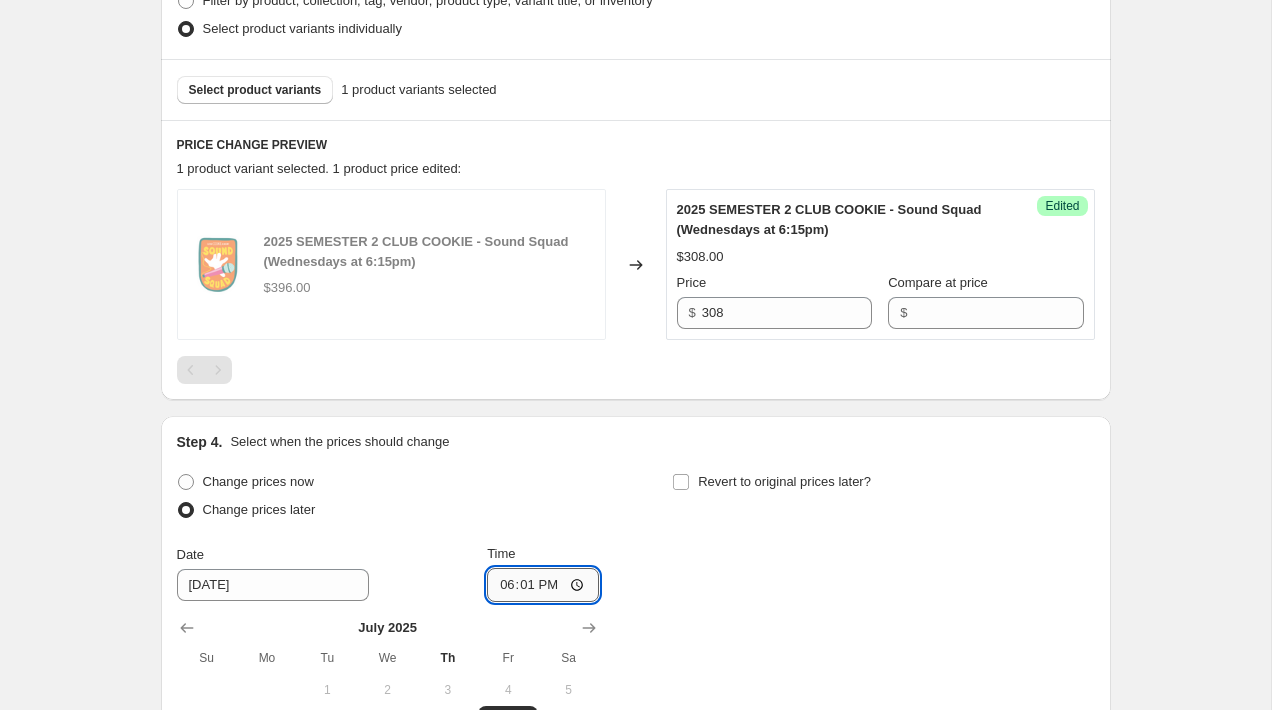 type on "18:15" 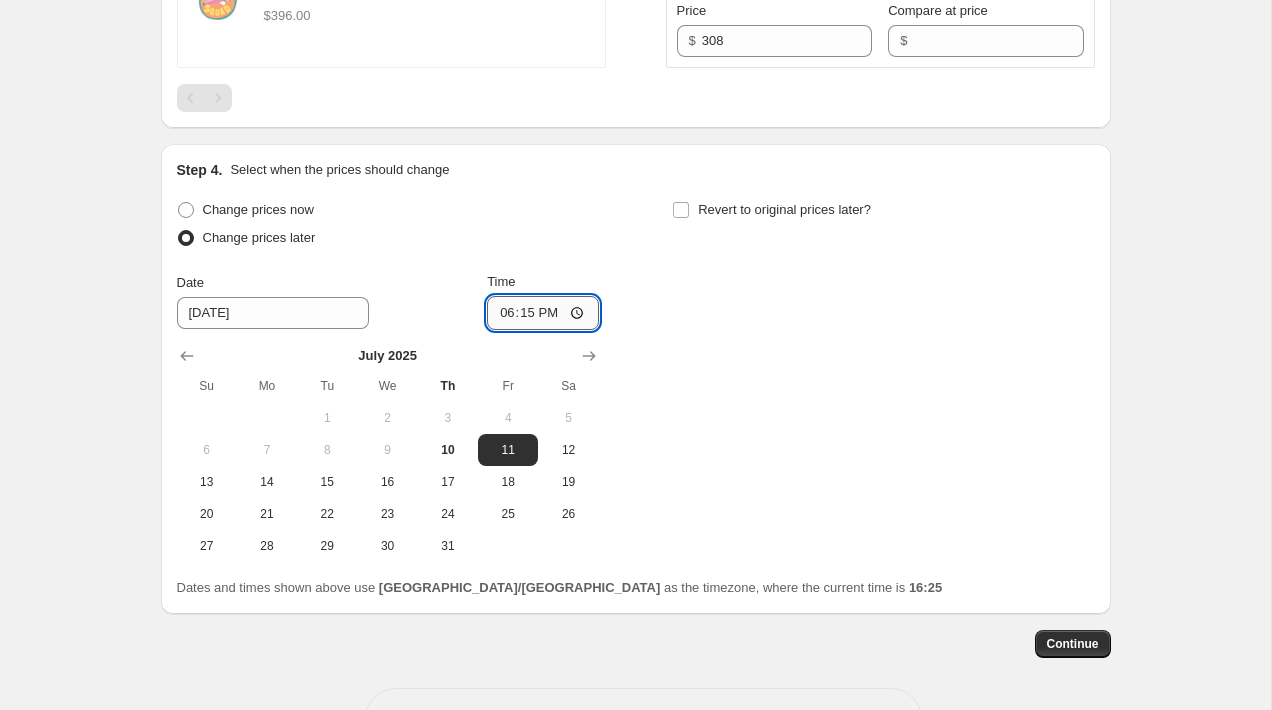 scroll, scrollTop: 824, scrollLeft: 0, axis: vertical 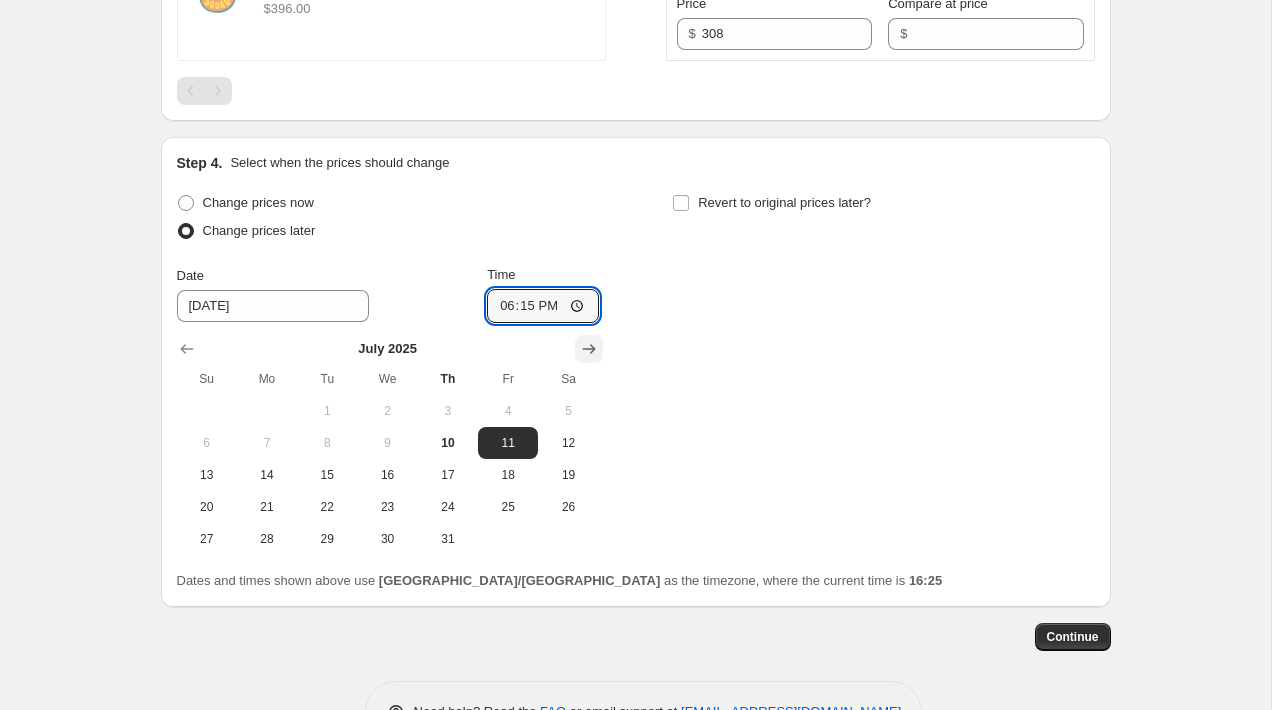 click 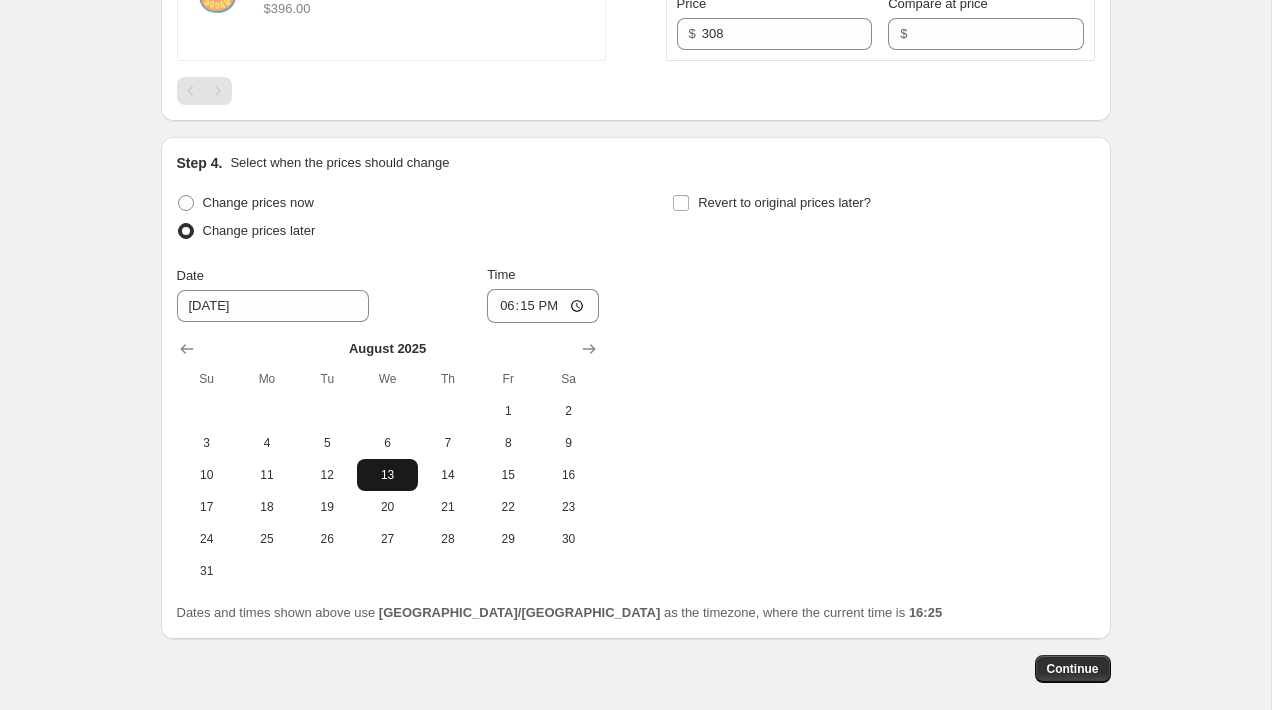 click on "13" at bounding box center [387, 475] 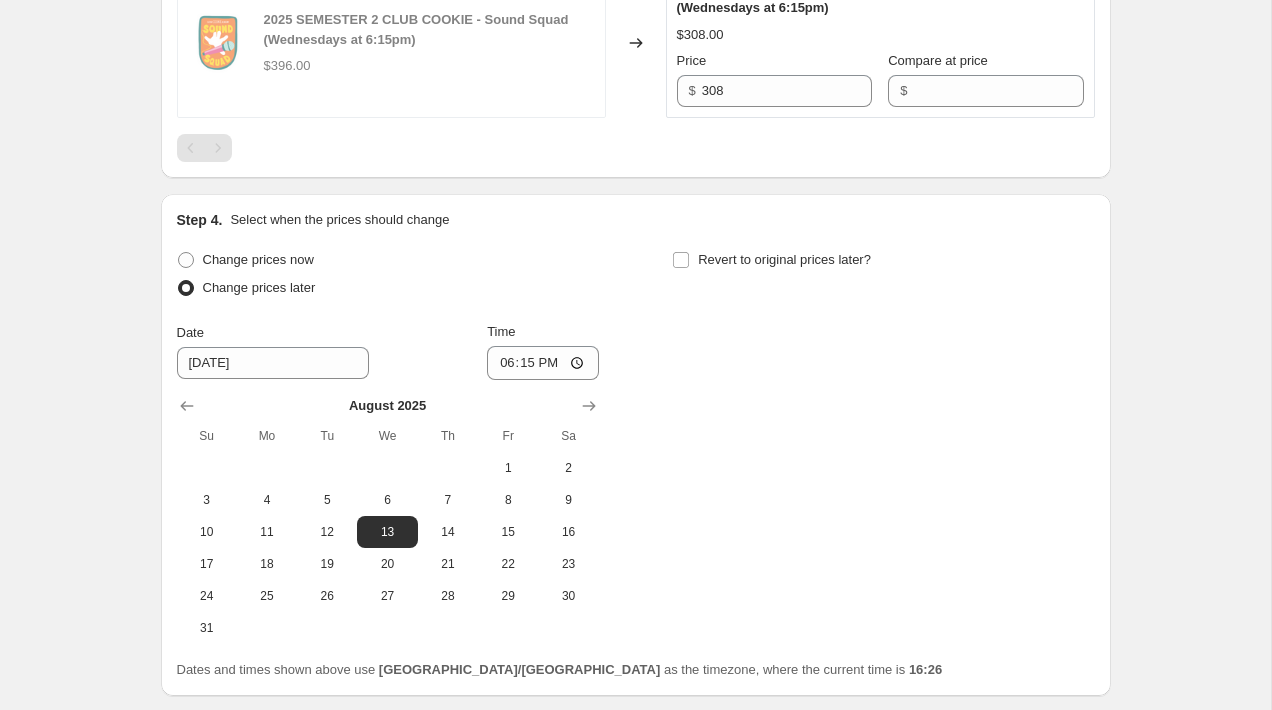 scroll, scrollTop: 903, scrollLeft: 0, axis: vertical 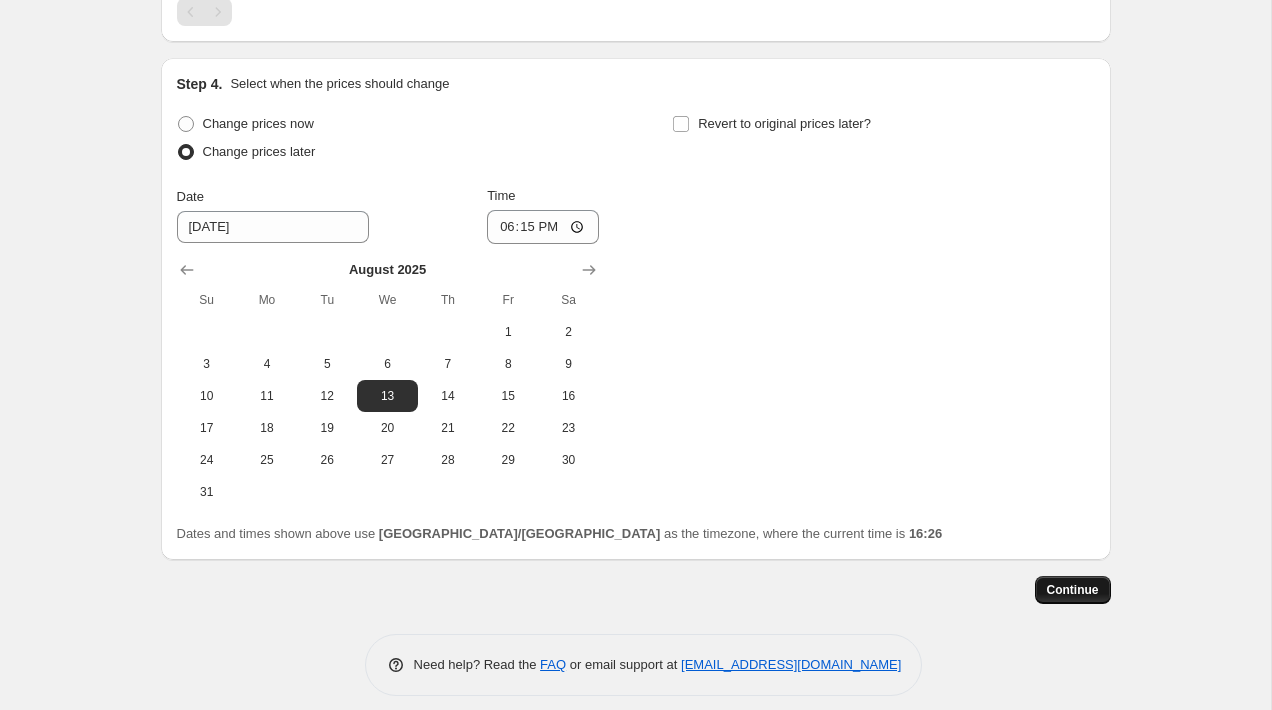 click on "Continue" at bounding box center [1073, 590] 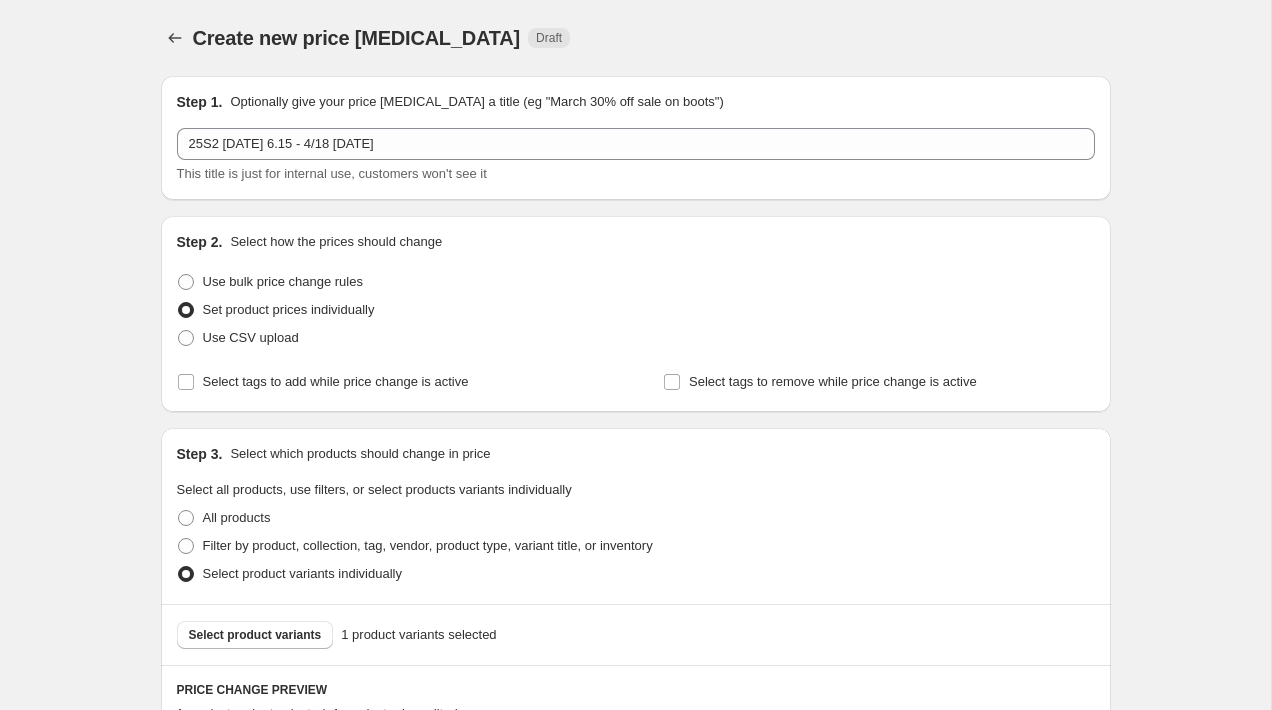 scroll, scrollTop: 903, scrollLeft: 0, axis: vertical 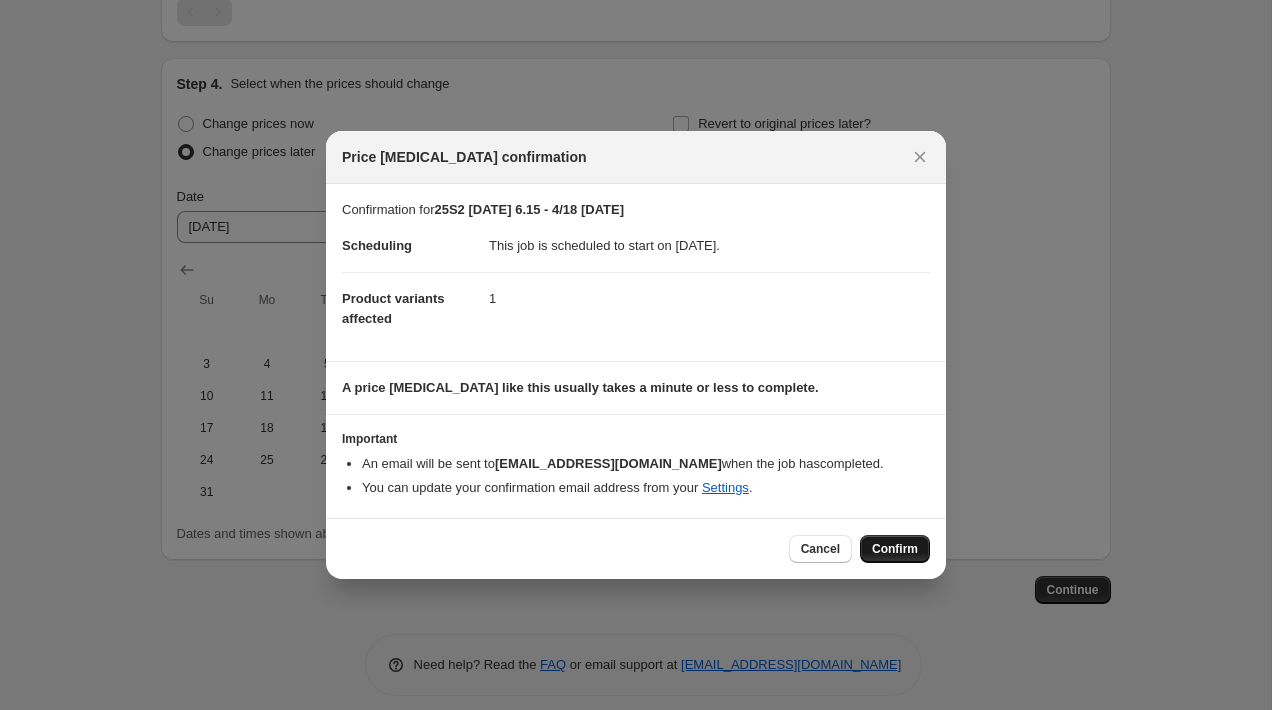 click on "Confirm" at bounding box center (895, 549) 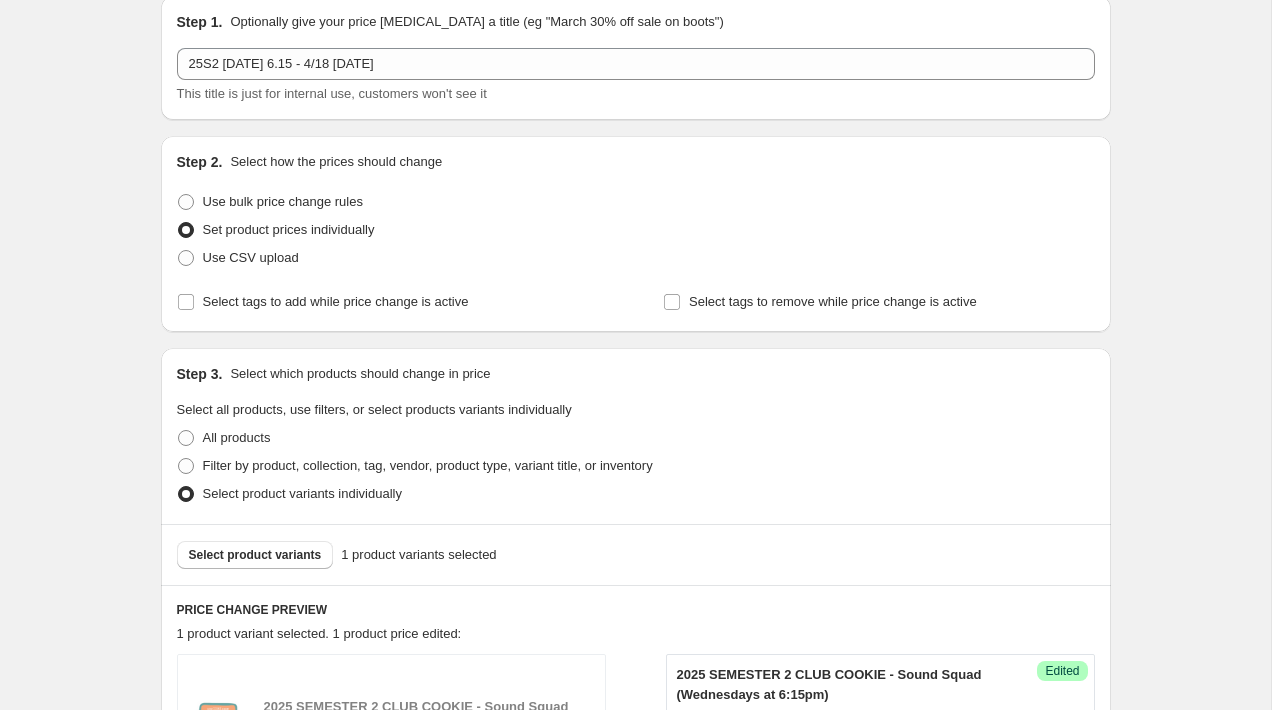 scroll, scrollTop: 0, scrollLeft: 0, axis: both 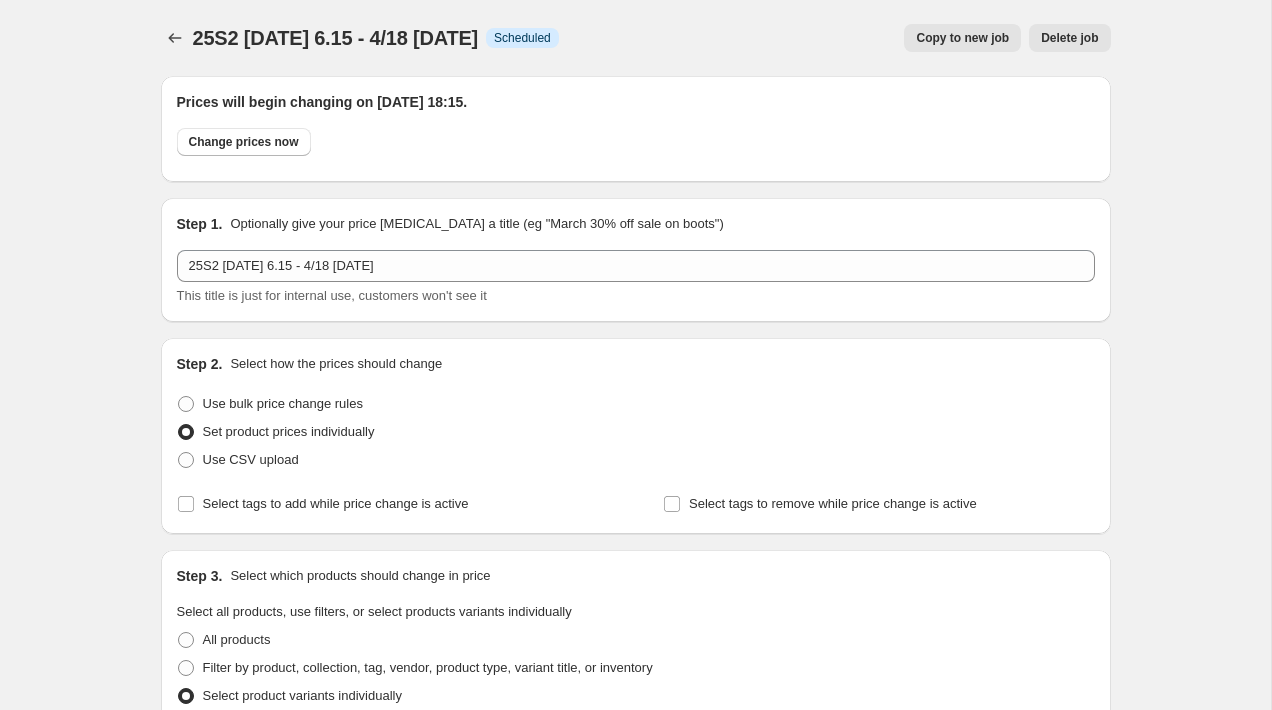 click on "Copy to new job" at bounding box center (962, 38) 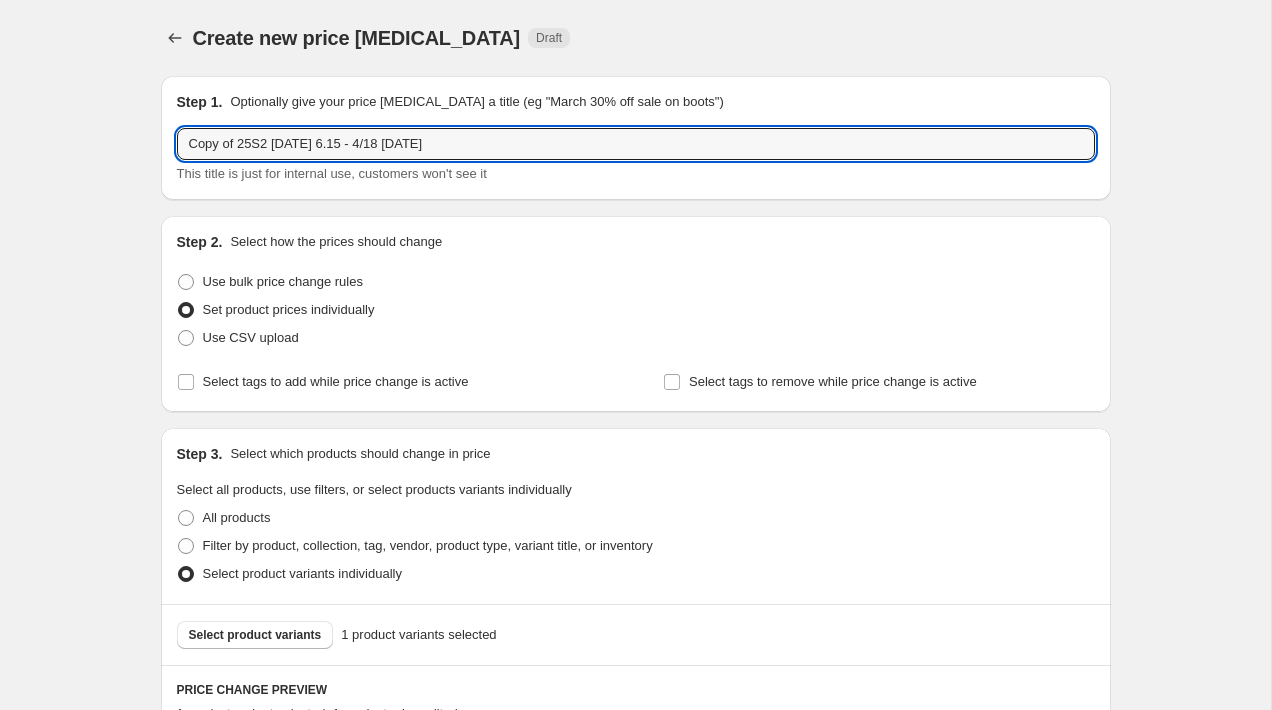drag, startPoint x: 242, startPoint y: 137, endPoint x: 136, endPoint y: 139, distance: 106.01887 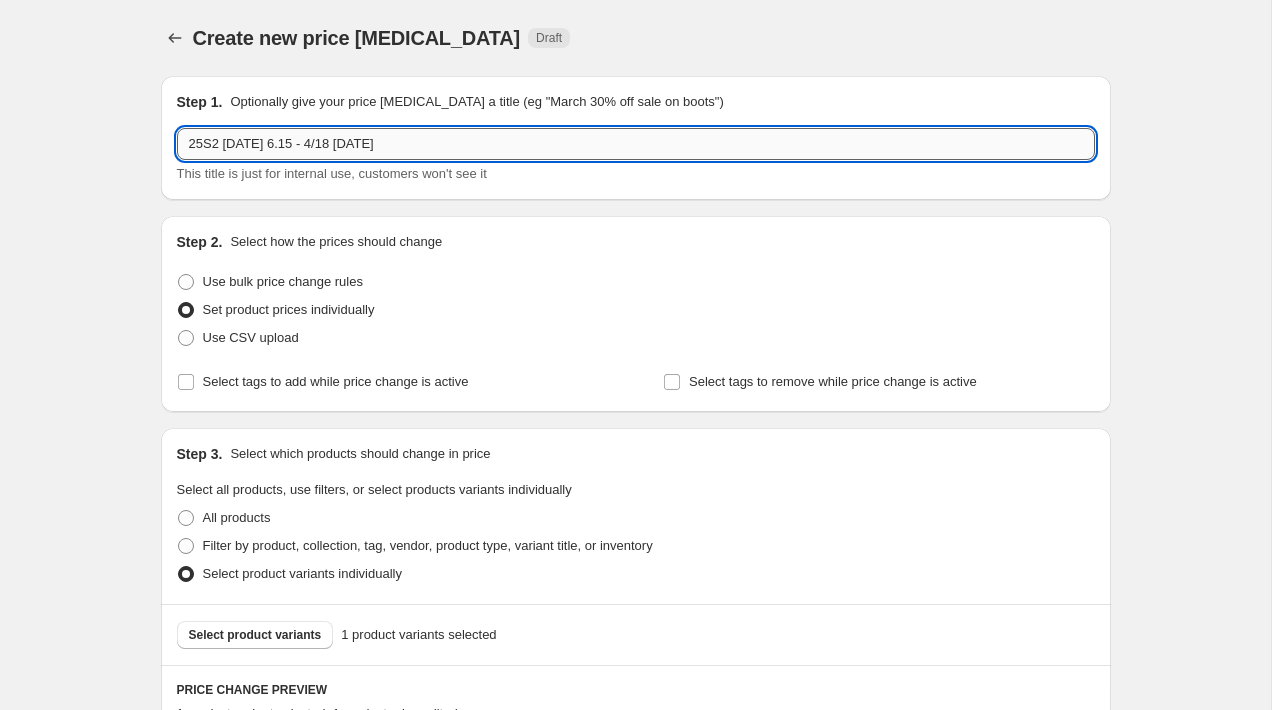 click on "25S2 [DATE] 6.15 - 4/18 [DATE]" at bounding box center [636, 144] 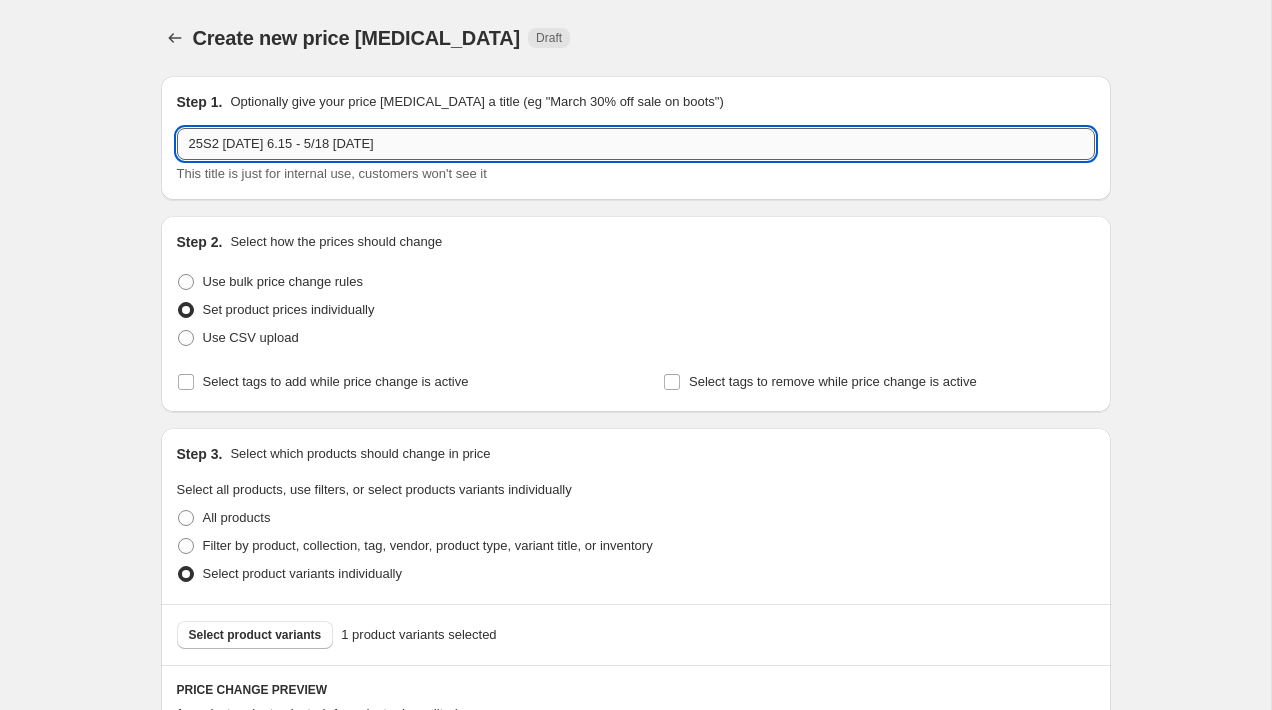 click on "25S2 [DATE] 6.15 - 5/18 [DATE]" at bounding box center [636, 144] 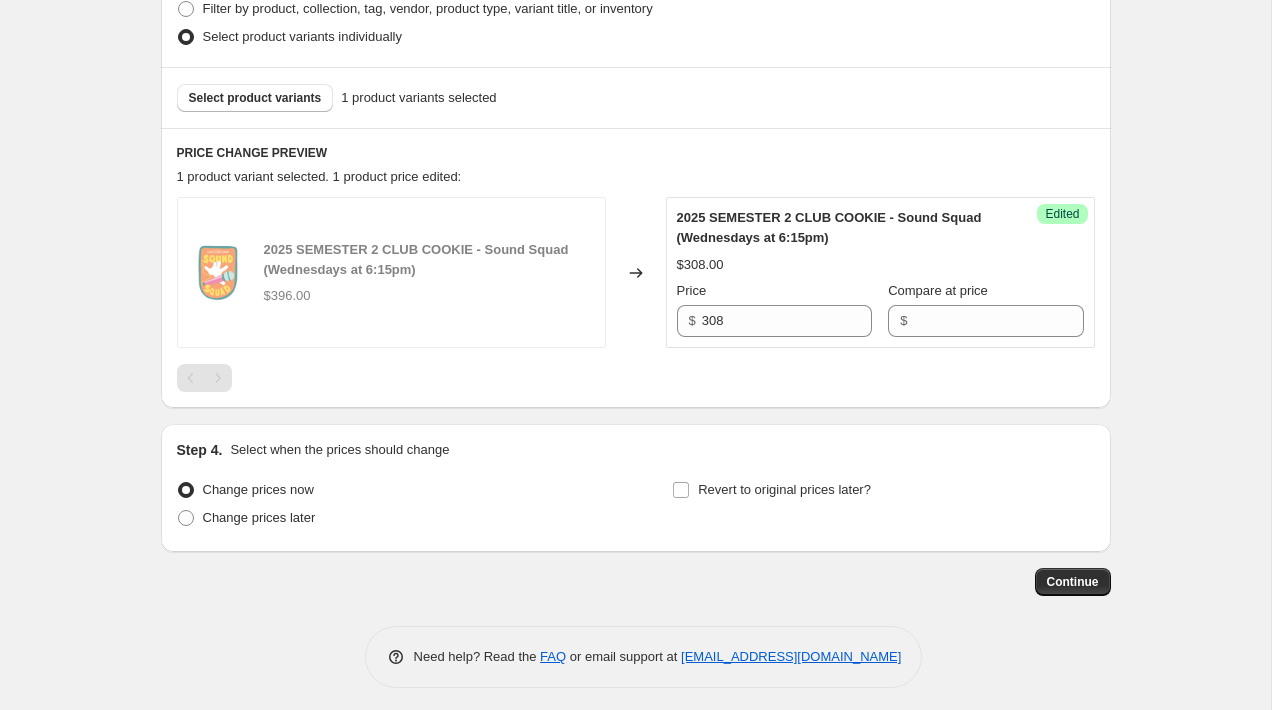 scroll, scrollTop: 545, scrollLeft: 0, axis: vertical 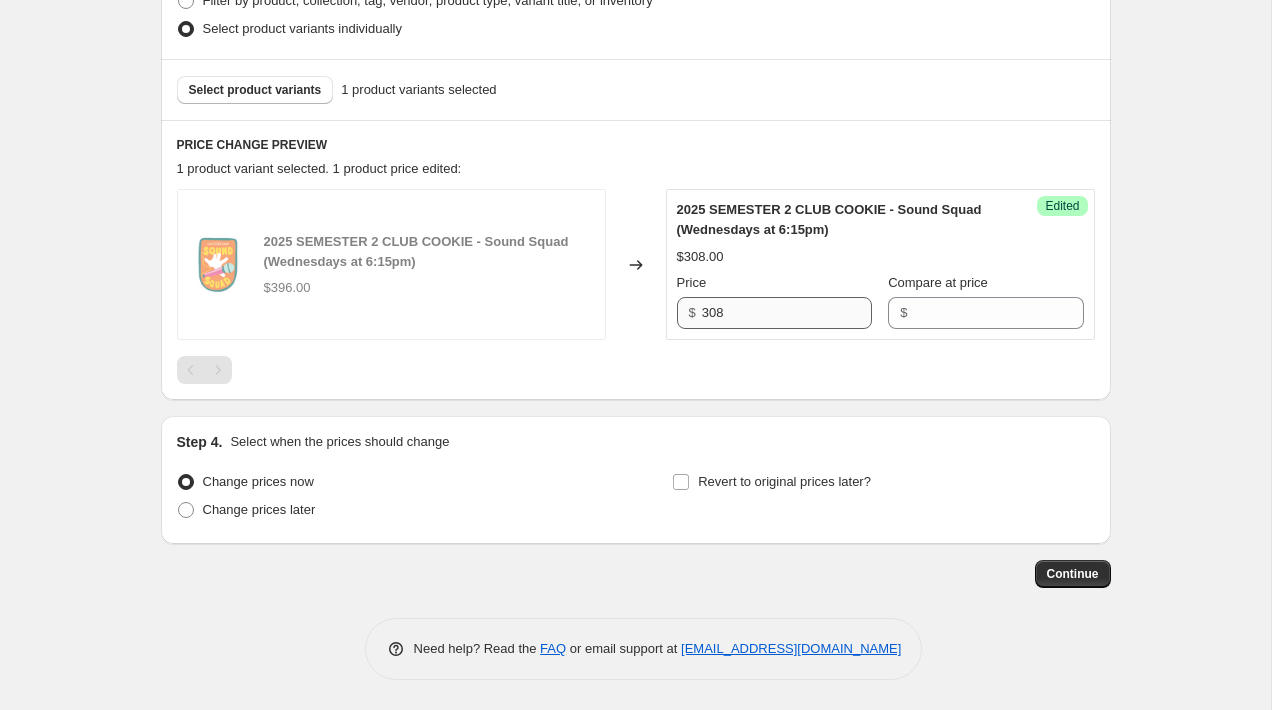 type on "25S2 [DATE] 6.15 - 5/18 [DATE]" 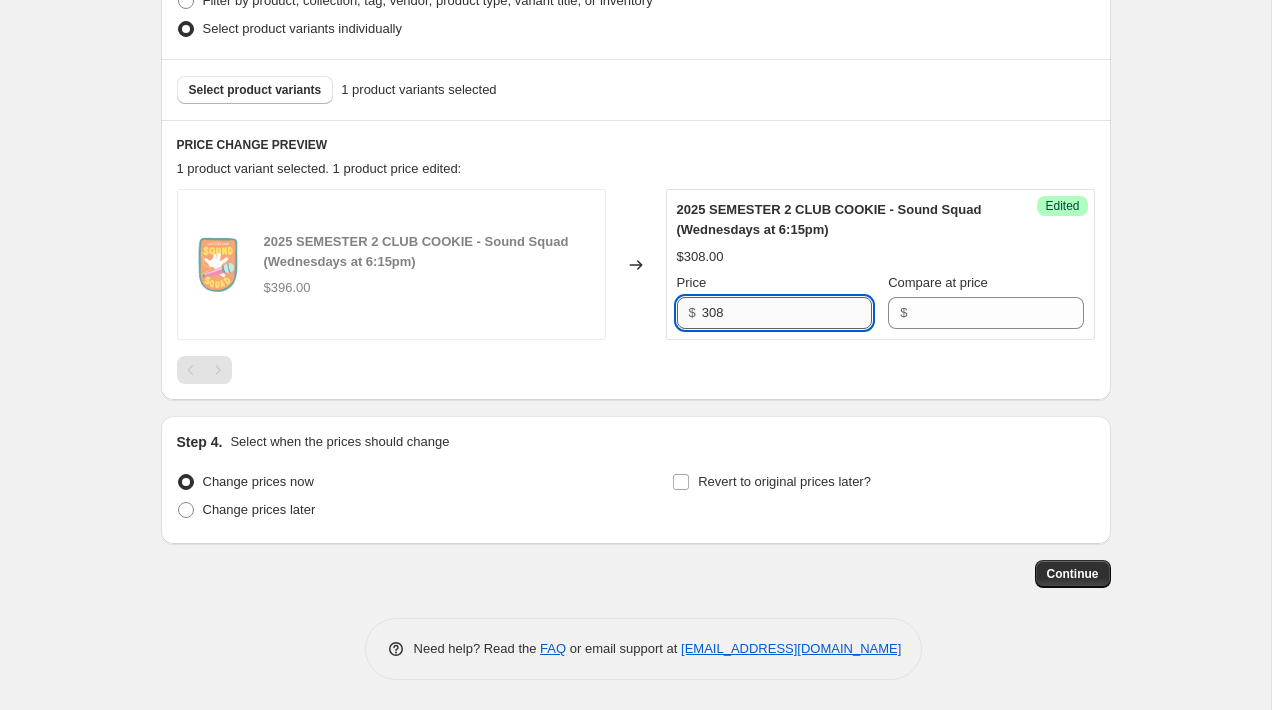 click on "308" at bounding box center (787, 313) 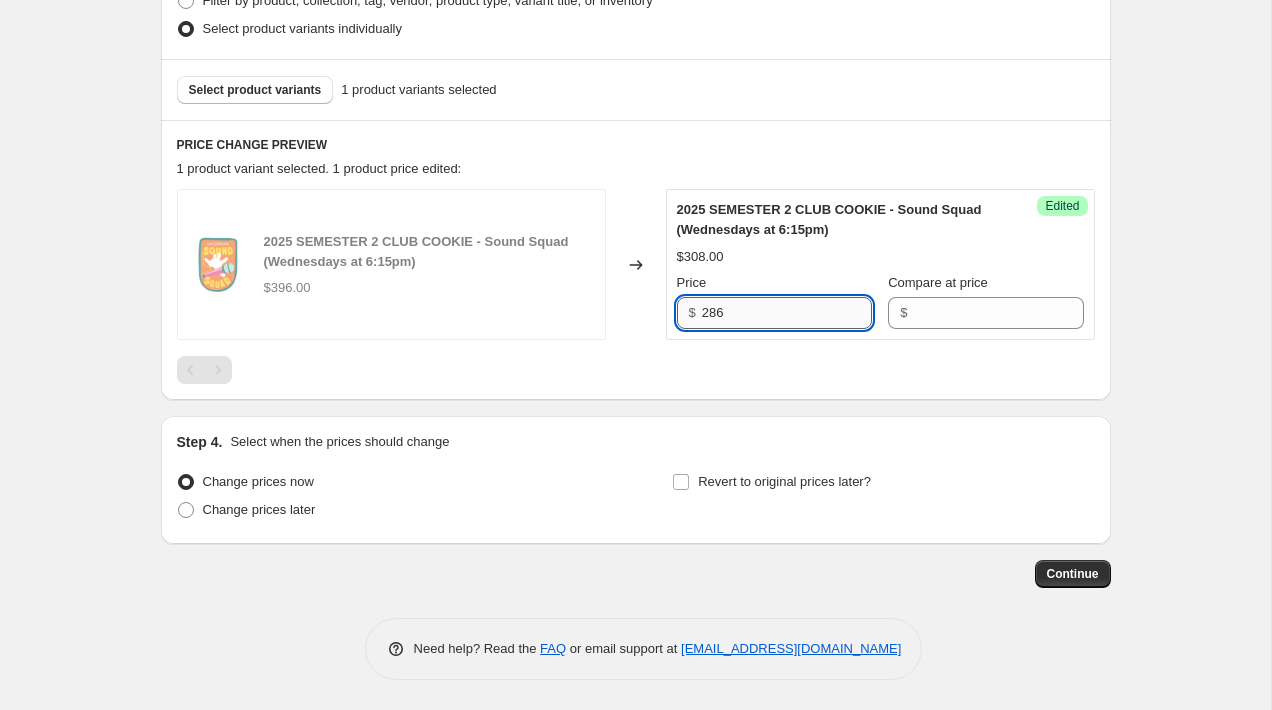 type on "286" 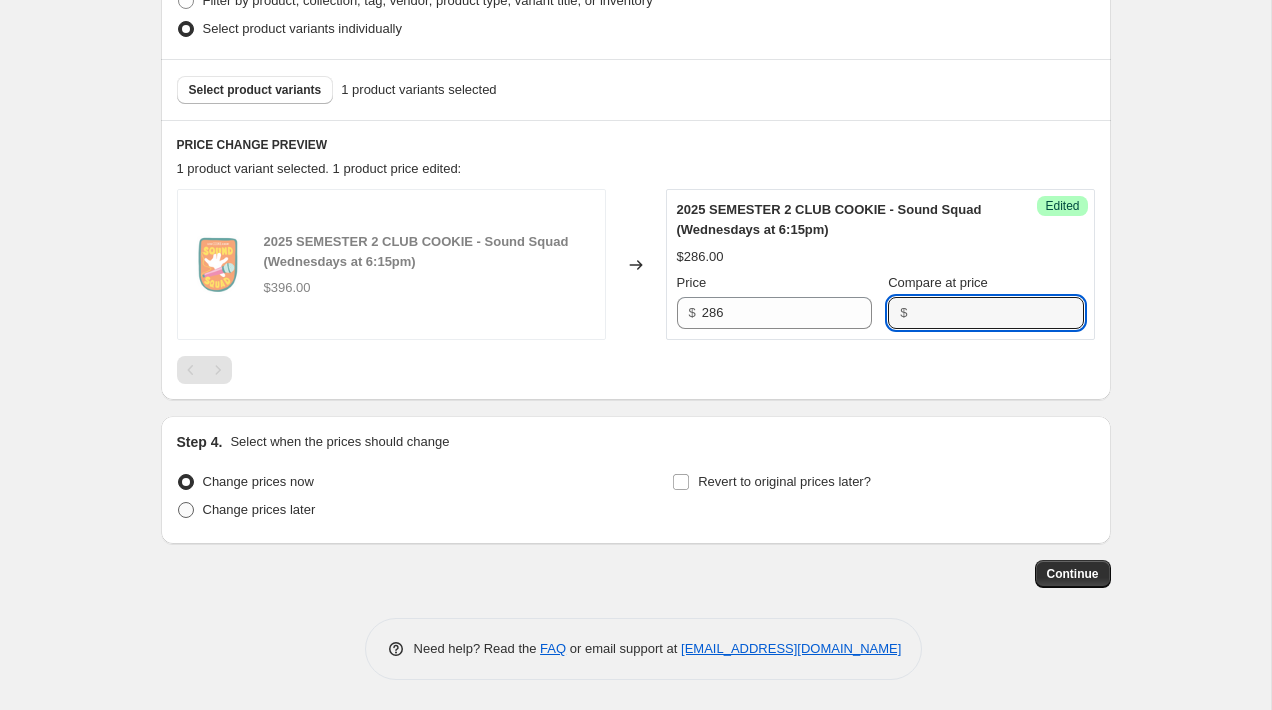 click on "Change prices later" at bounding box center (259, 509) 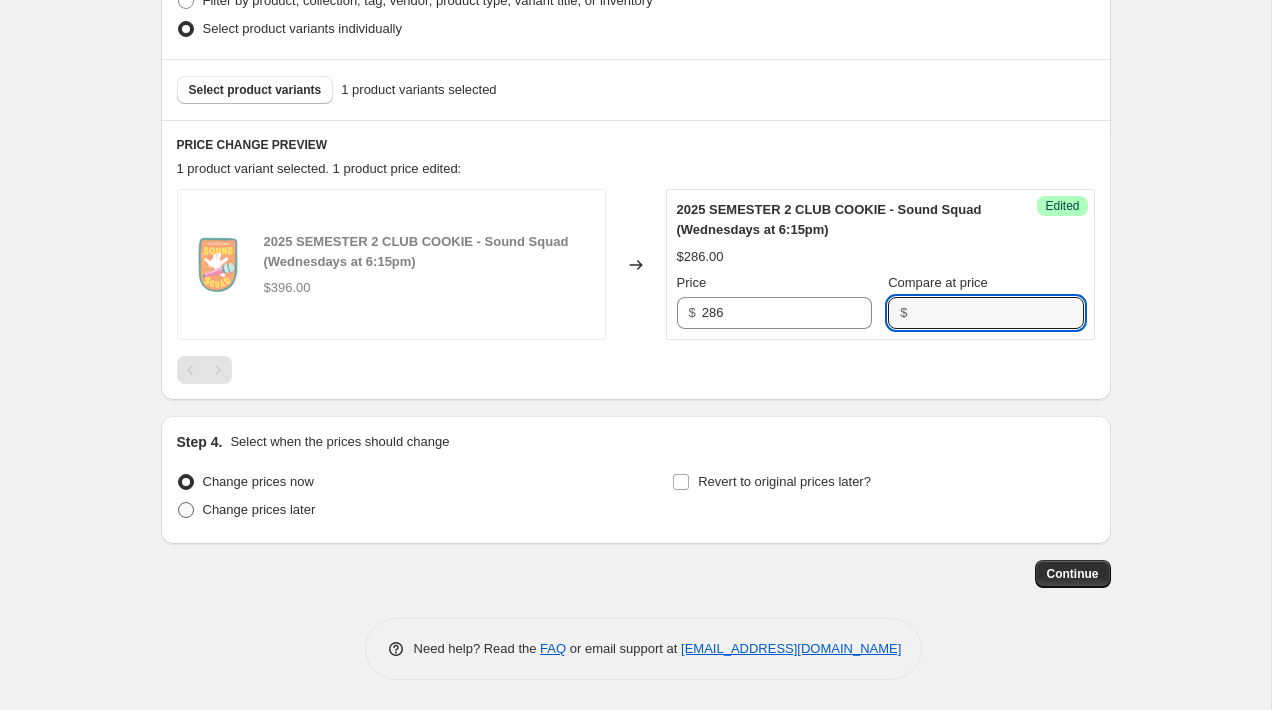 radio on "true" 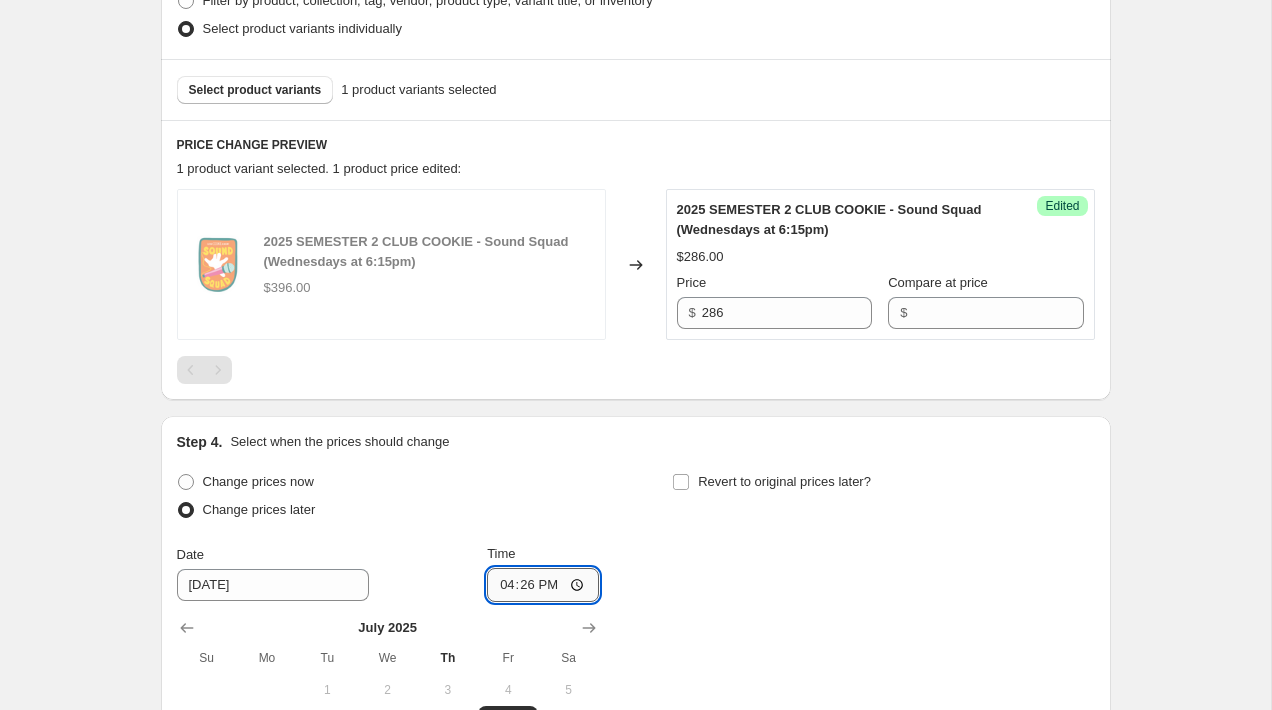 click on "16:26" at bounding box center [543, 585] 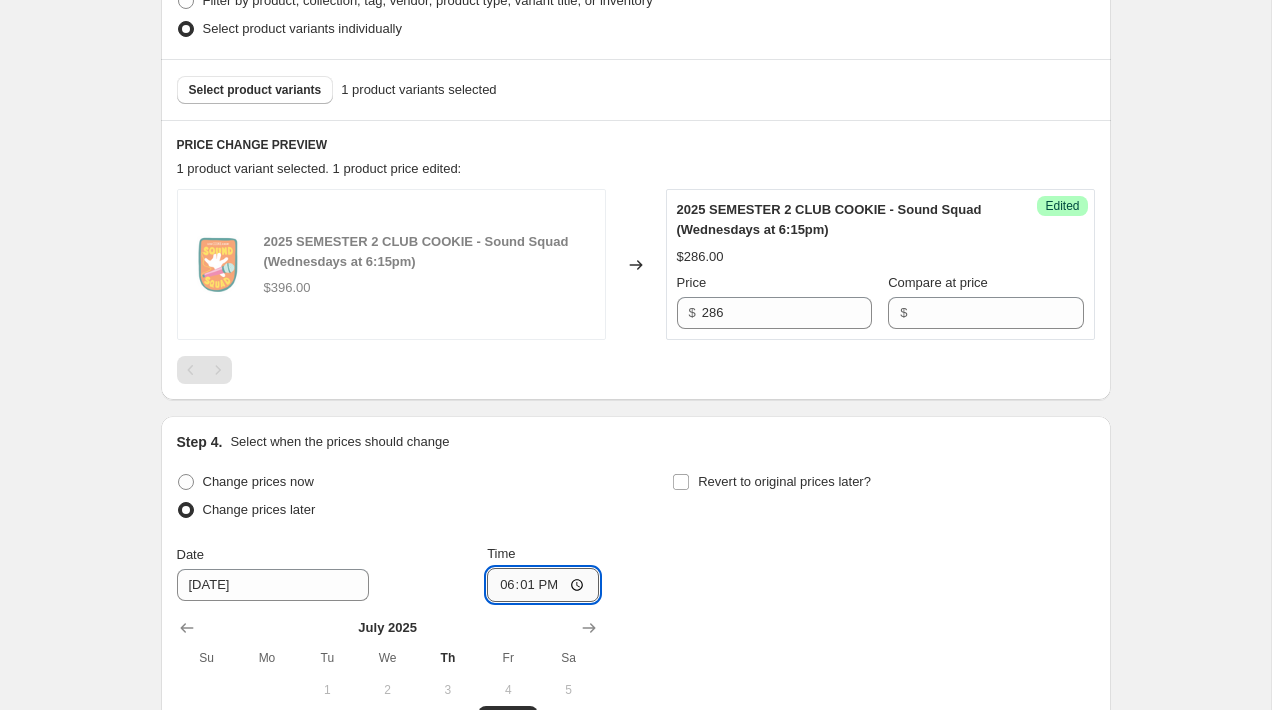 type on "18:15" 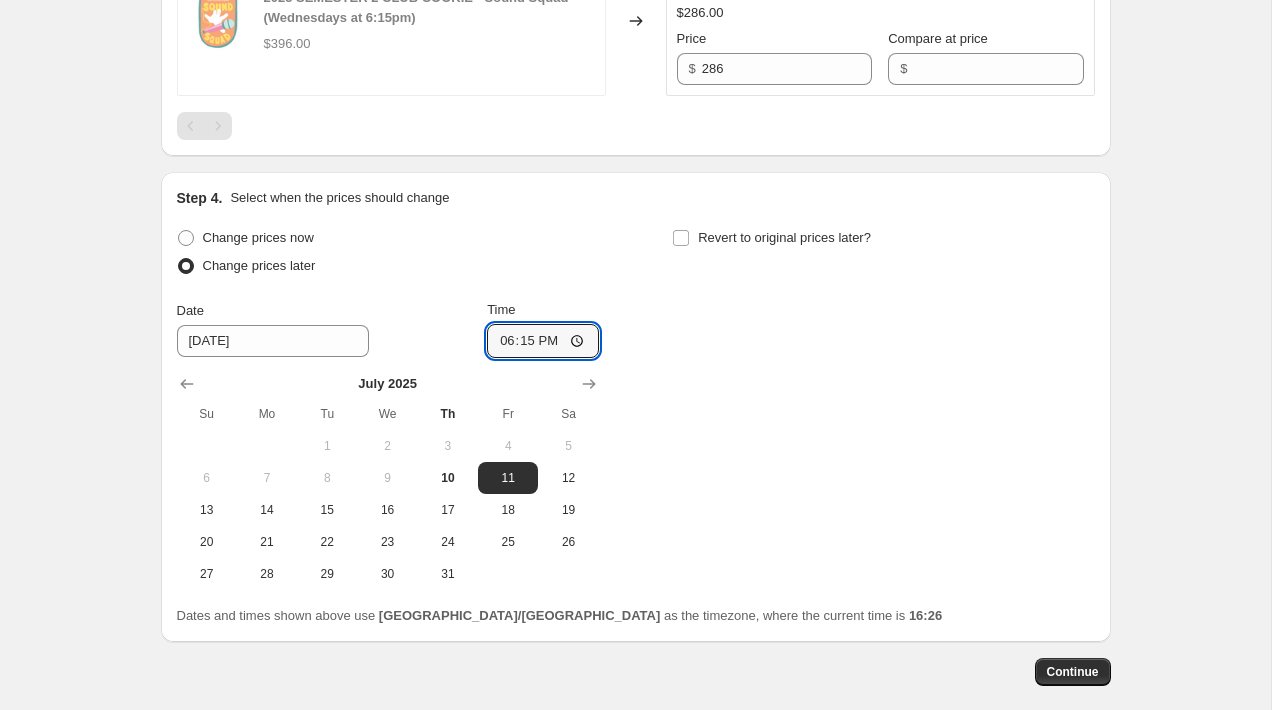 scroll, scrollTop: 887, scrollLeft: 0, axis: vertical 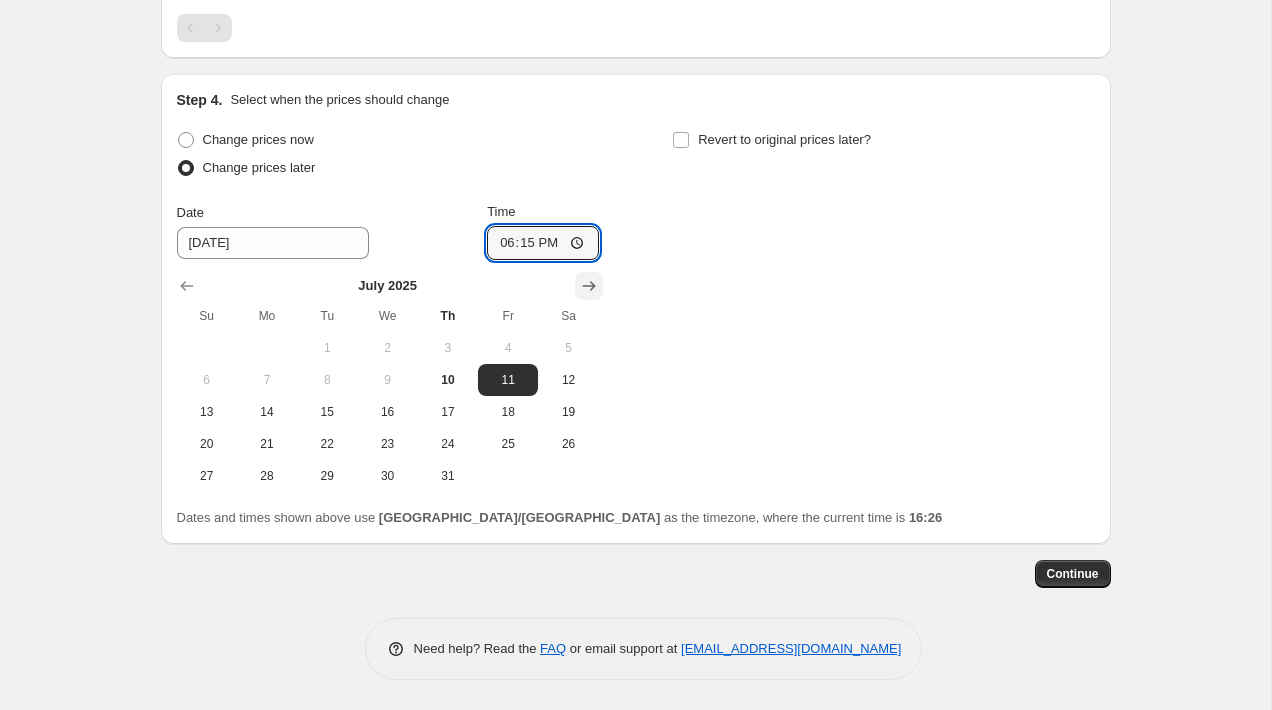 click 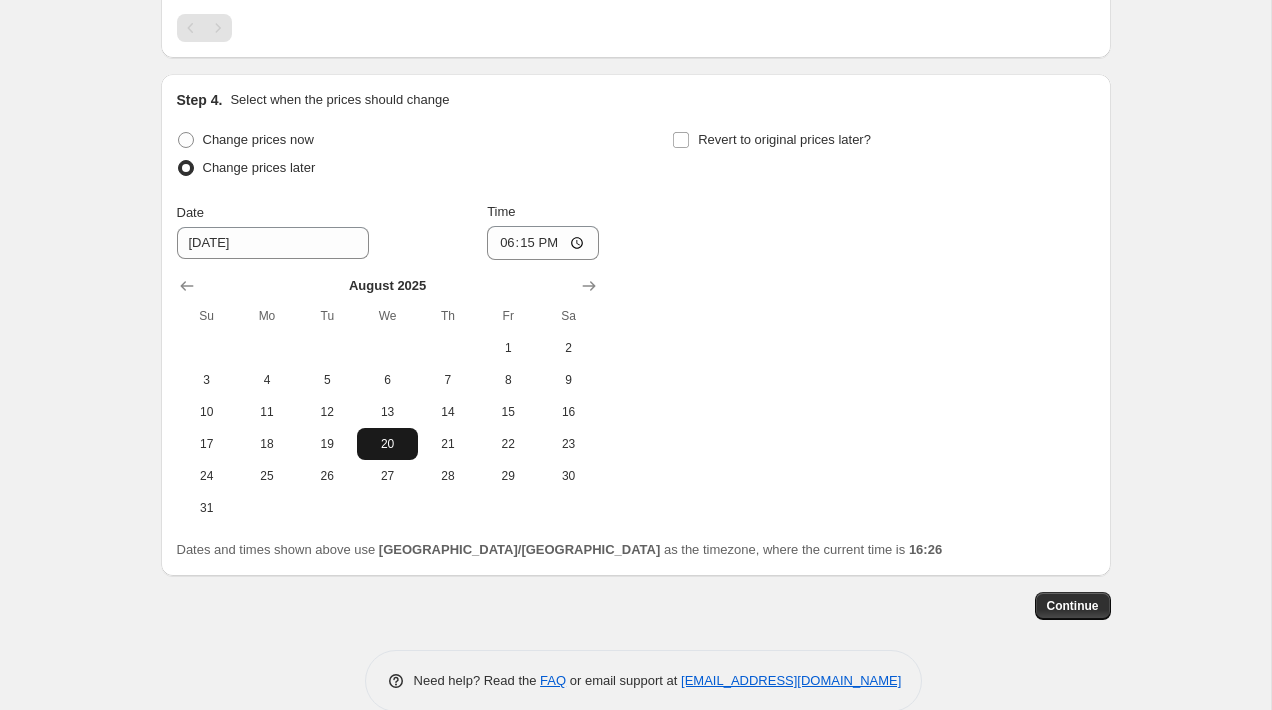 click on "20" at bounding box center (387, 444) 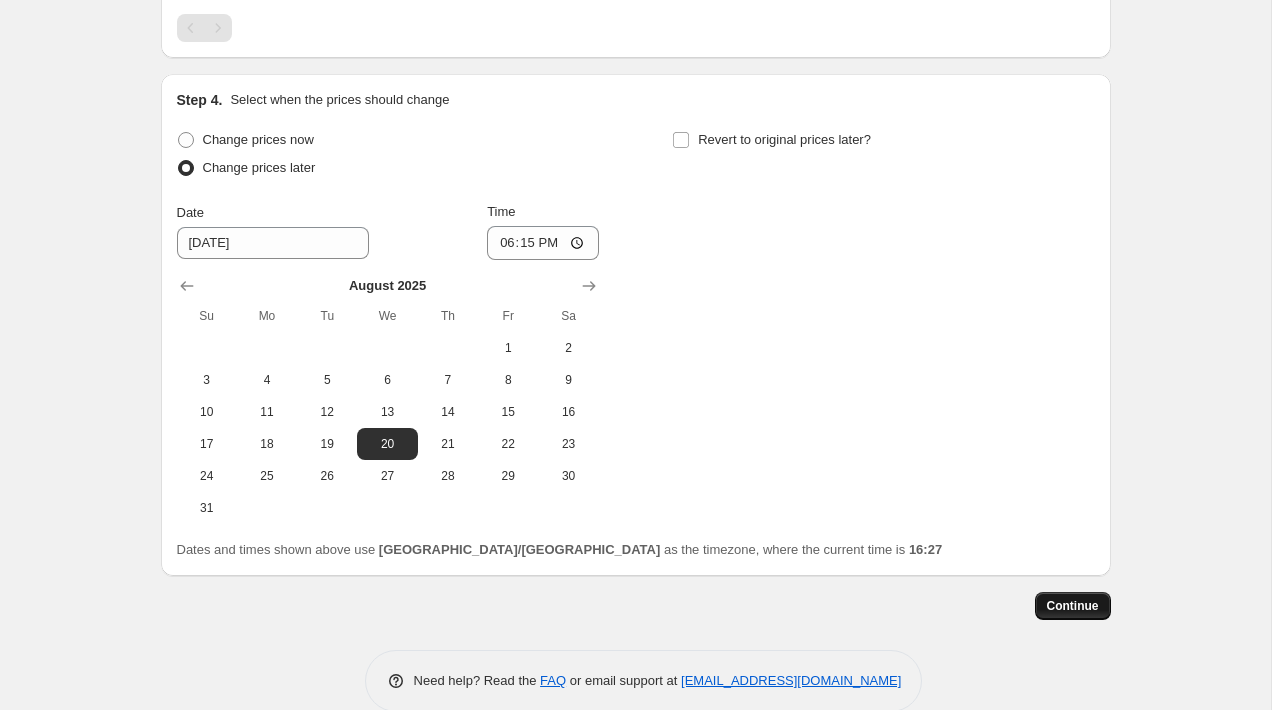 click on "Continue" at bounding box center [1073, 606] 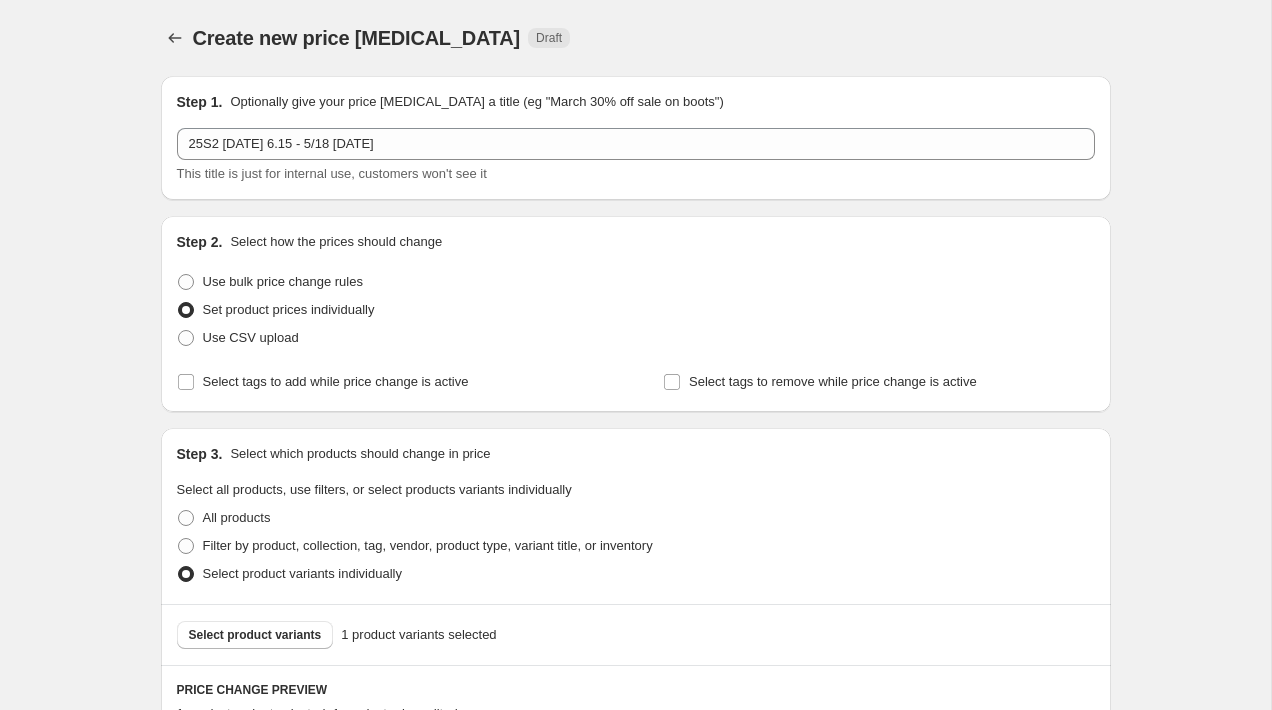scroll, scrollTop: 887, scrollLeft: 0, axis: vertical 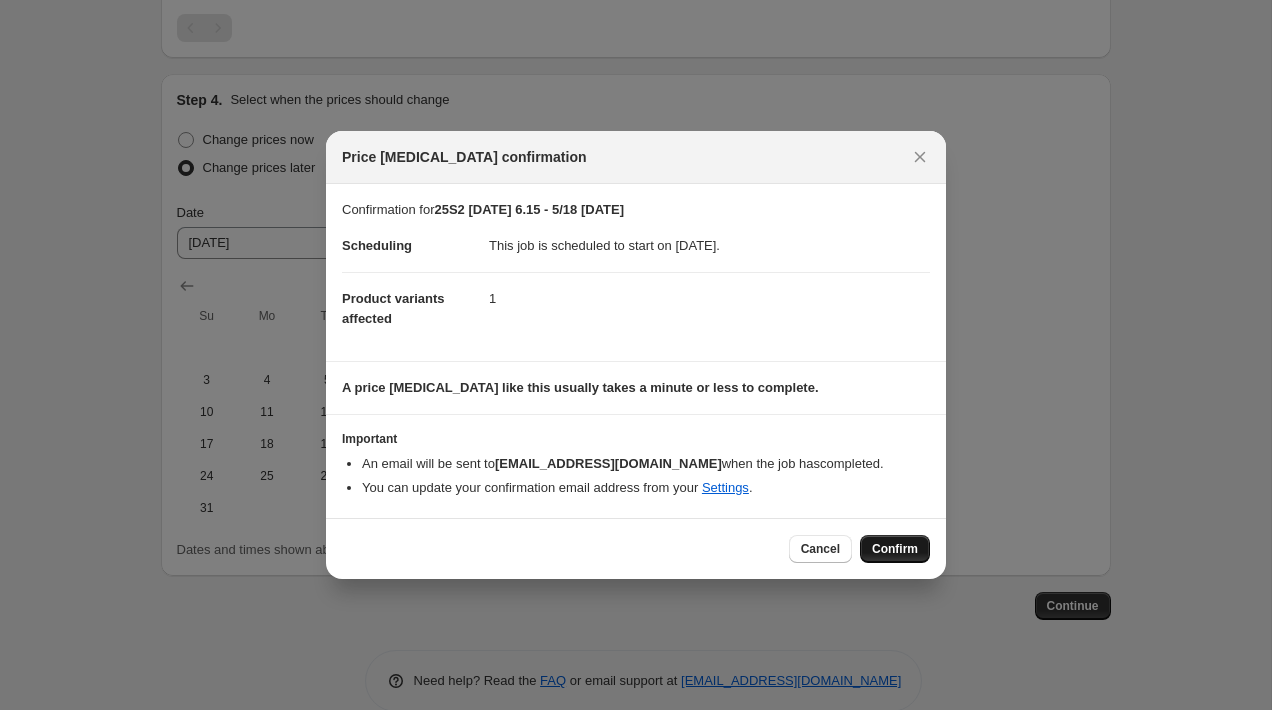 click on "Confirm" at bounding box center (895, 549) 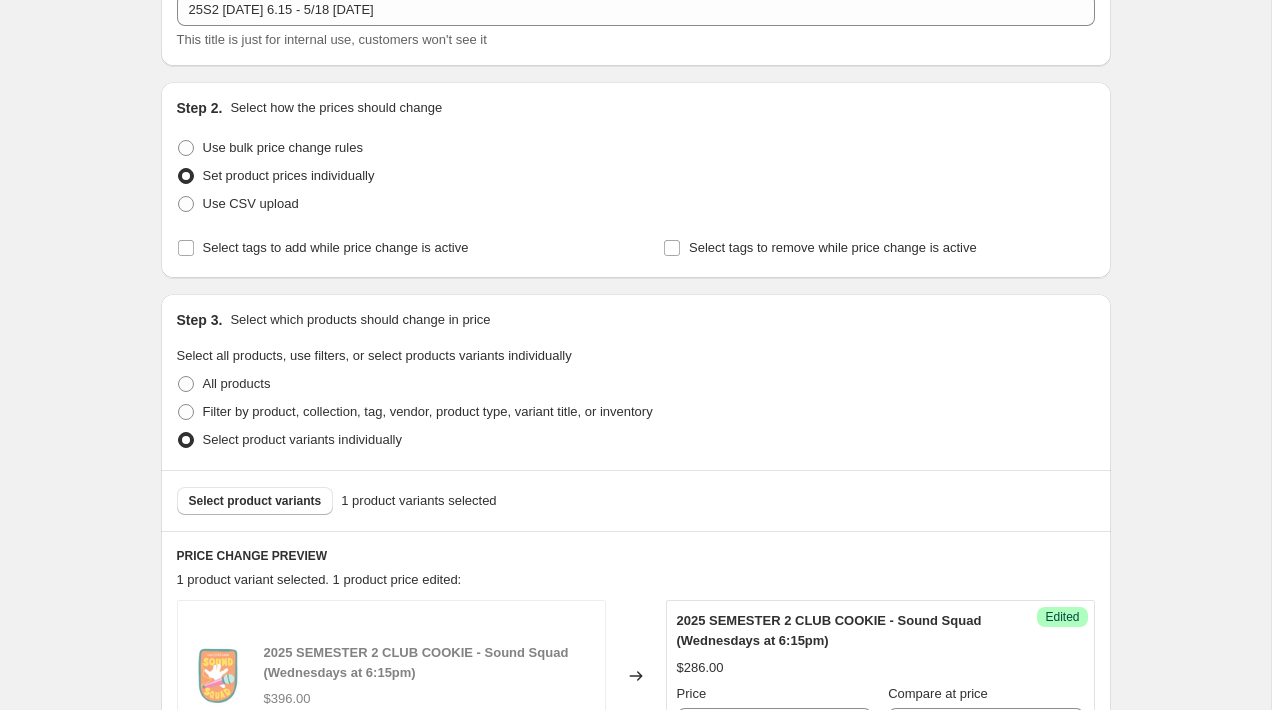 scroll, scrollTop: 0, scrollLeft: 0, axis: both 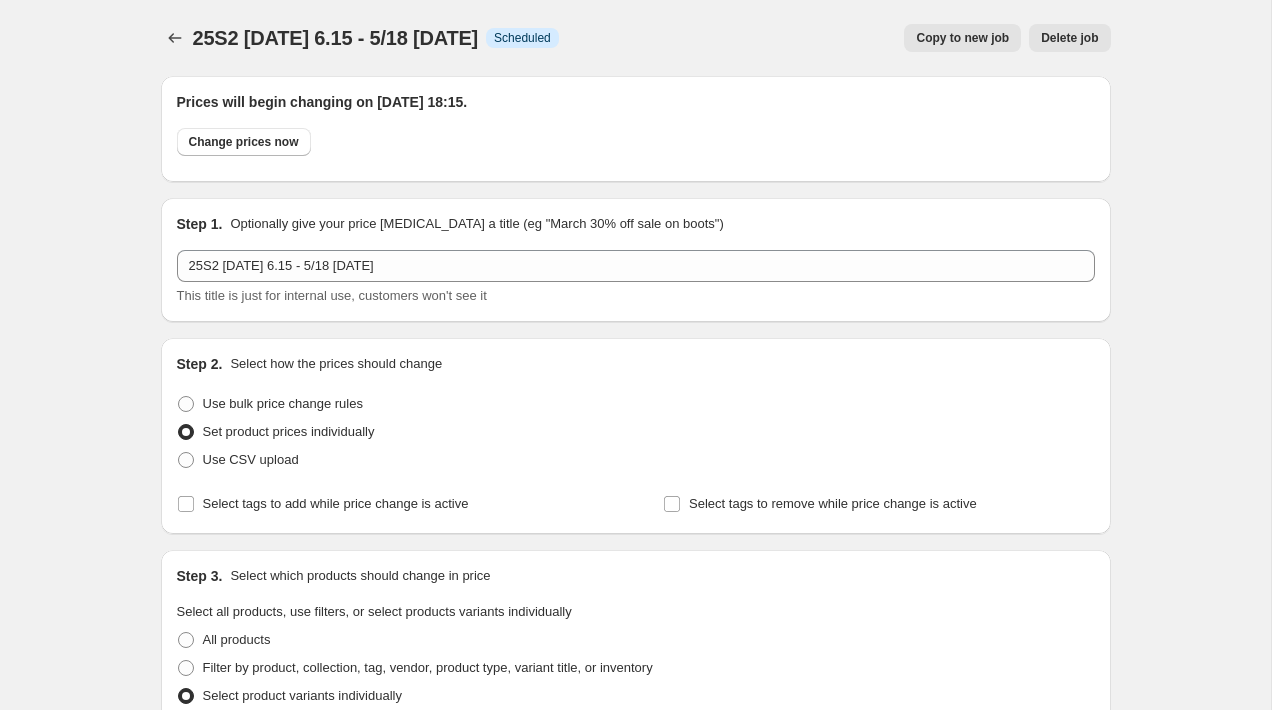 click on "Copy to new job" at bounding box center (962, 38) 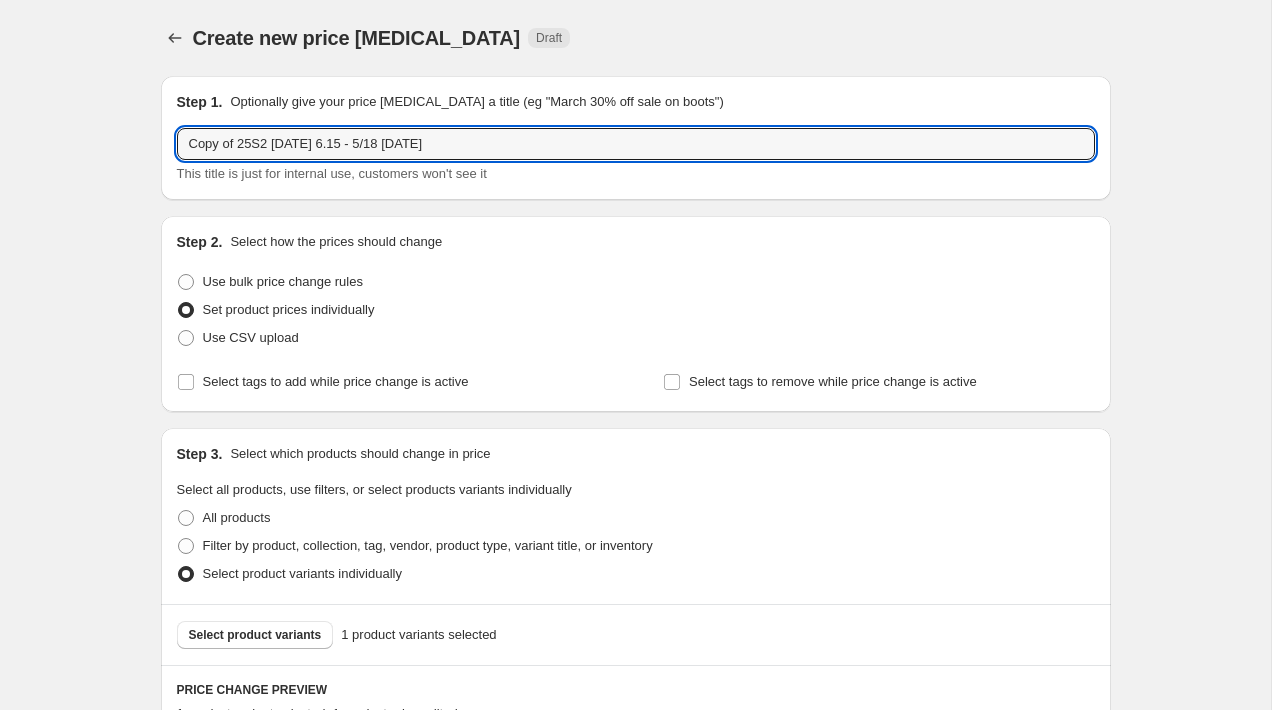 drag, startPoint x: 239, startPoint y: 145, endPoint x: 107, endPoint y: 145, distance: 132 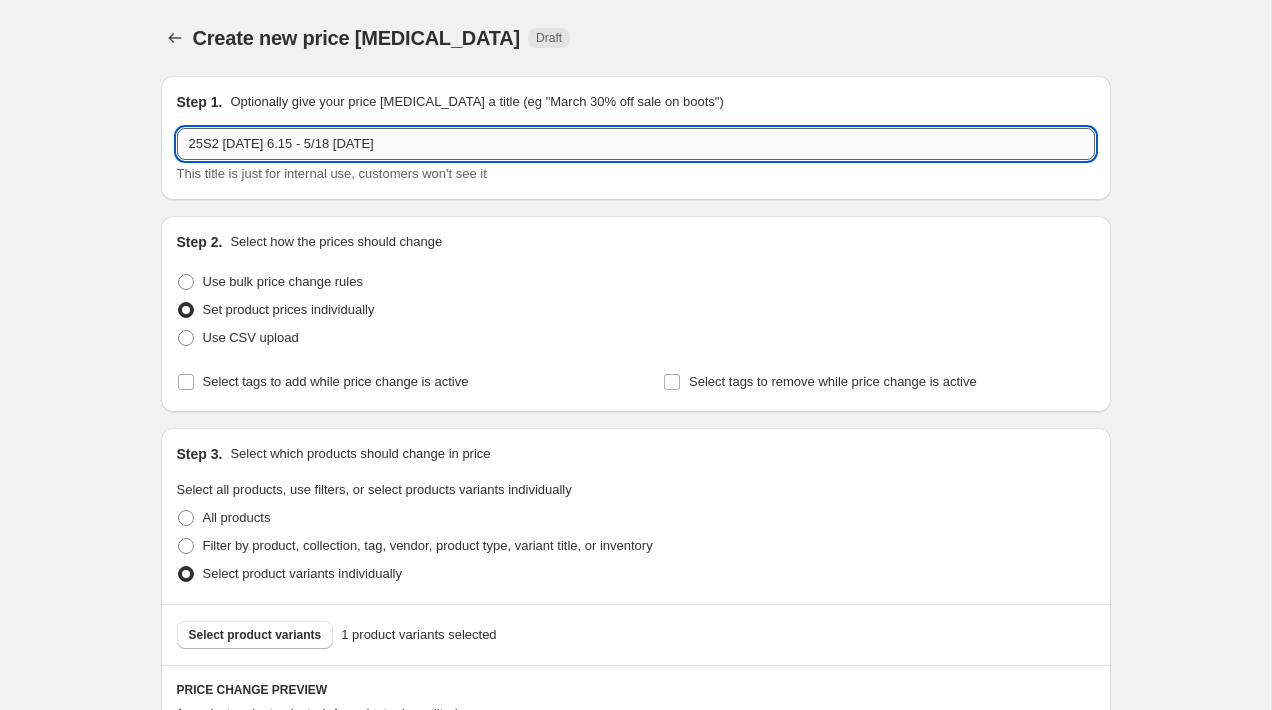 click on "25S2 [DATE] 6.15 - 5/18 [DATE]" at bounding box center (636, 144) 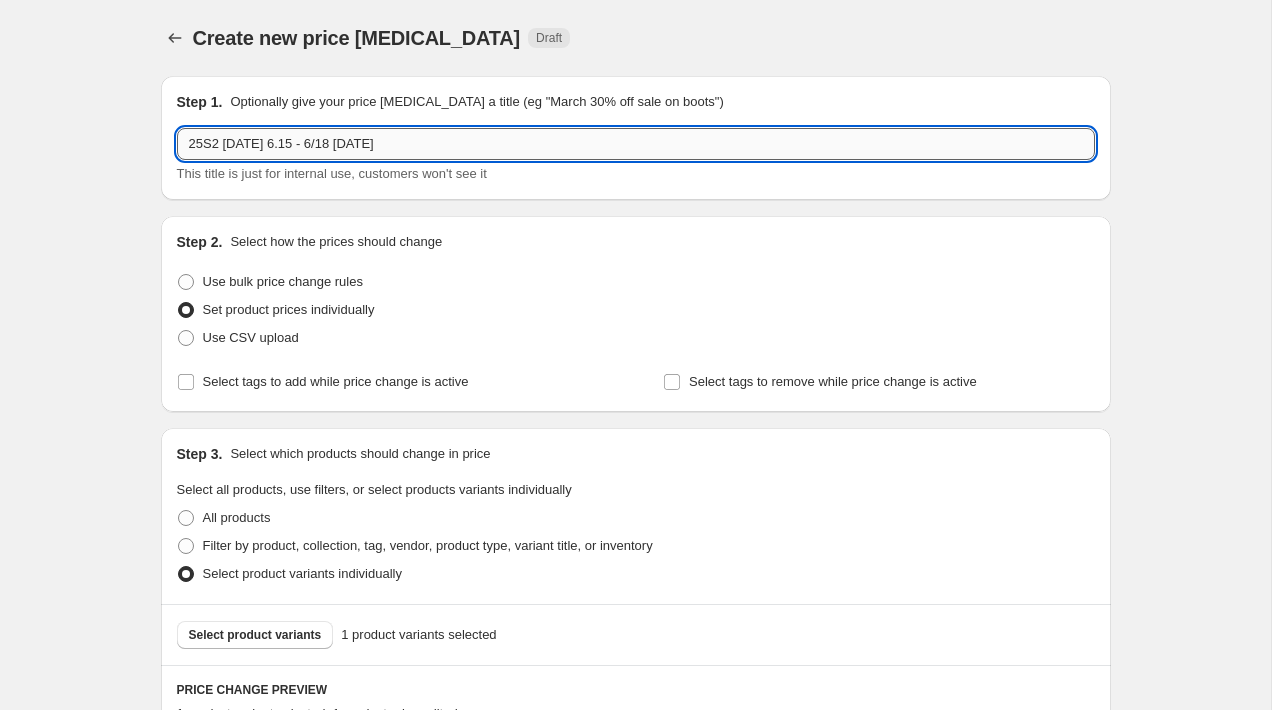 click on "25S2 [DATE] 6.15 - 6/18 [DATE]" at bounding box center (636, 144) 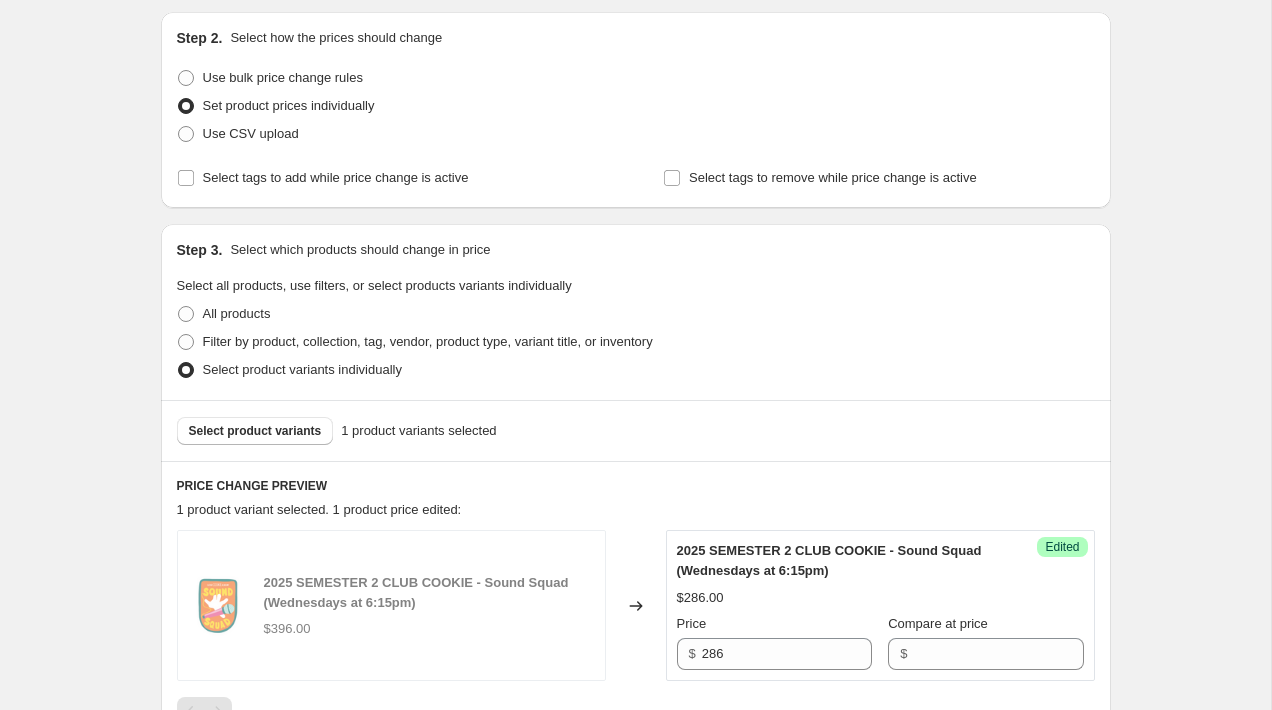 scroll, scrollTop: 545, scrollLeft: 0, axis: vertical 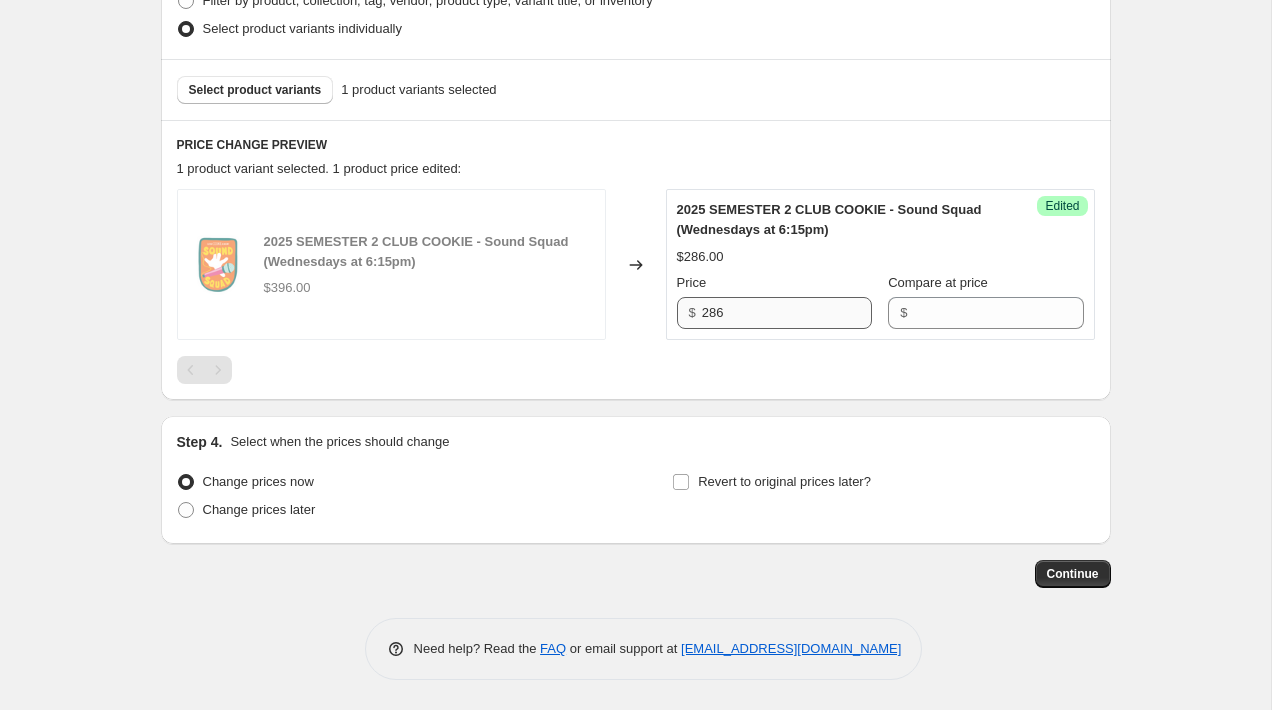 type on "25S2 [DATE] 6.15 - 6/18 [DATE]" 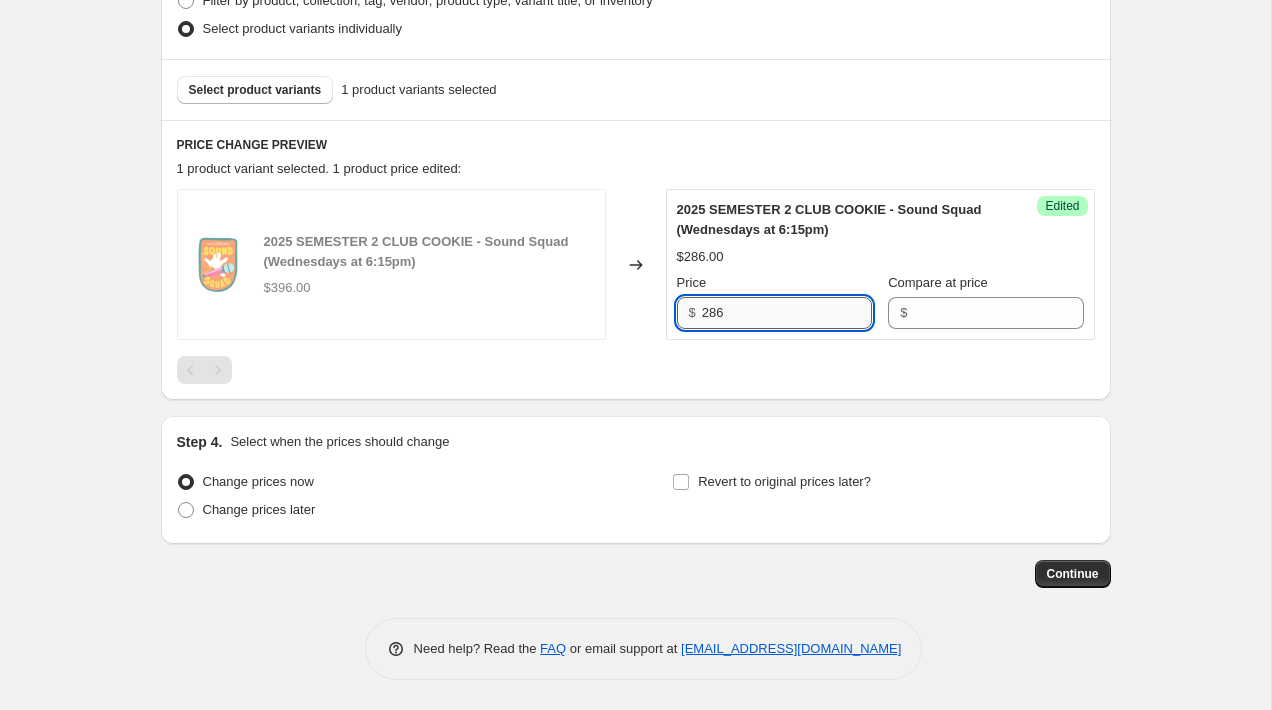 click on "286" at bounding box center [787, 313] 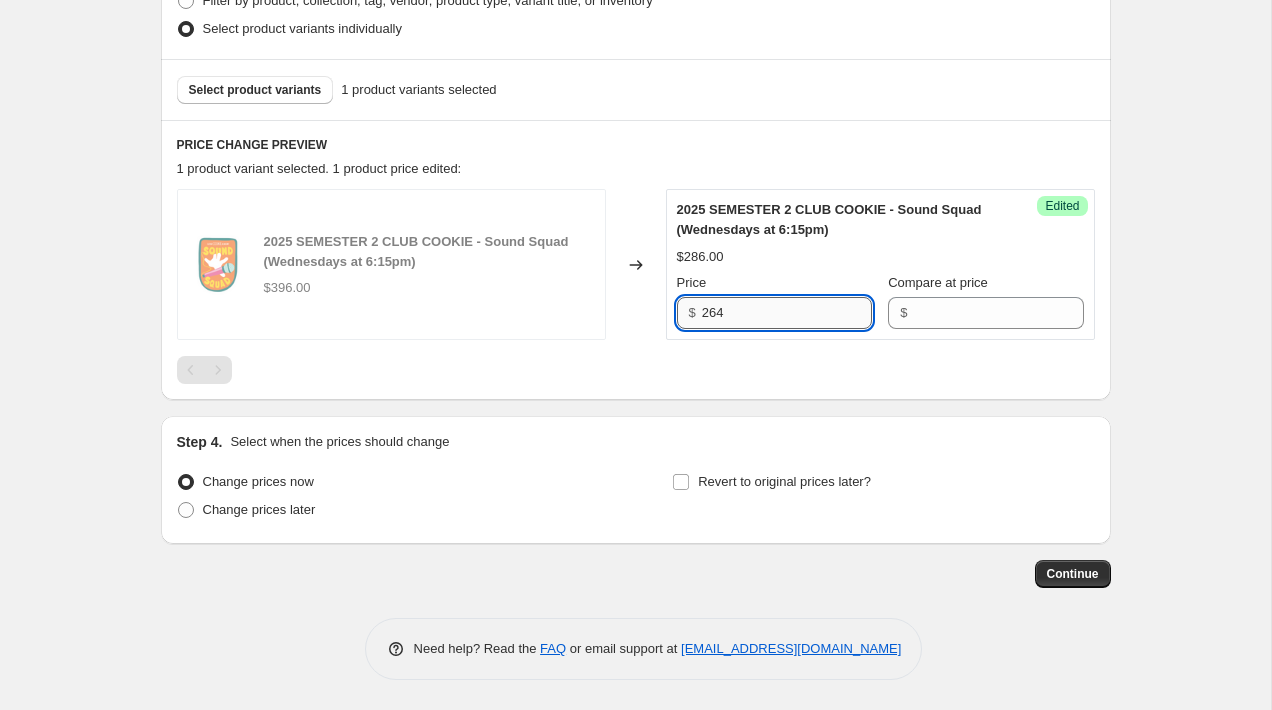 type on "264" 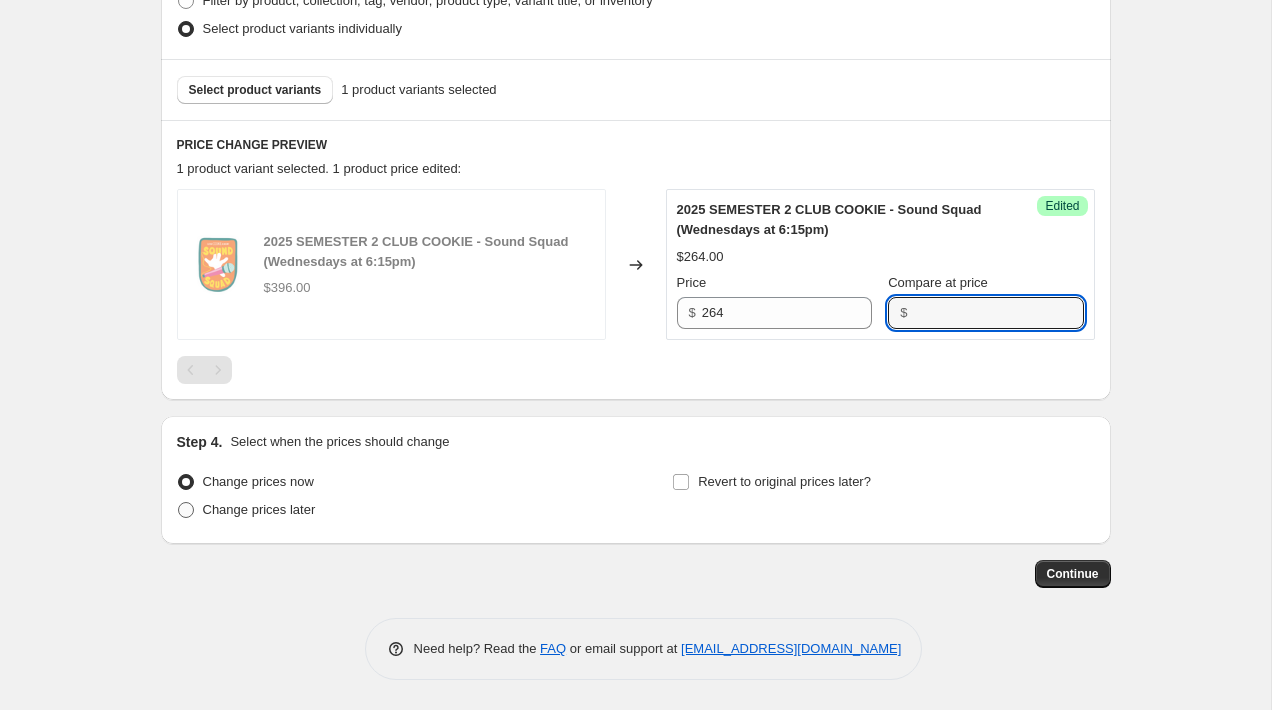 click on "Change prices later" at bounding box center (259, 509) 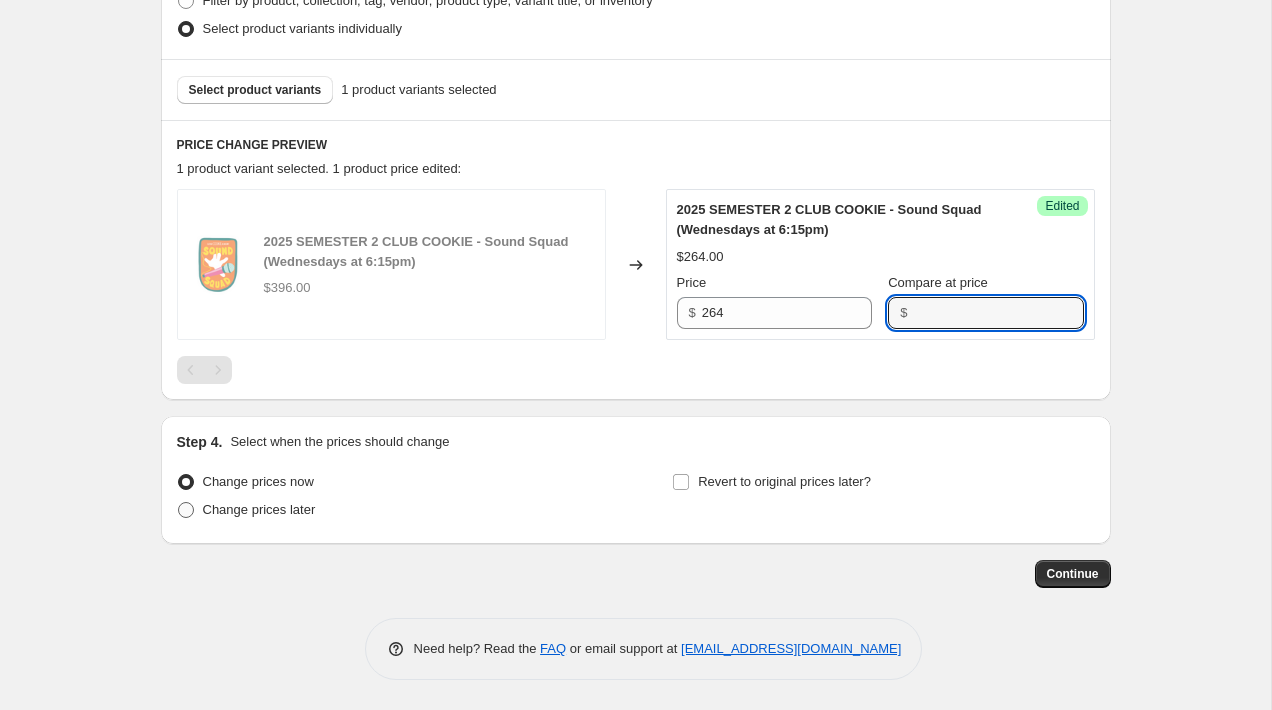 radio on "true" 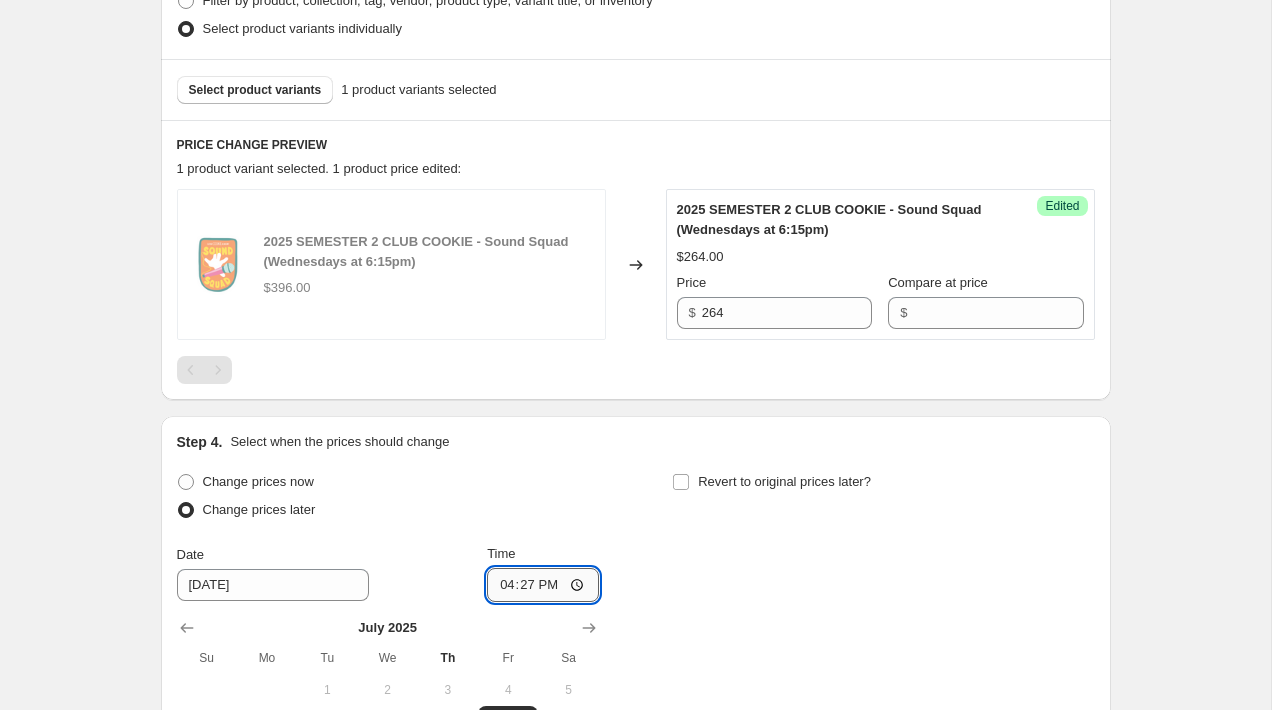 click on "16:27" at bounding box center [543, 585] 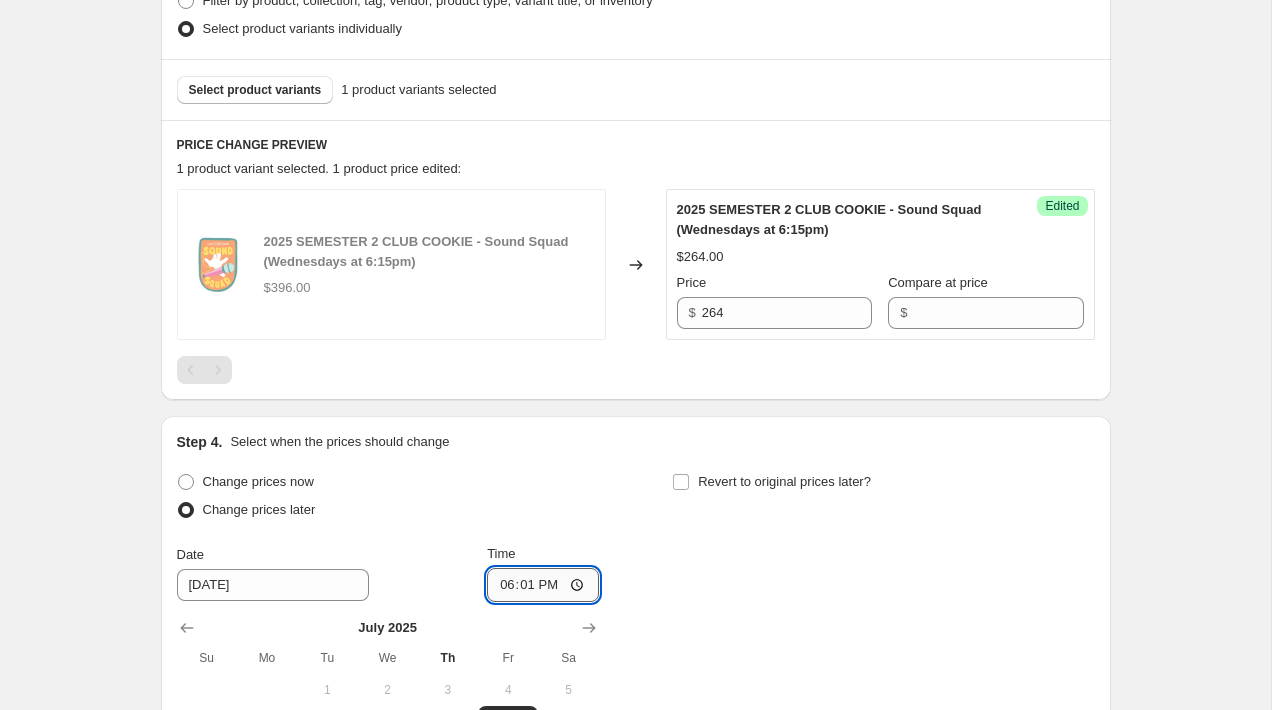type on "18:15" 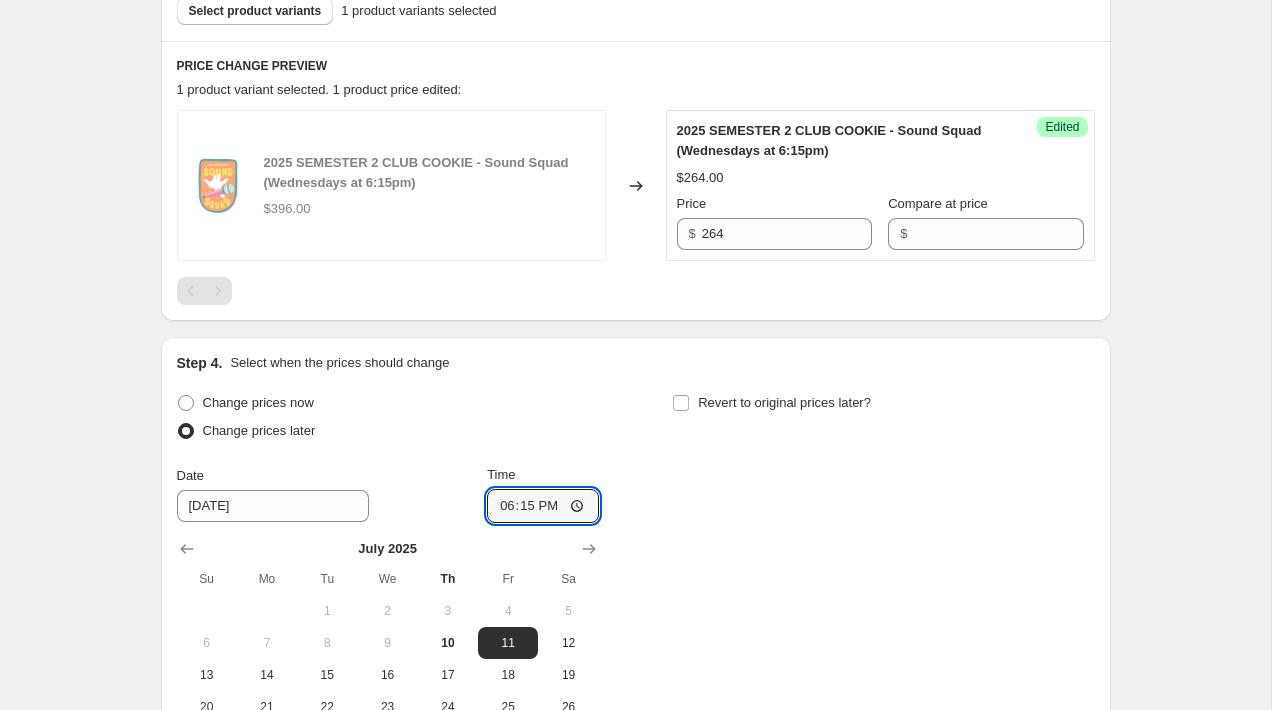 scroll, scrollTop: 643, scrollLeft: 0, axis: vertical 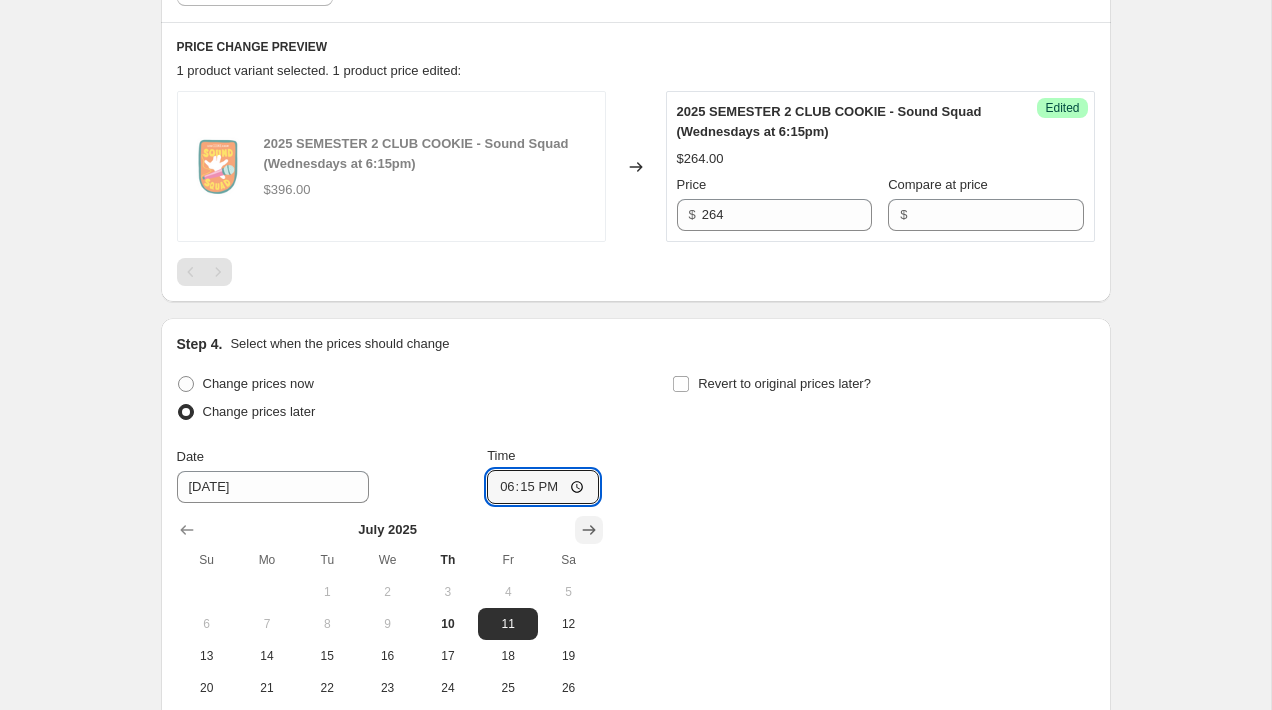 click 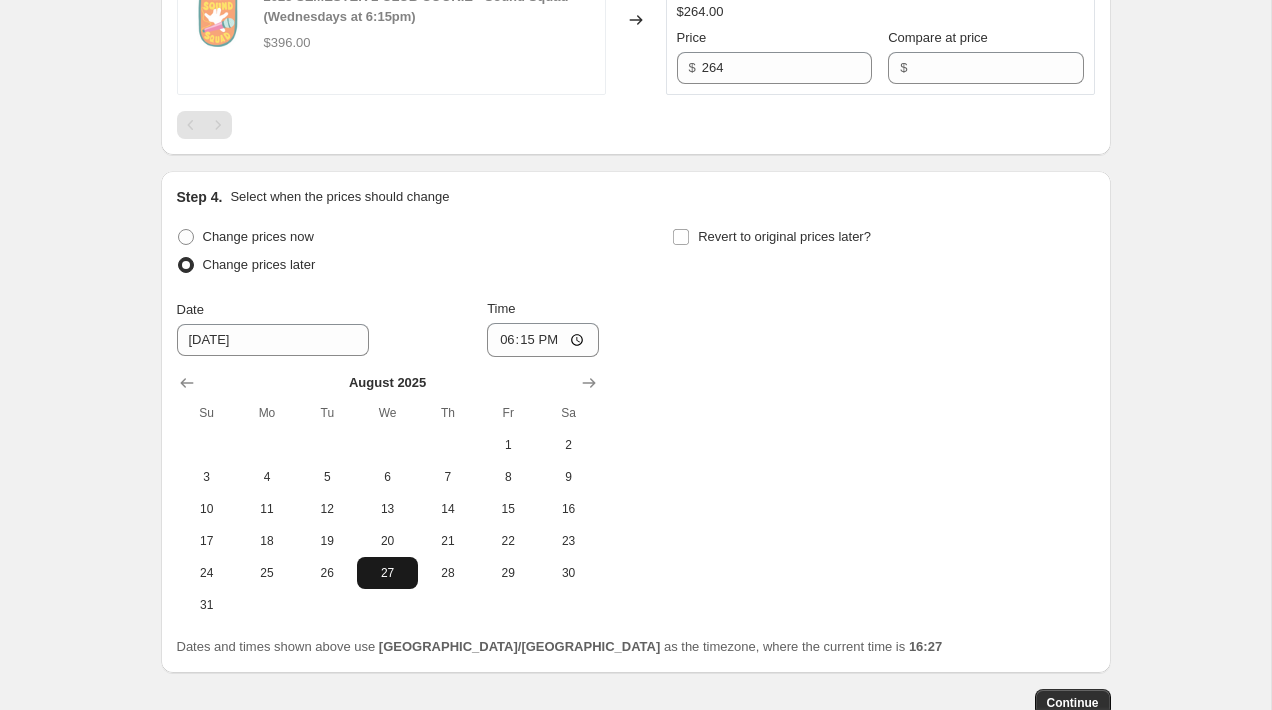 scroll, scrollTop: 802, scrollLeft: 0, axis: vertical 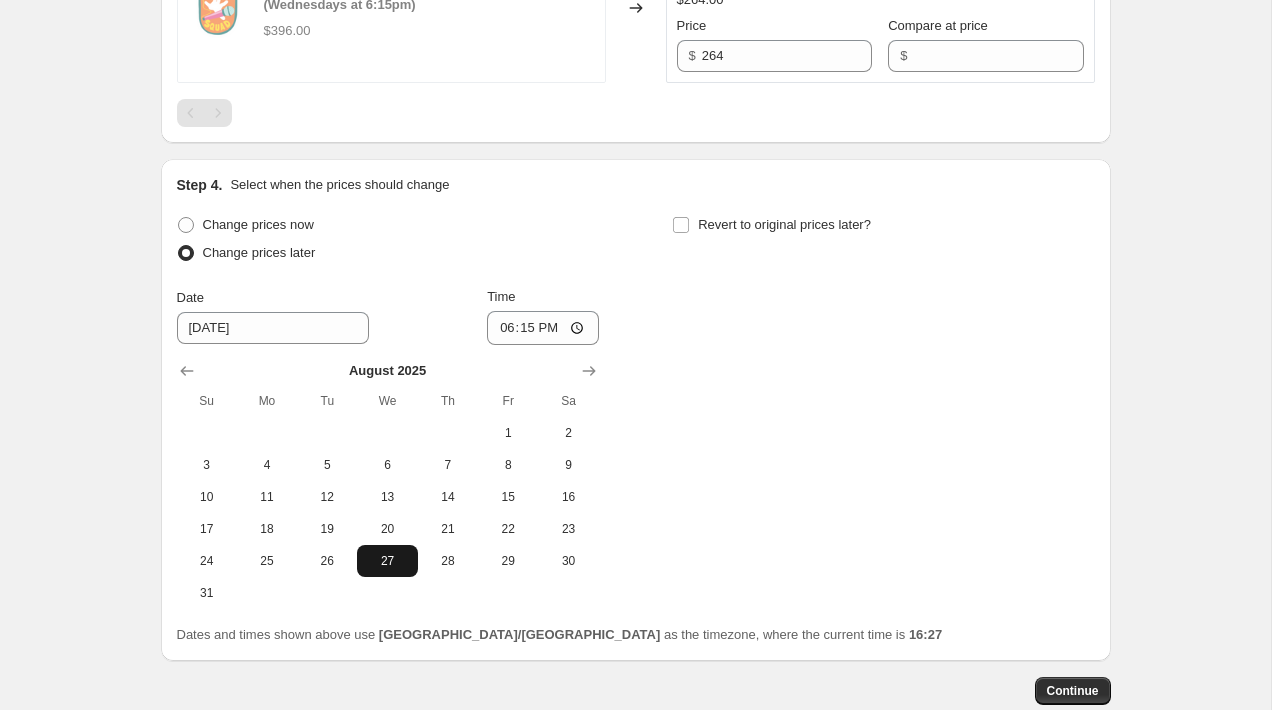 click on "27" at bounding box center (387, 561) 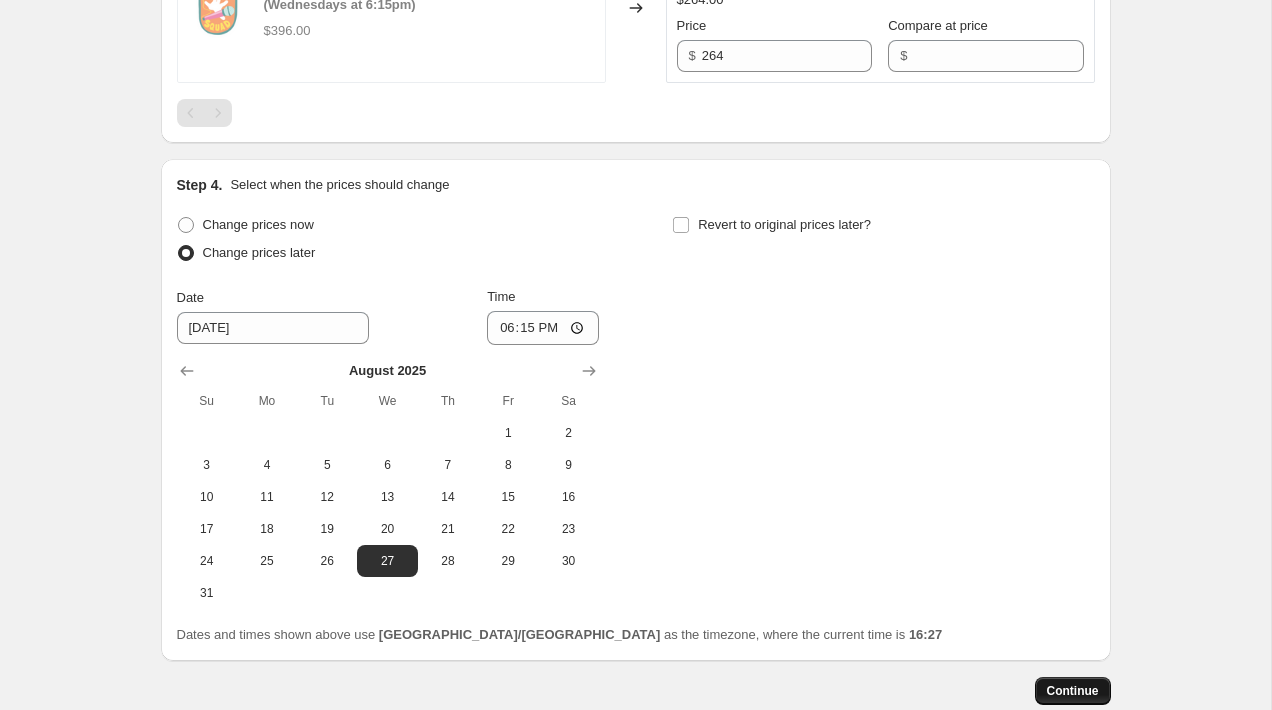 click on "Continue" at bounding box center (1073, 691) 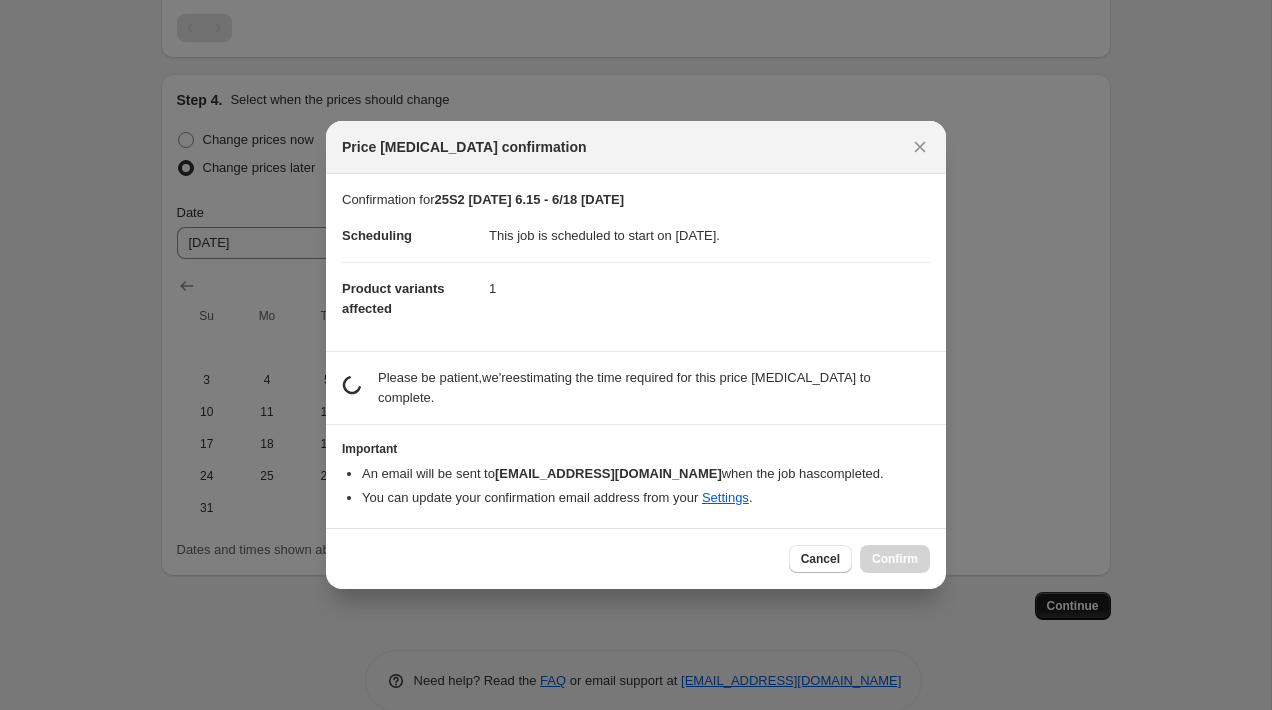 scroll, scrollTop: 0, scrollLeft: 0, axis: both 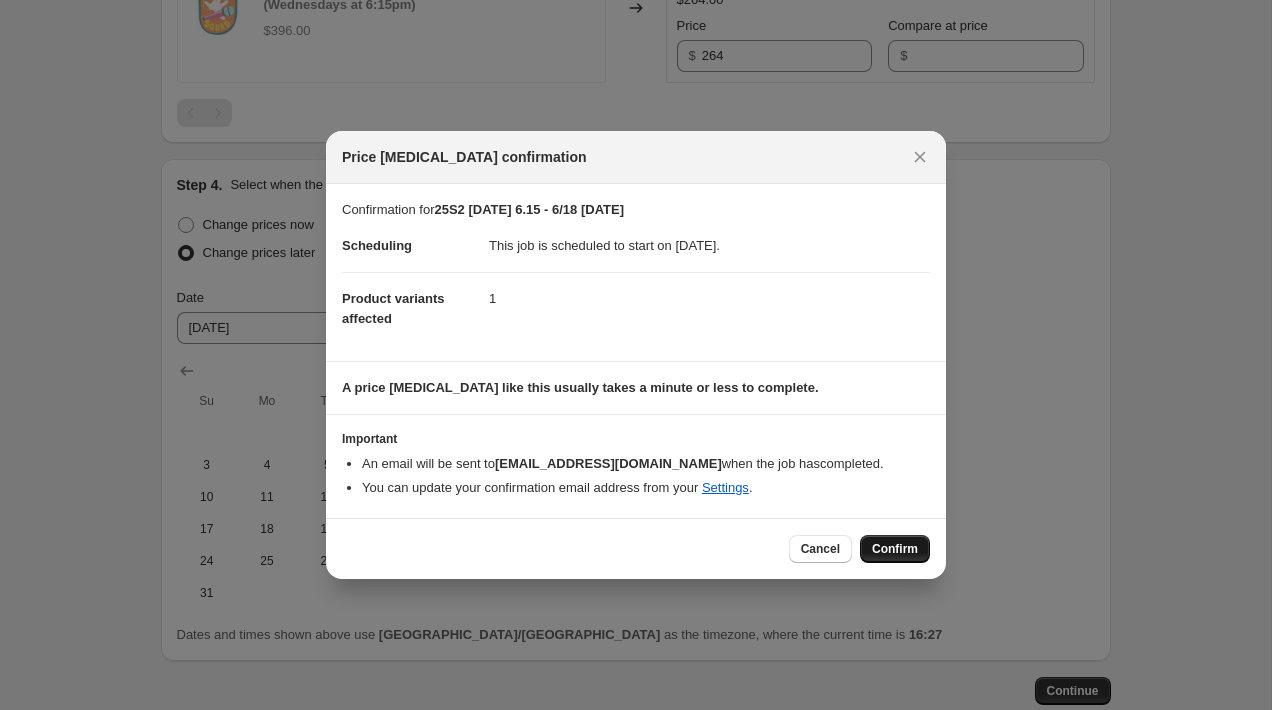 click on "Confirm" at bounding box center [895, 549] 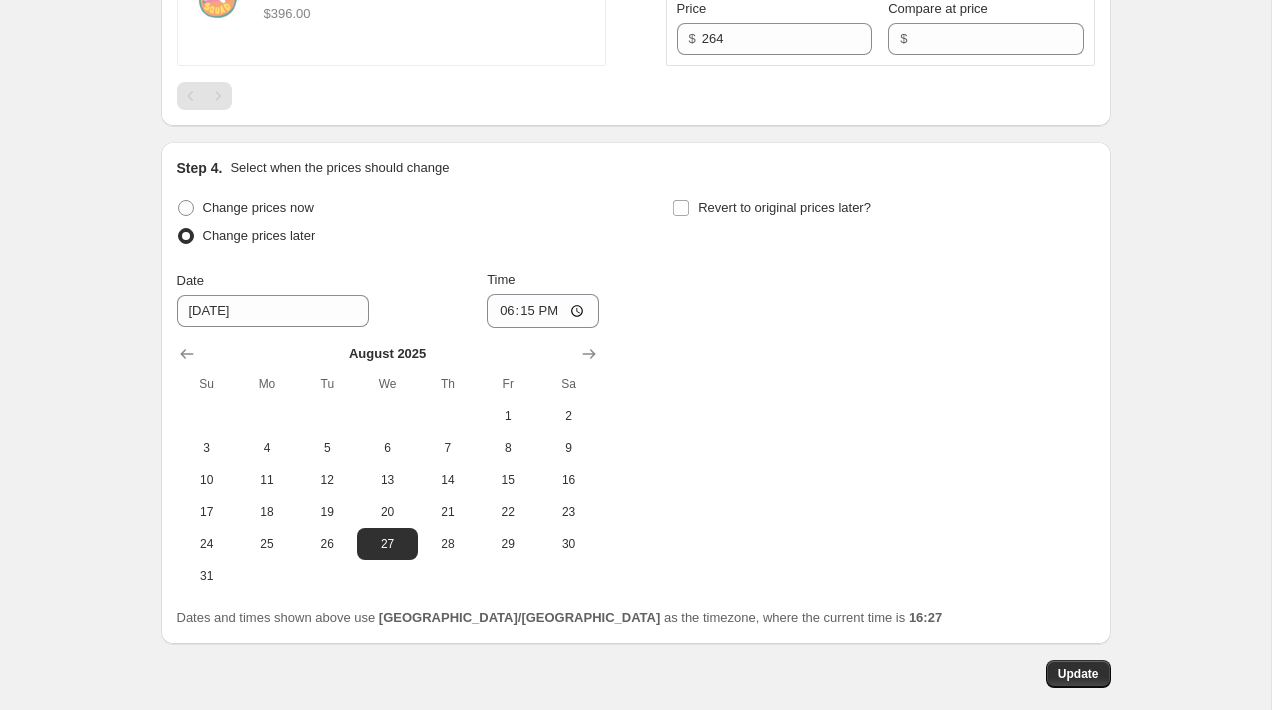 scroll, scrollTop: 859, scrollLeft: 0, axis: vertical 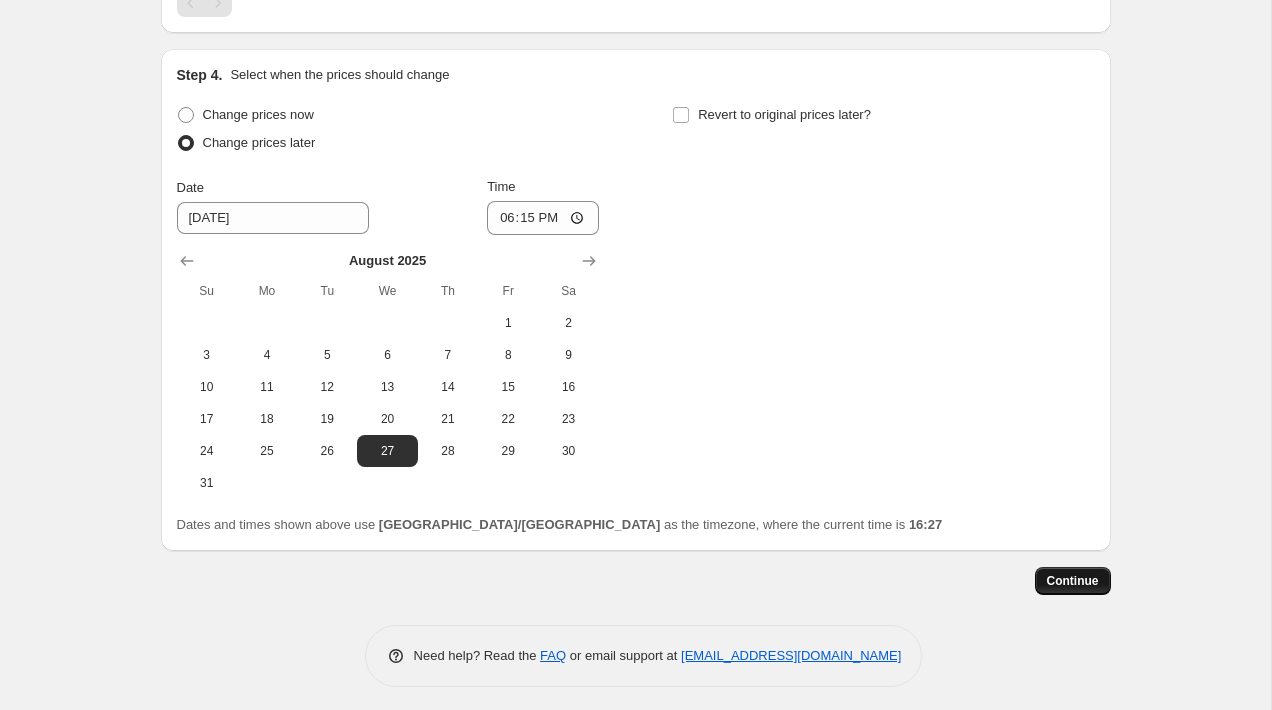 click on "Continue" at bounding box center (1073, 581) 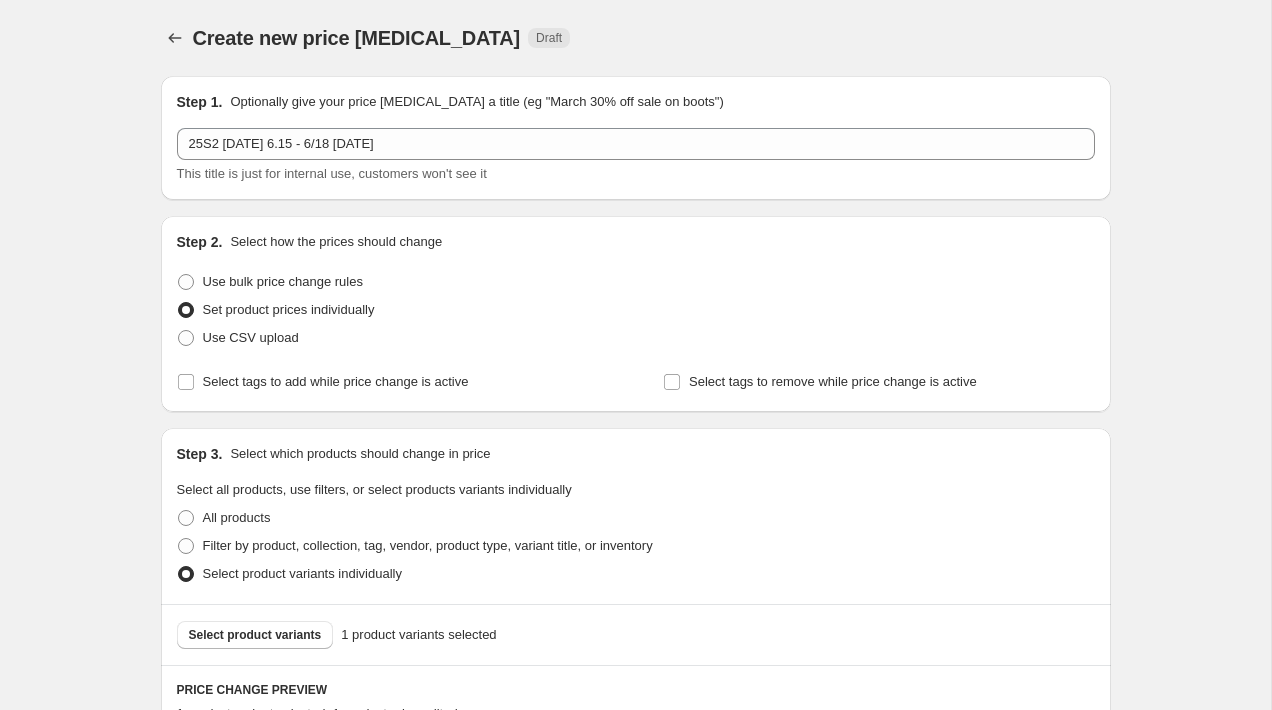 scroll, scrollTop: 912, scrollLeft: 0, axis: vertical 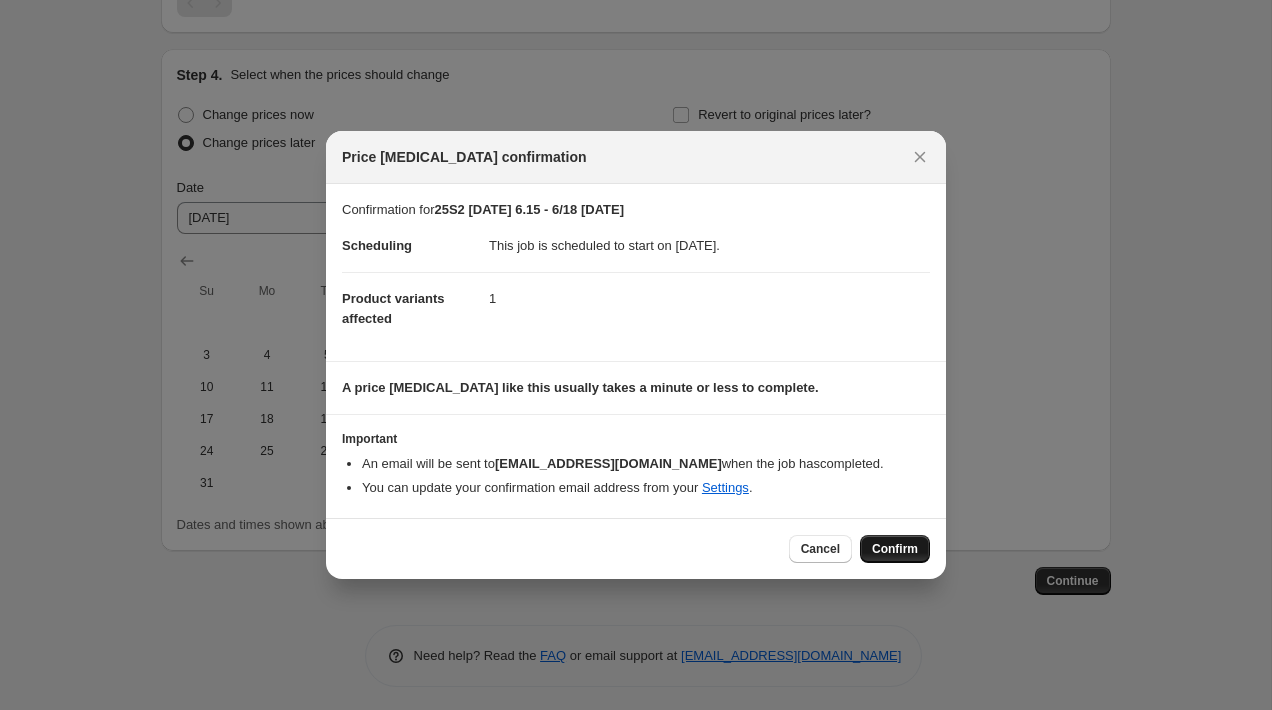 click on "Confirm" at bounding box center [895, 549] 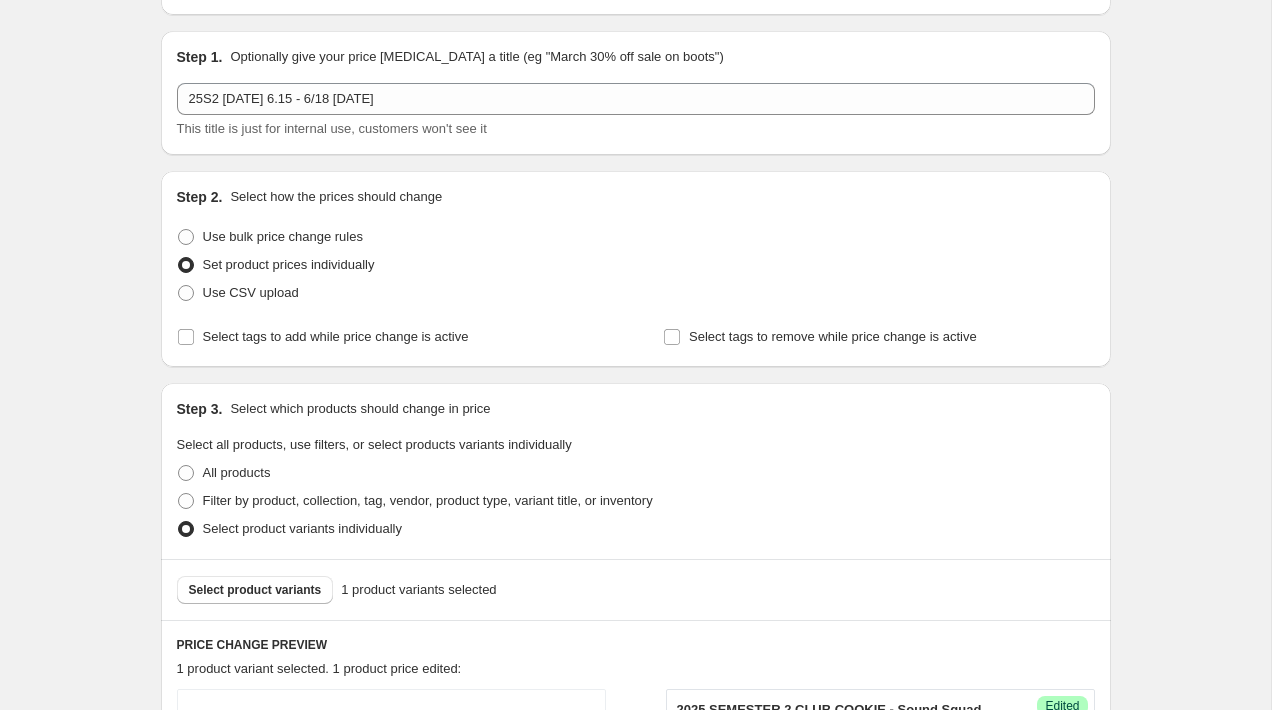 scroll, scrollTop: 0, scrollLeft: 0, axis: both 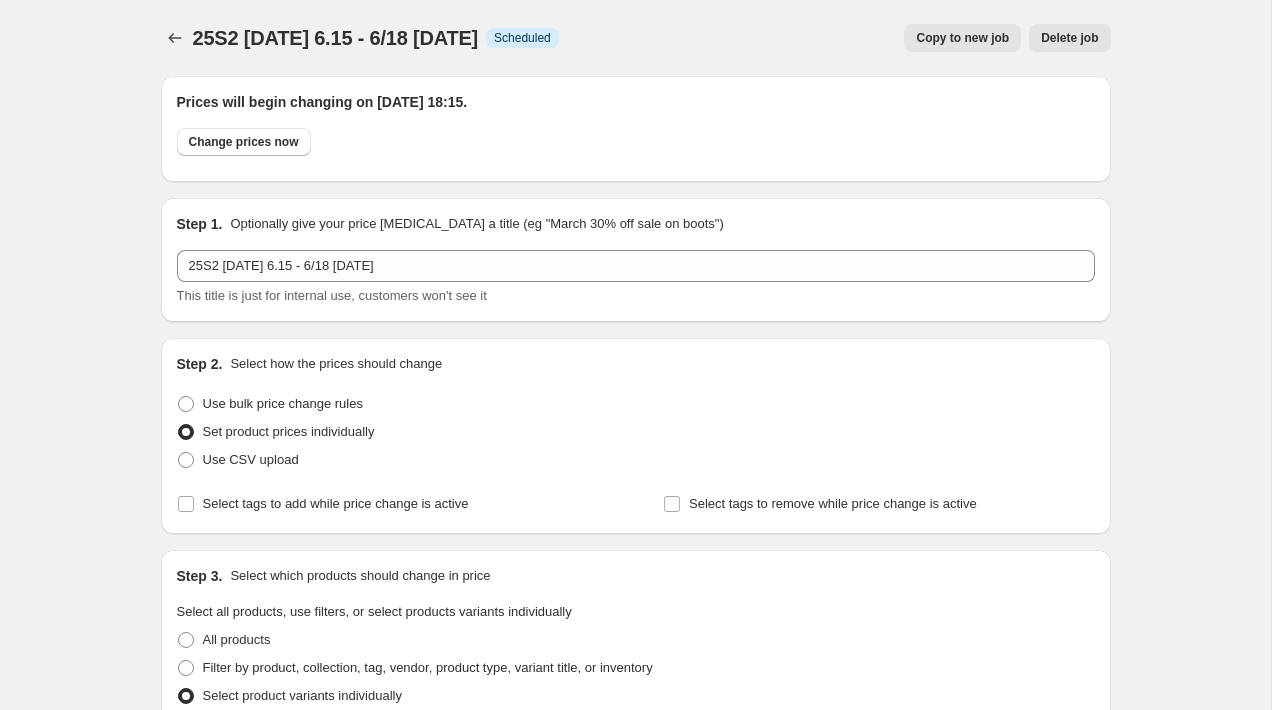 click on "Copy to new job" at bounding box center (962, 38) 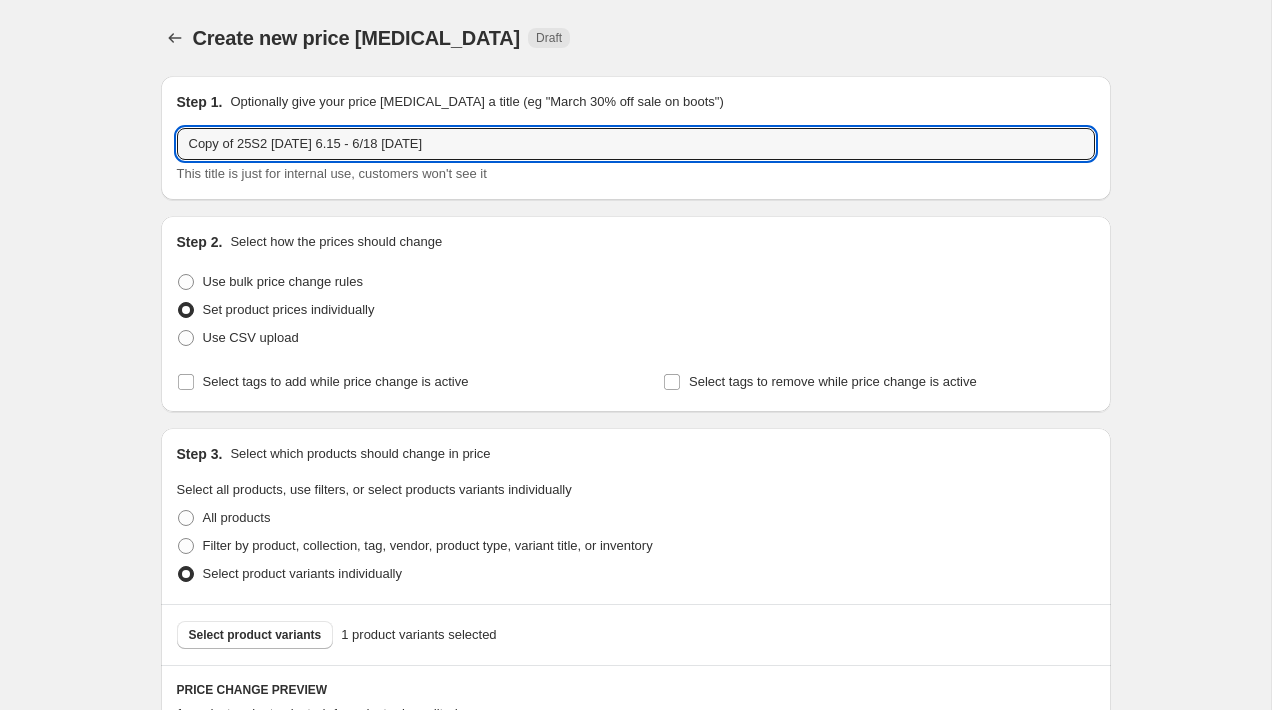 drag, startPoint x: 244, startPoint y: 144, endPoint x: 154, endPoint y: 152, distance: 90.35486 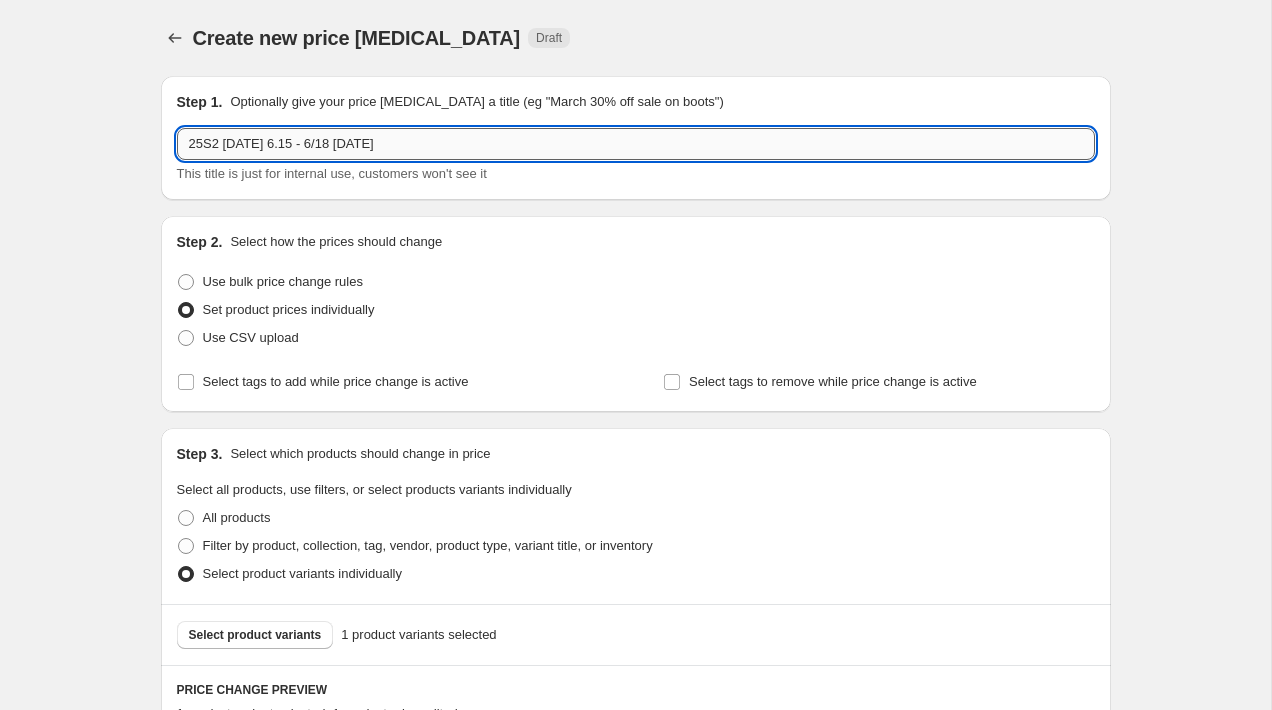 click on "25S2 [DATE] 6.15 - 6/18 [DATE]" at bounding box center (636, 144) 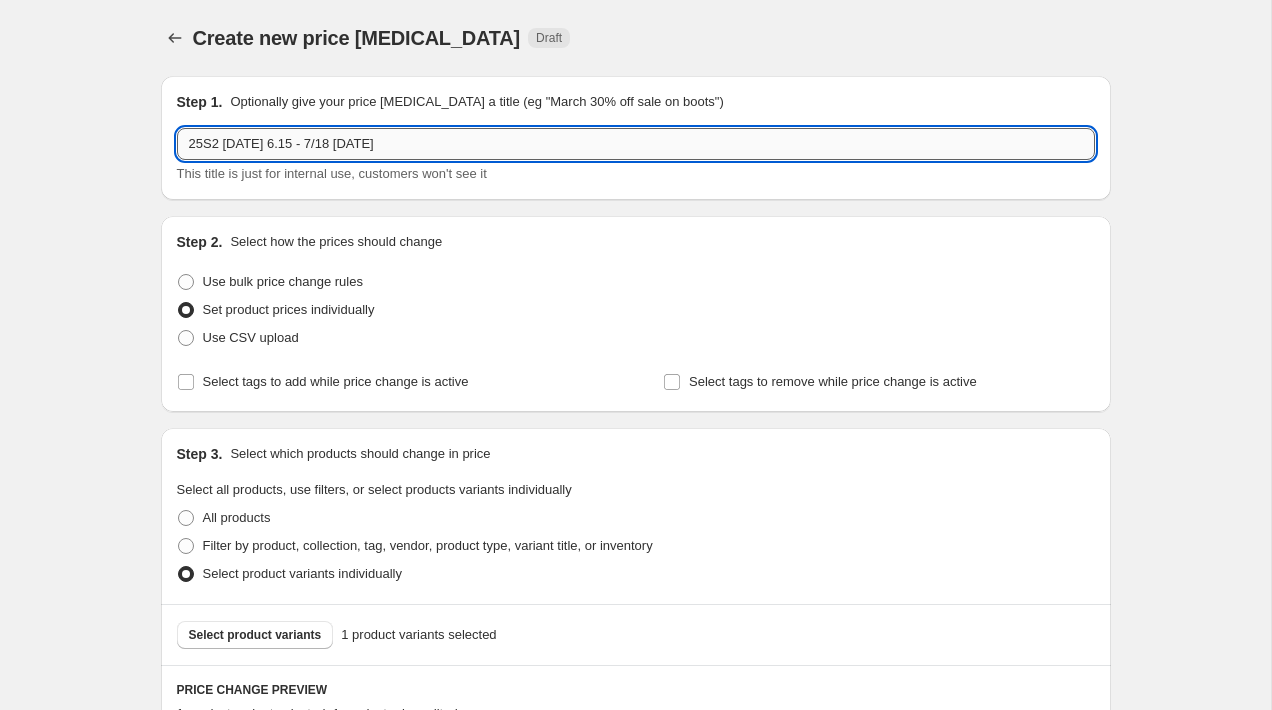click on "25S2 [DATE] 6.15 - 7/18 [DATE]" at bounding box center [636, 144] 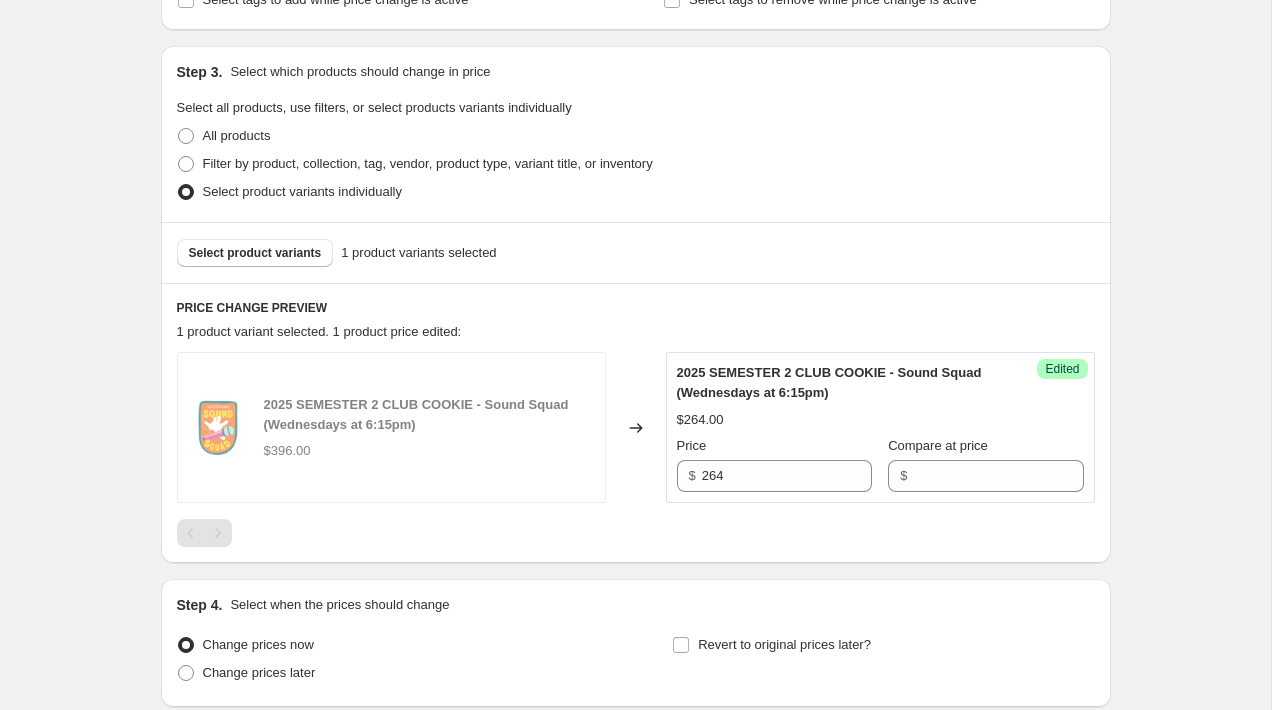 scroll, scrollTop: 542, scrollLeft: 0, axis: vertical 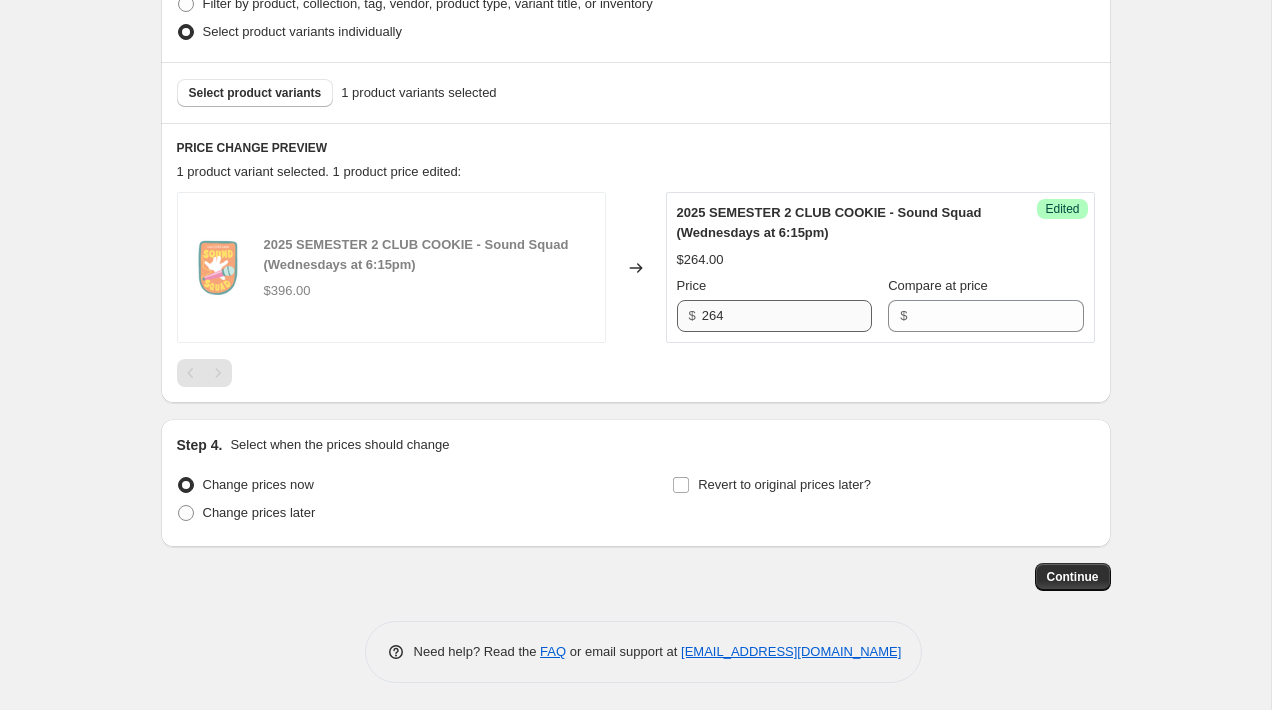 type on "25S2 [DATE] 6.15 - 7/18 [DATE]" 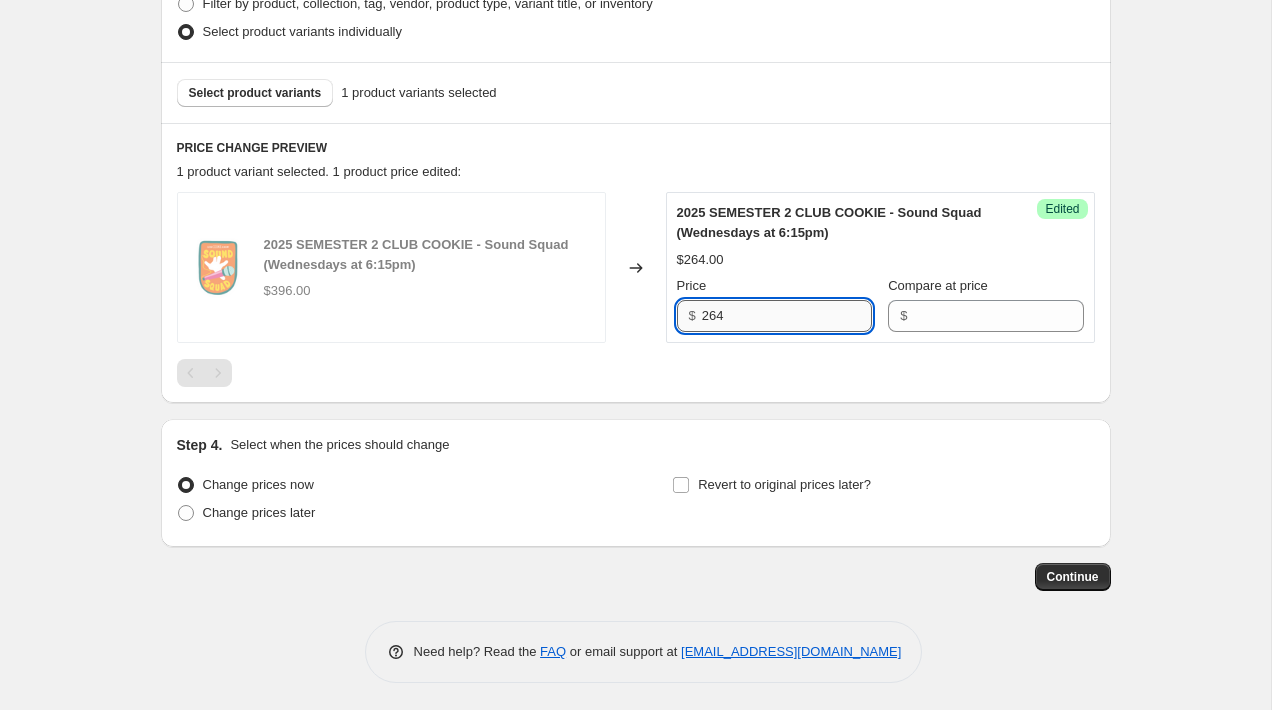 click on "264" at bounding box center (787, 316) 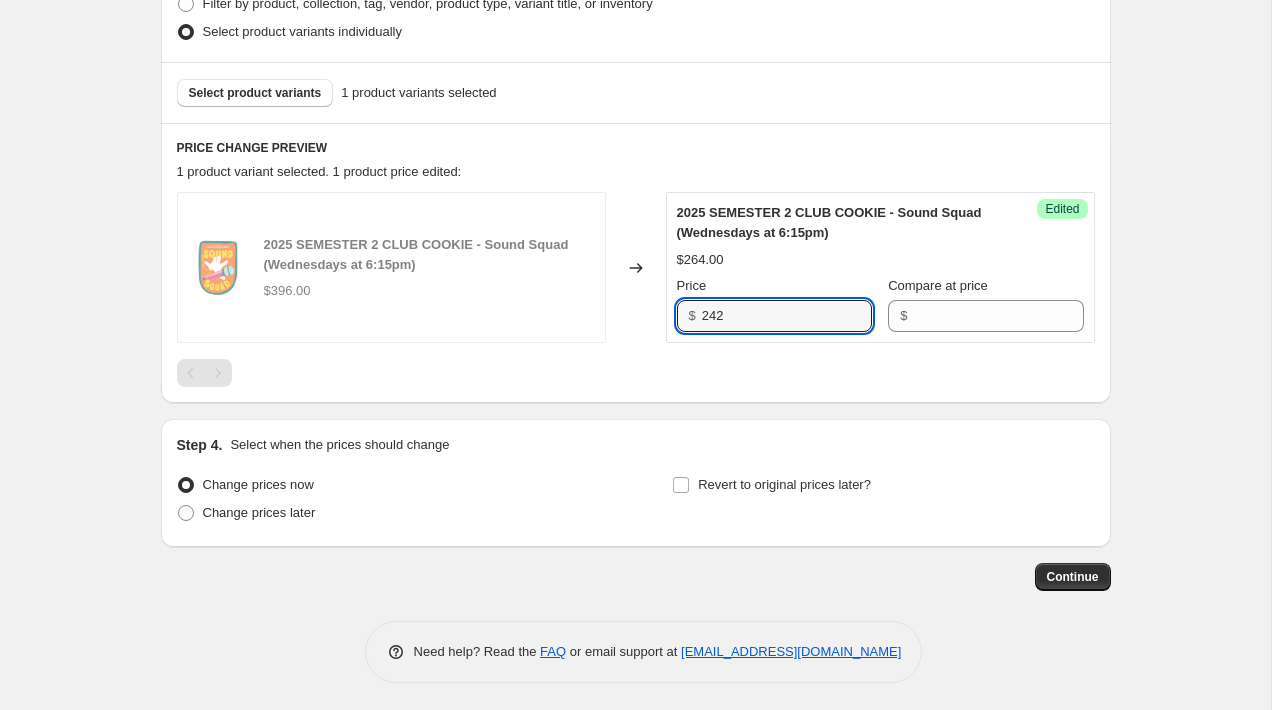 type on "242" 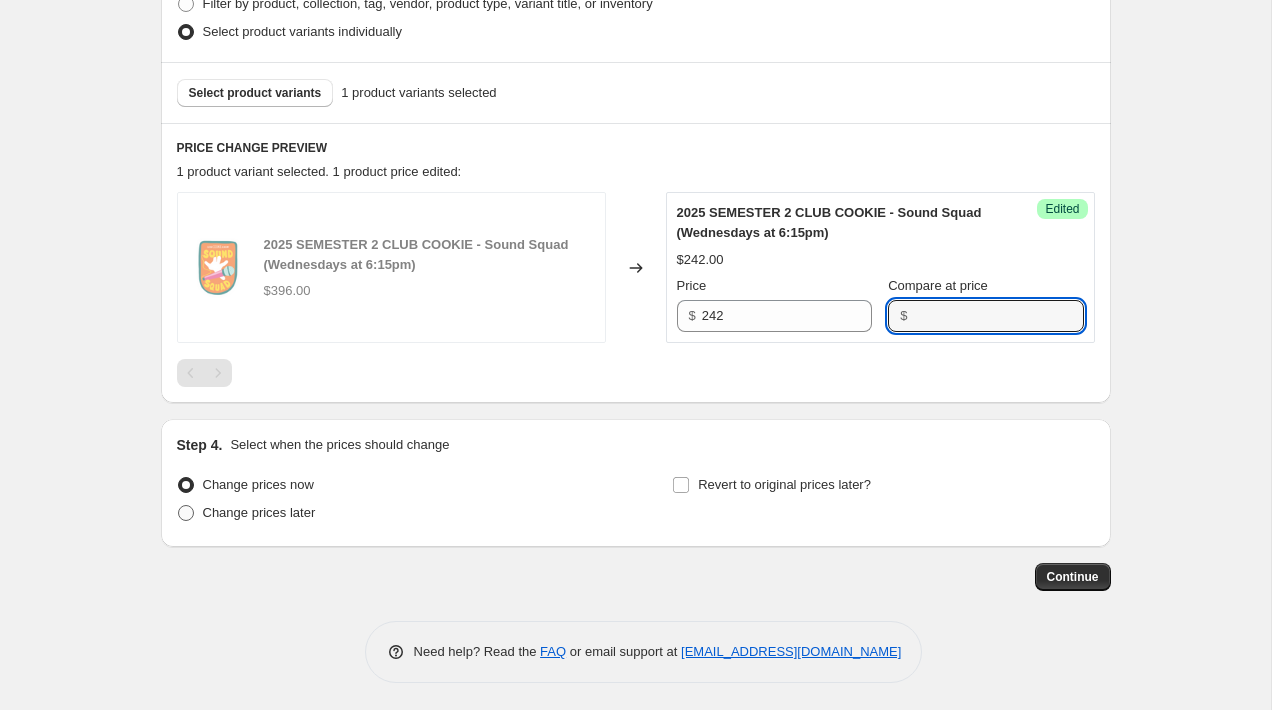 click on "Change prices later" at bounding box center [259, 512] 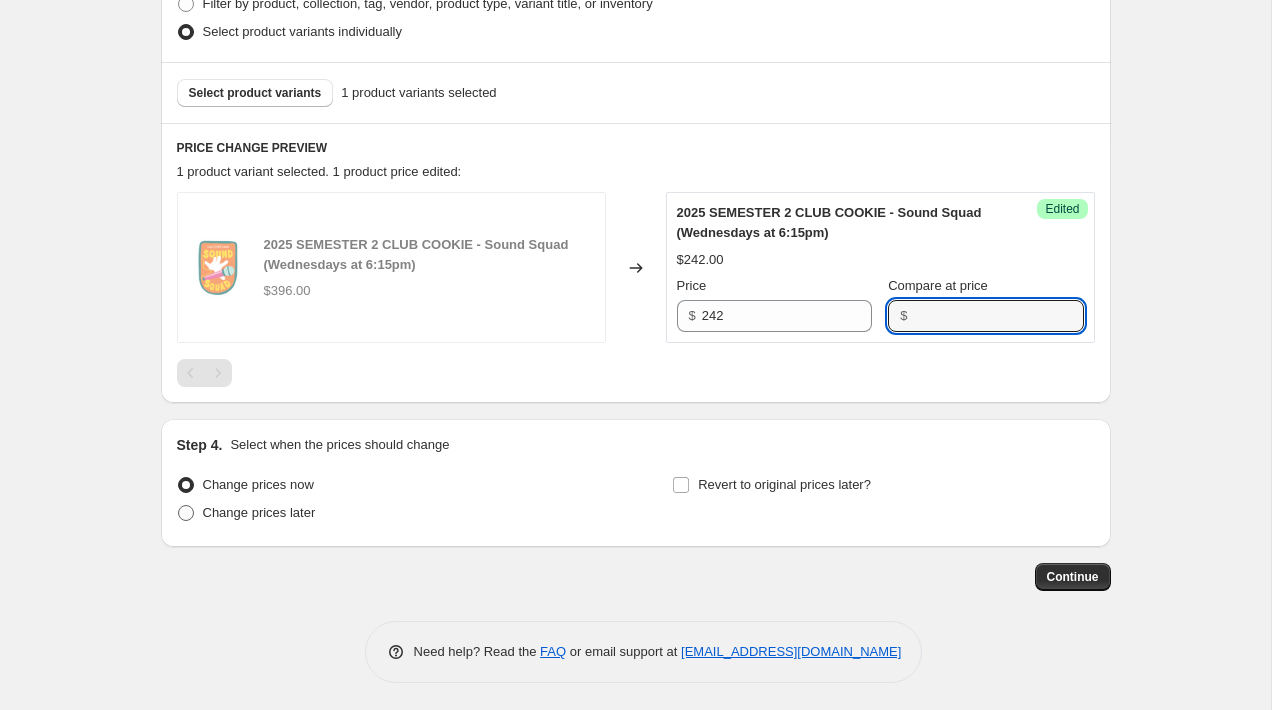 radio on "true" 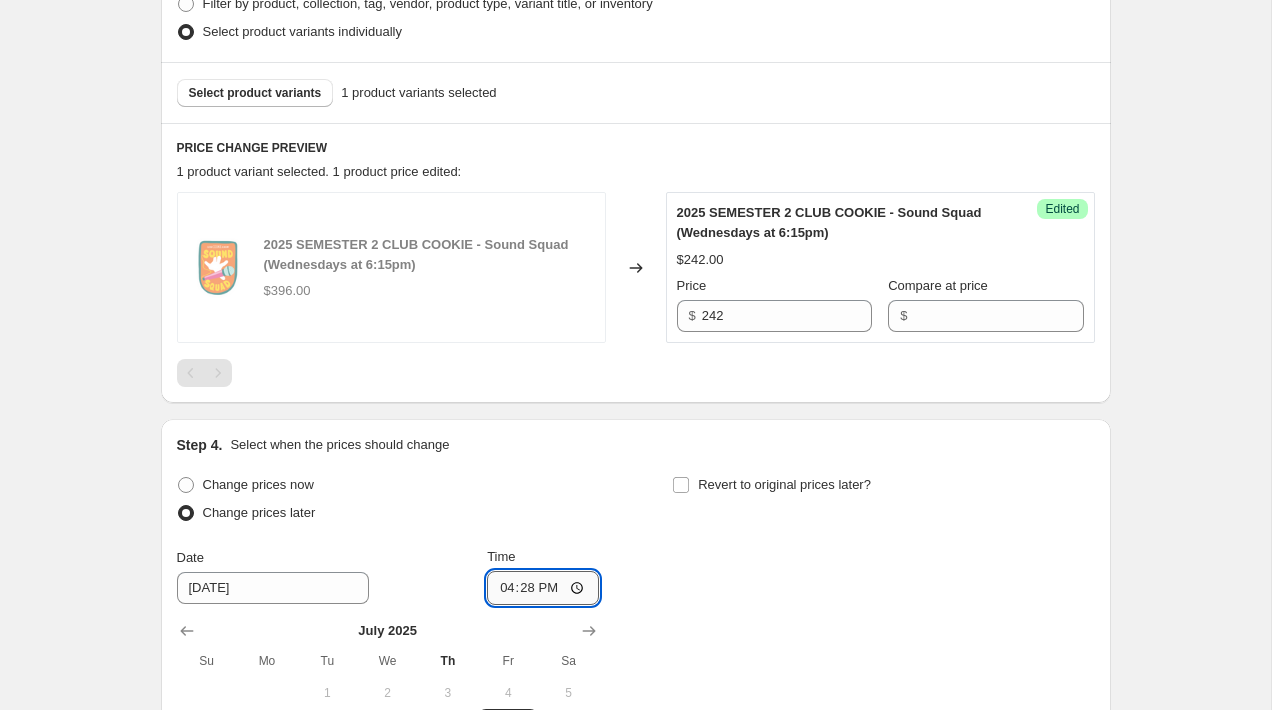 click on "16:28" at bounding box center [543, 588] 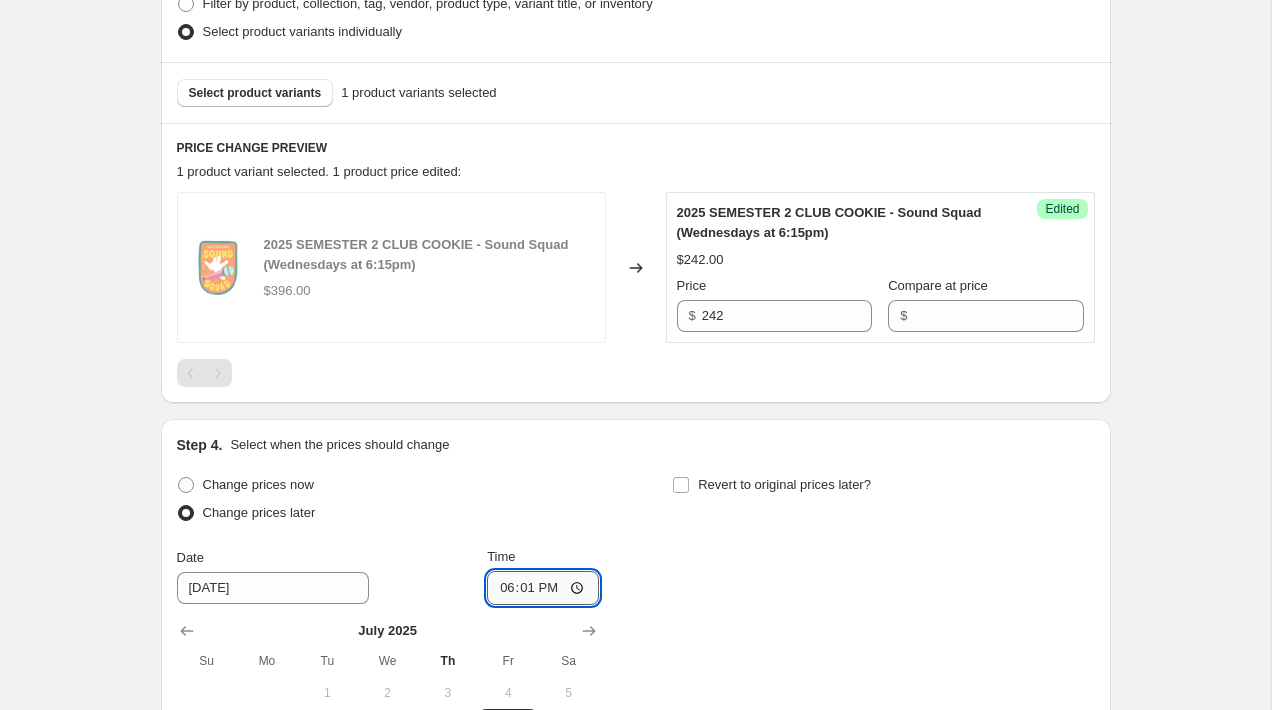 type on "18:15" 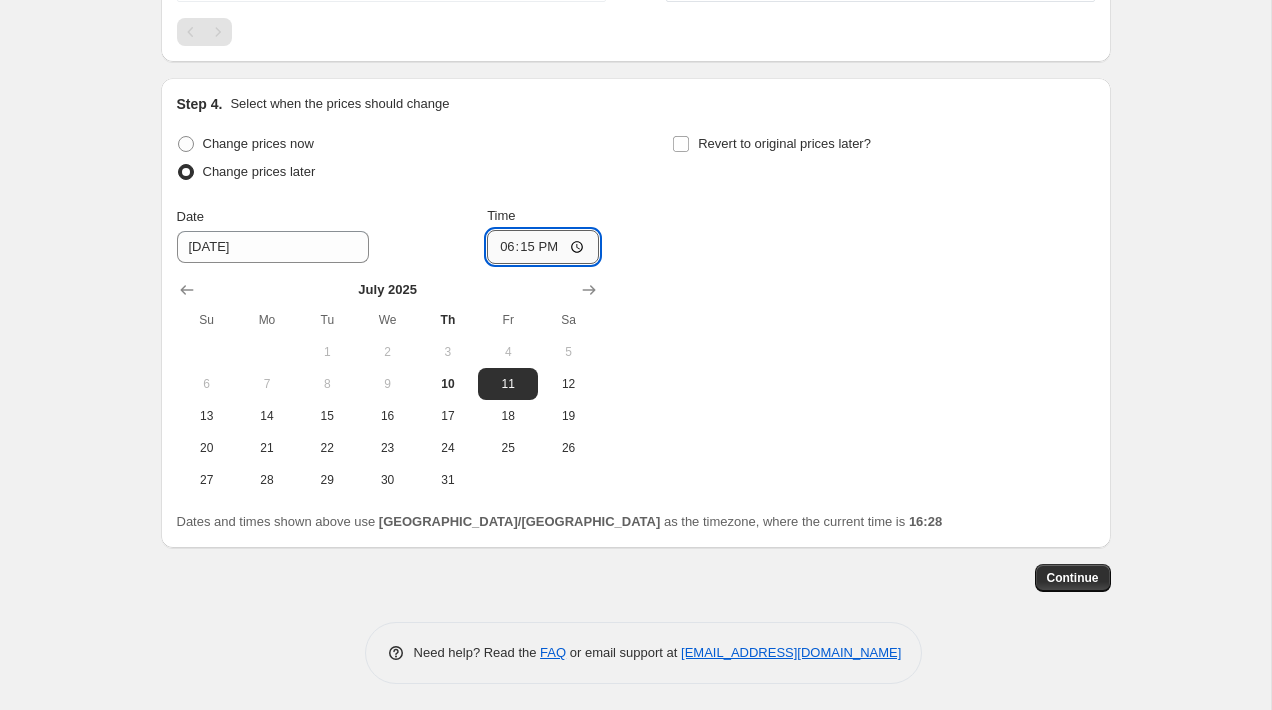 scroll, scrollTop: 887, scrollLeft: 0, axis: vertical 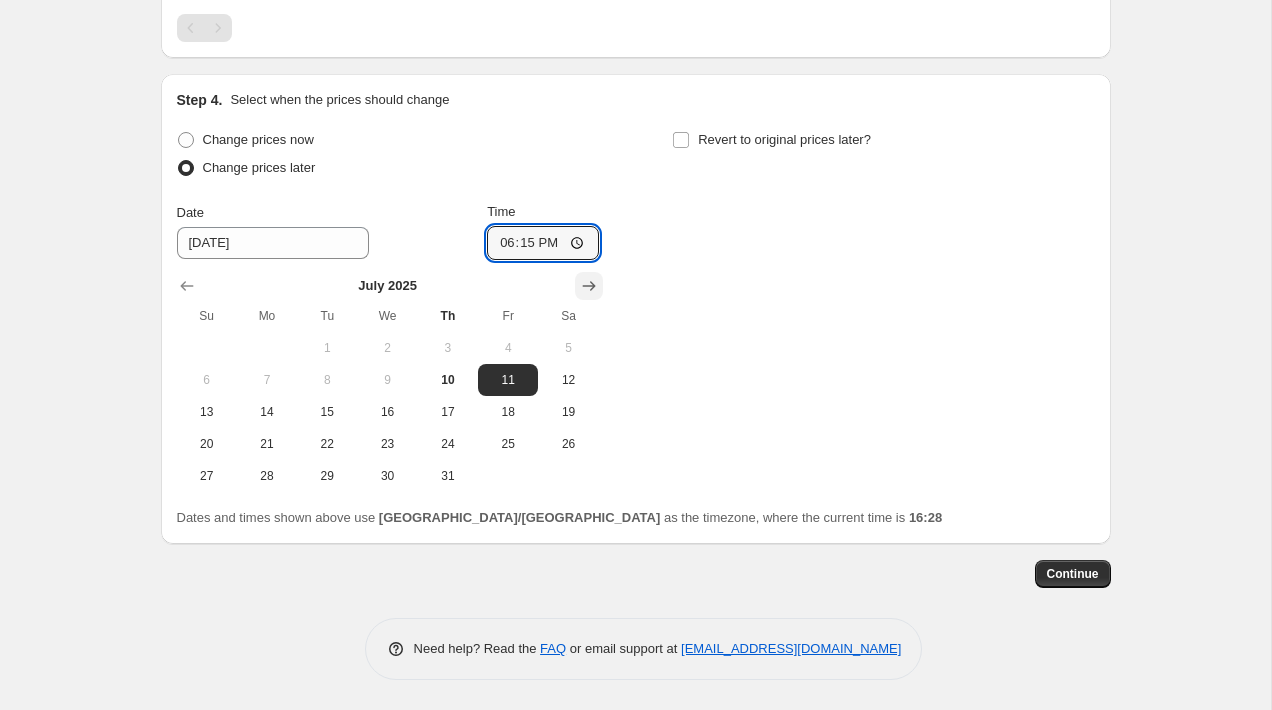 click 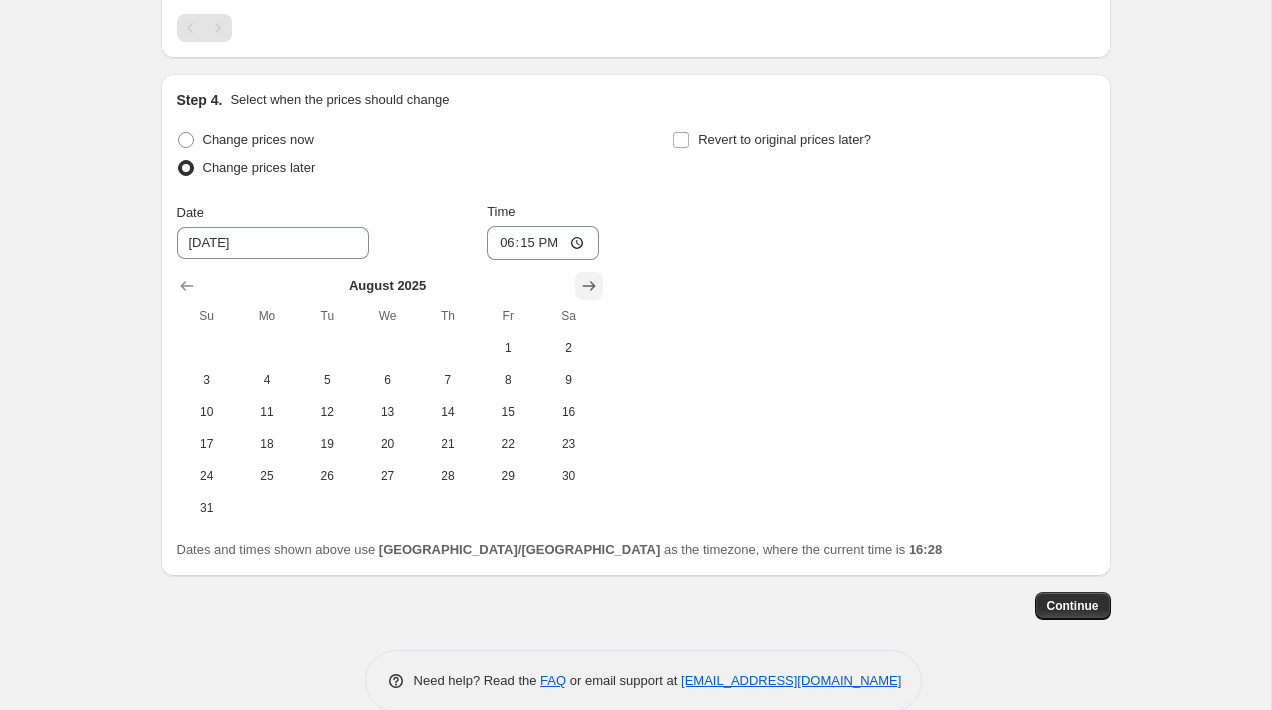 click 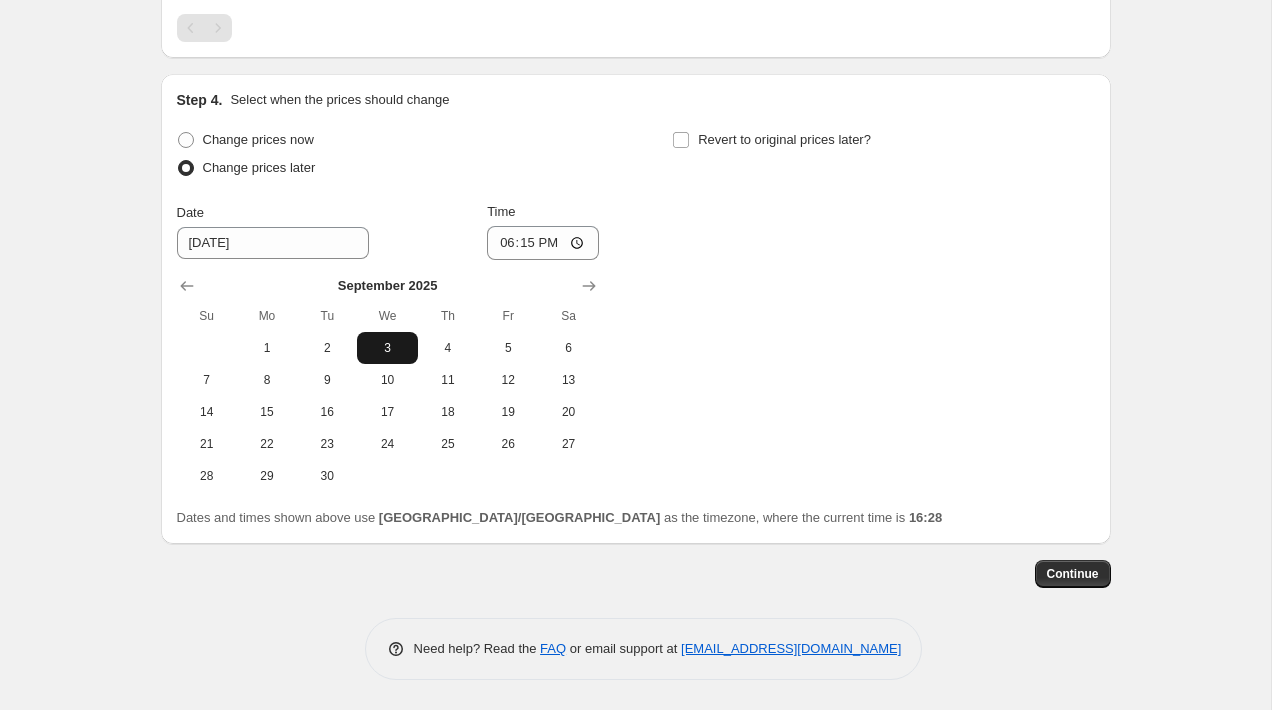 click on "3" at bounding box center [387, 348] 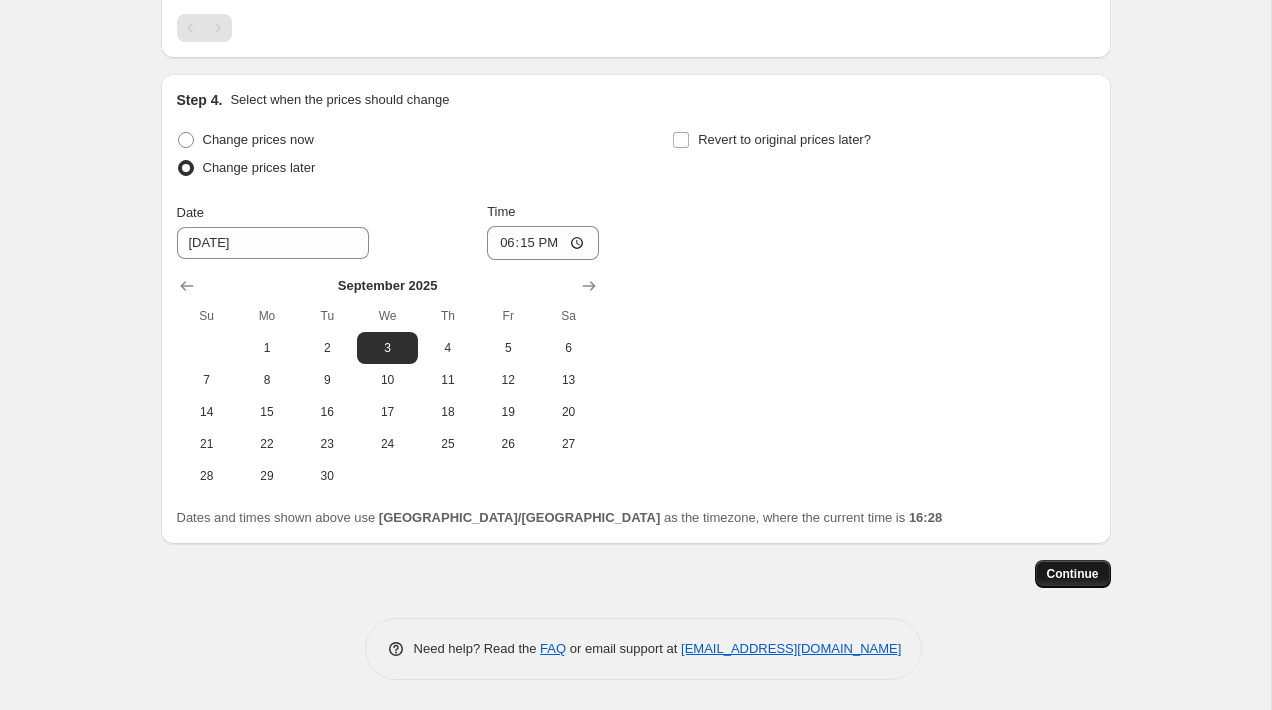 click on "Continue" at bounding box center (1073, 574) 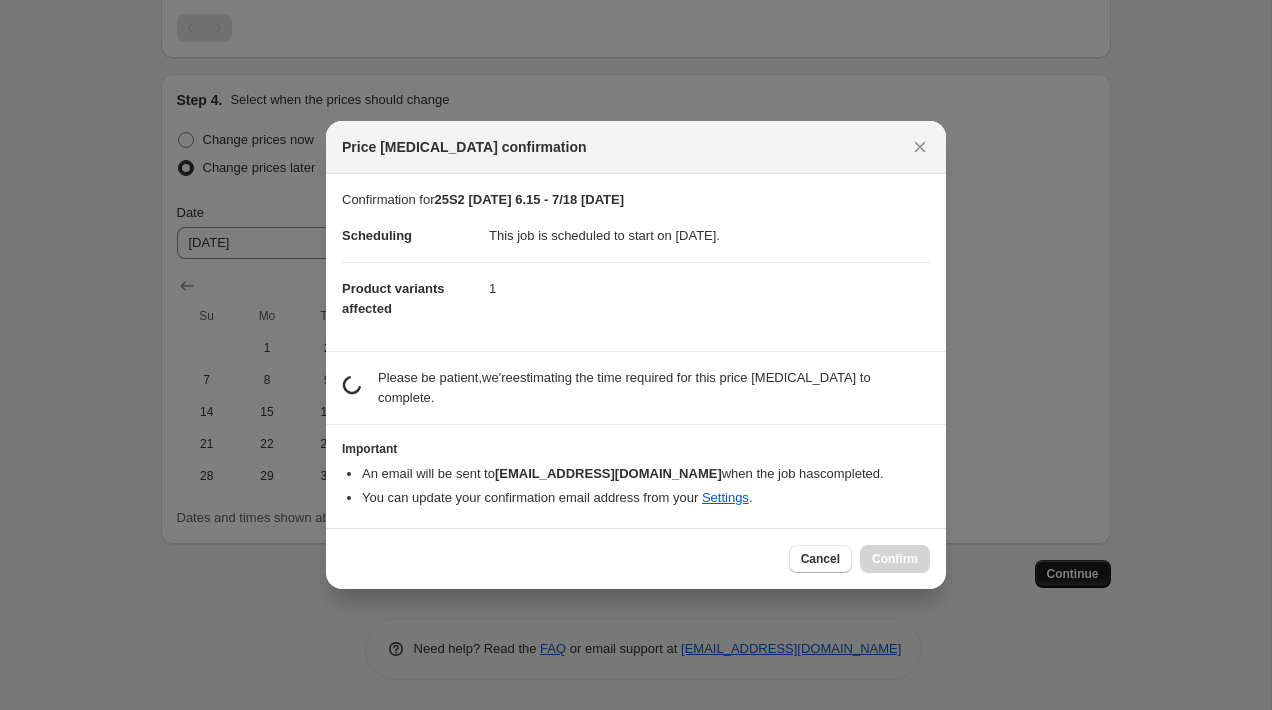 scroll, scrollTop: 0, scrollLeft: 0, axis: both 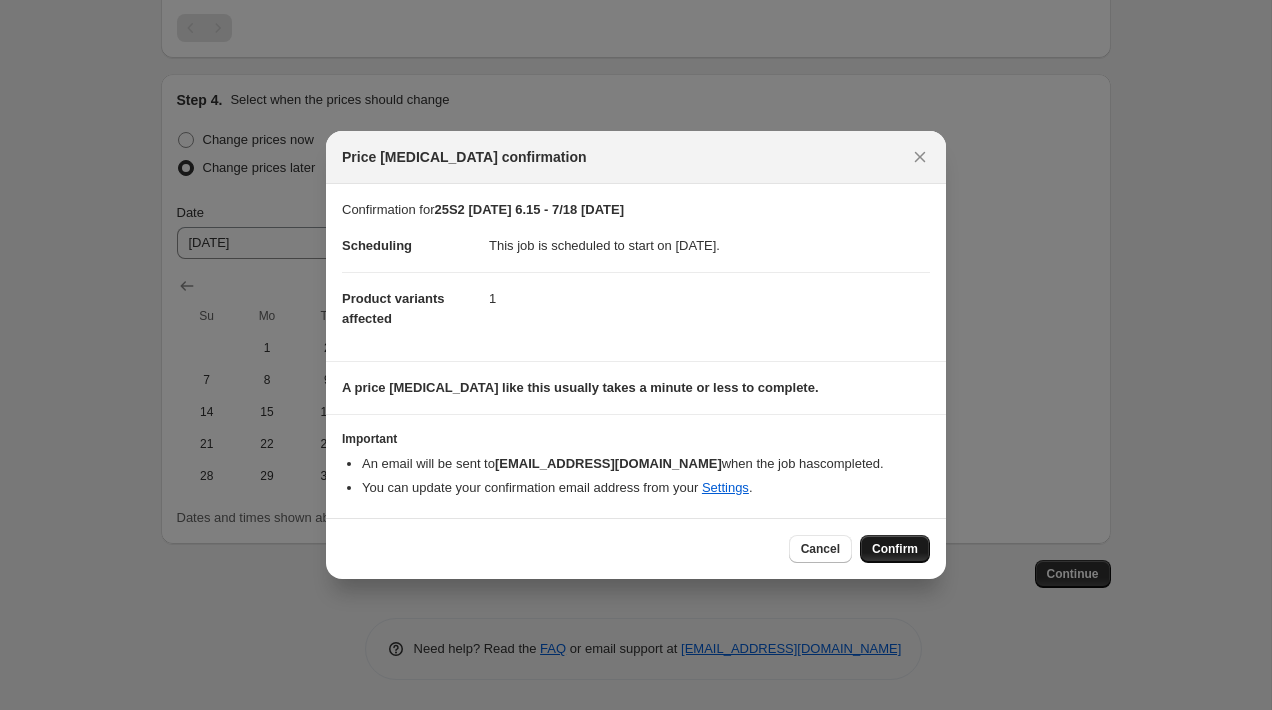 click on "Confirm" at bounding box center [895, 549] 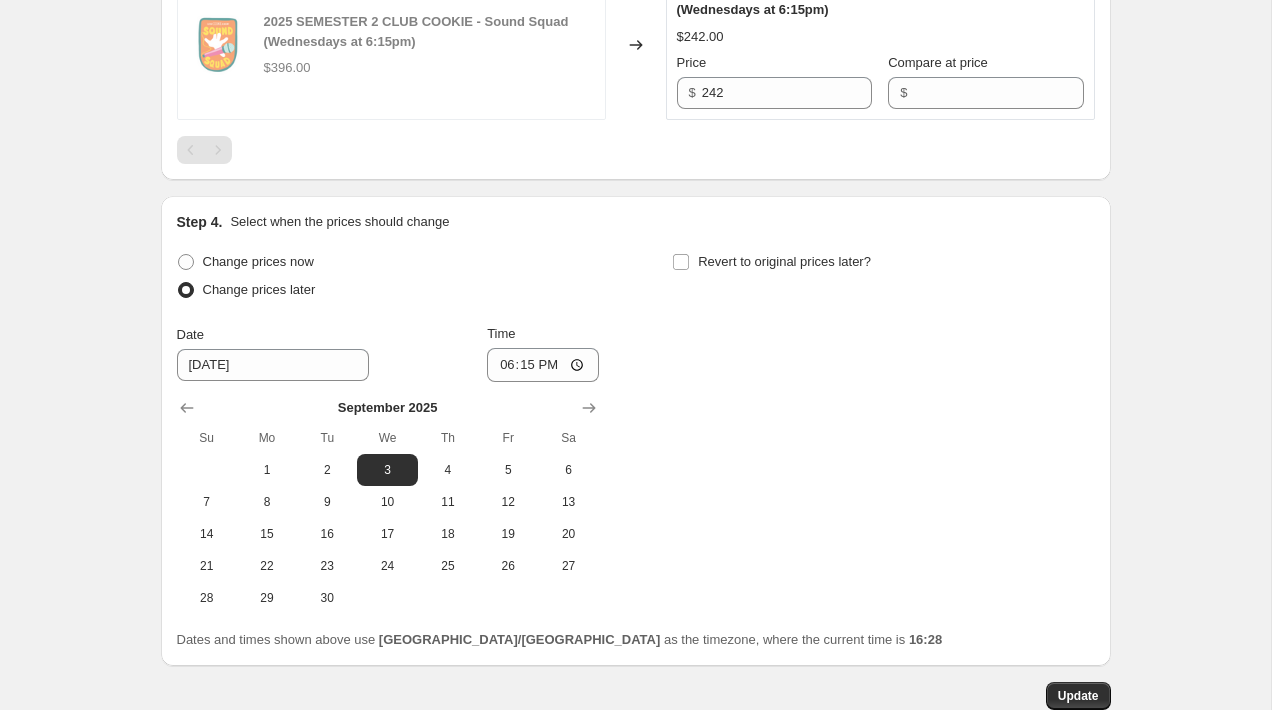 scroll, scrollTop: 0, scrollLeft: 0, axis: both 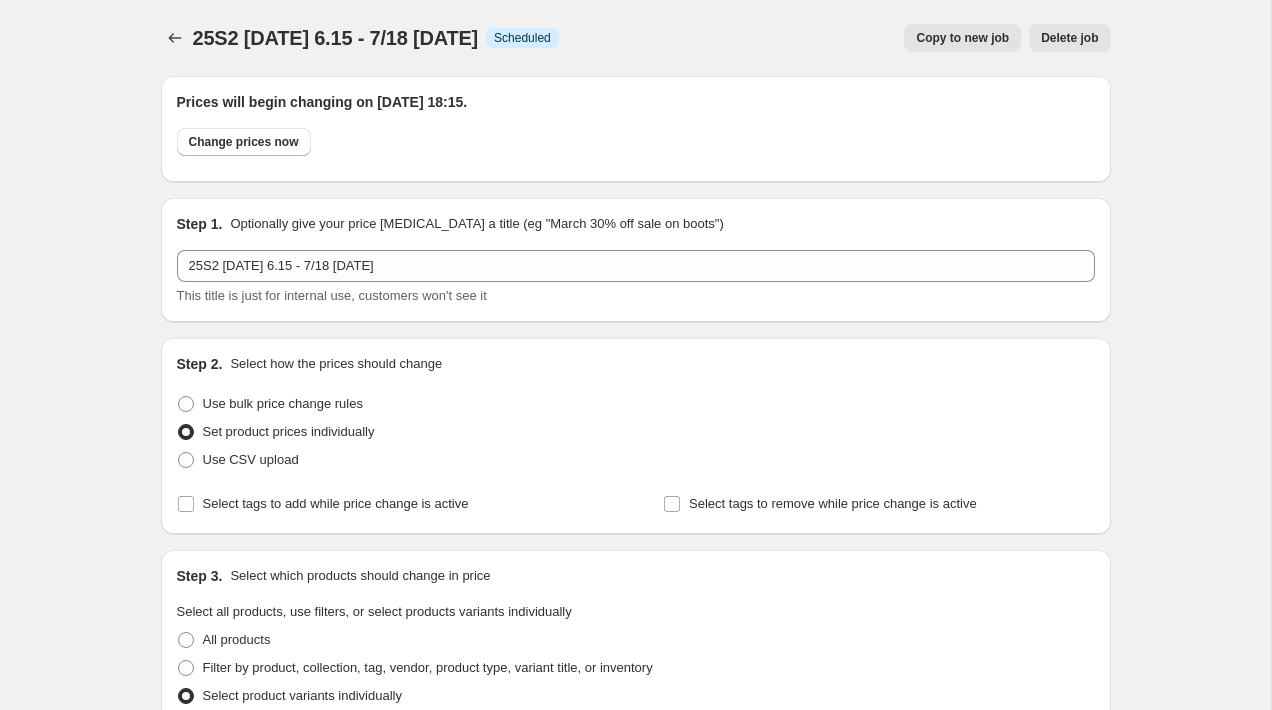 click on "Copy to new job" at bounding box center (962, 38) 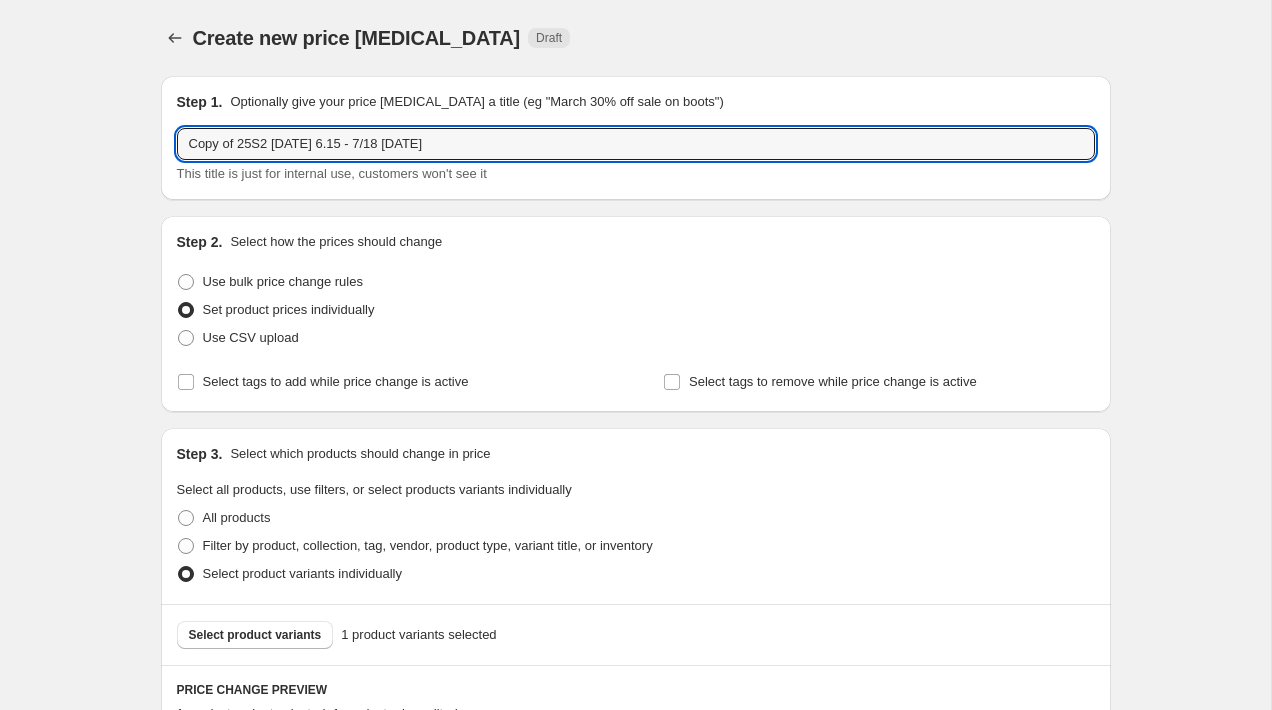 drag, startPoint x: 241, startPoint y: 145, endPoint x: 102, endPoint y: 148, distance: 139.03236 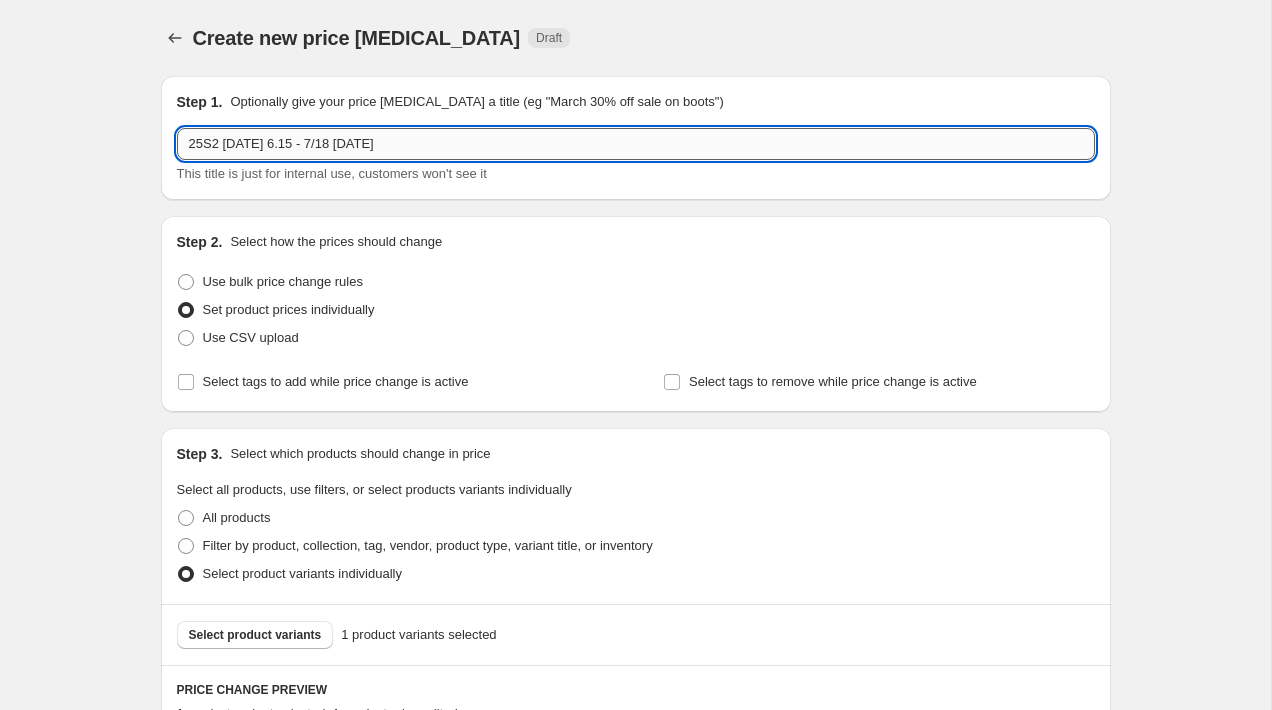 click on "25S2 [DATE] 6.15 - 7/18 [DATE]" at bounding box center (636, 144) 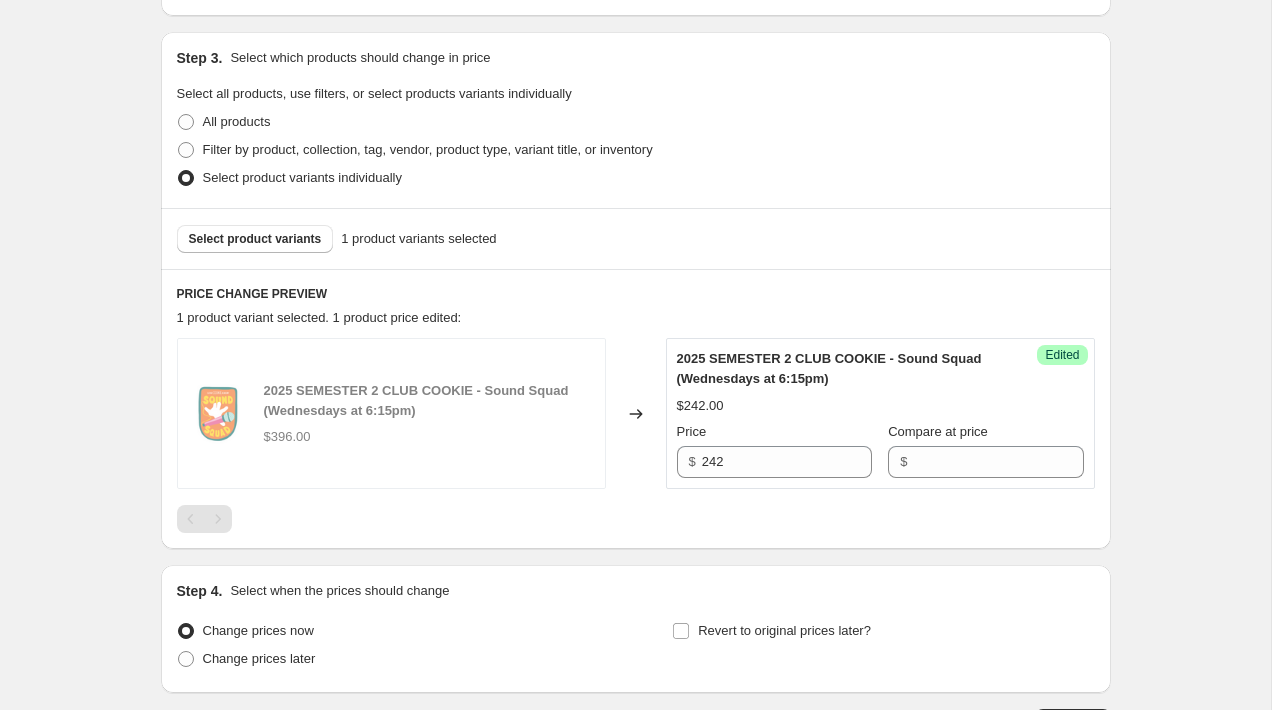 scroll, scrollTop: 449, scrollLeft: 0, axis: vertical 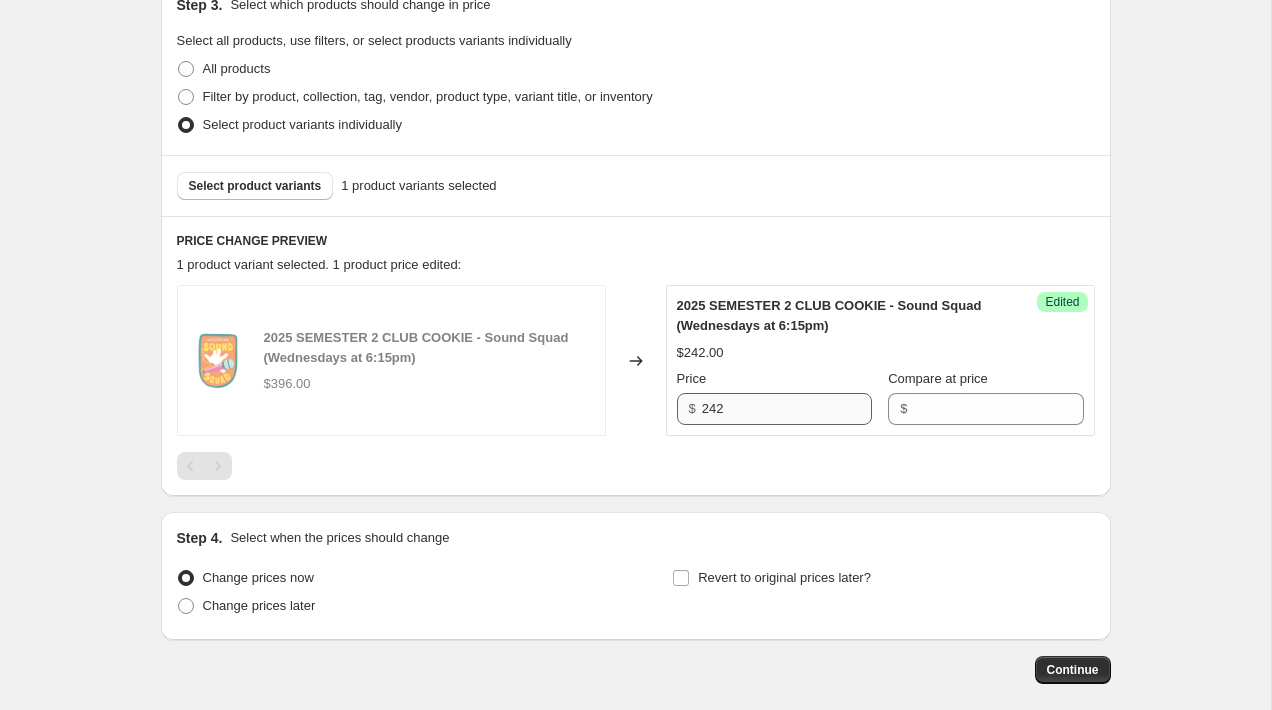 type on "25S2 [DATE] 6.15 - 8/18 [DATE]" 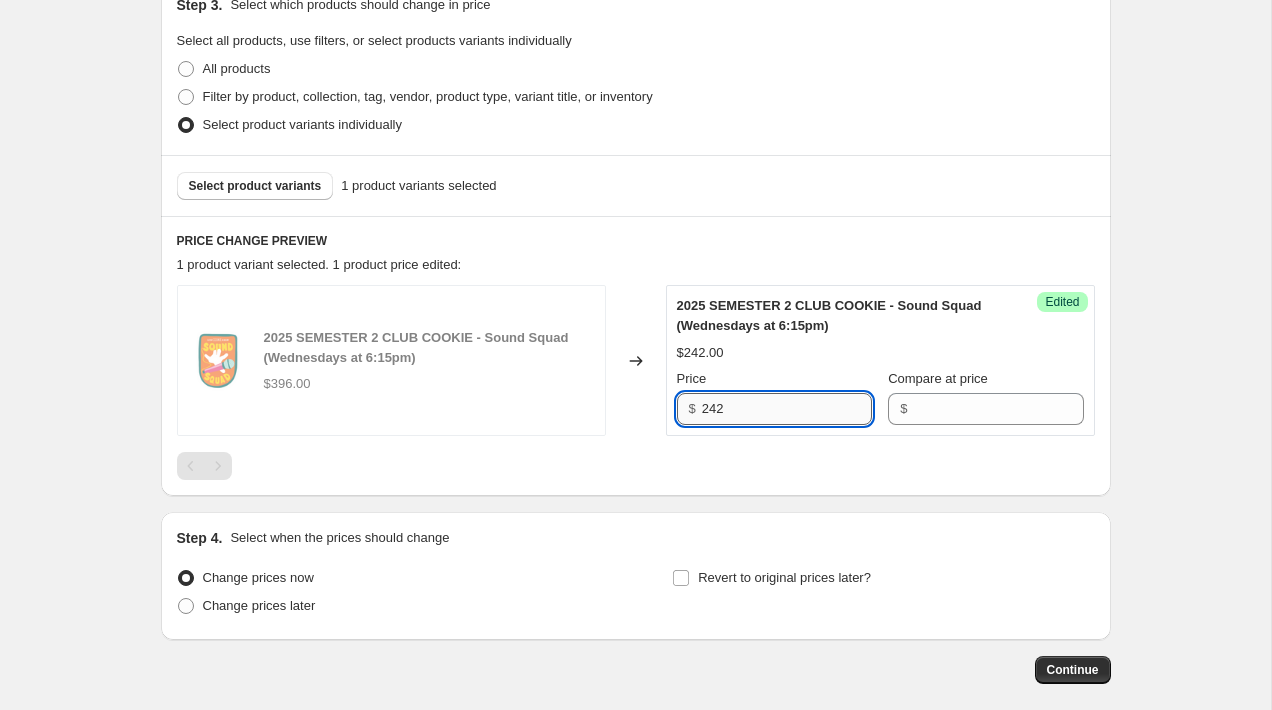 click on "242" at bounding box center [787, 409] 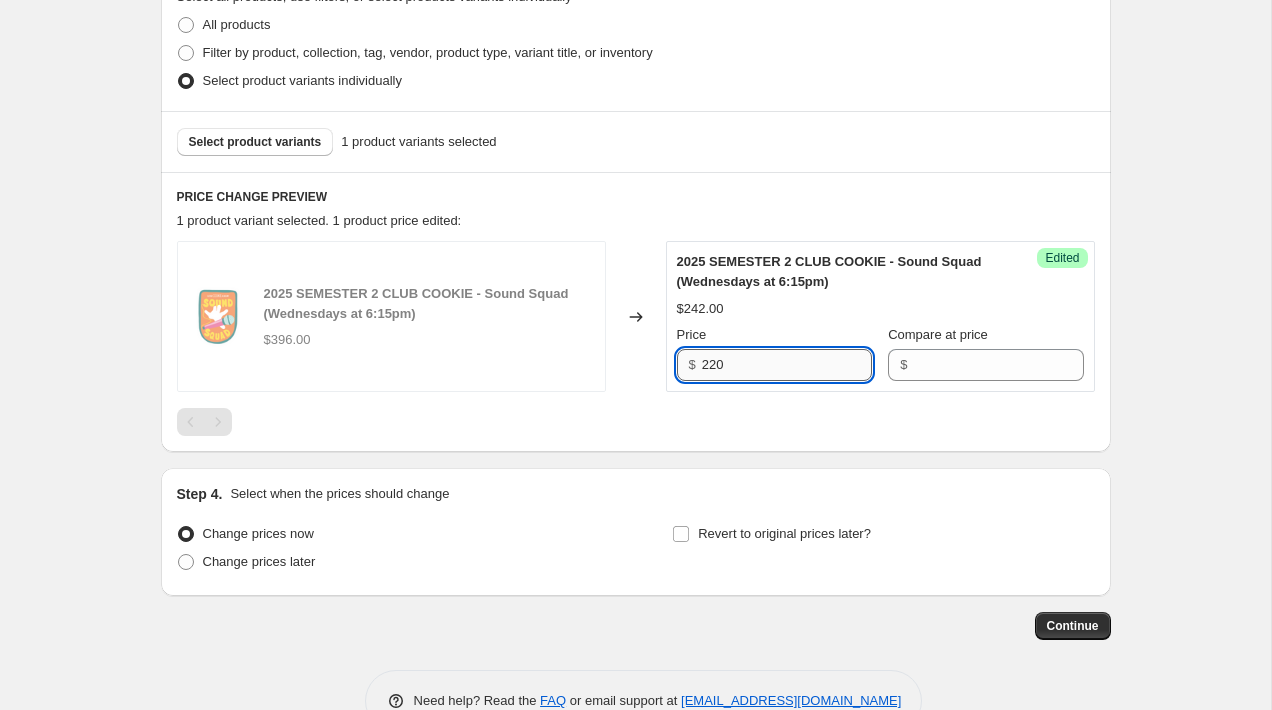 scroll, scrollTop: 499, scrollLeft: 0, axis: vertical 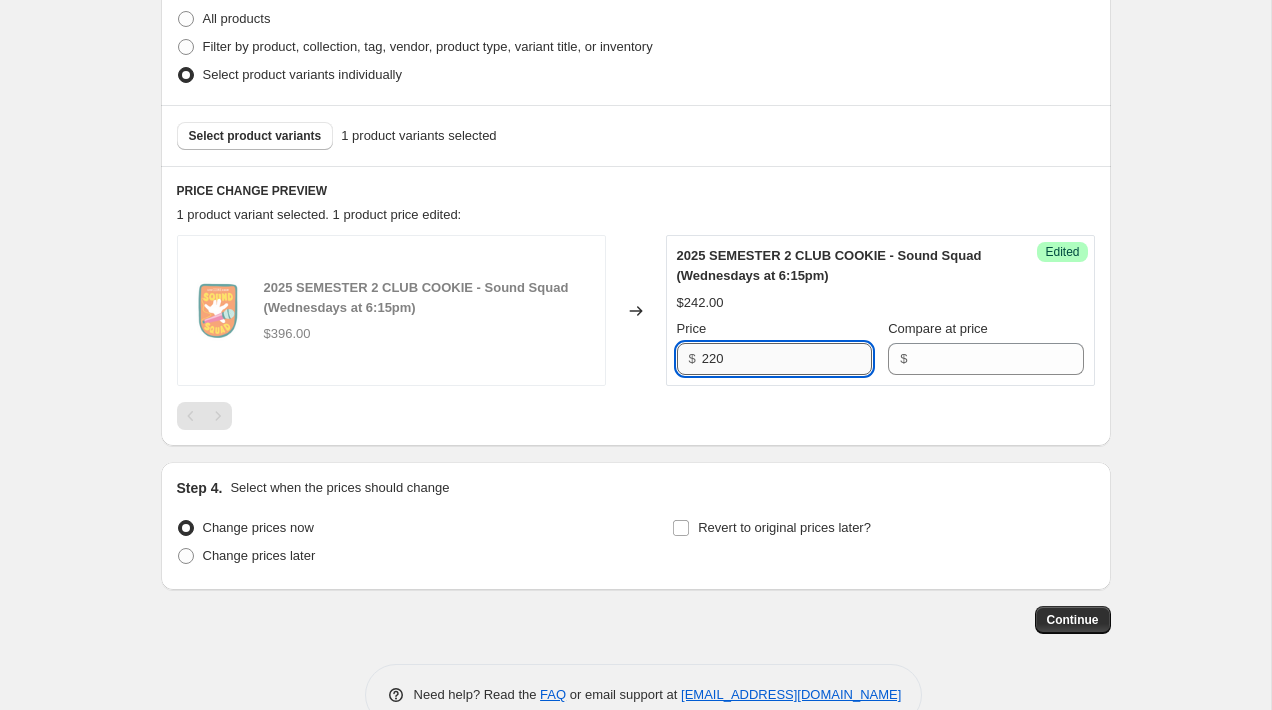 type on "220" 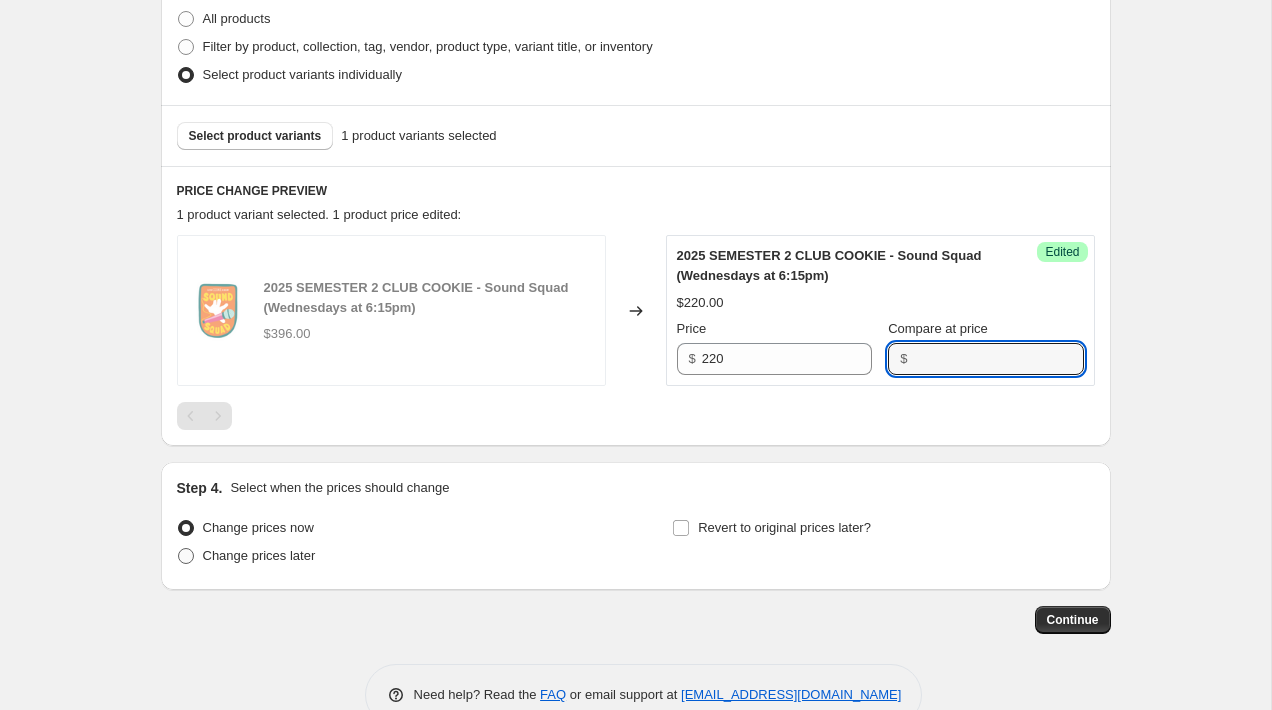 click on "Change prices later" at bounding box center [259, 555] 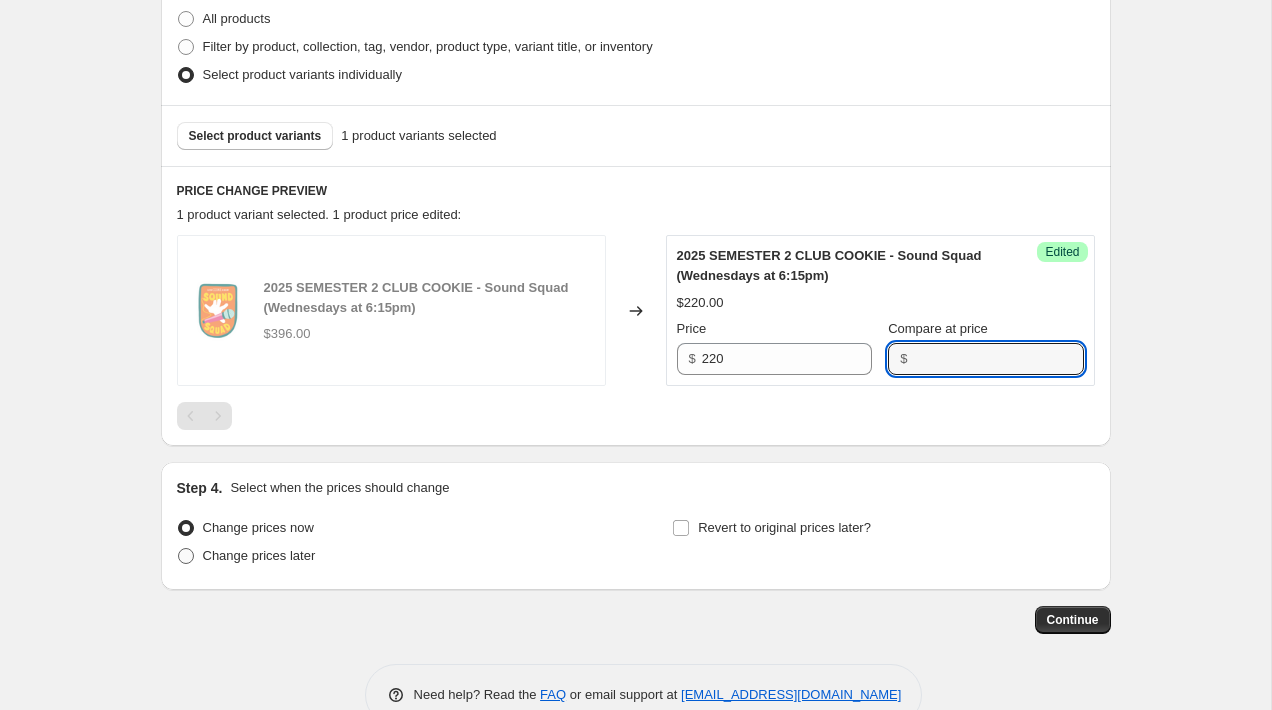 radio on "true" 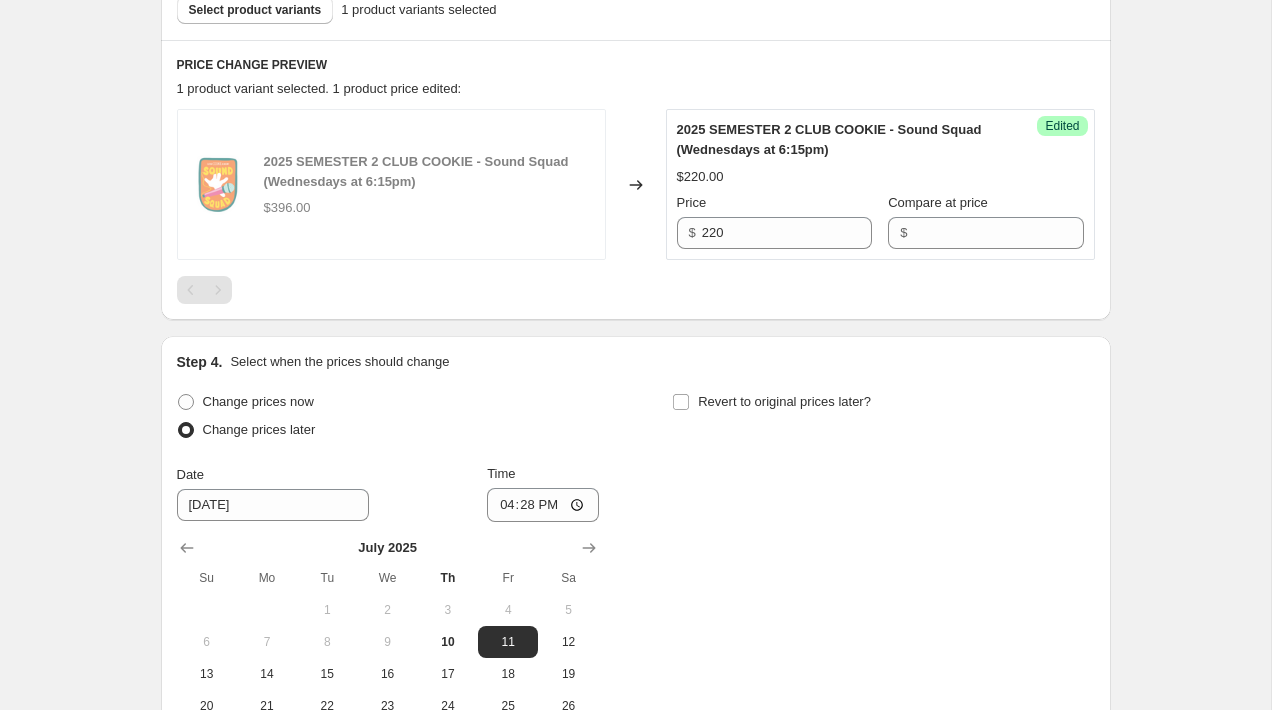 scroll, scrollTop: 631, scrollLeft: 0, axis: vertical 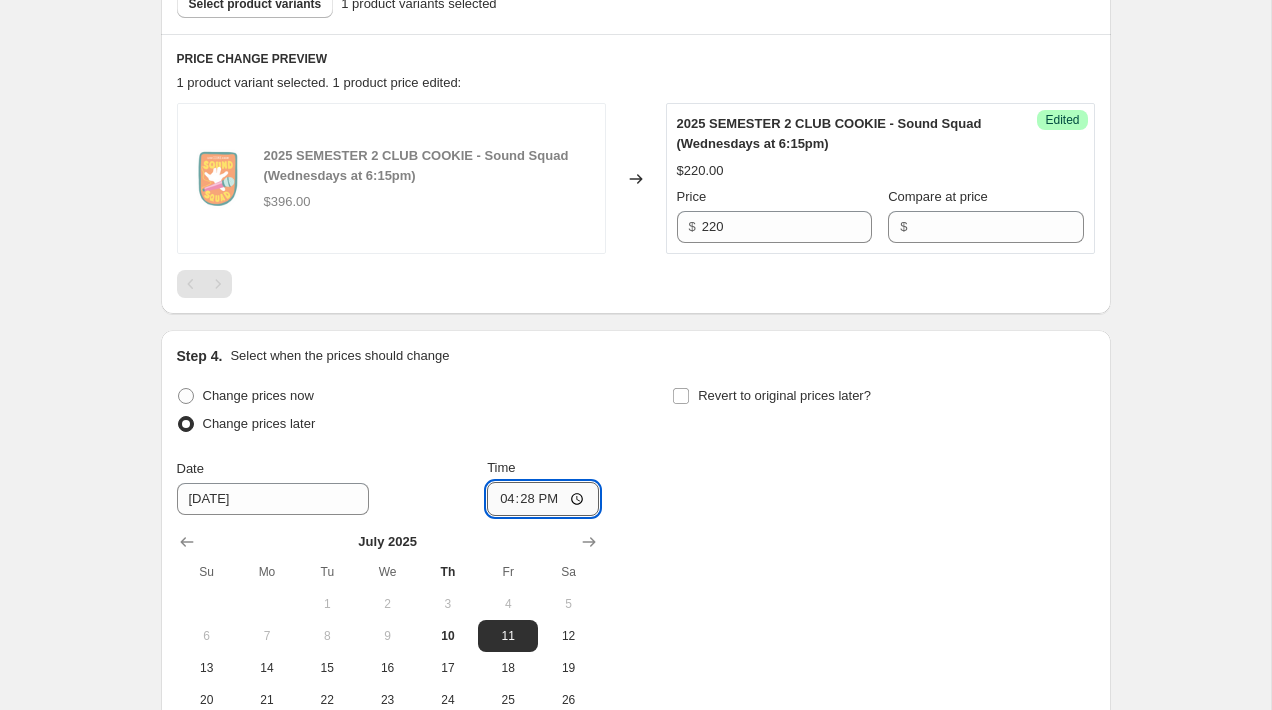 click on "16:28" at bounding box center [543, 499] 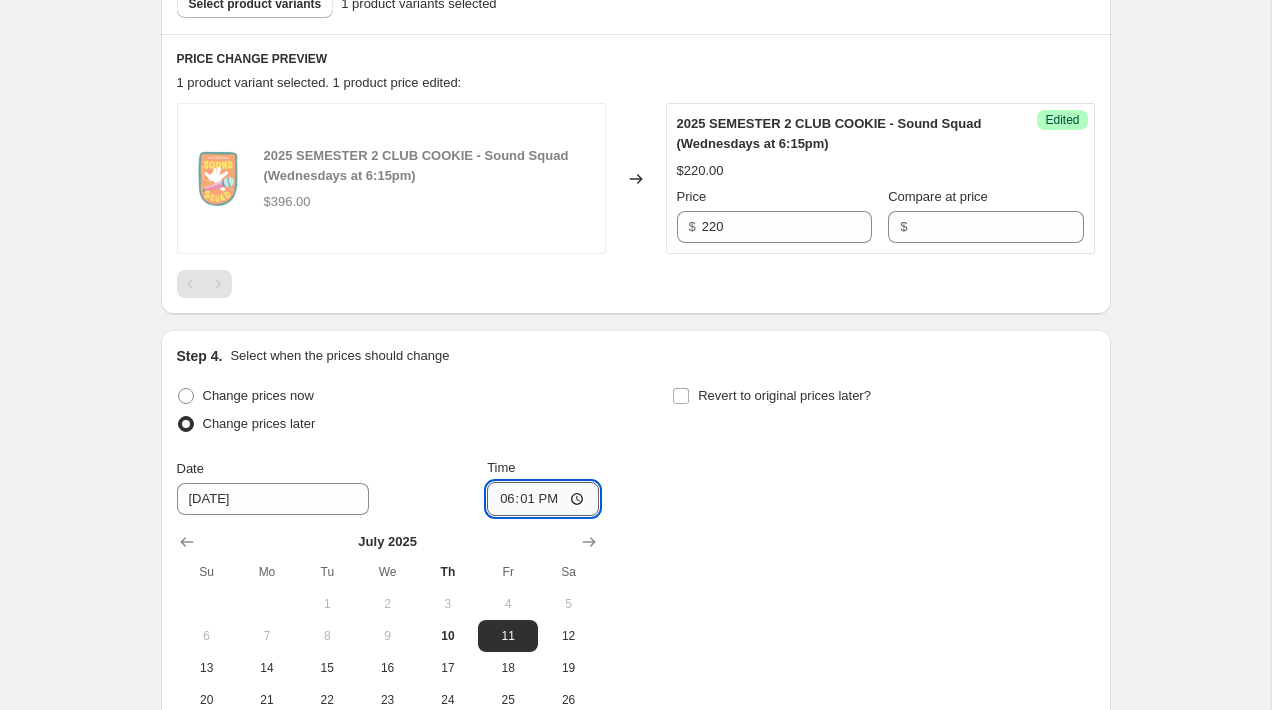 type on "18:15" 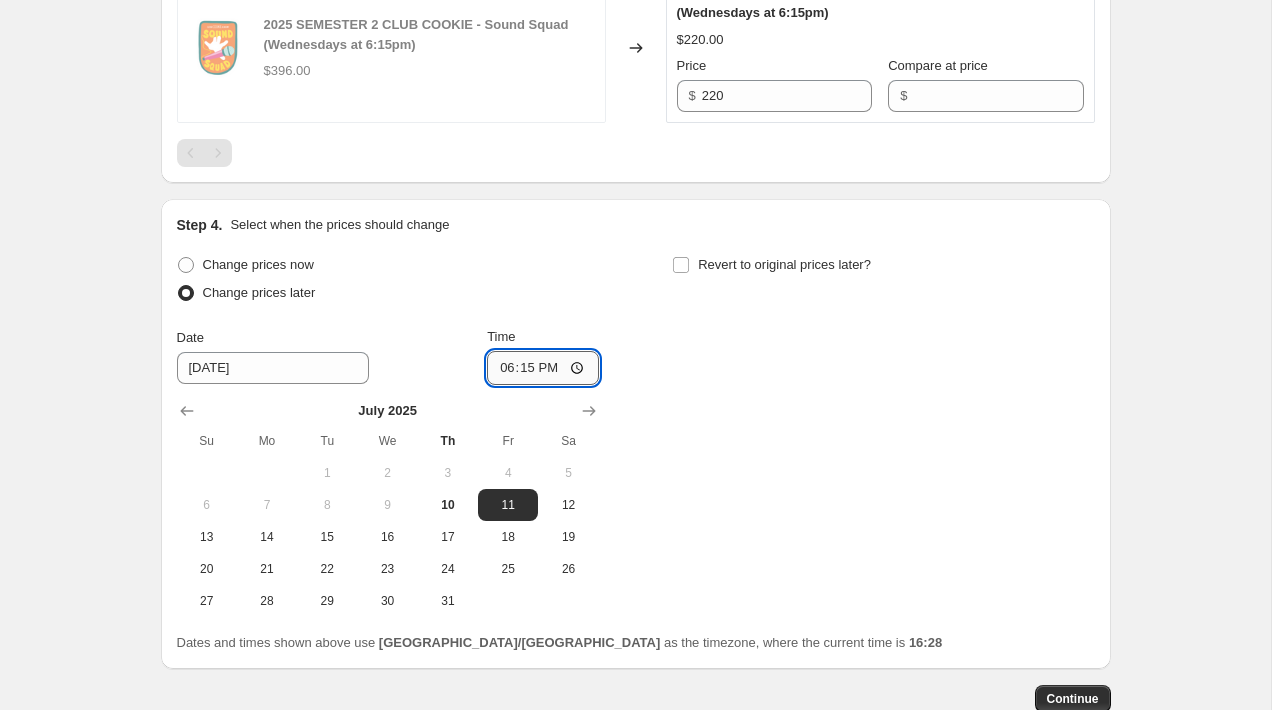 scroll, scrollTop: 768, scrollLeft: 0, axis: vertical 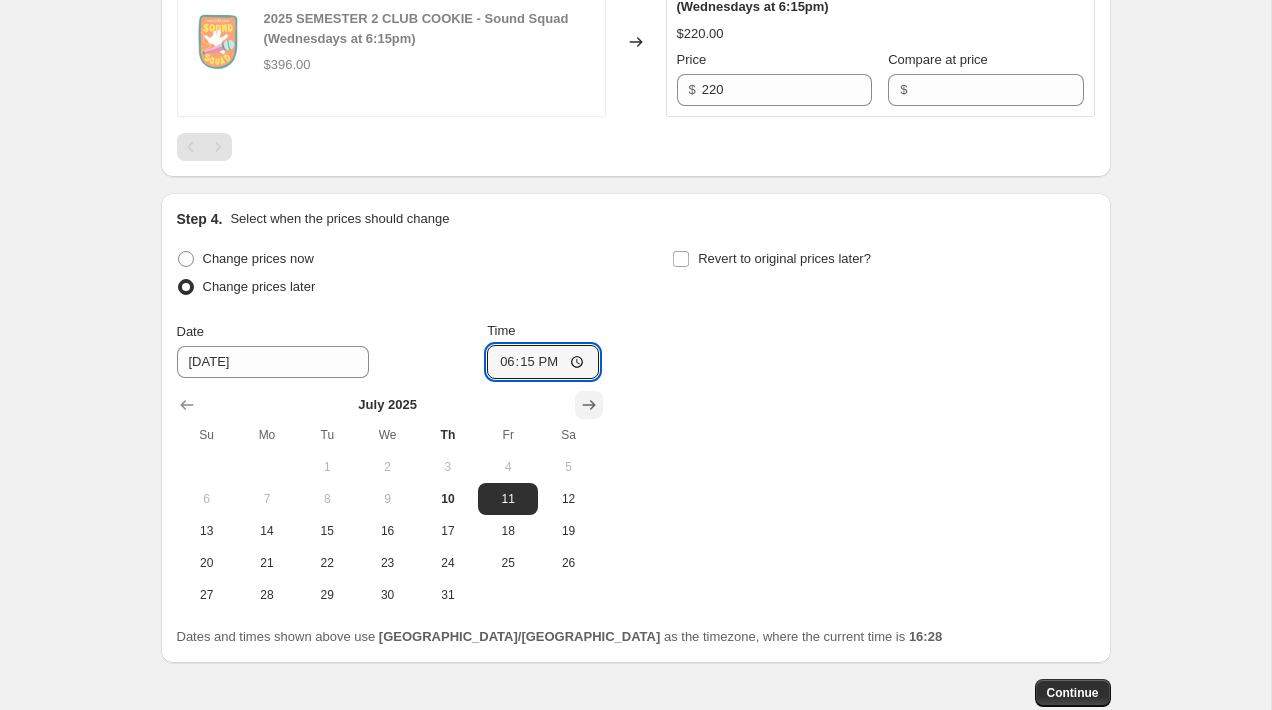 click 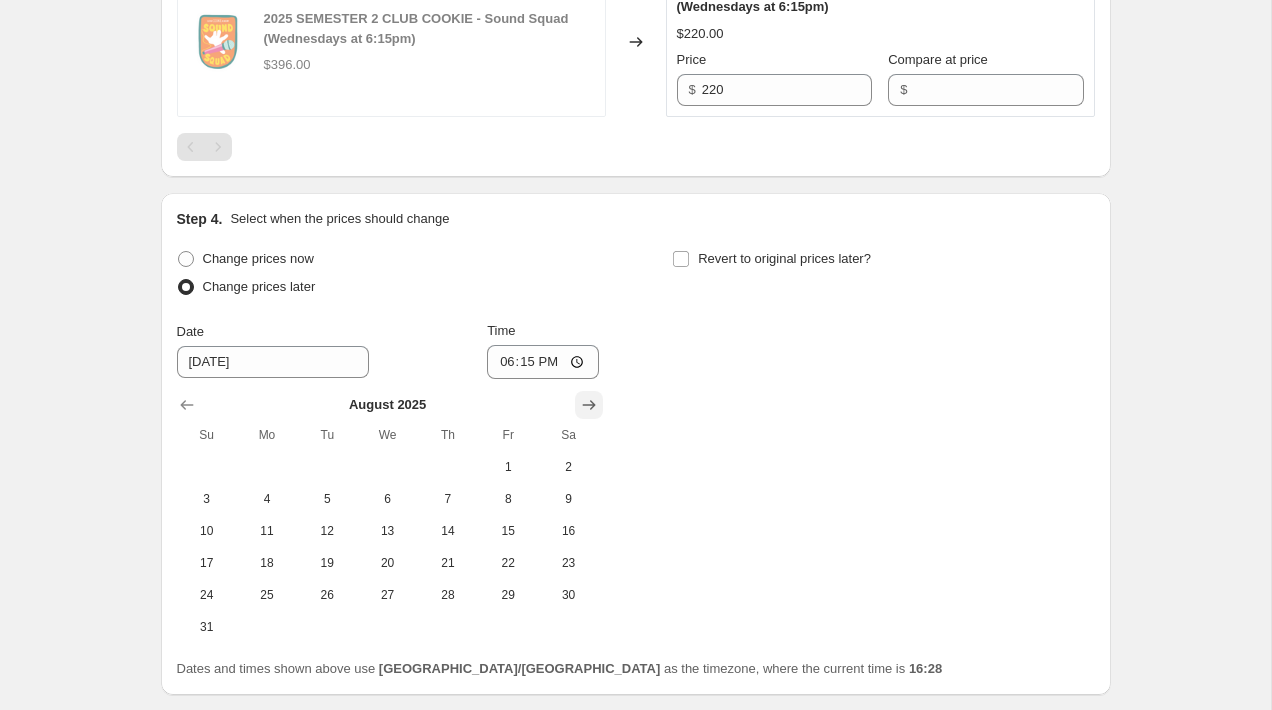 click 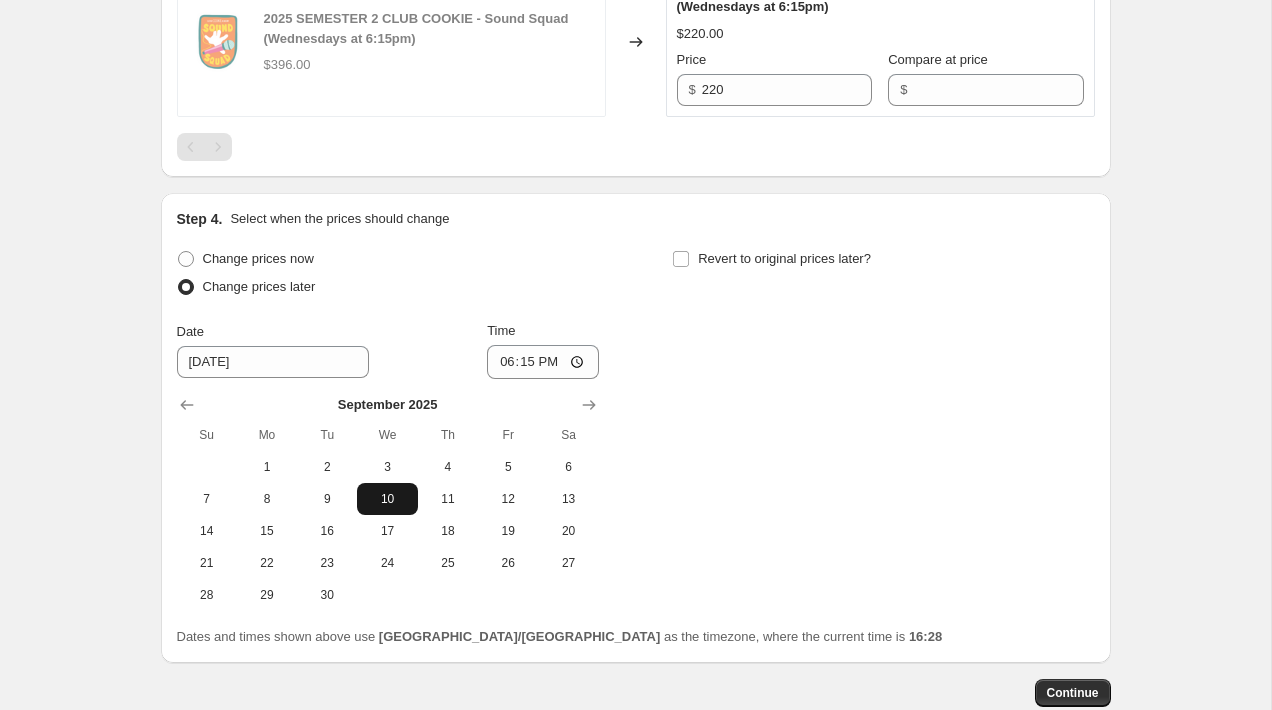 click on "10" at bounding box center [387, 499] 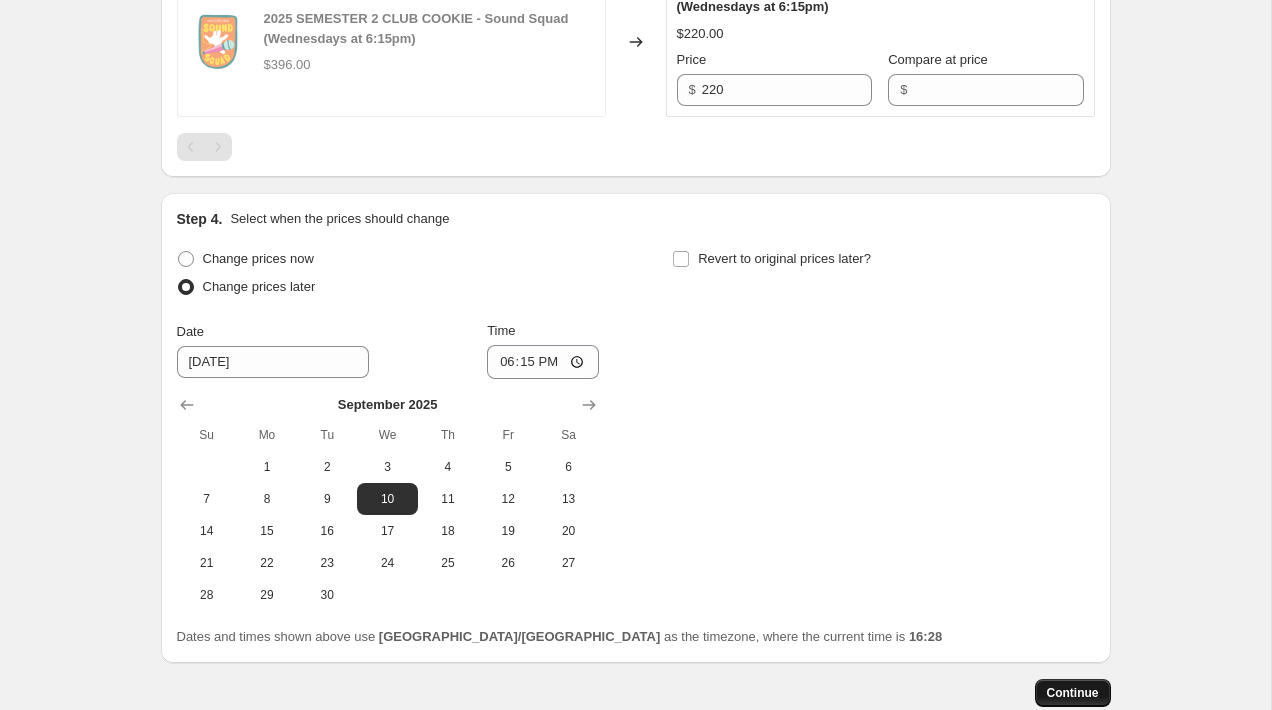 click on "Continue" at bounding box center (1073, 693) 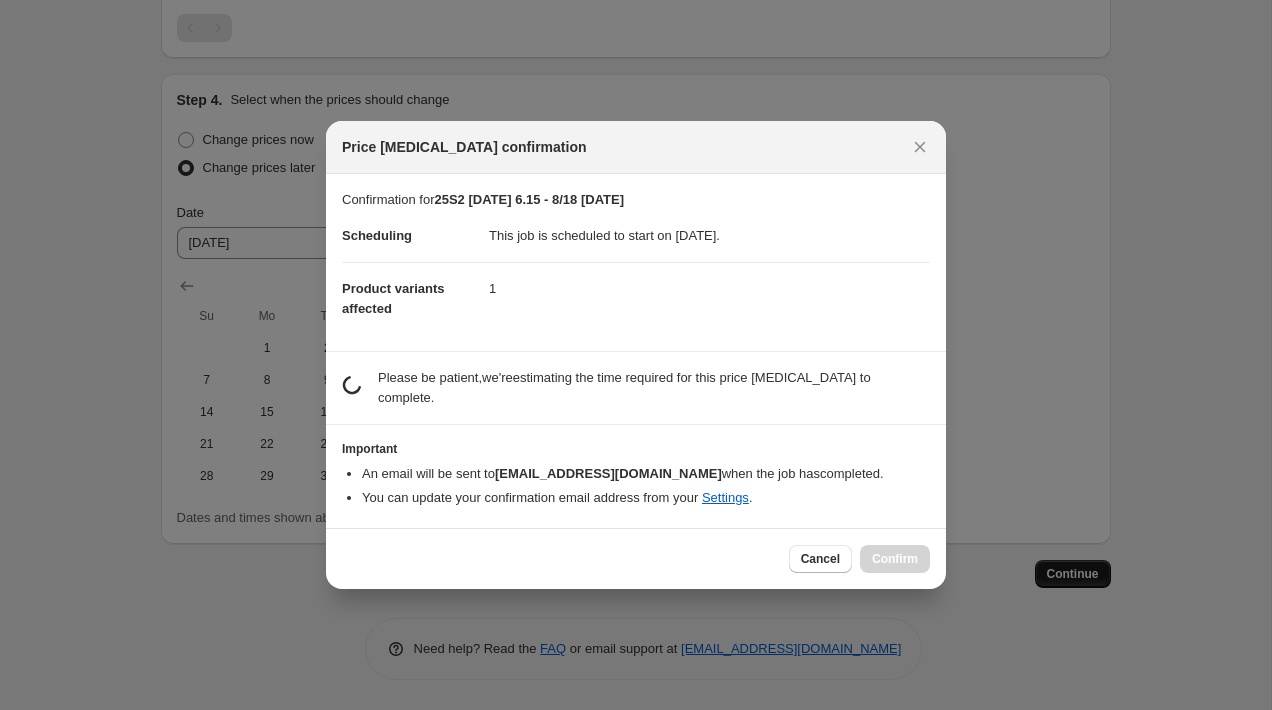 scroll, scrollTop: 0, scrollLeft: 0, axis: both 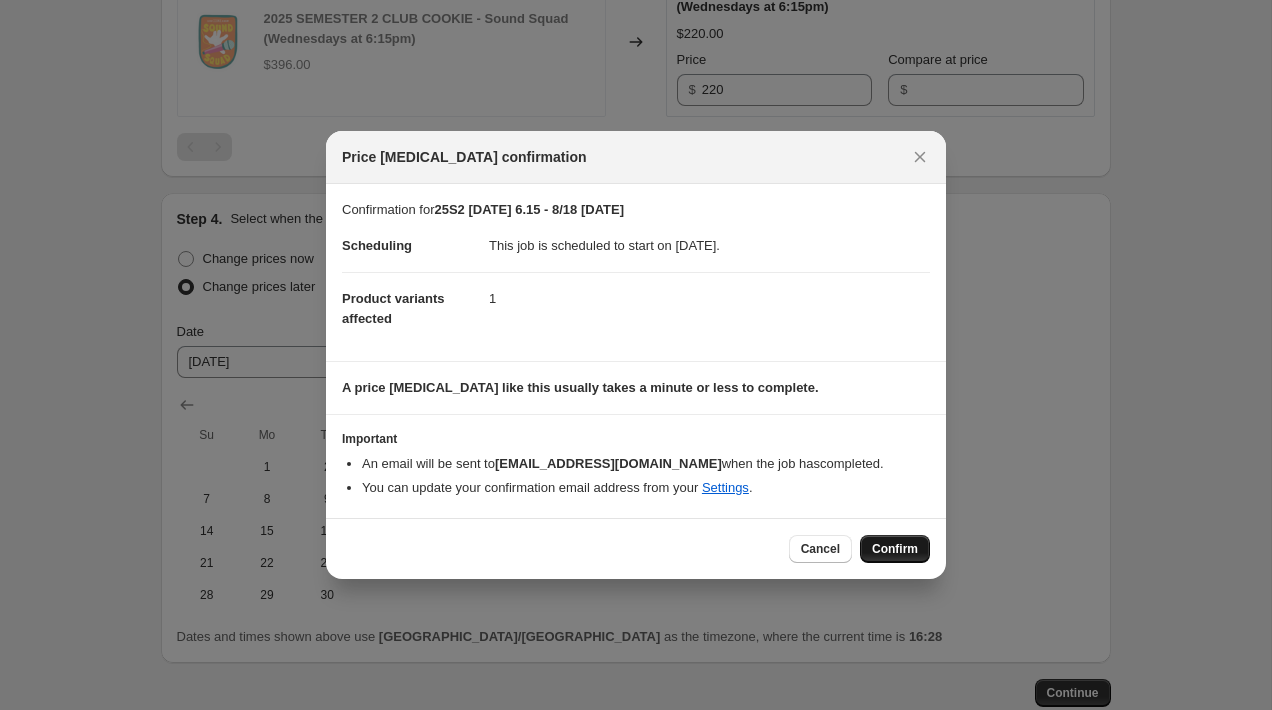 click on "Confirm" at bounding box center [895, 549] 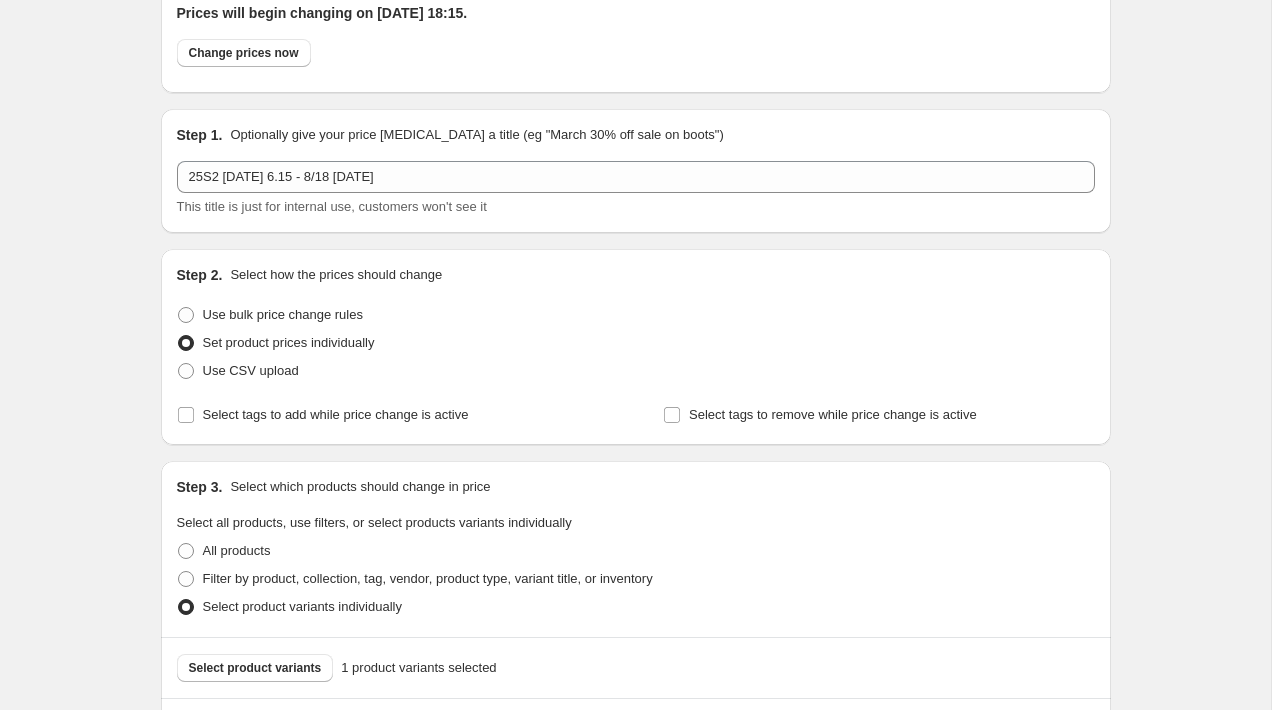 scroll, scrollTop: 0, scrollLeft: 0, axis: both 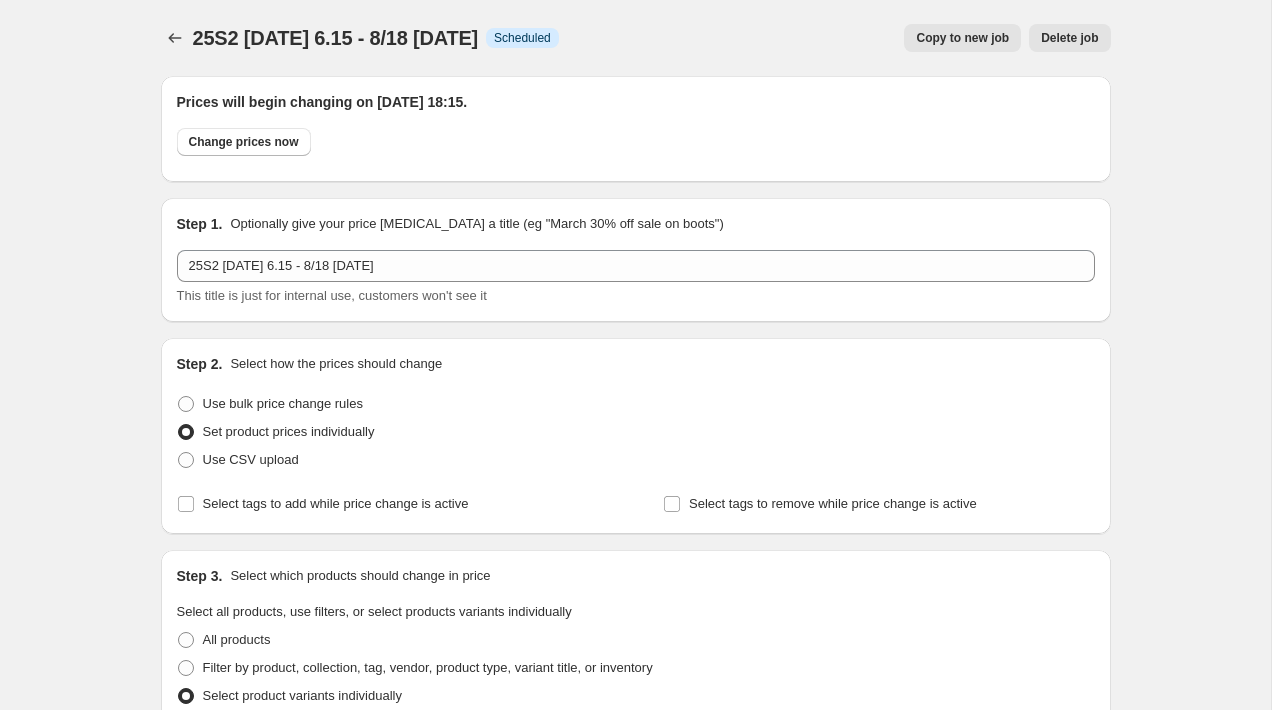 click on "Copy to new job" at bounding box center (962, 38) 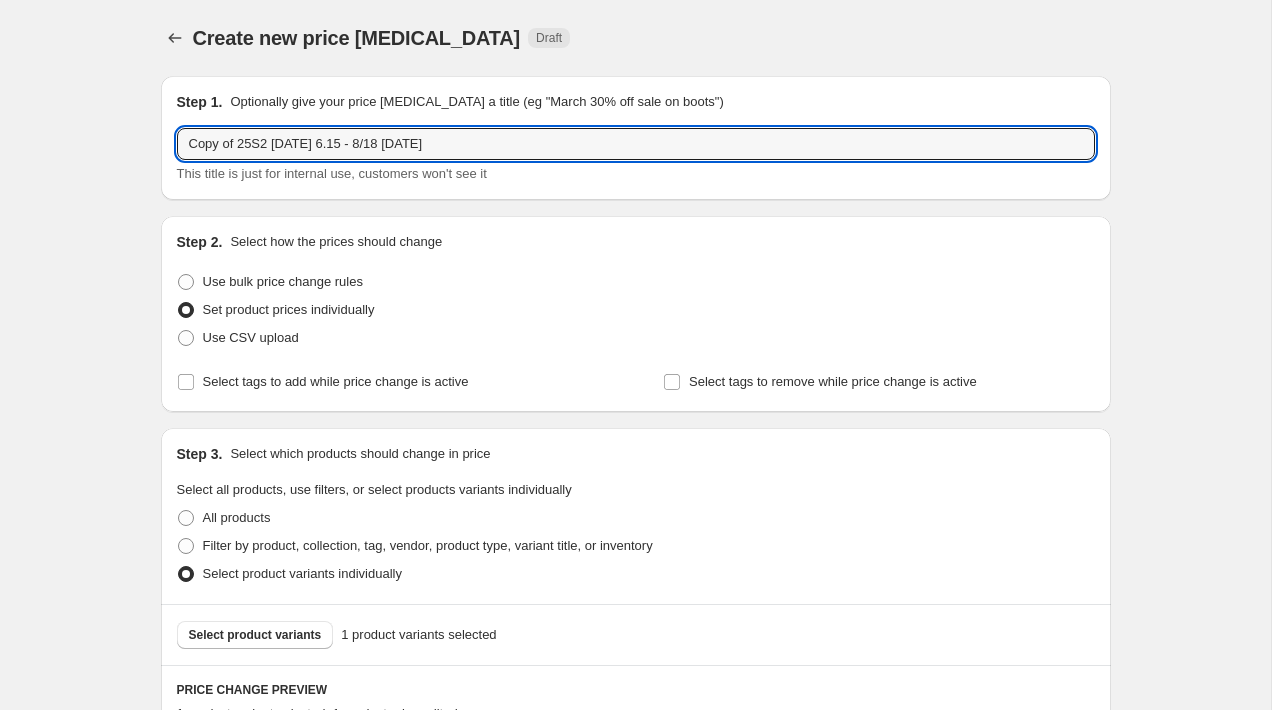 drag, startPoint x: 238, startPoint y: 143, endPoint x: 132, endPoint y: 143, distance: 106 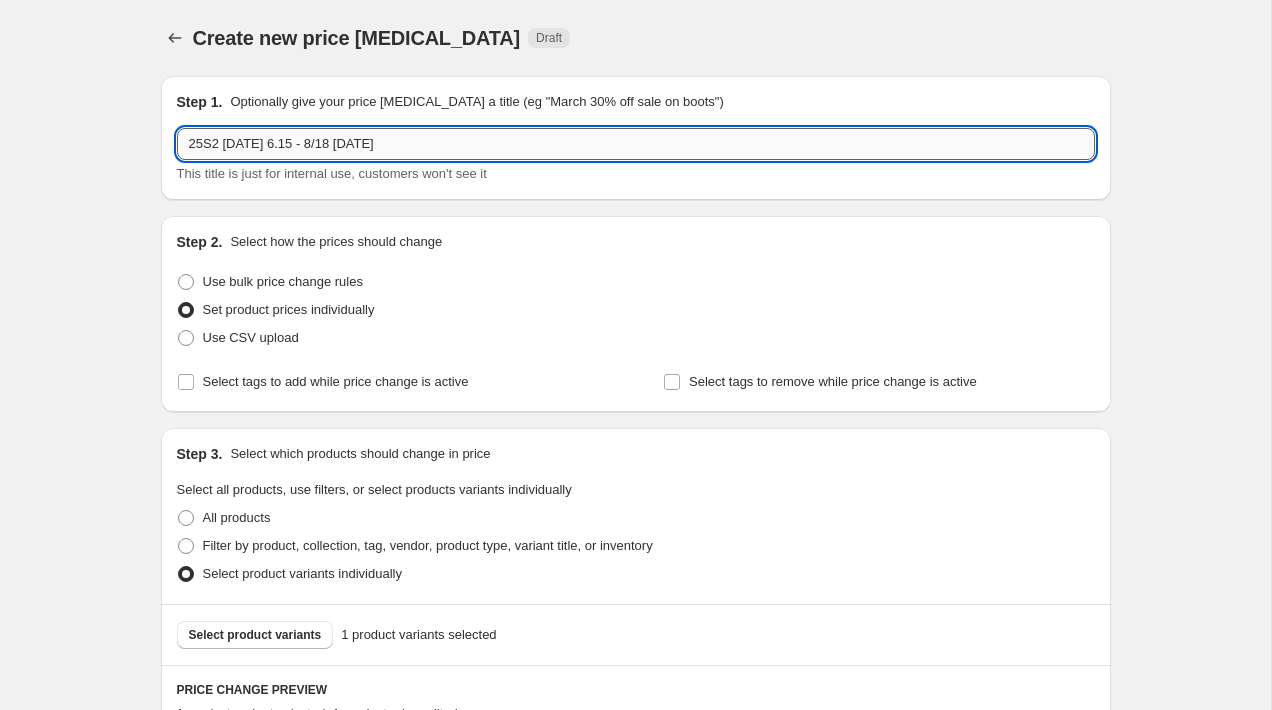 click on "25S2 [DATE] 6.15 - 8/18 [DATE]" at bounding box center (636, 144) 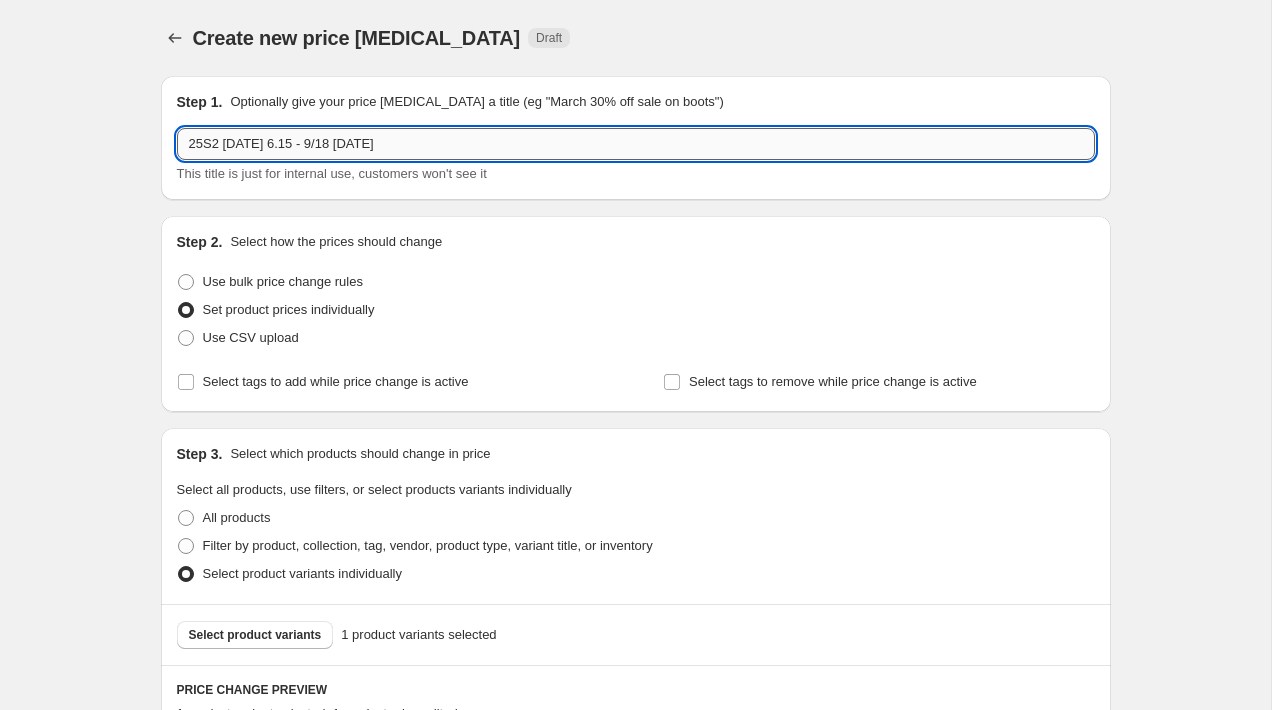 click on "25S2 [DATE] 6.15 - 9/18 [DATE]" at bounding box center [636, 144] 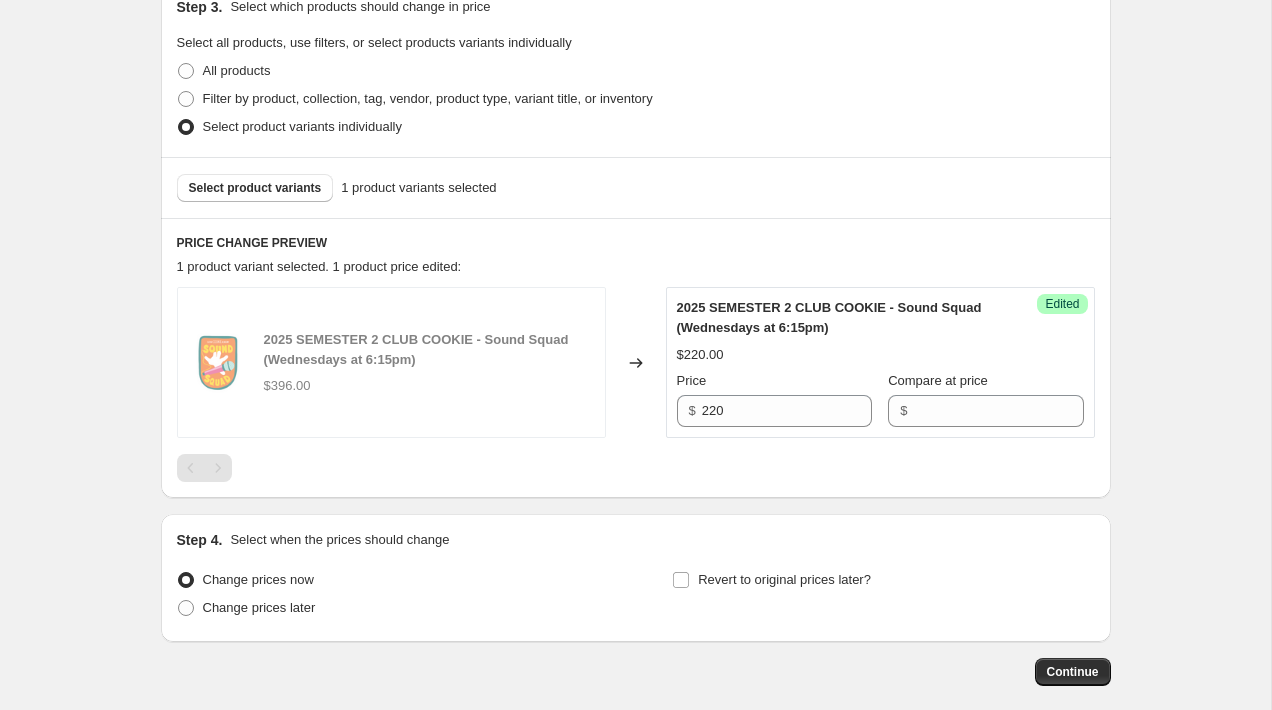 scroll, scrollTop: 455, scrollLeft: 0, axis: vertical 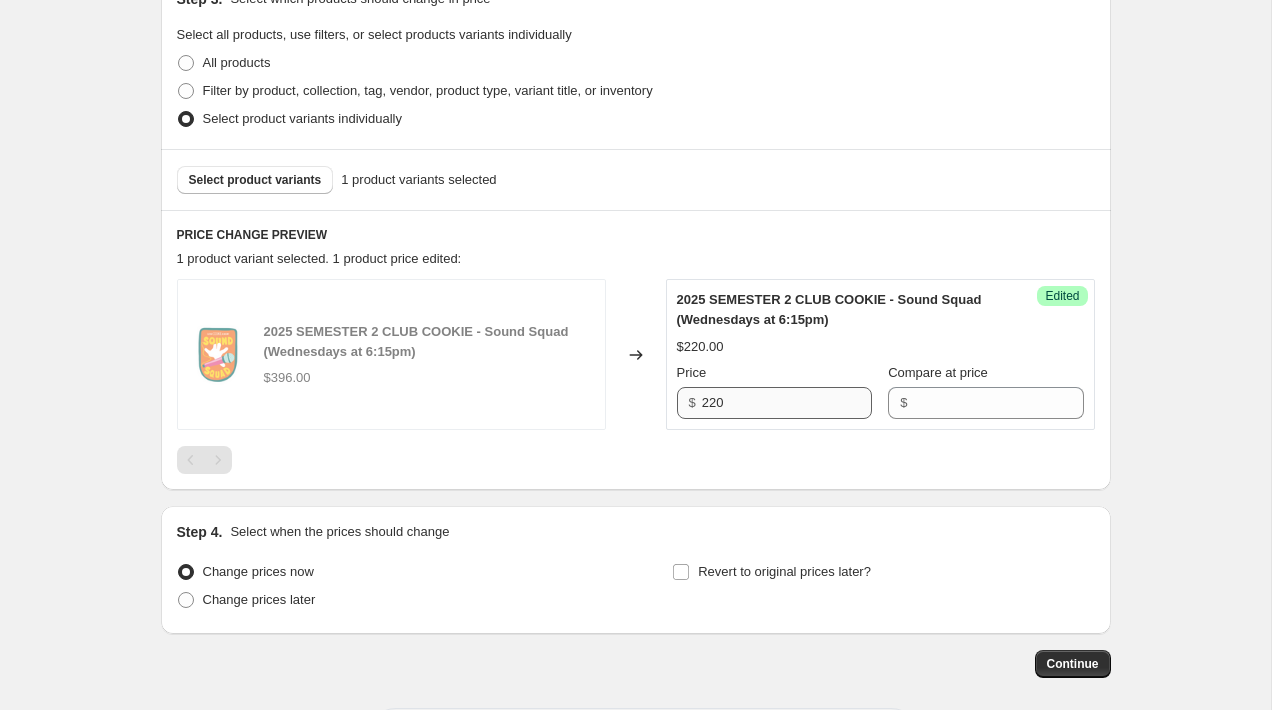 type on "25S2 [DATE] 6.15 - 9/18 [DATE]" 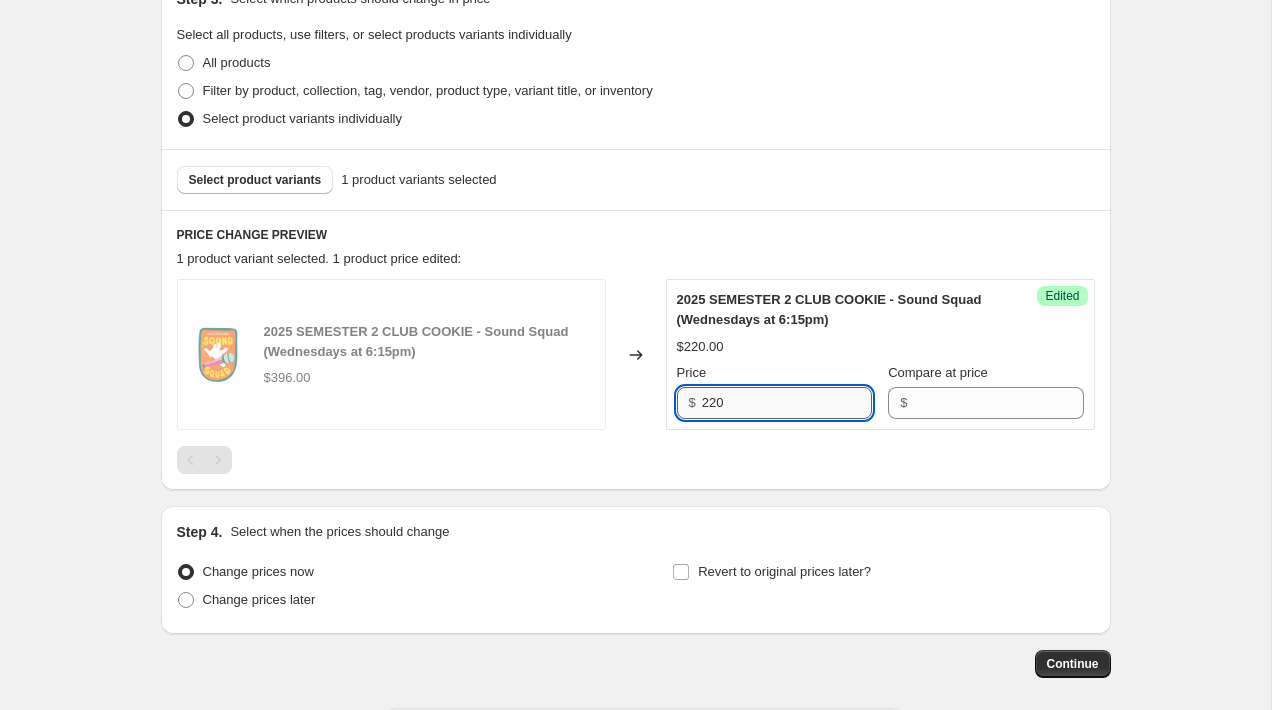click on "220" at bounding box center [787, 403] 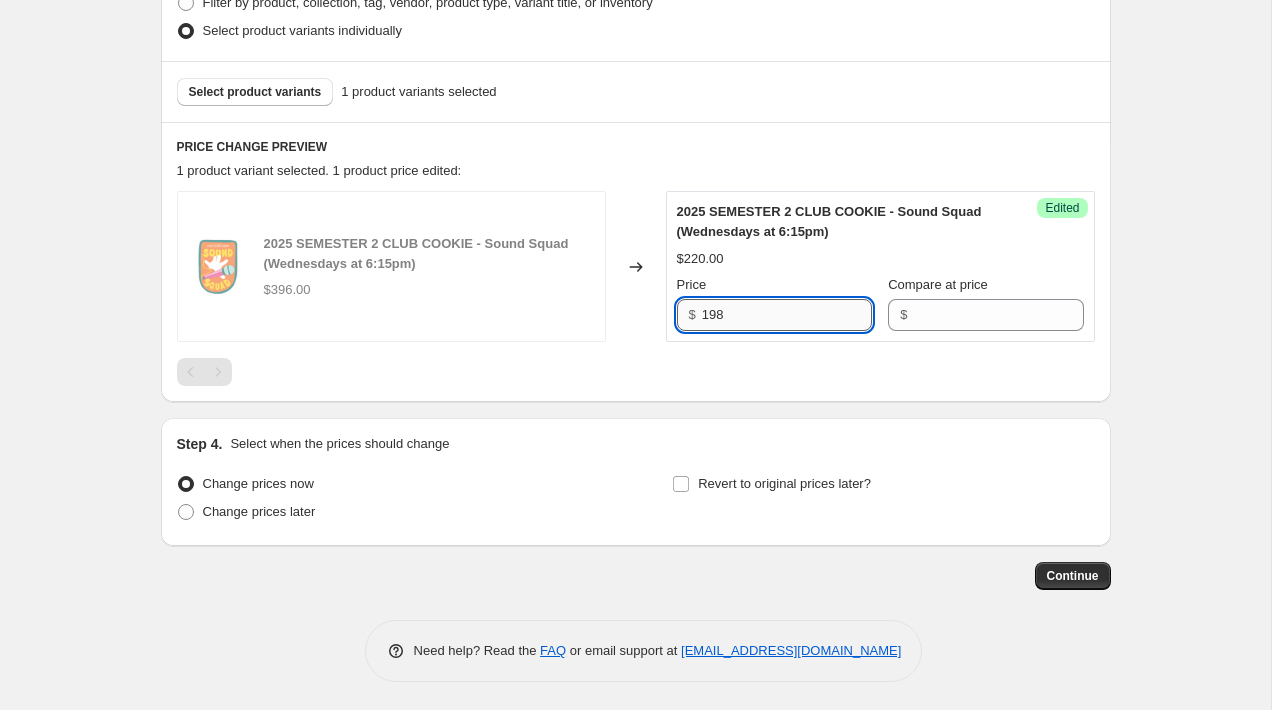 scroll, scrollTop: 545, scrollLeft: 0, axis: vertical 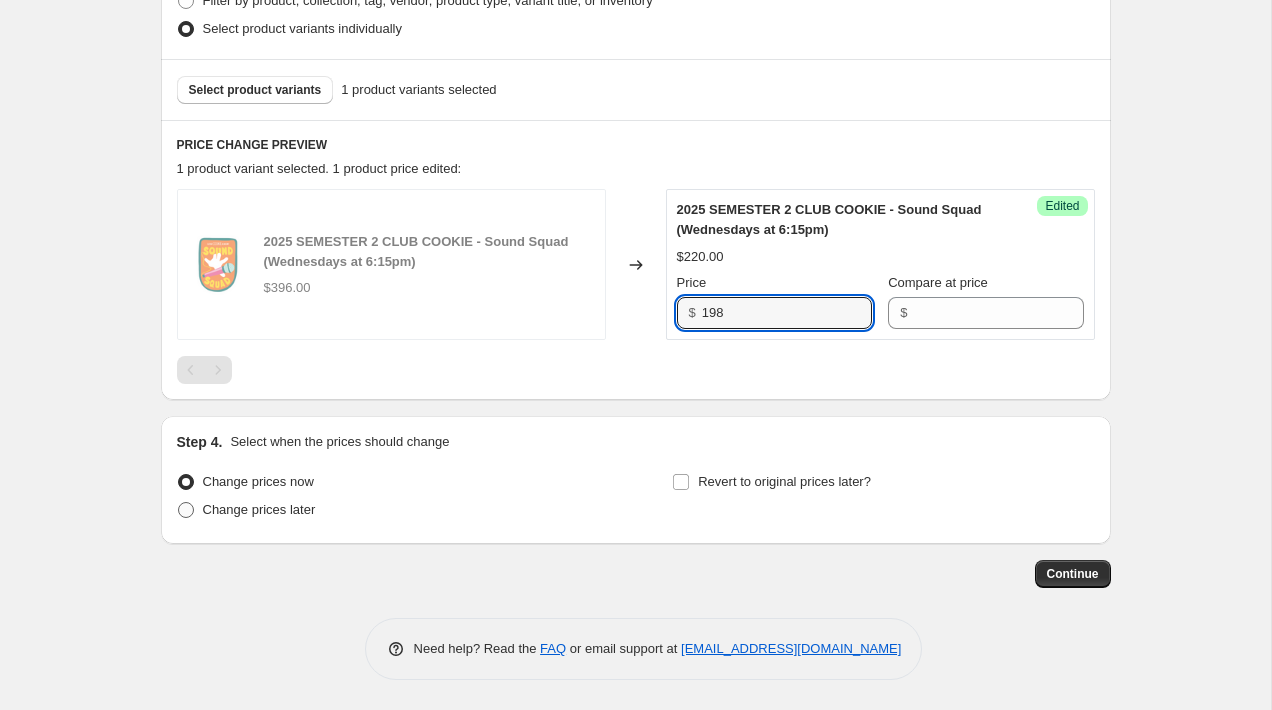 type on "198" 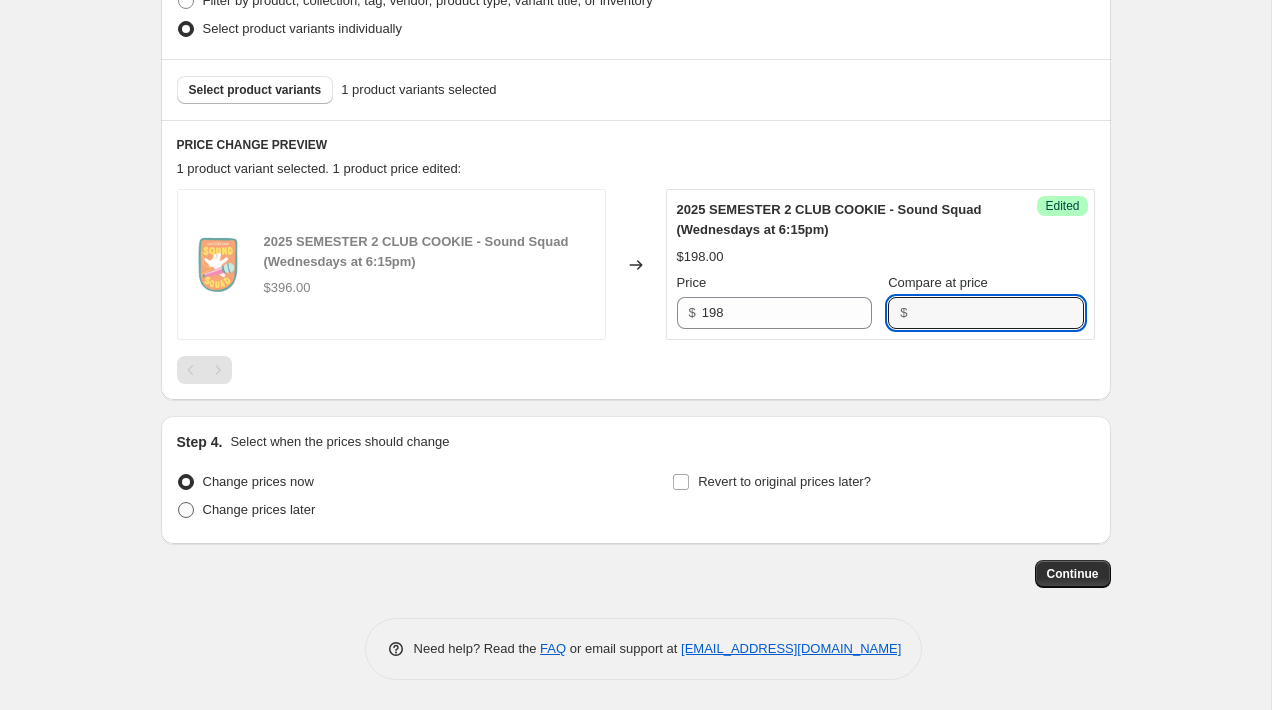 click on "Change prices later" at bounding box center (259, 509) 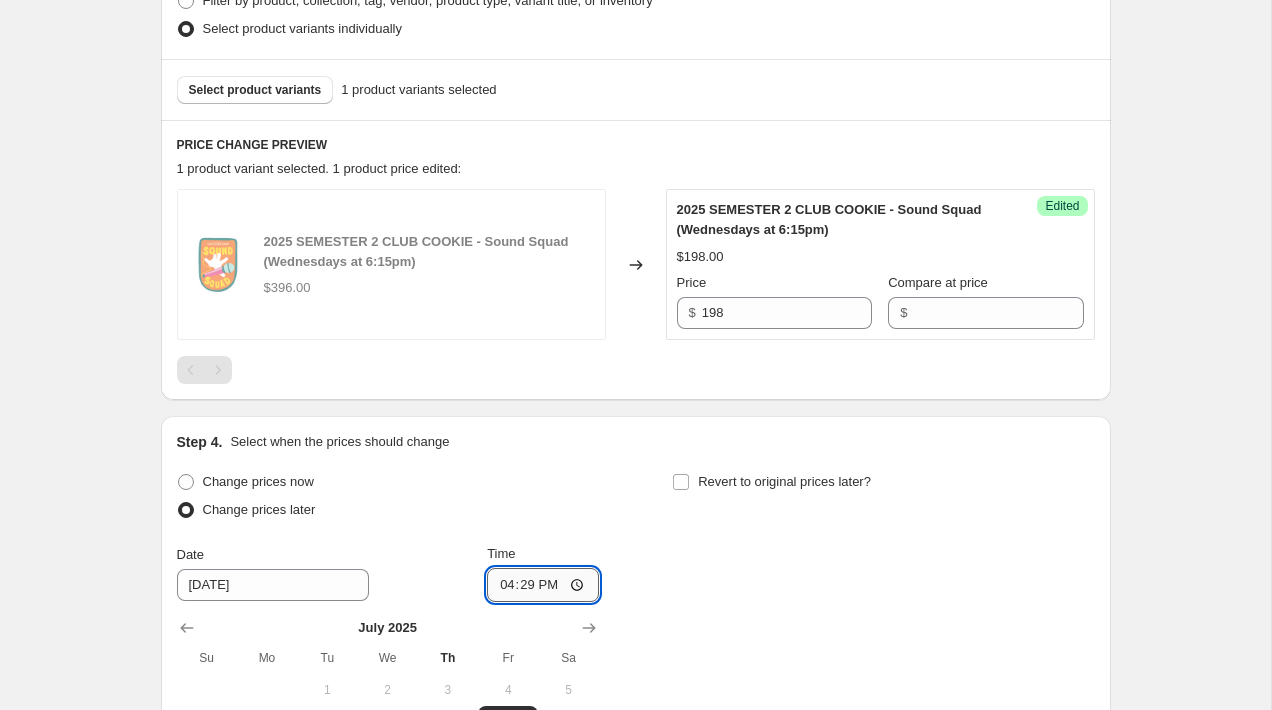 click on "16:29" at bounding box center [543, 585] 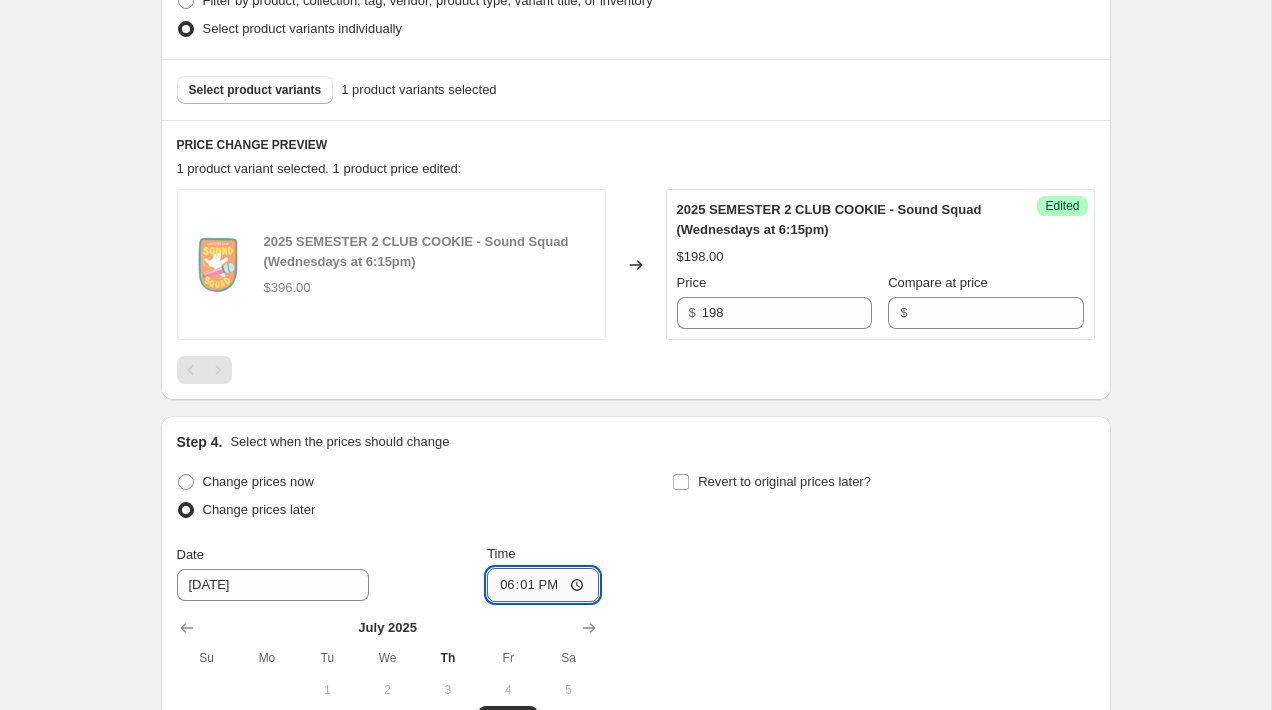 type on "18:15" 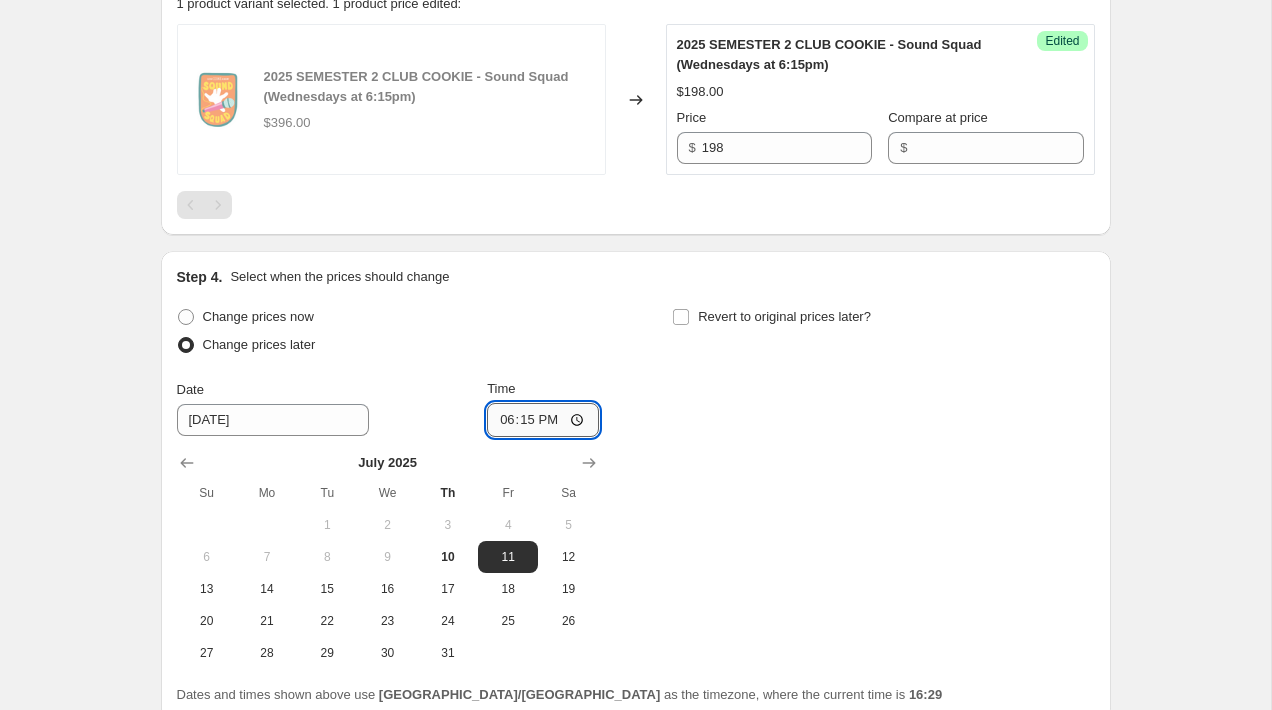scroll, scrollTop: 726, scrollLeft: 0, axis: vertical 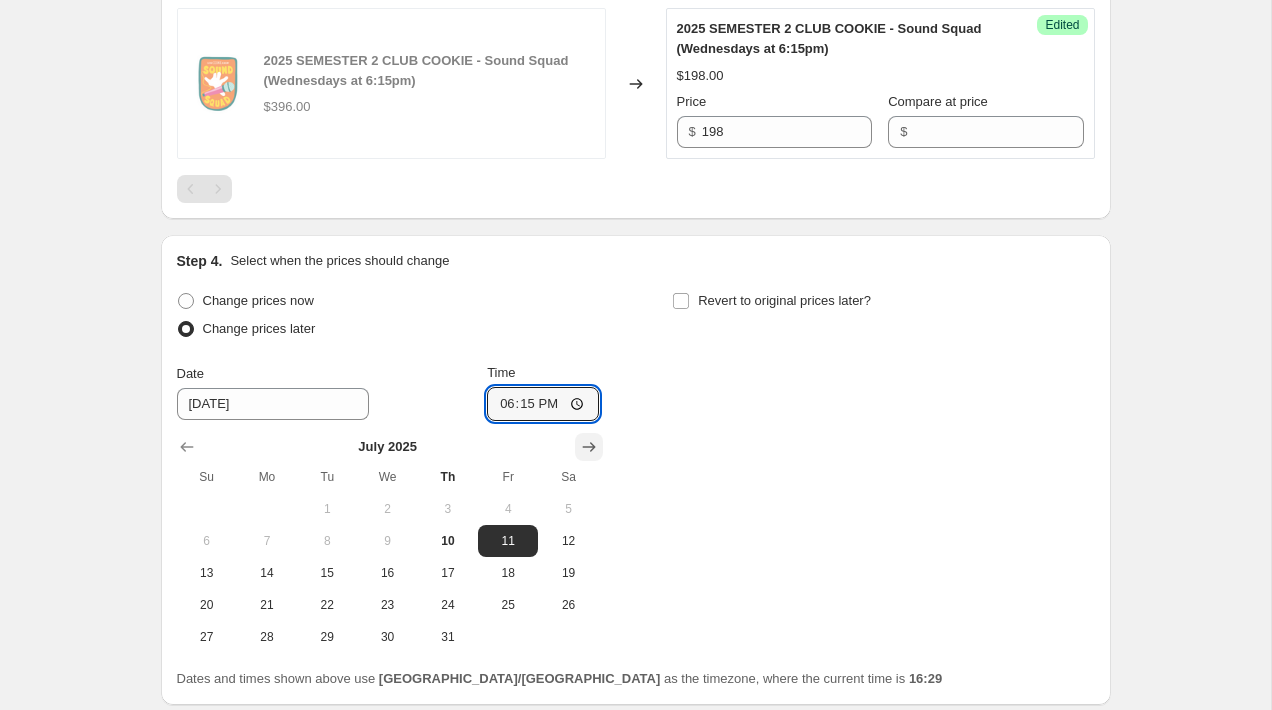 click at bounding box center [589, 447] 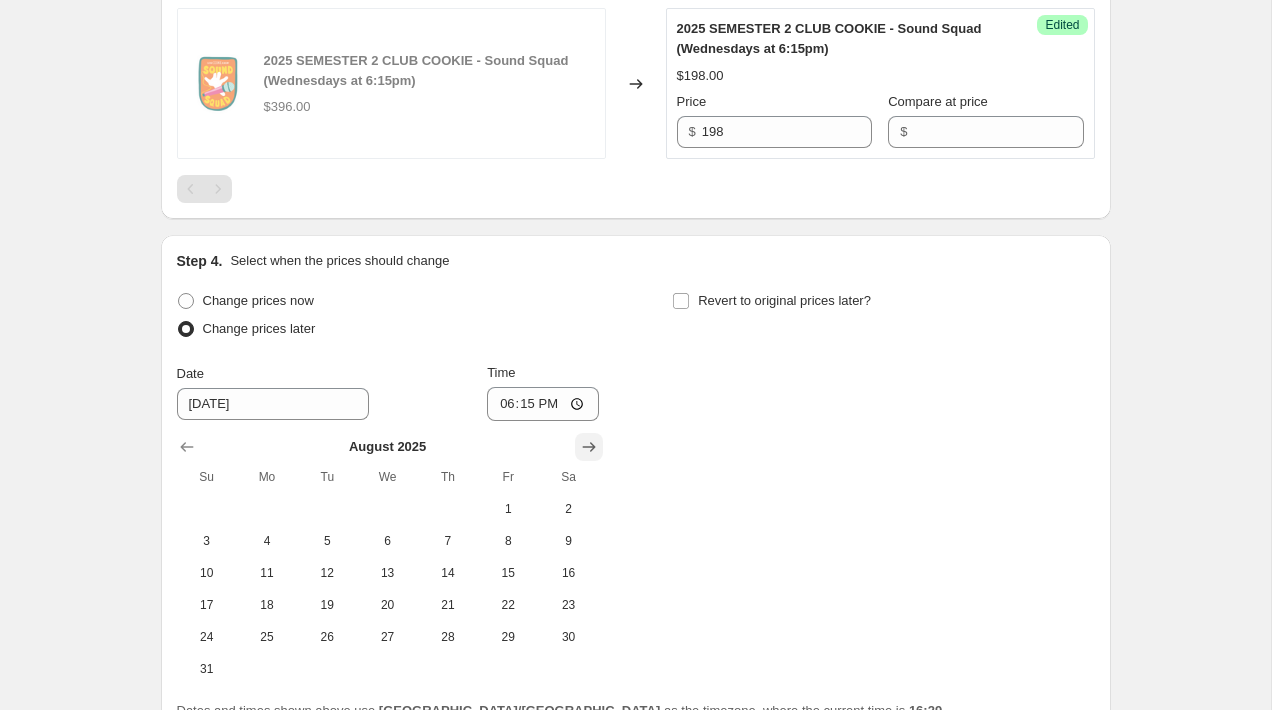 click at bounding box center (589, 447) 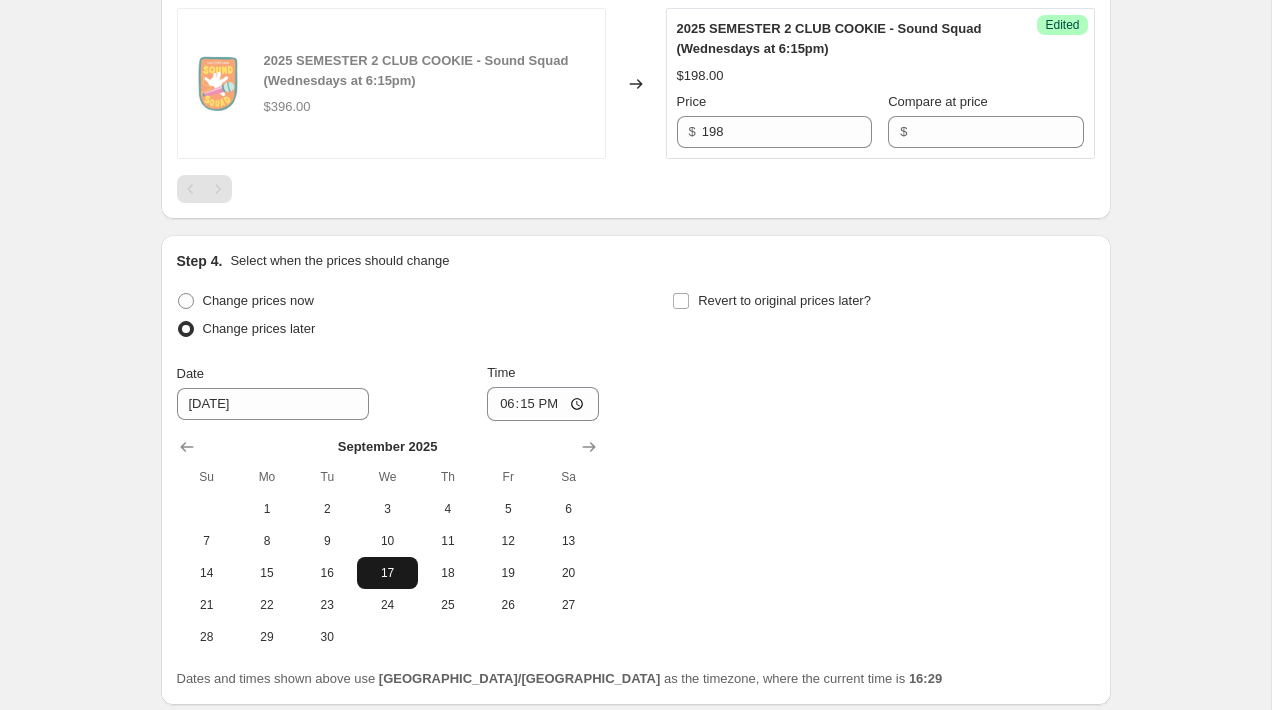 click on "17" at bounding box center (387, 573) 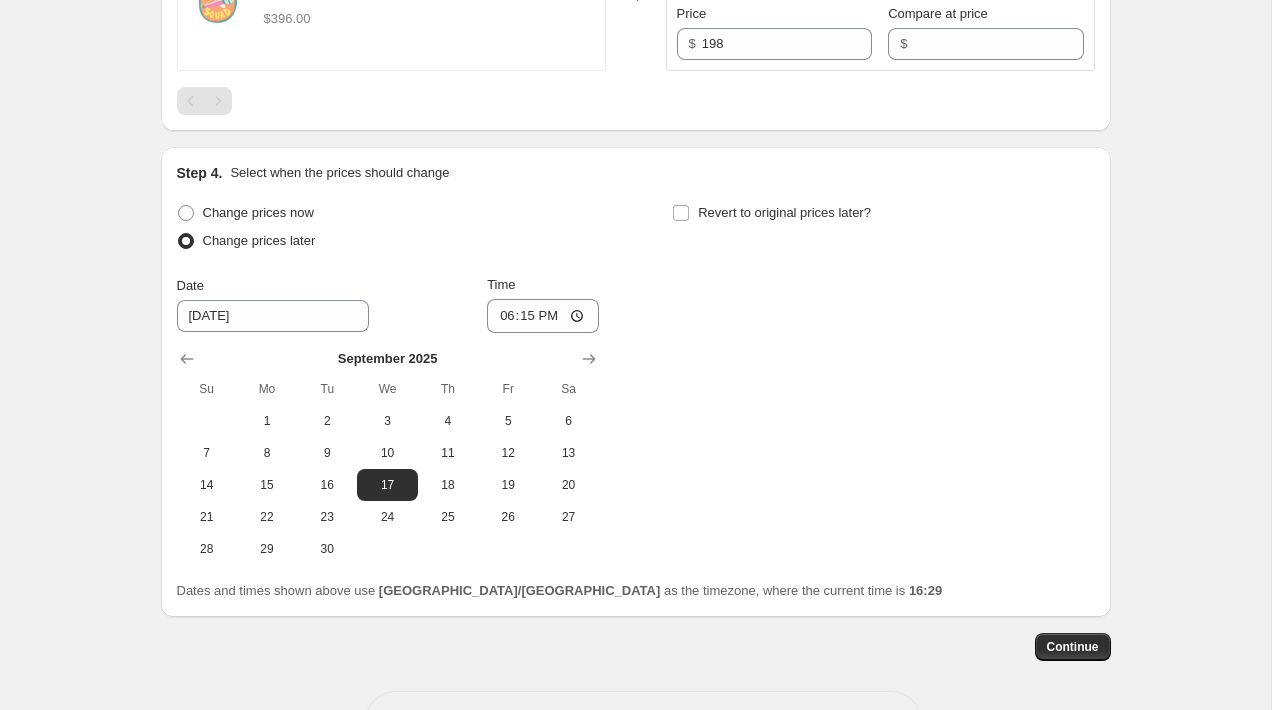 scroll, scrollTop: 887, scrollLeft: 0, axis: vertical 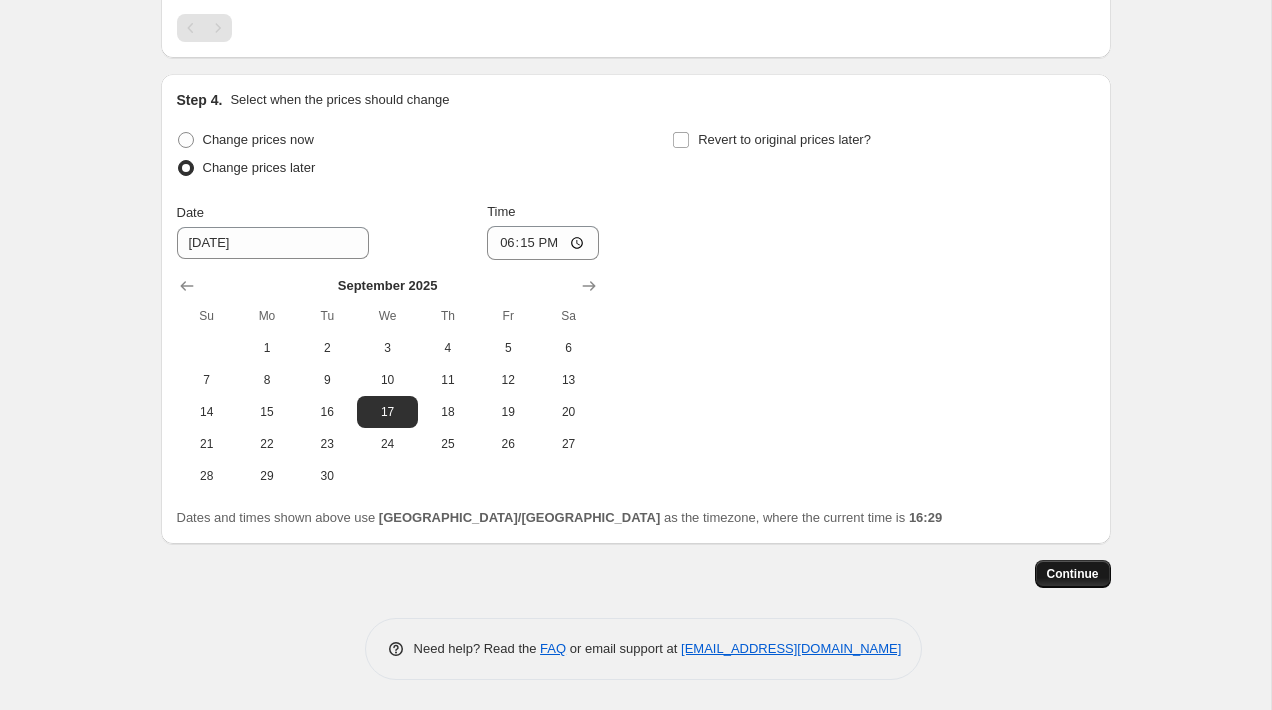 click on "Continue" at bounding box center (1073, 574) 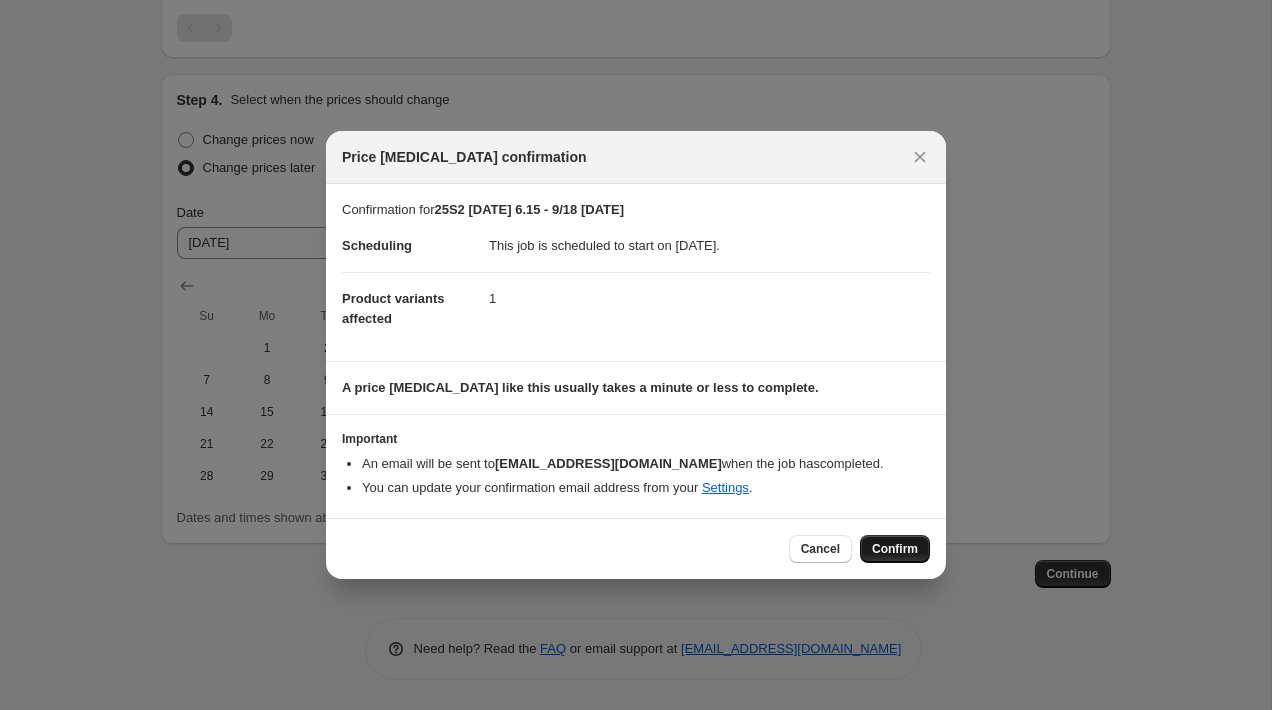 click on "Confirm" at bounding box center (895, 549) 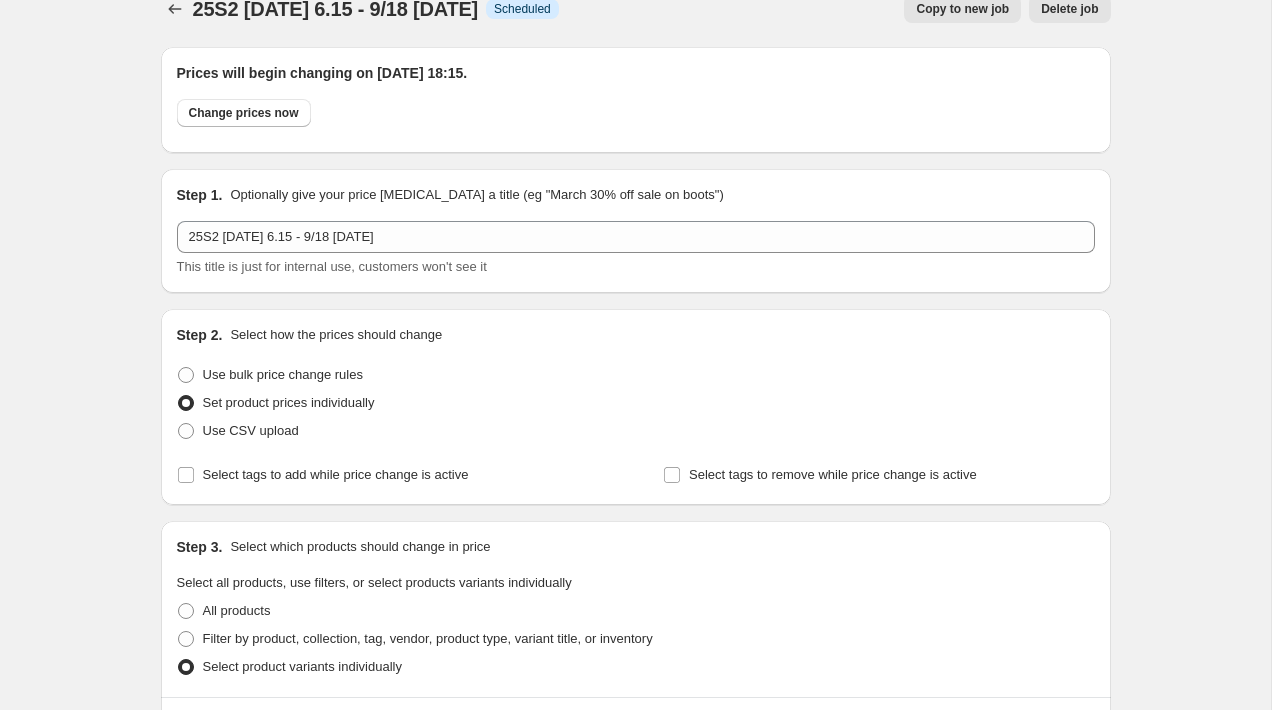 scroll, scrollTop: 0, scrollLeft: 0, axis: both 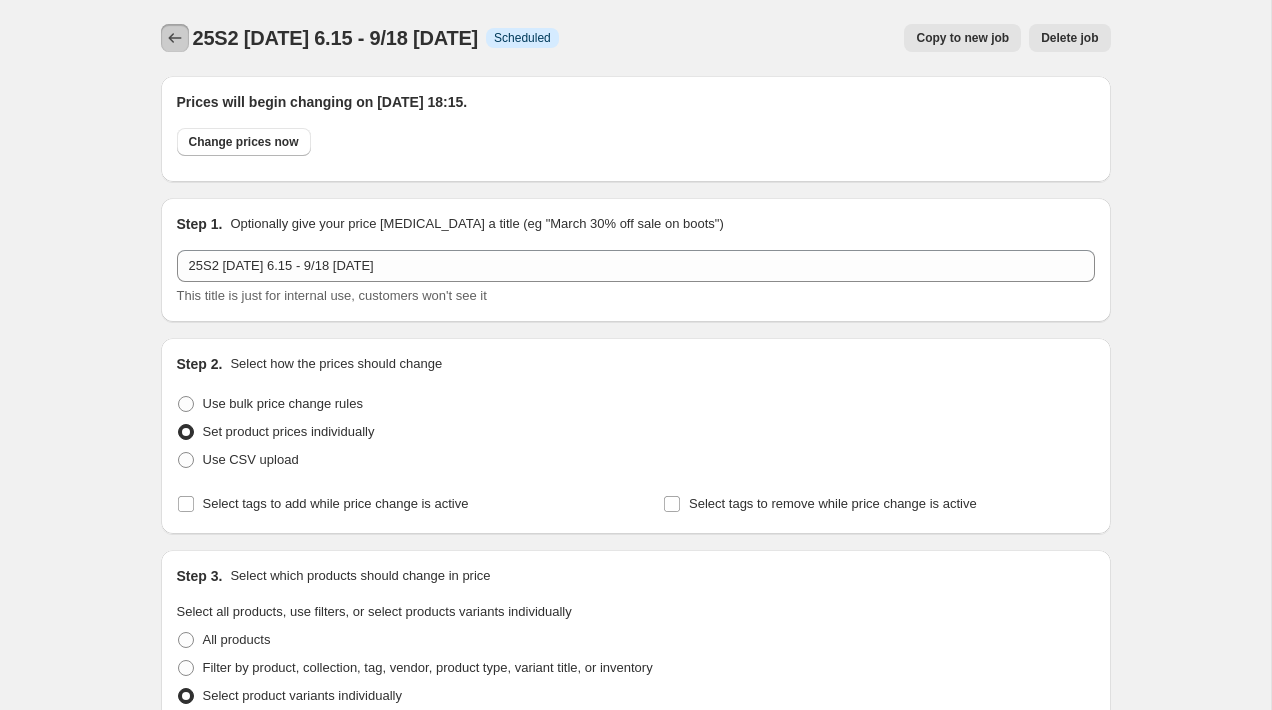 click at bounding box center (175, 38) 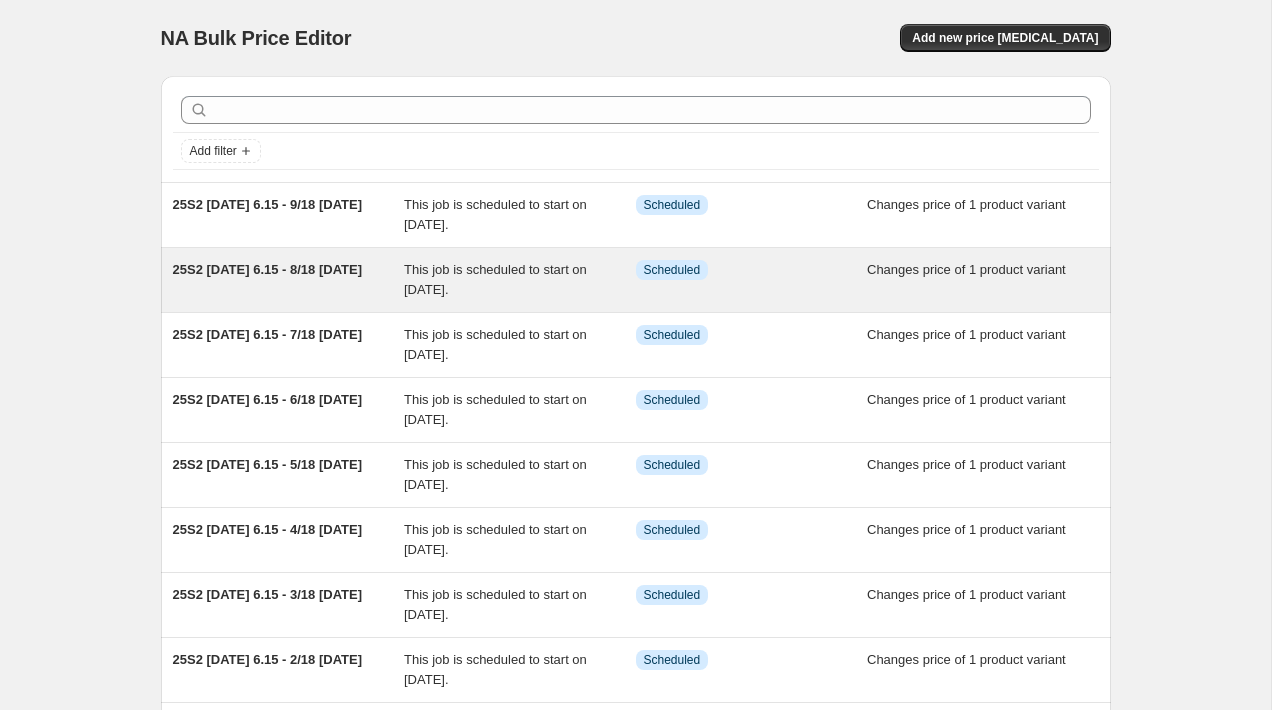 click on "This job is scheduled to start on [DATE]." at bounding box center (495, 279) 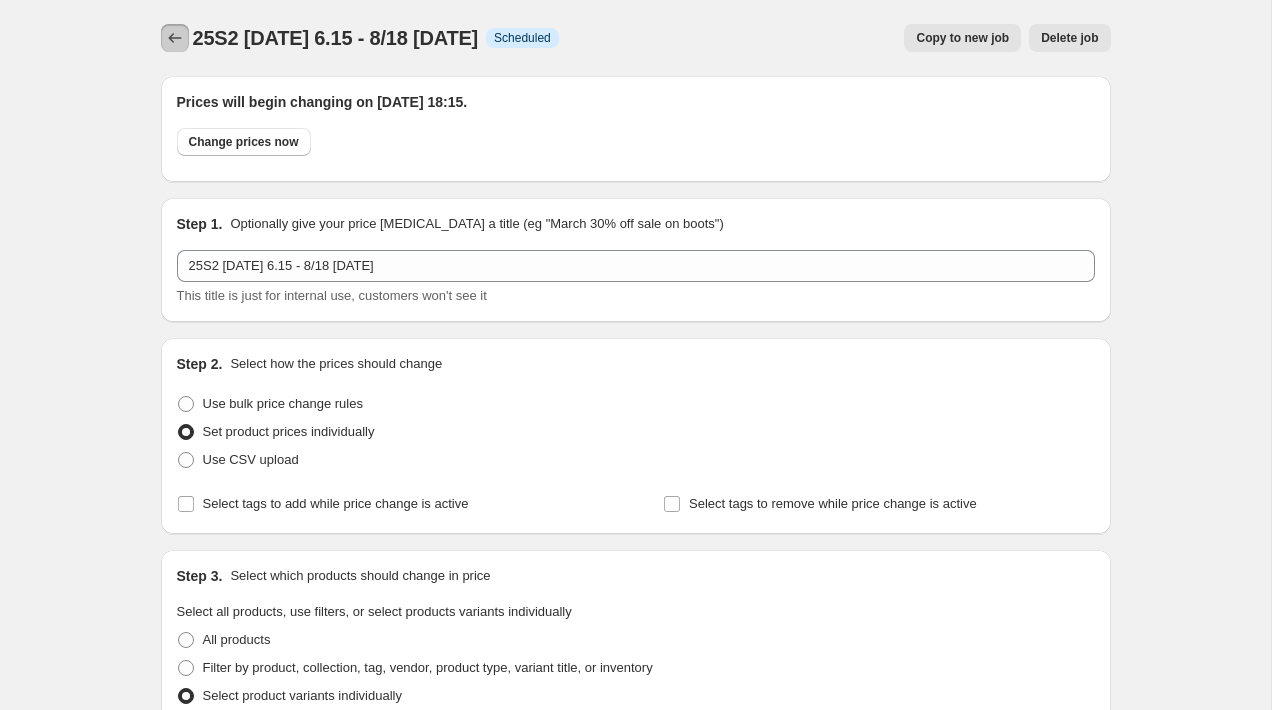 click at bounding box center (175, 38) 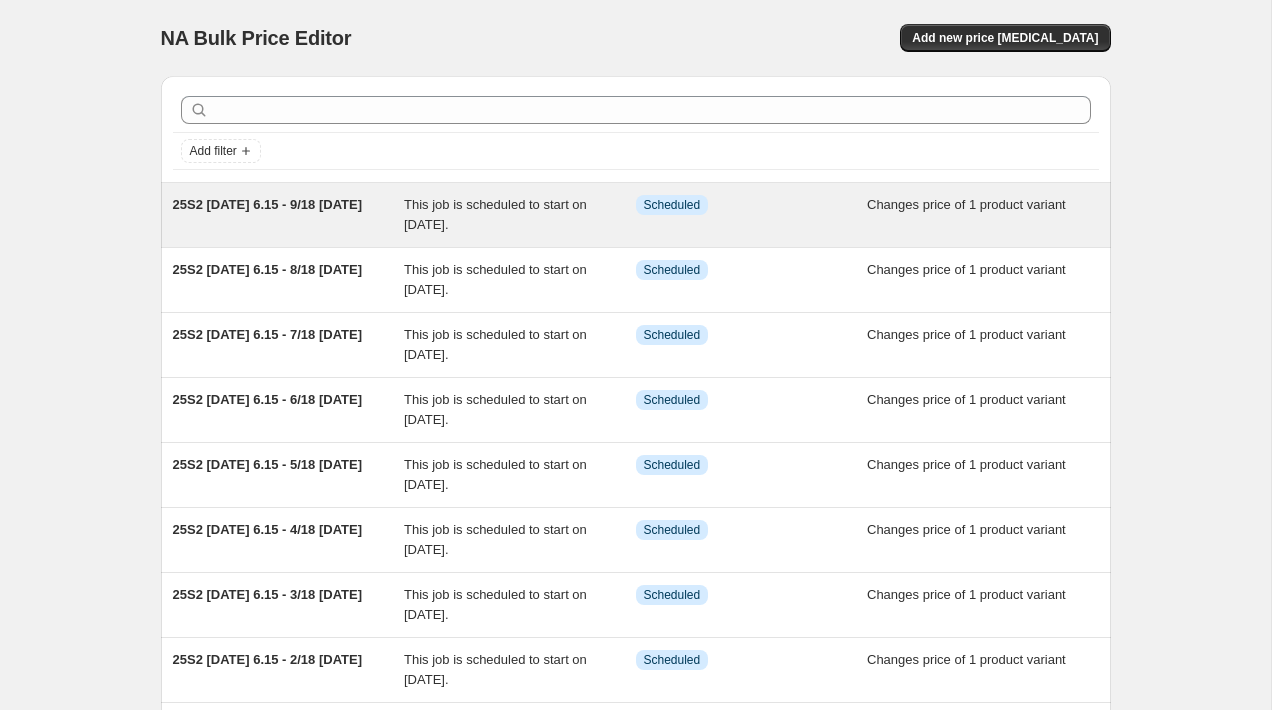 click on "This job is scheduled to start on [DATE]." at bounding box center (495, 214) 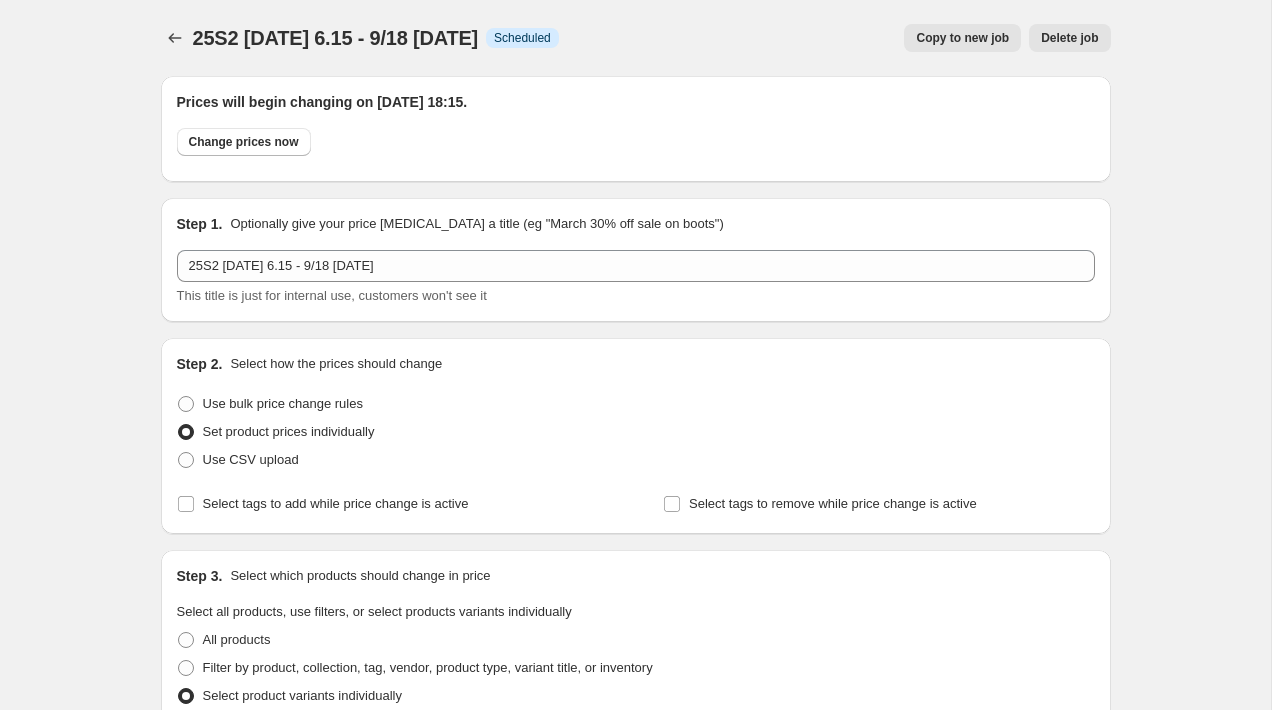 click on "Copy to new job" at bounding box center (962, 38) 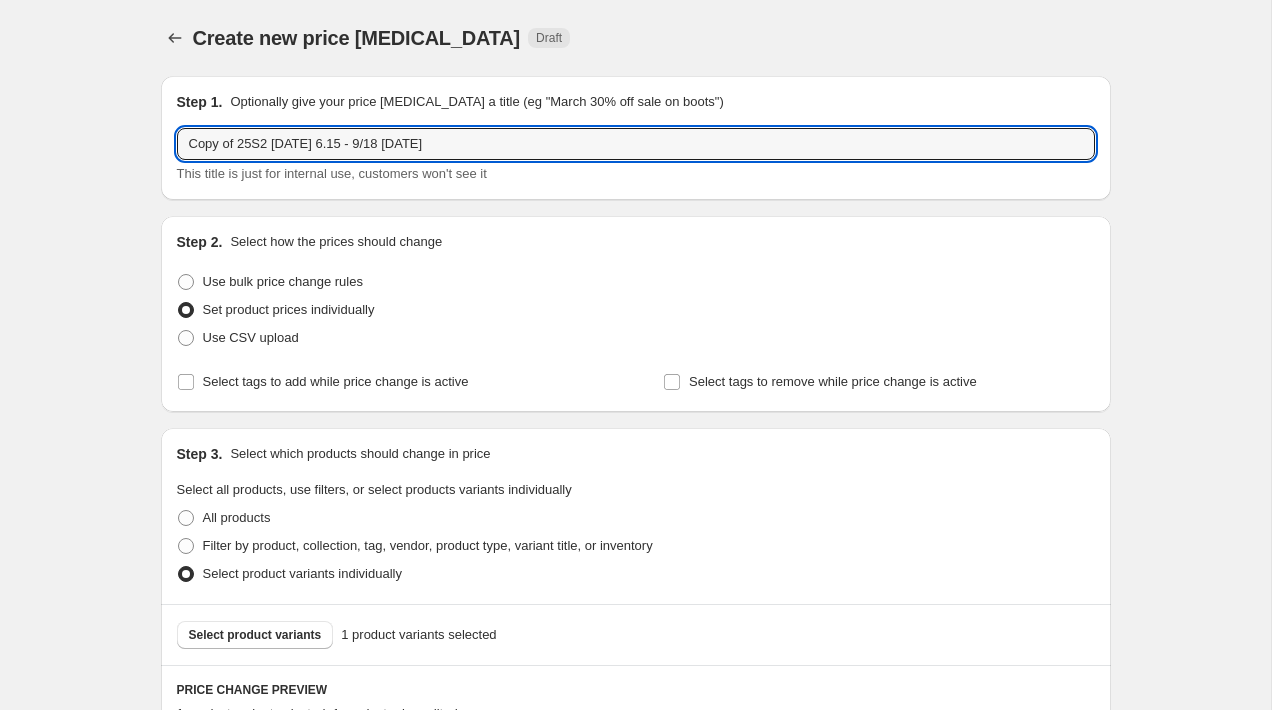 drag, startPoint x: 239, startPoint y: 145, endPoint x: 45, endPoint y: 148, distance: 194.0232 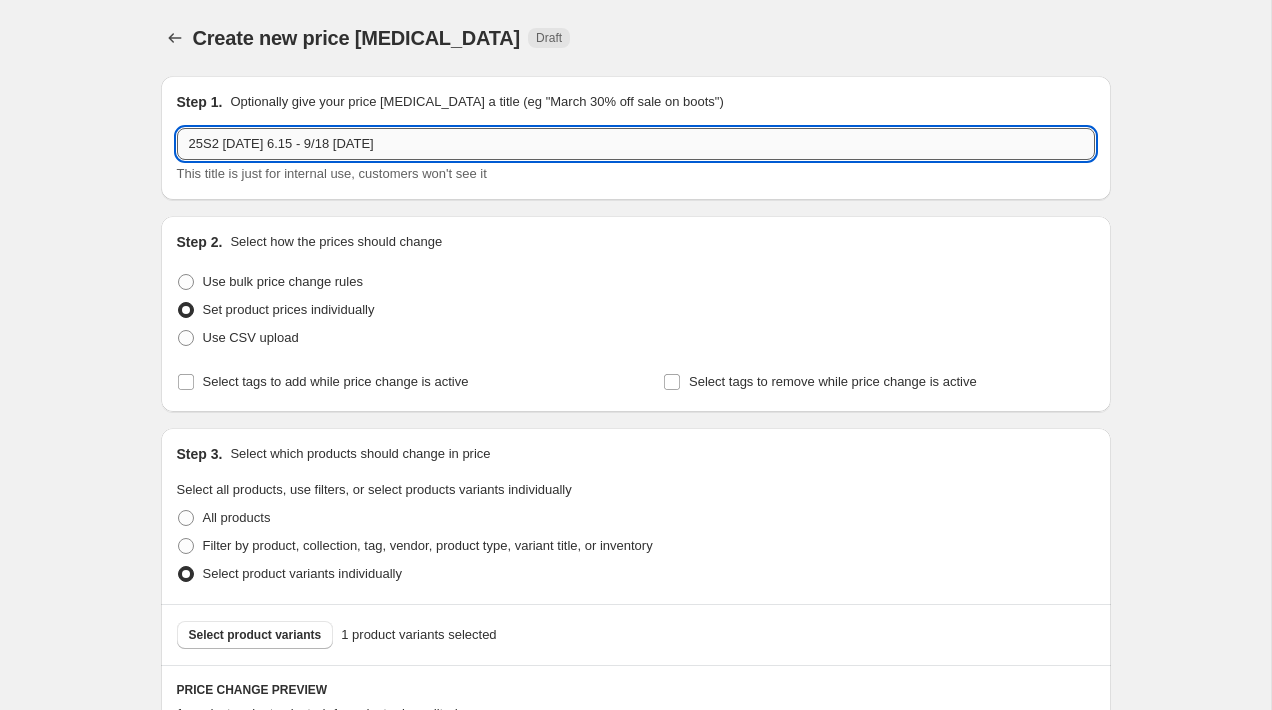 click on "25S2 [DATE] 6.15 - 9/18 [DATE]" at bounding box center (636, 144) 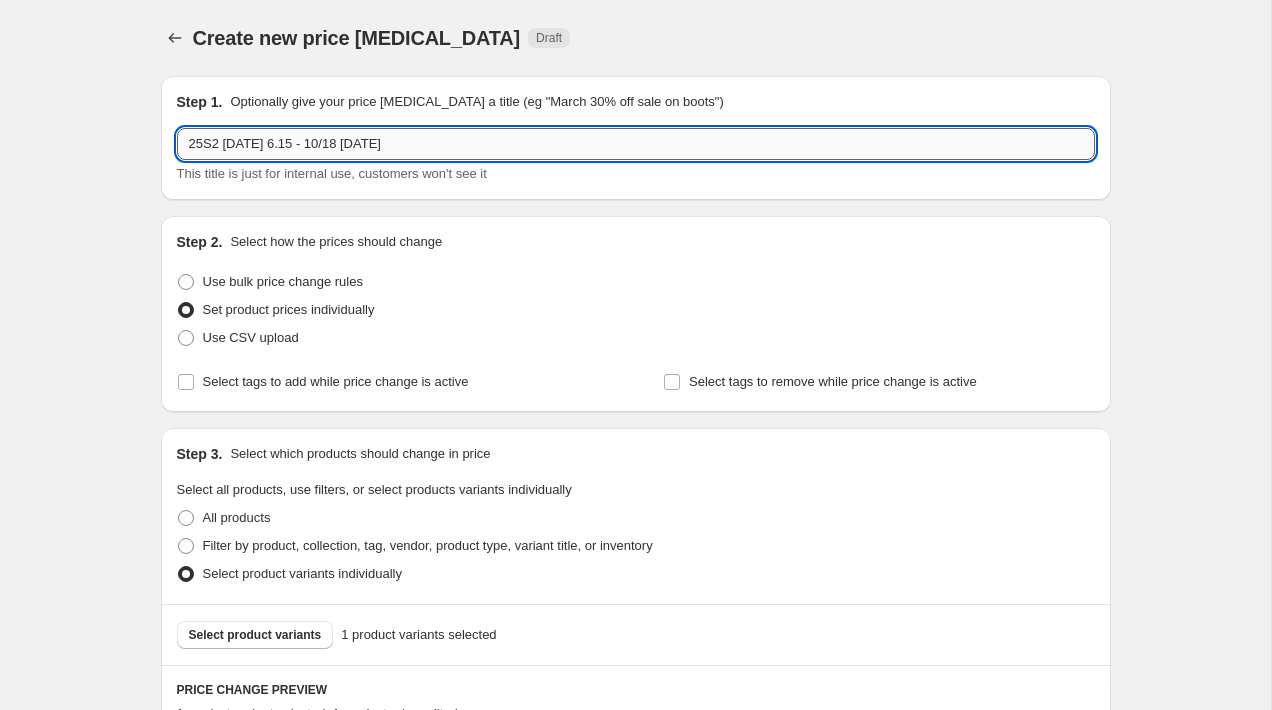 click on "25S2 [DATE] 6.15 - 10/18 [DATE]" at bounding box center [636, 144] 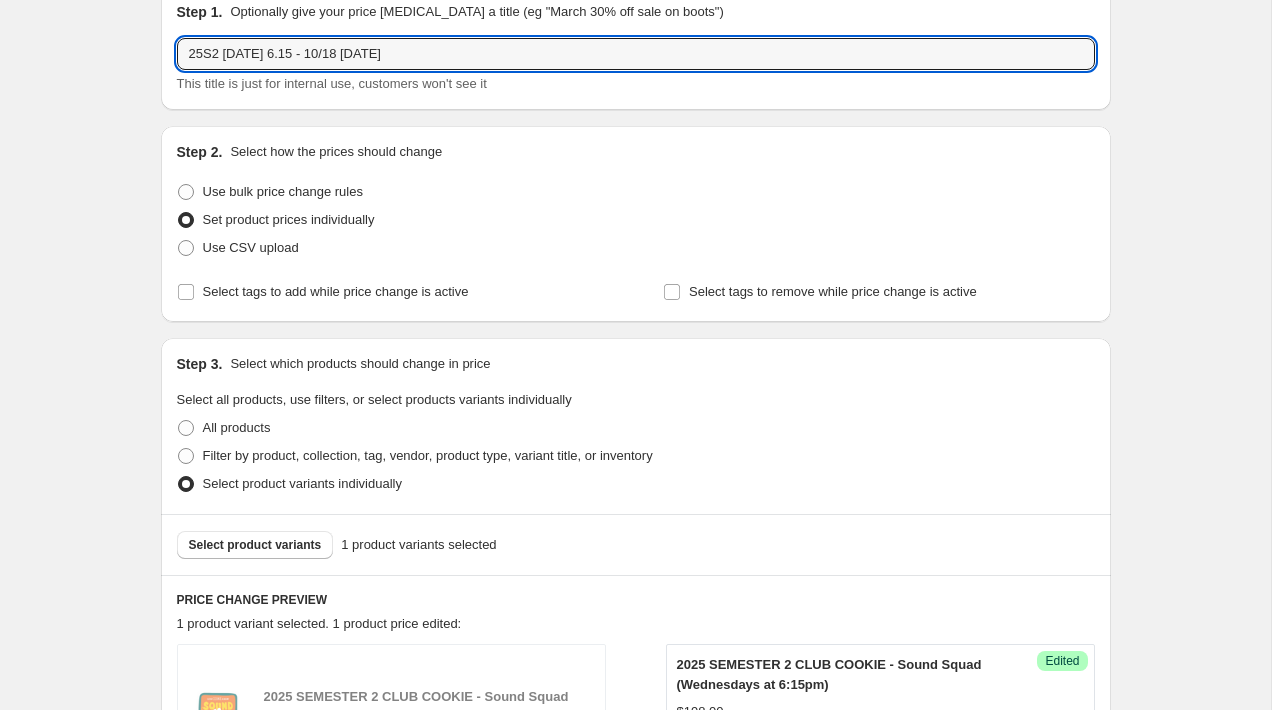 scroll, scrollTop: 0, scrollLeft: 0, axis: both 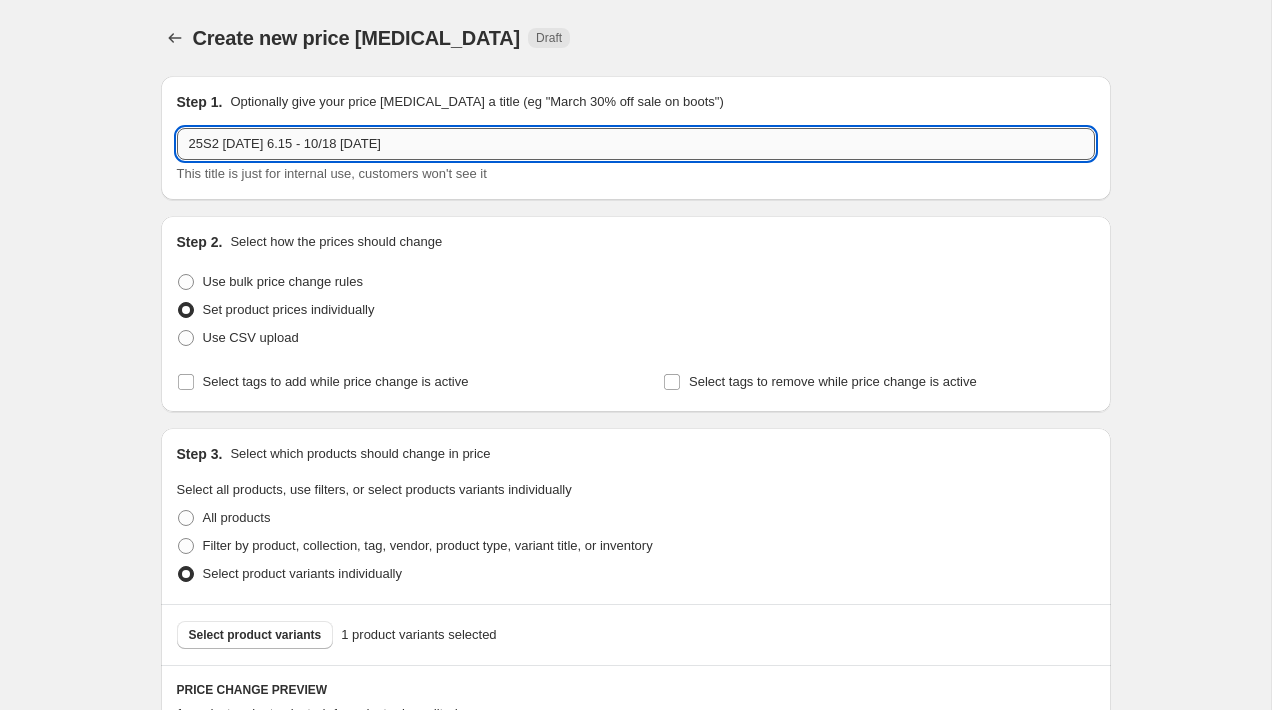 click on "25S2 [DATE] 6.15 - 10/18 [DATE]" at bounding box center (636, 144) 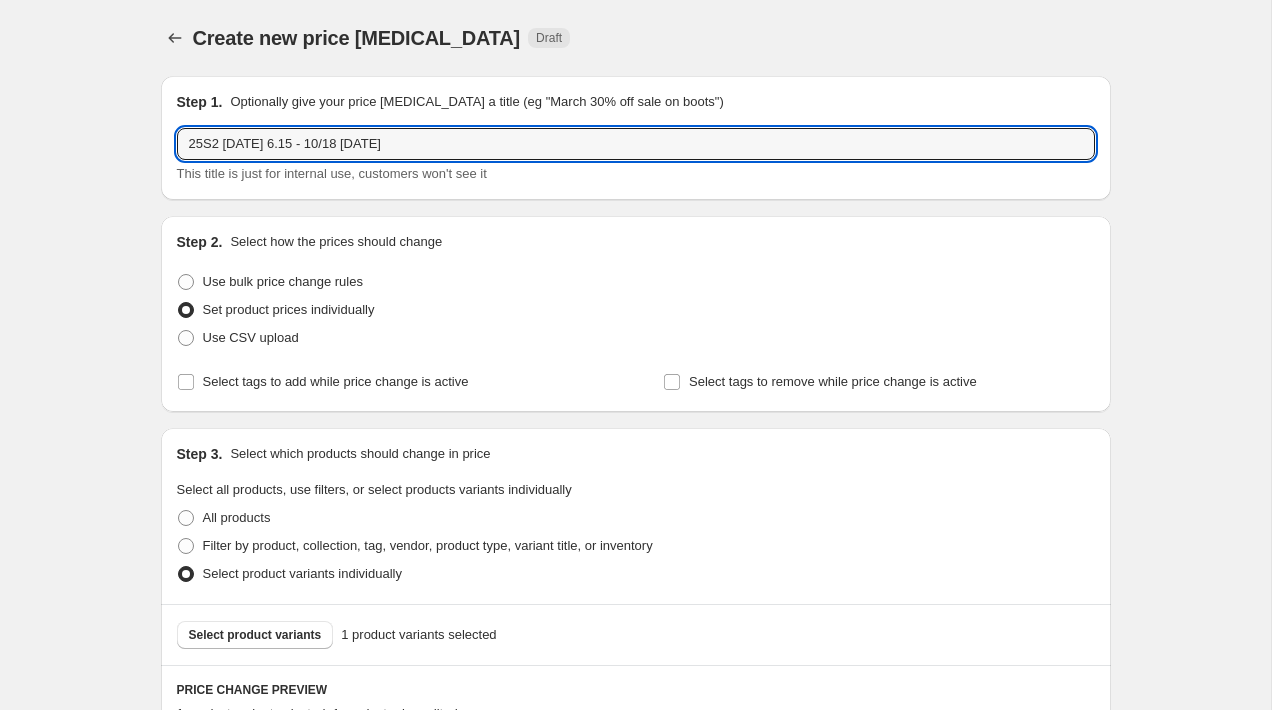 type on "25S2 [DATE] 6.15 - 10/18 [DATE]" 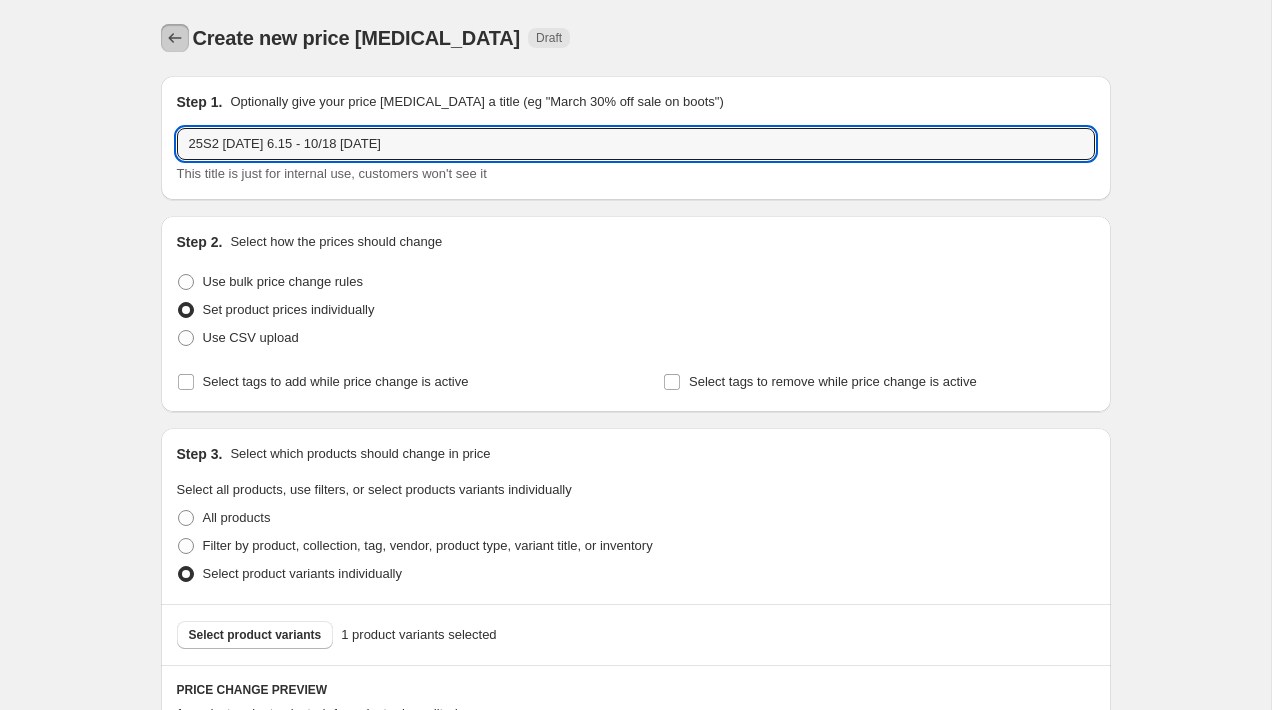click 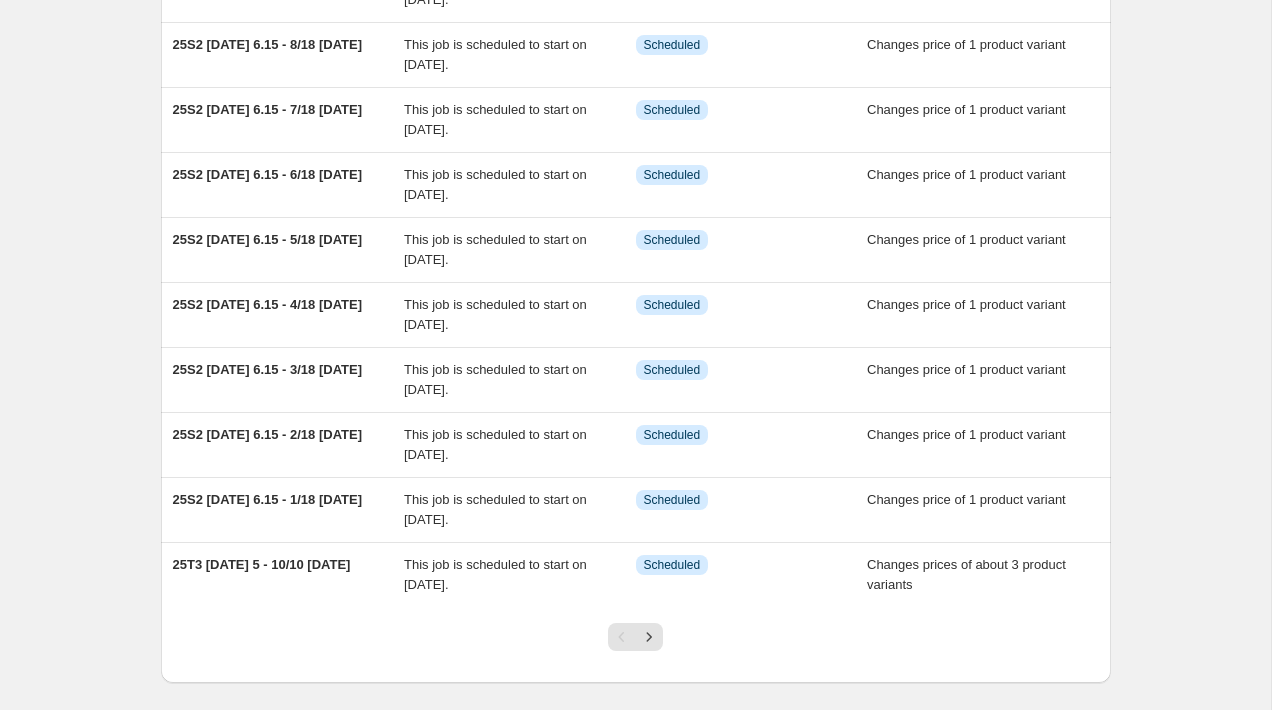 scroll, scrollTop: 320, scrollLeft: 0, axis: vertical 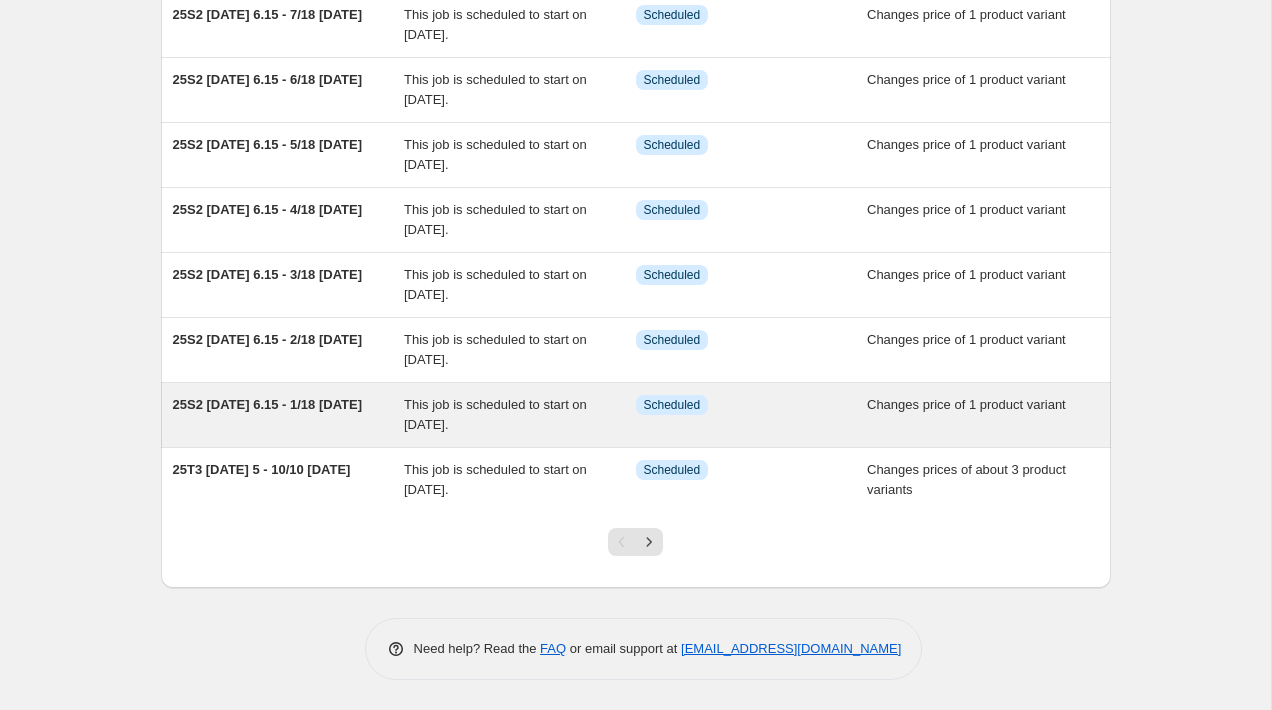click on "This job is scheduled to start on [DATE]." at bounding box center (495, 414) 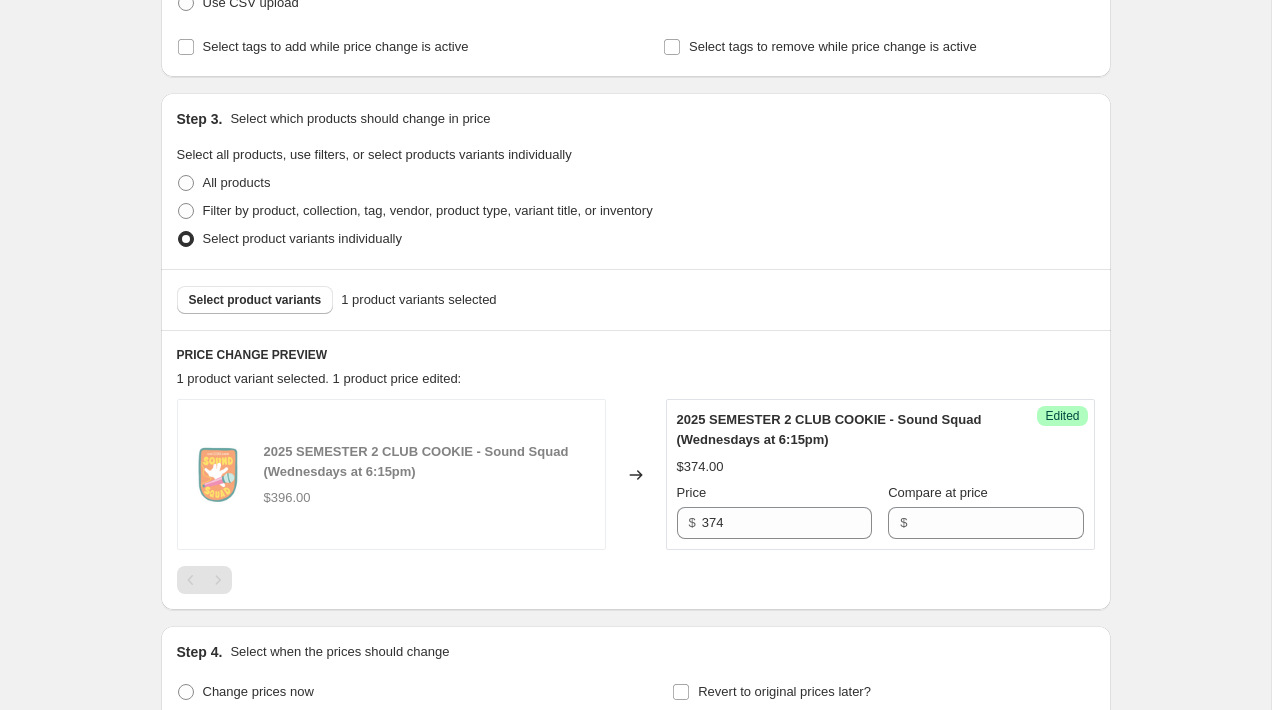 scroll, scrollTop: 465, scrollLeft: 0, axis: vertical 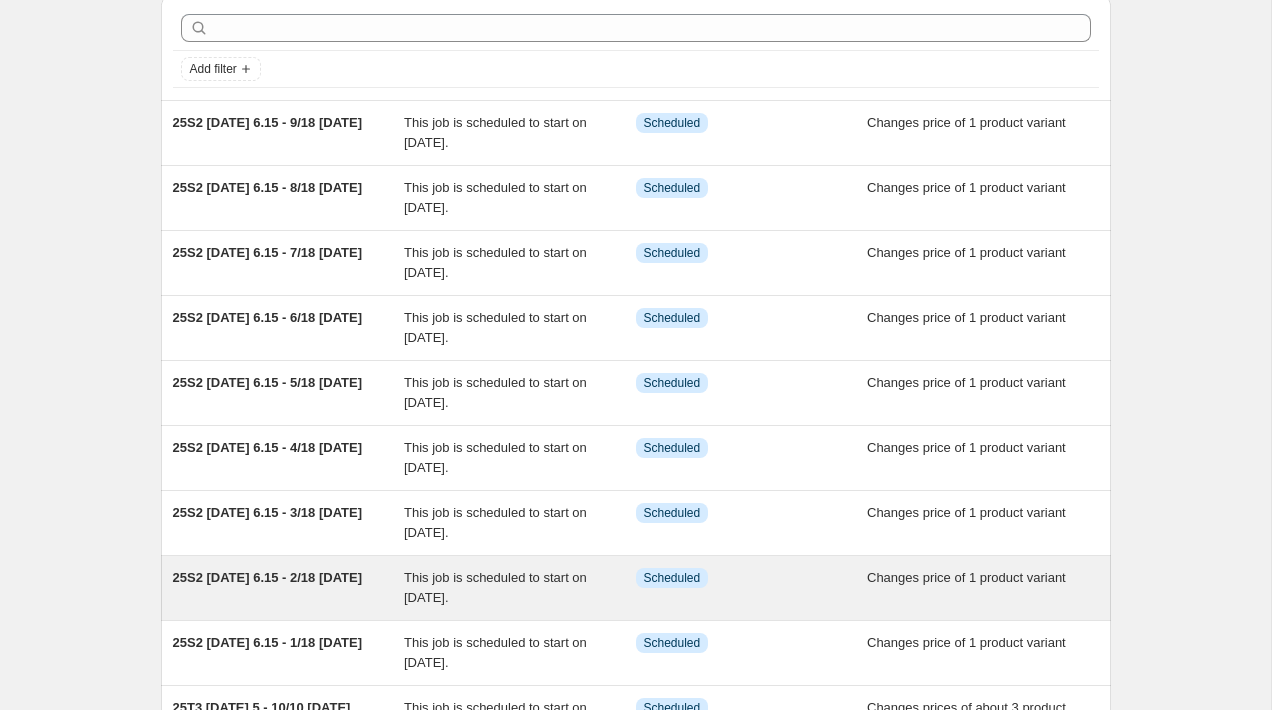 click on "This job is scheduled to start on [DATE]." at bounding box center [495, 587] 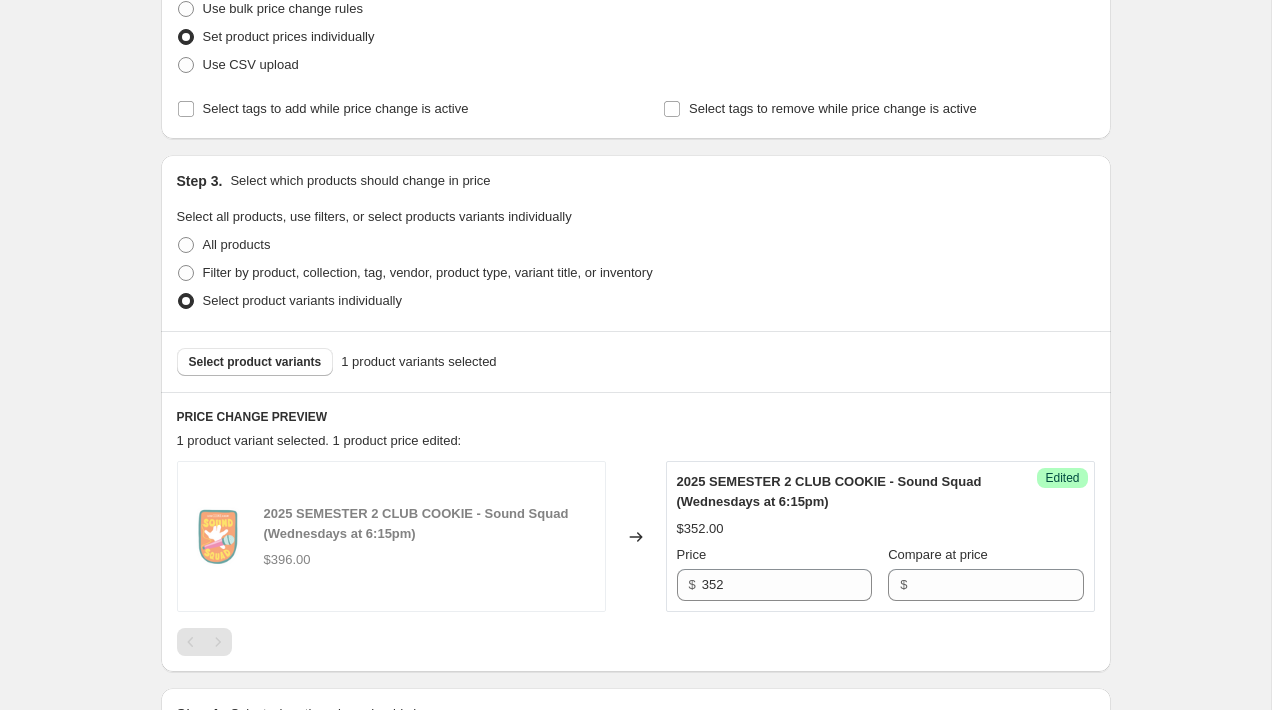 scroll, scrollTop: 397, scrollLeft: 0, axis: vertical 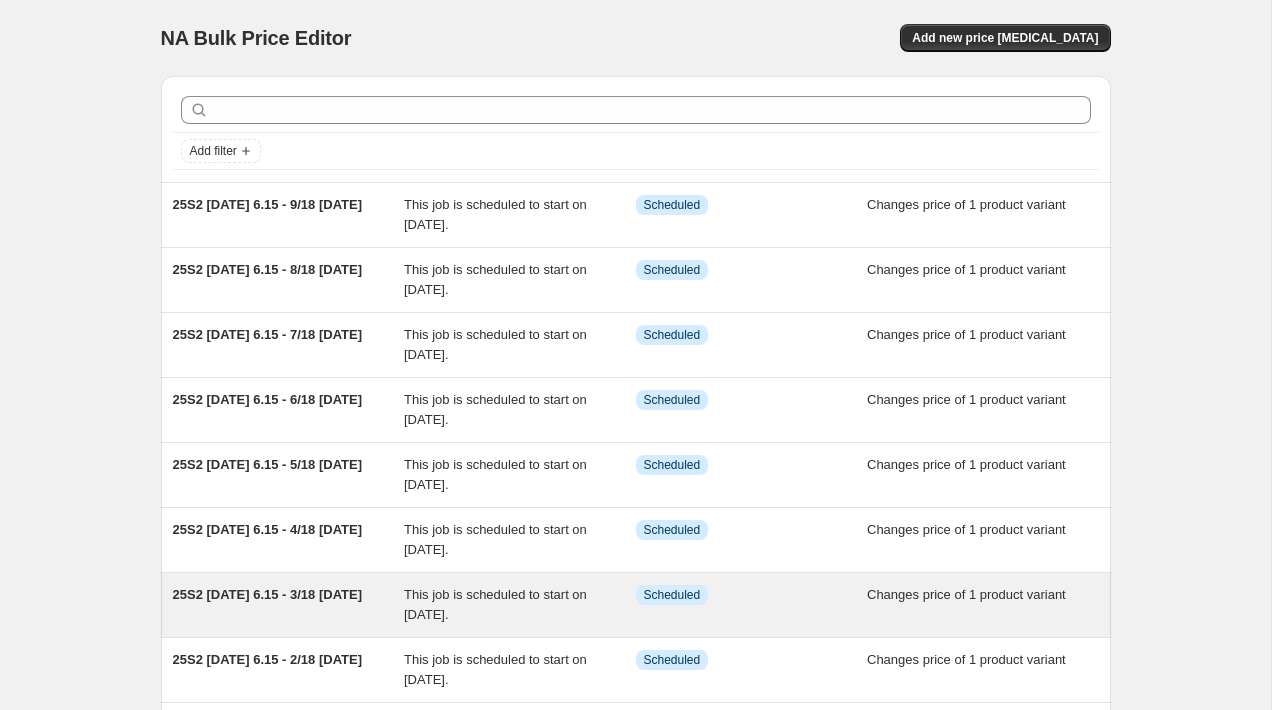 click on "This job is scheduled to start on [DATE]." at bounding box center [495, 604] 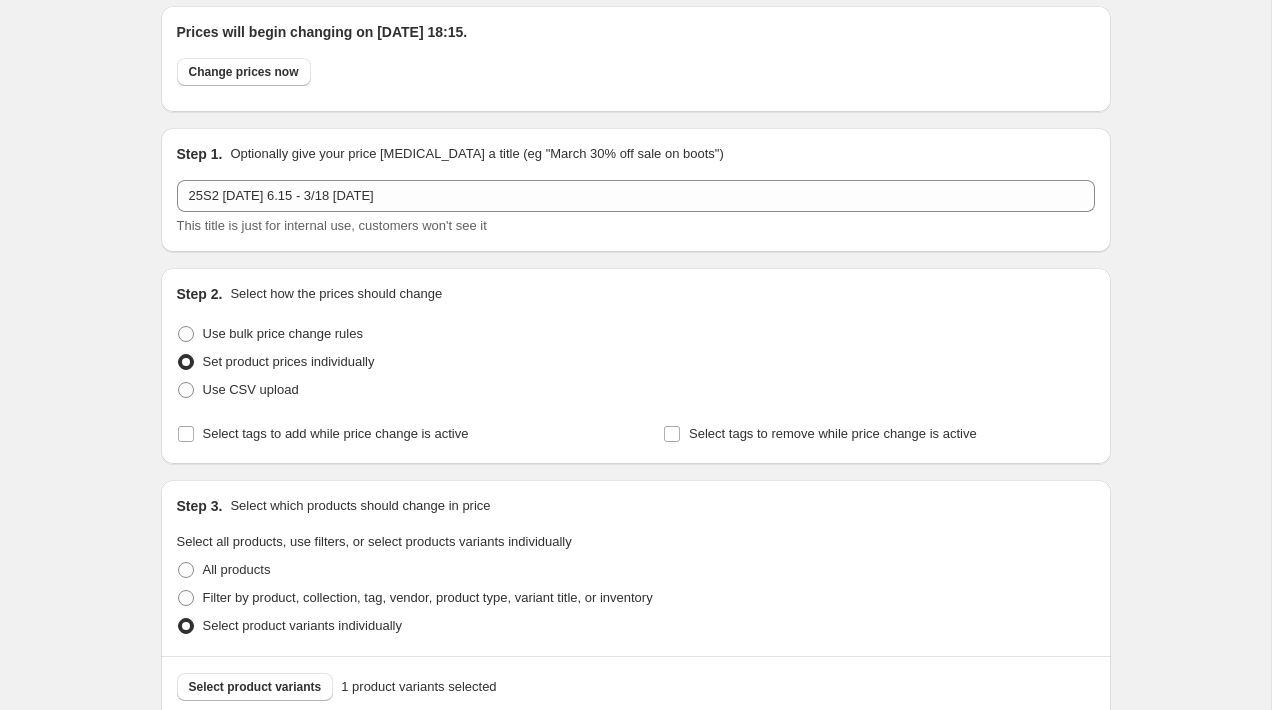 scroll, scrollTop: 0, scrollLeft: 0, axis: both 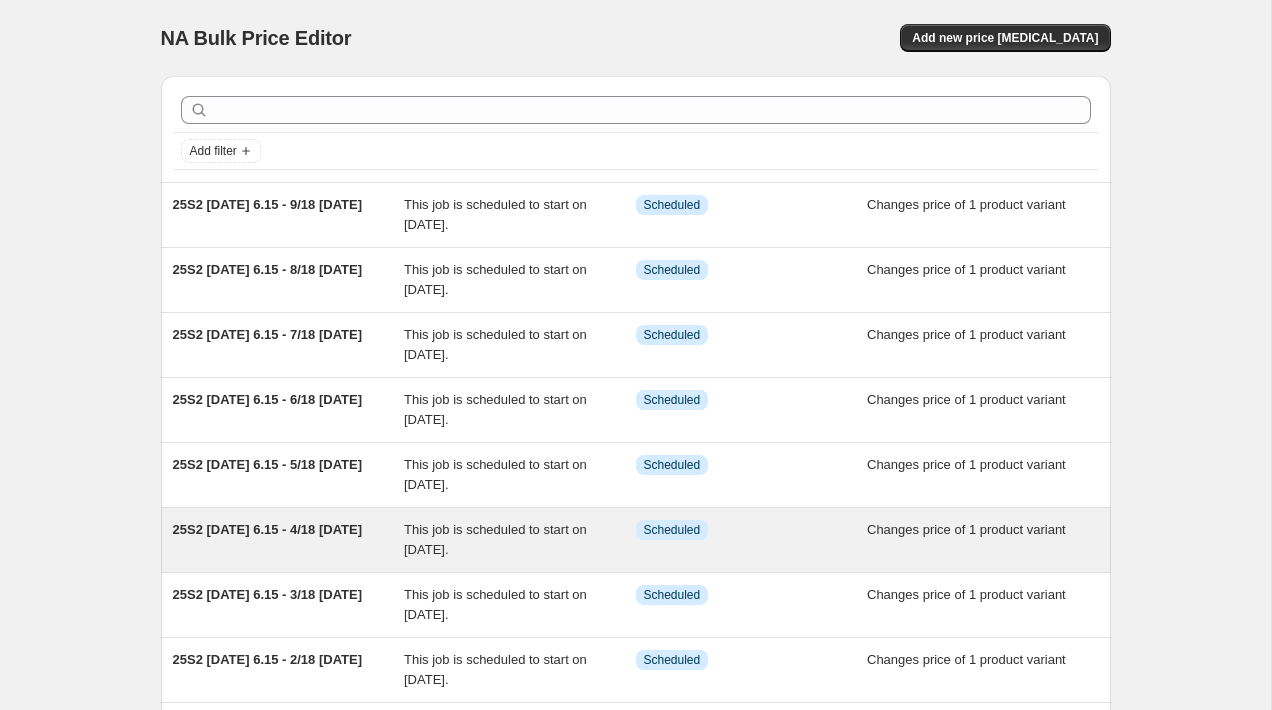 click on "This job is scheduled to start on [DATE]." at bounding box center [520, 540] 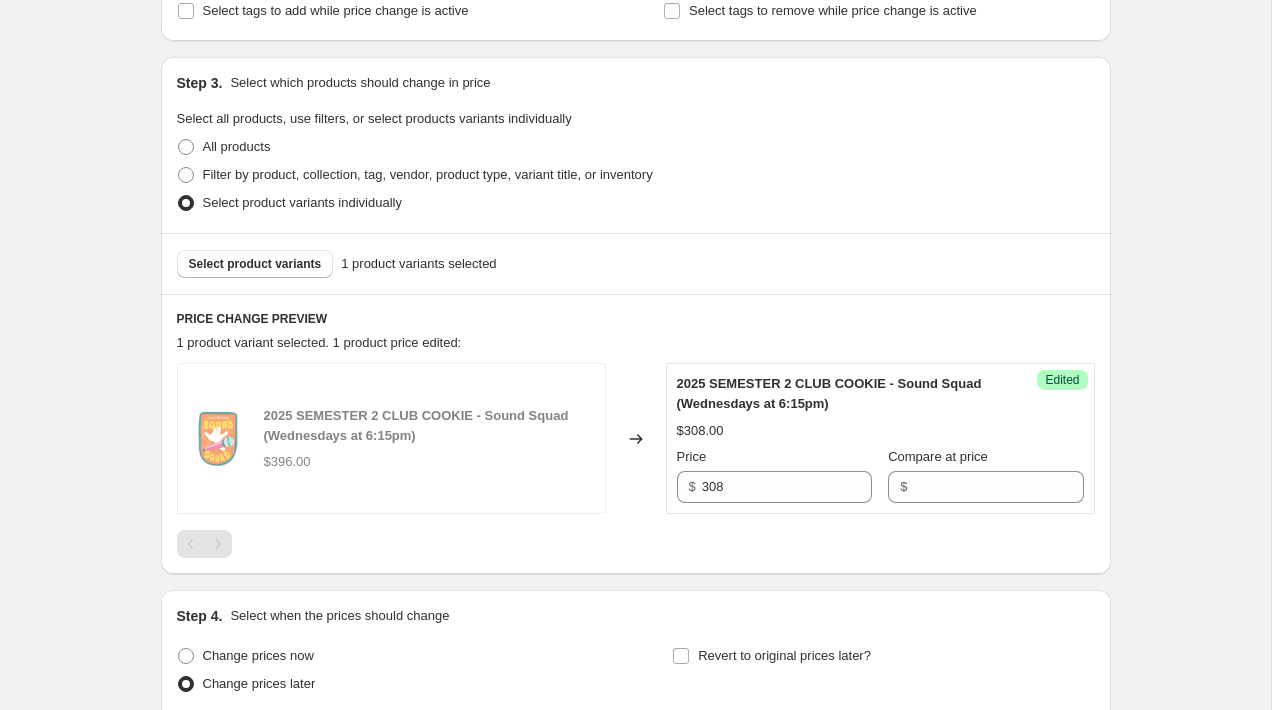 scroll, scrollTop: 501, scrollLeft: 0, axis: vertical 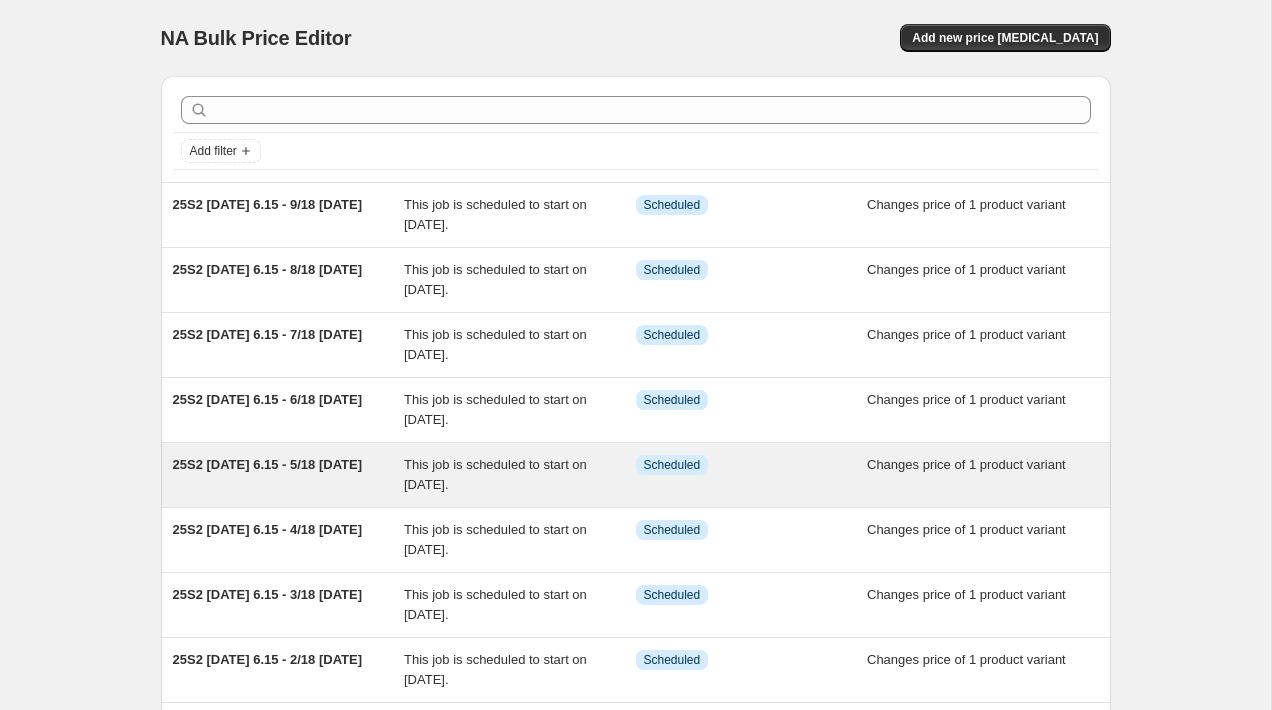 click on "This job is scheduled to start on [DATE]." at bounding box center [495, 474] 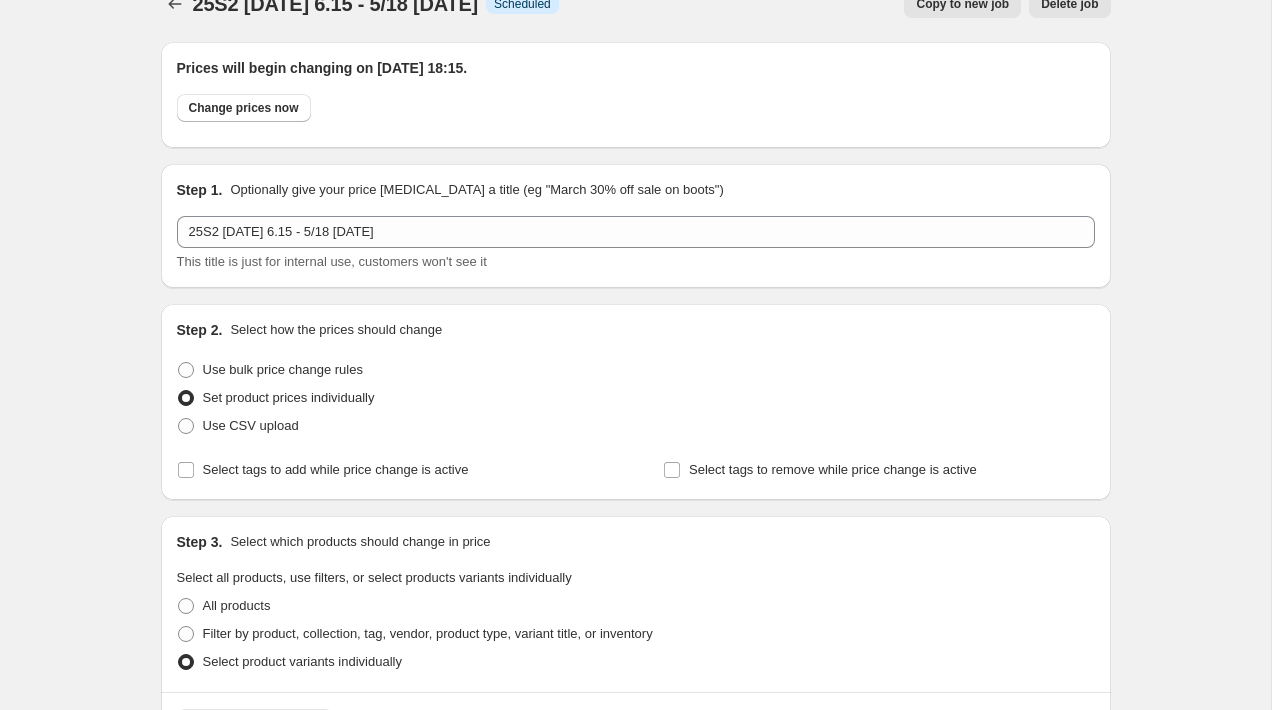 scroll, scrollTop: 0, scrollLeft: 0, axis: both 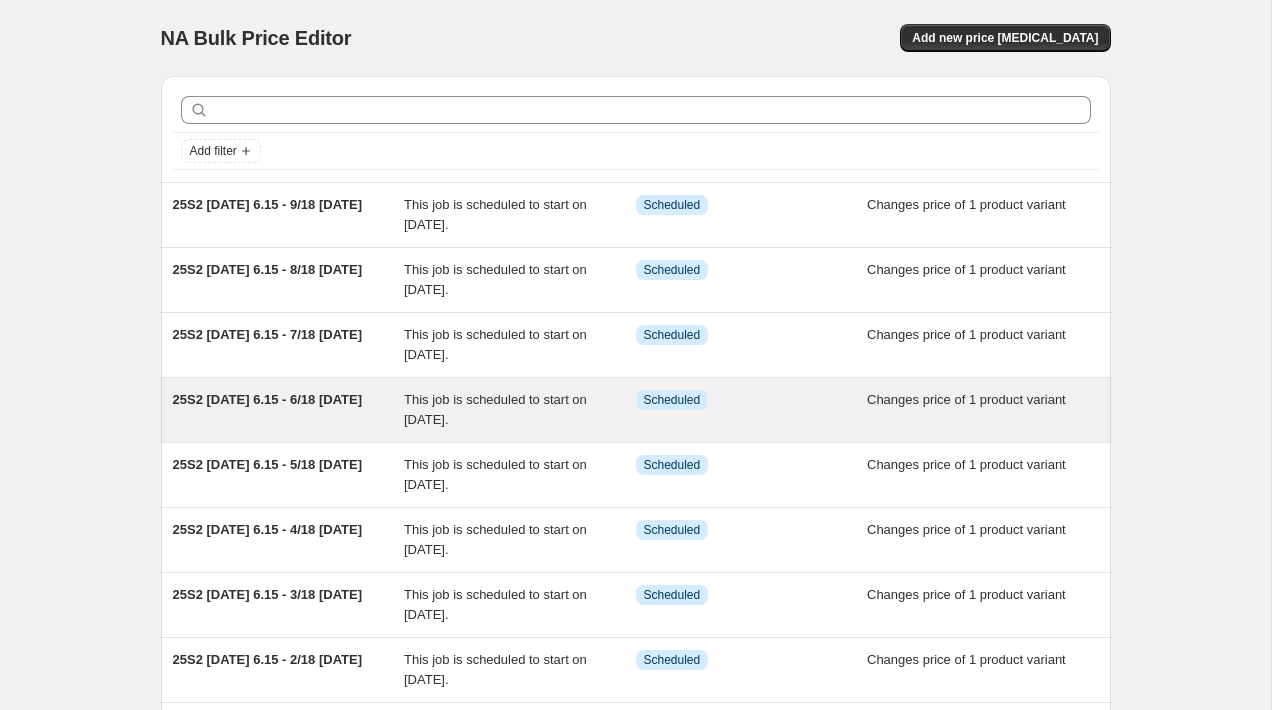 click on "This job is scheduled to start on [DATE]." at bounding box center (520, 410) 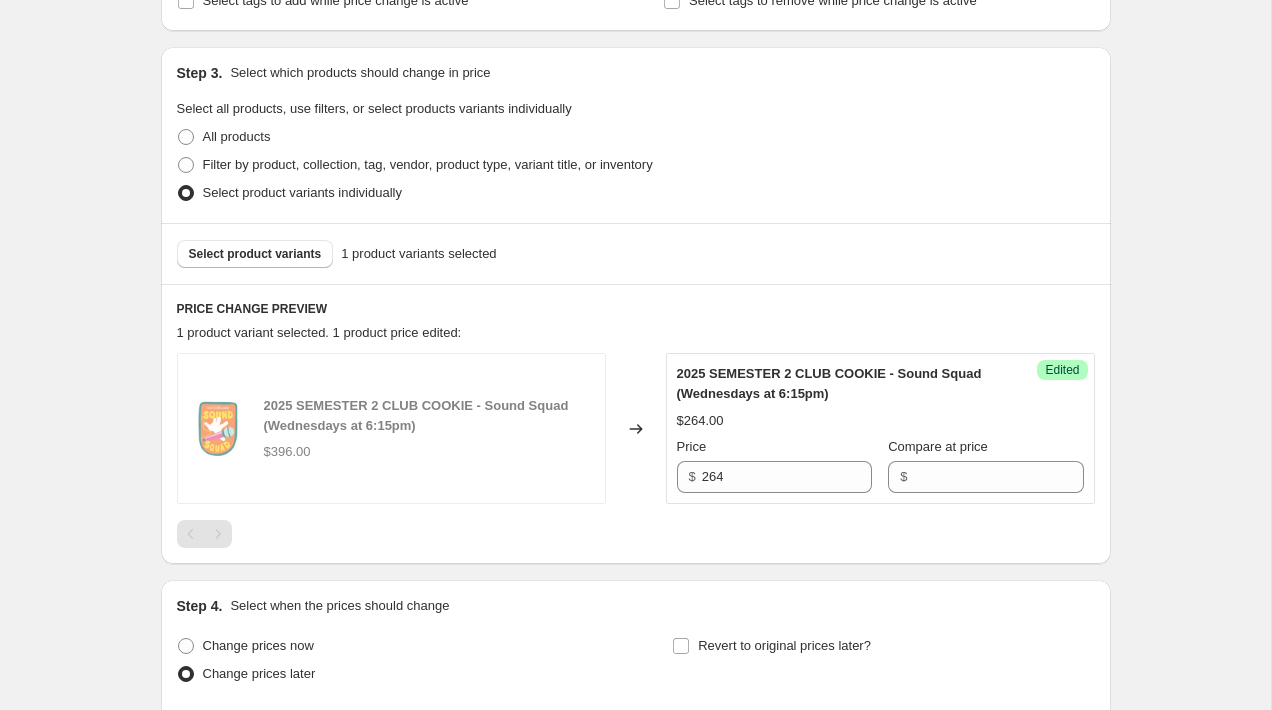 scroll, scrollTop: 519, scrollLeft: 0, axis: vertical 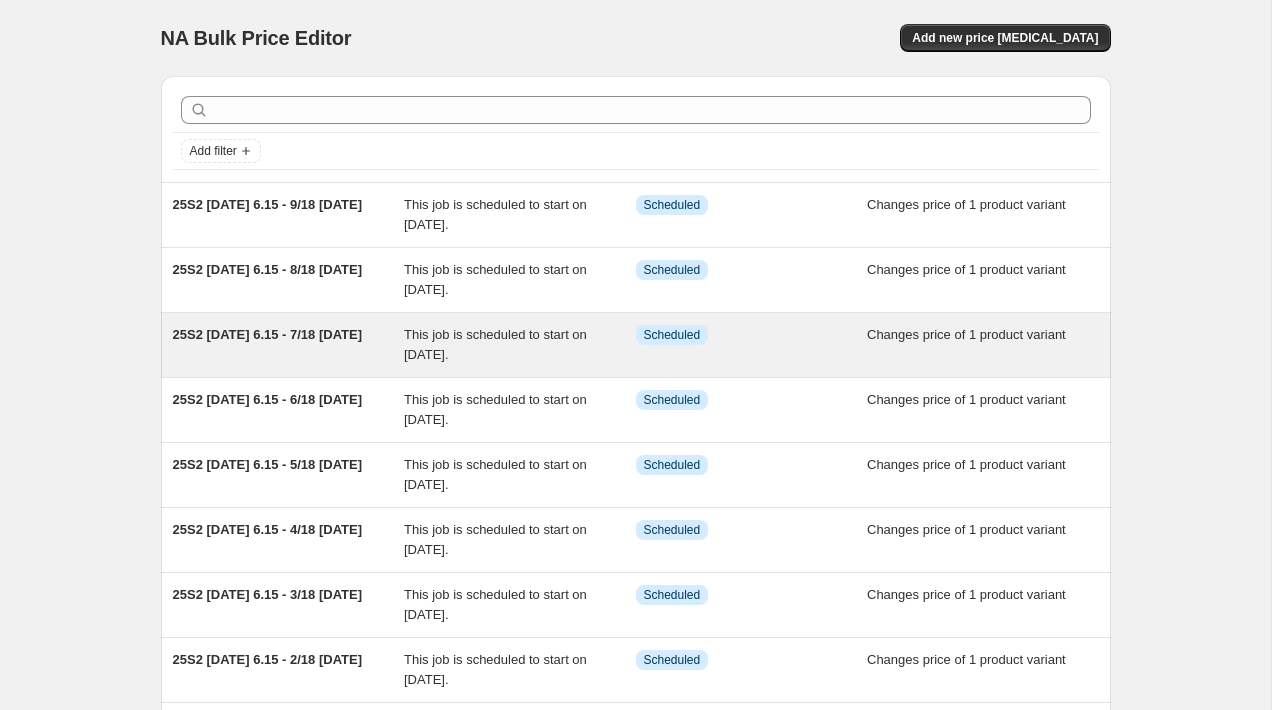 click on "This job is scheduled to start on [DATE]." at bounding box center [495, 344] 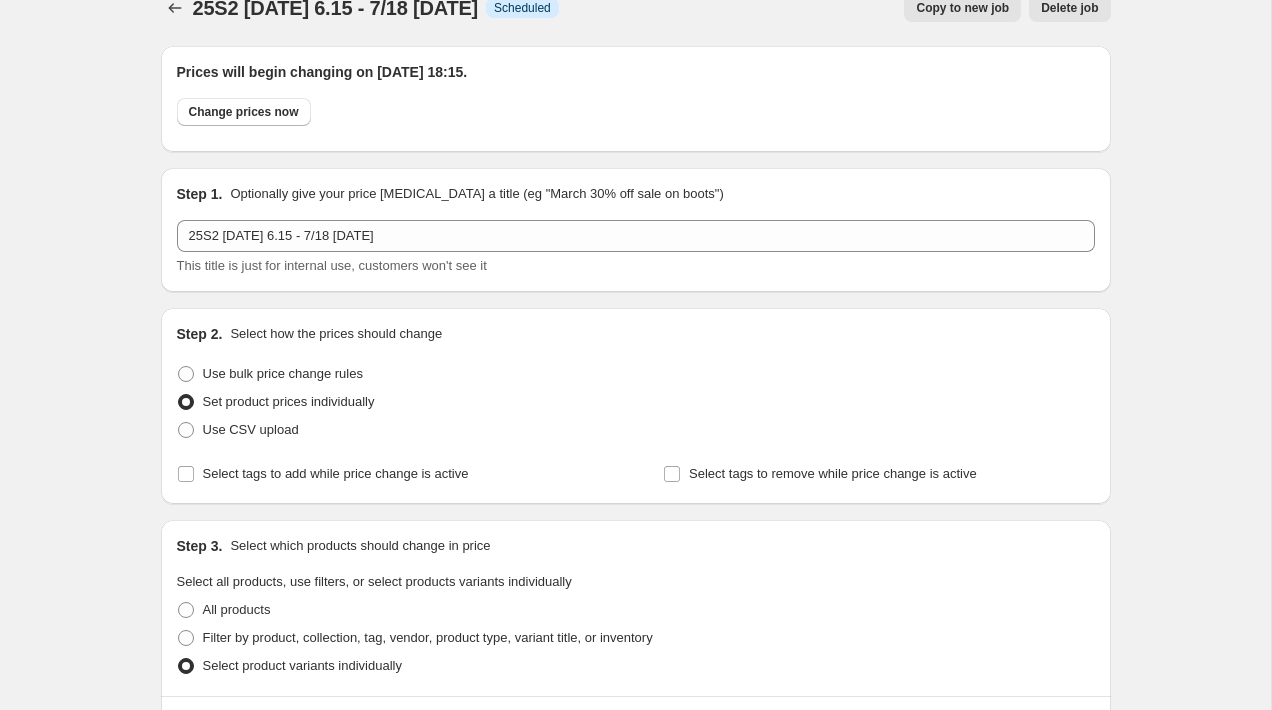 scroll, scrollTop: 0, scrollLeft: 0, axis: both 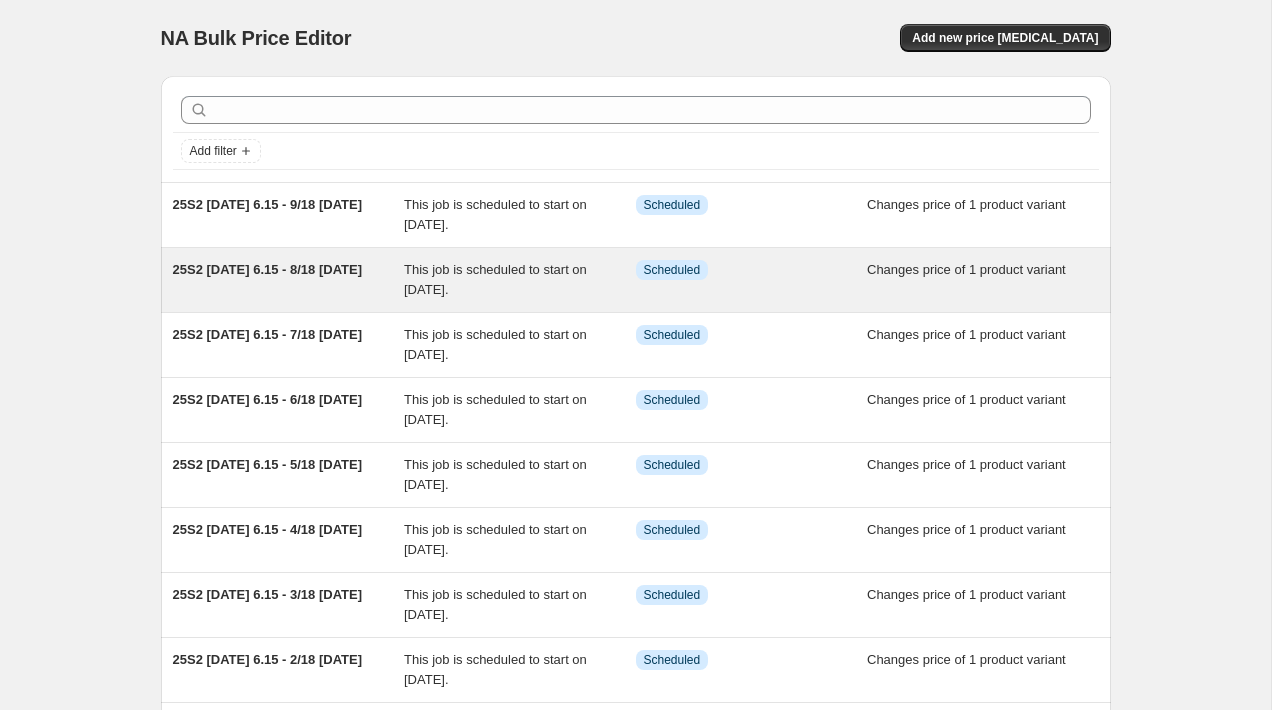 click on "This job is scheduled to start on [DATE]." at bounding box center (495, 279) 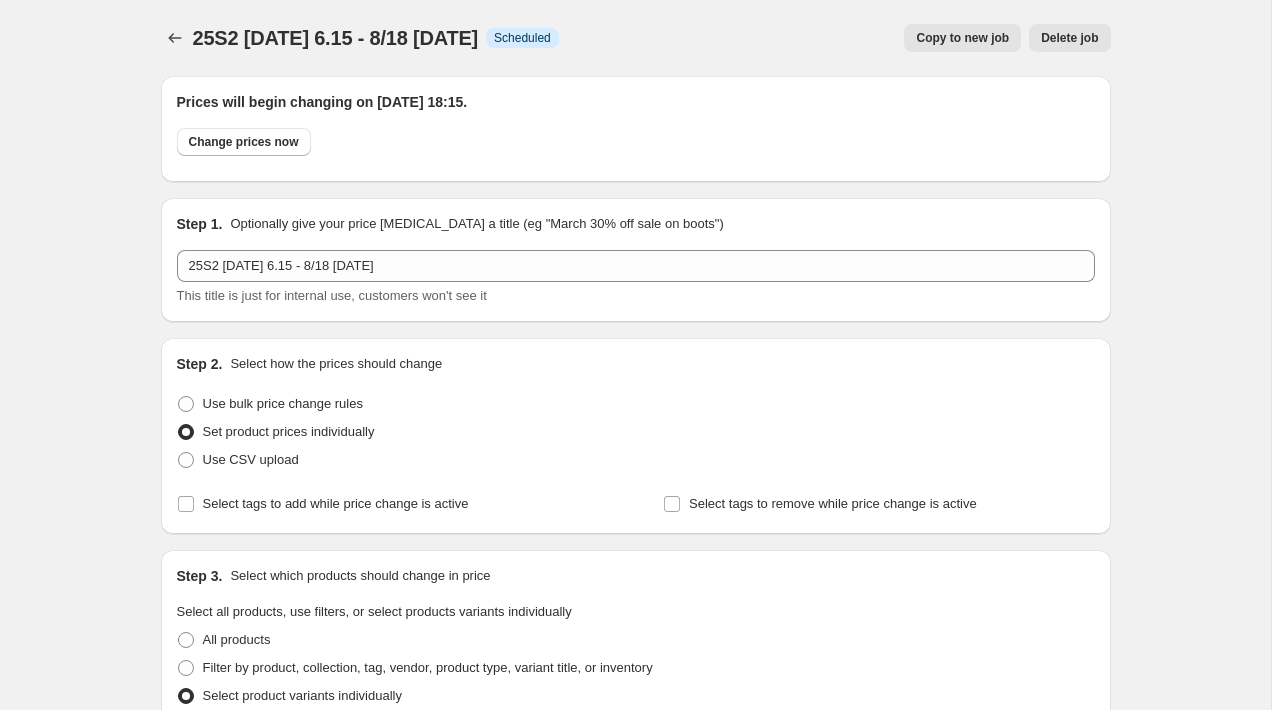 click on "Delete job" at bounding box center [1069, 38] 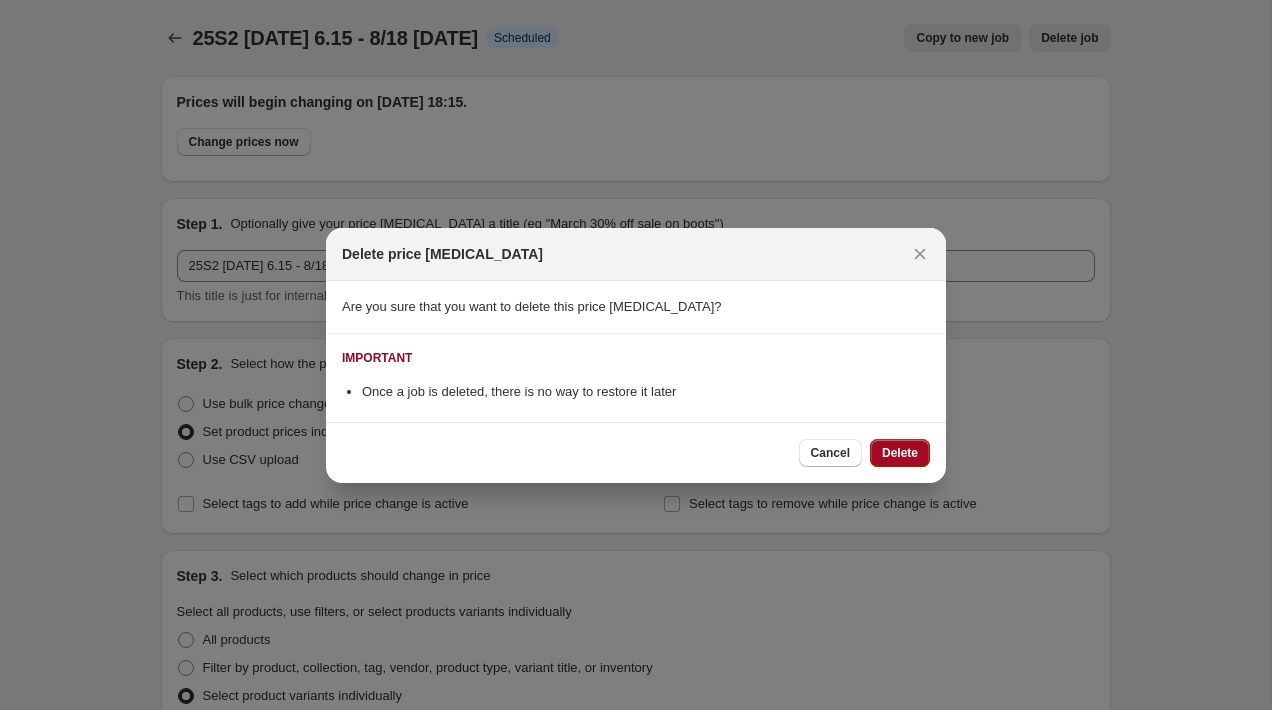 click on "Delete" at bounding box center (900, 453) 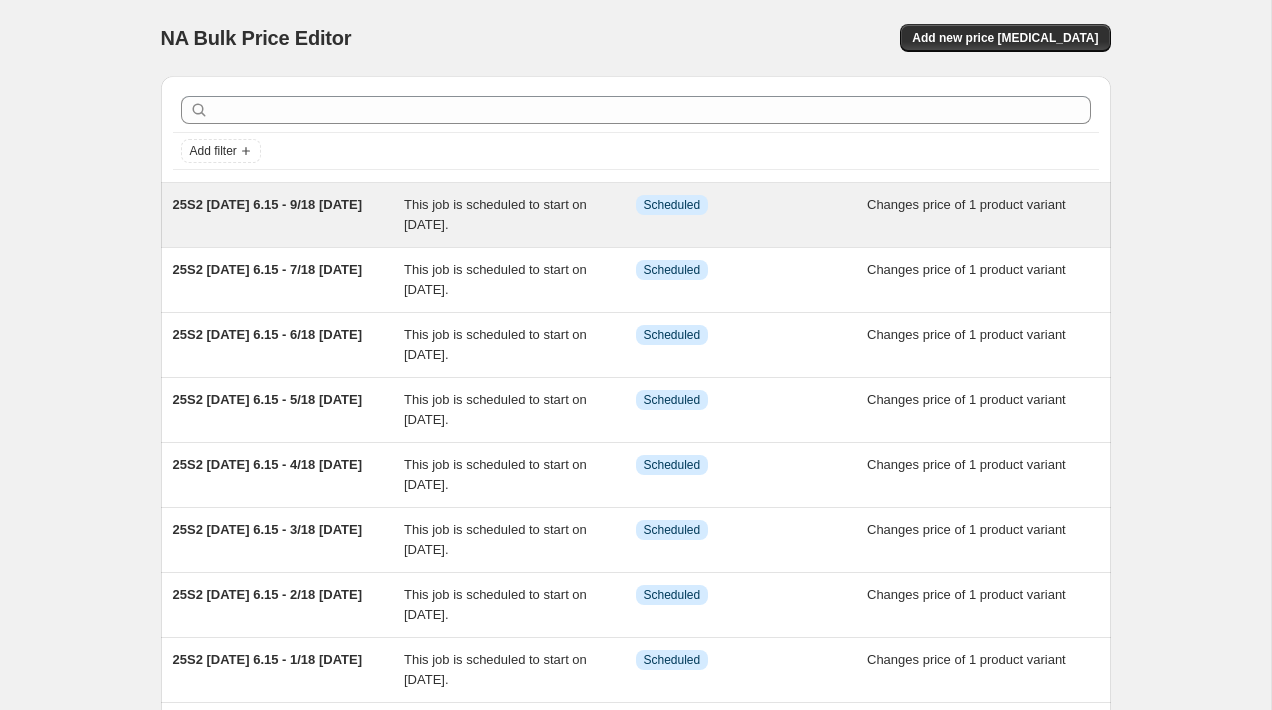 click on "This job is scheduled to start on [DATE]." at bounding box center (520, 215) 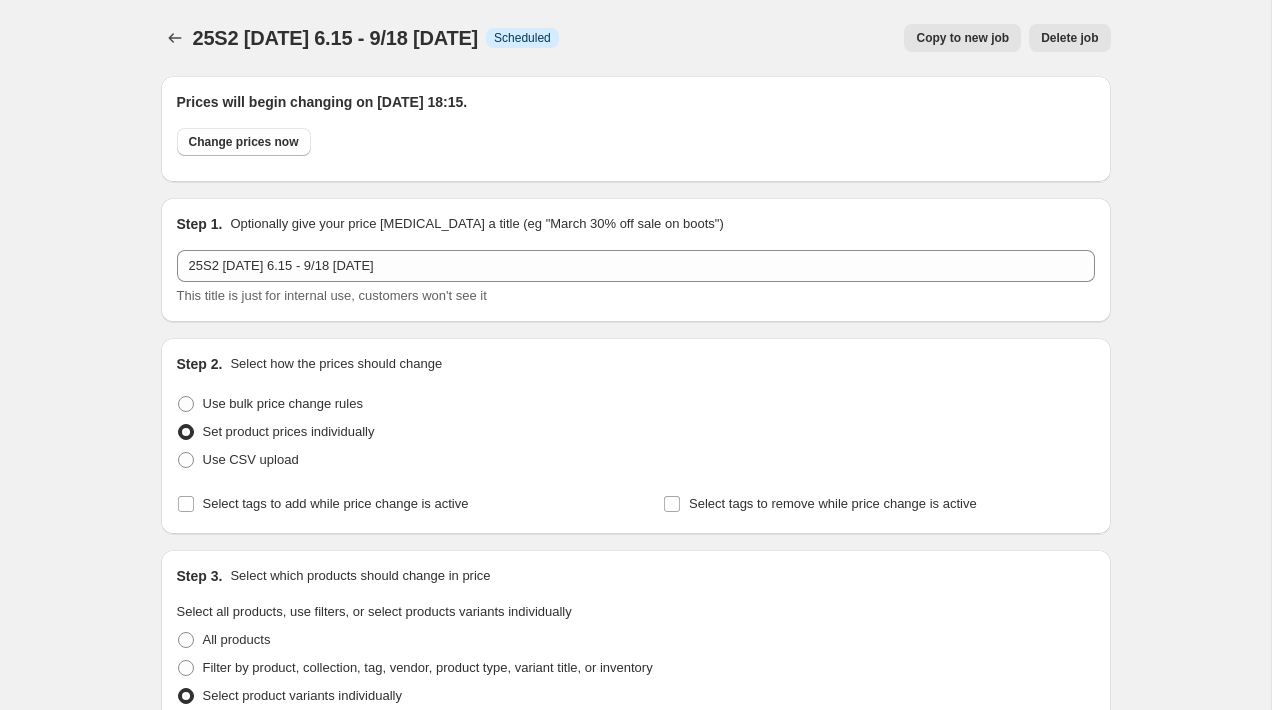 click on "Delete job" at bounding box center [1069, 38] 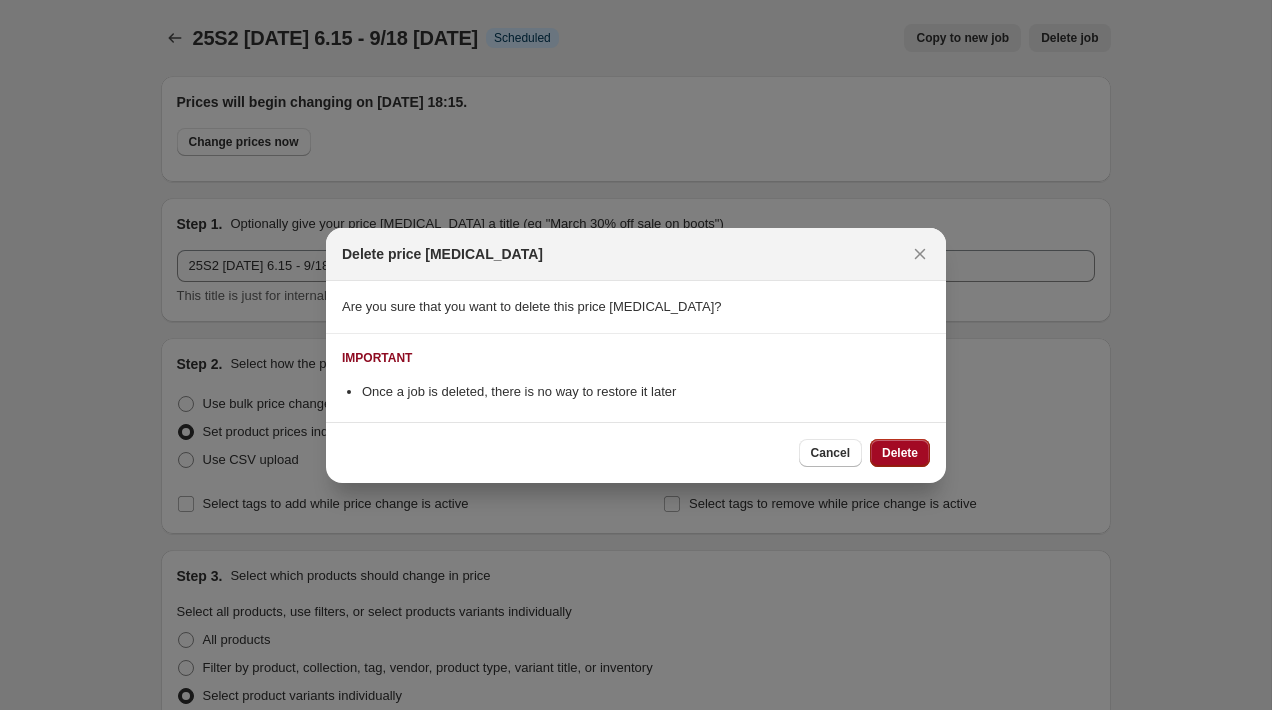 click on "Delete" at bounding box center (900, 453) 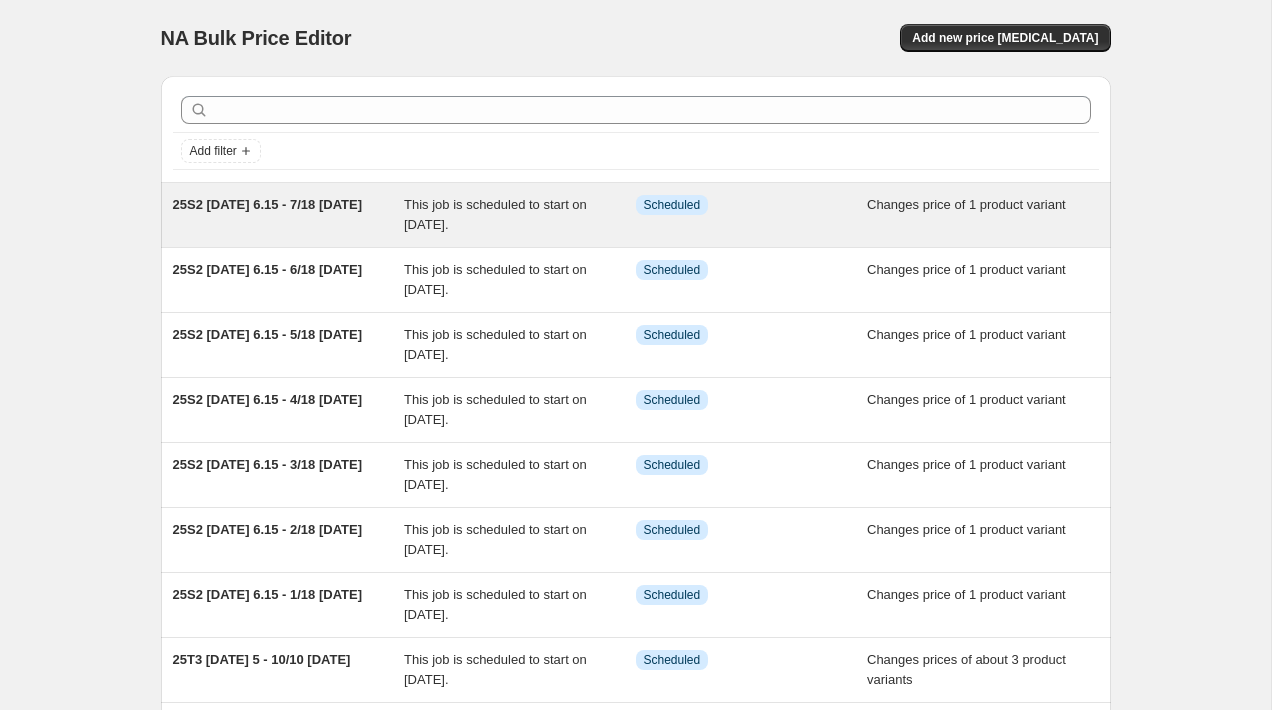 click on "This job is scheduled to start on [DATE]." at bounding box center [495, 214] 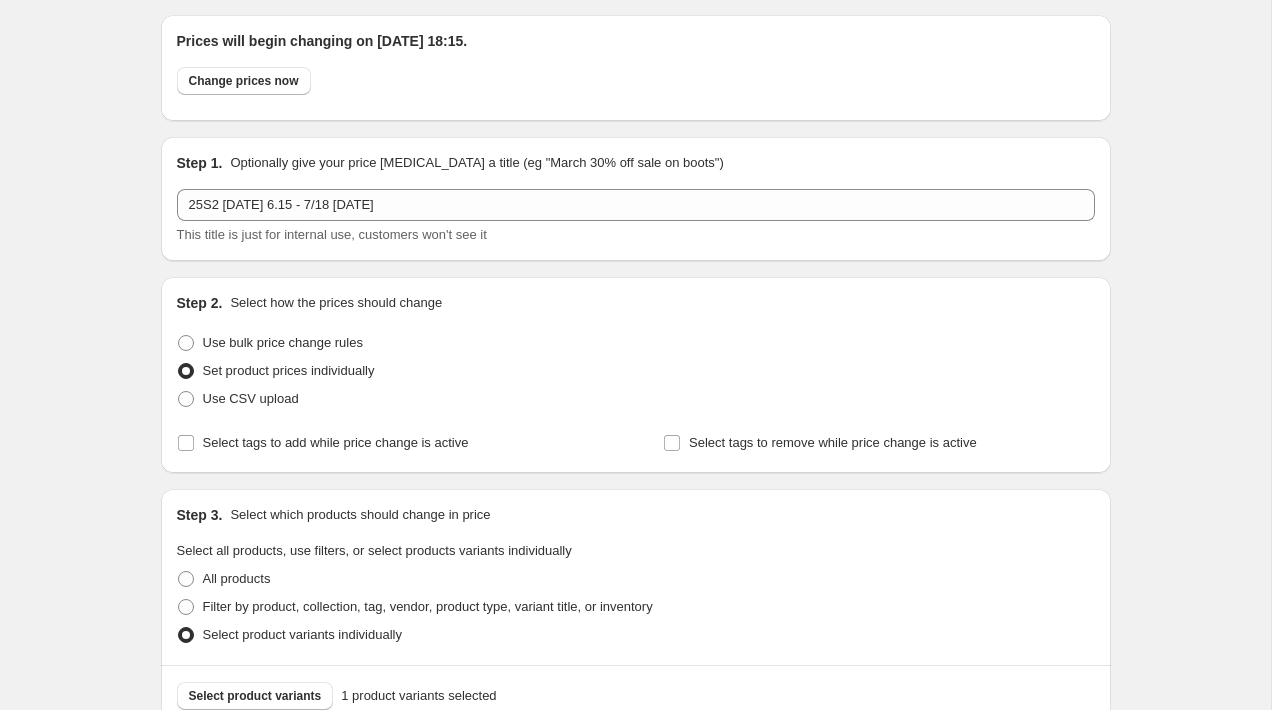 scroll, scrollTop: 0, scrollLeft: 0, axis: both 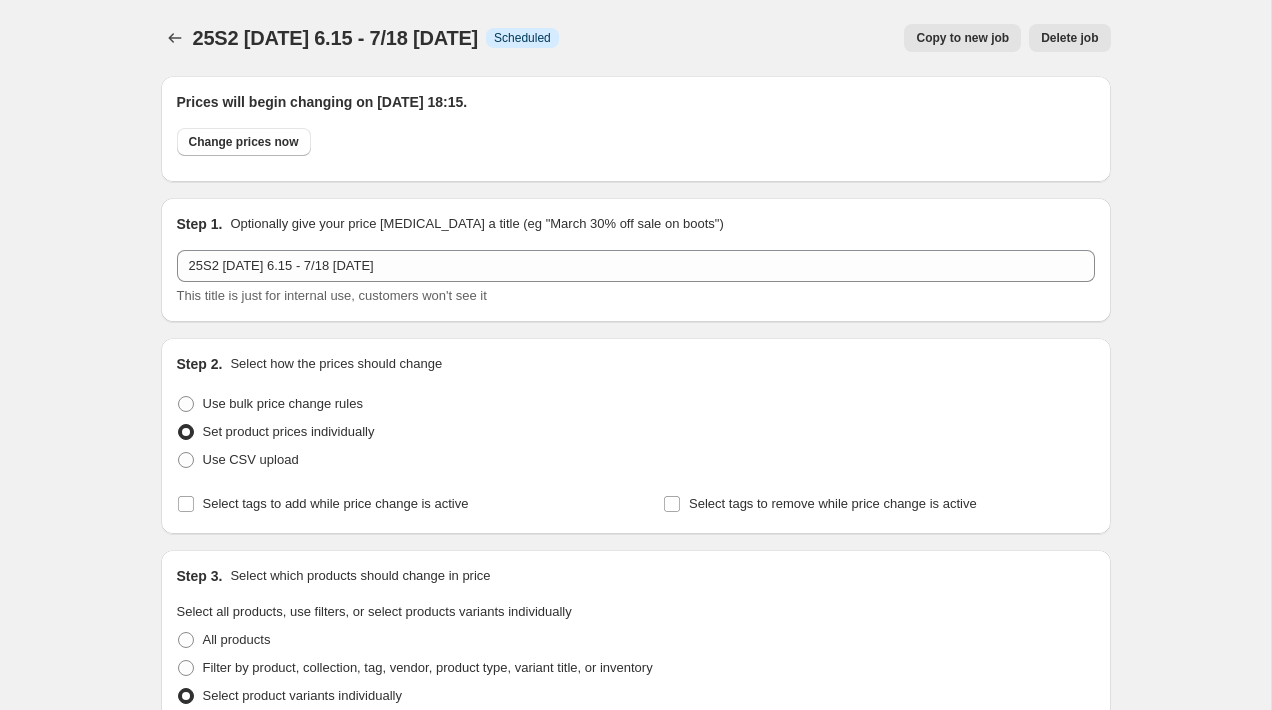 click on "Copy to new job" at bounding box center [962, 38] 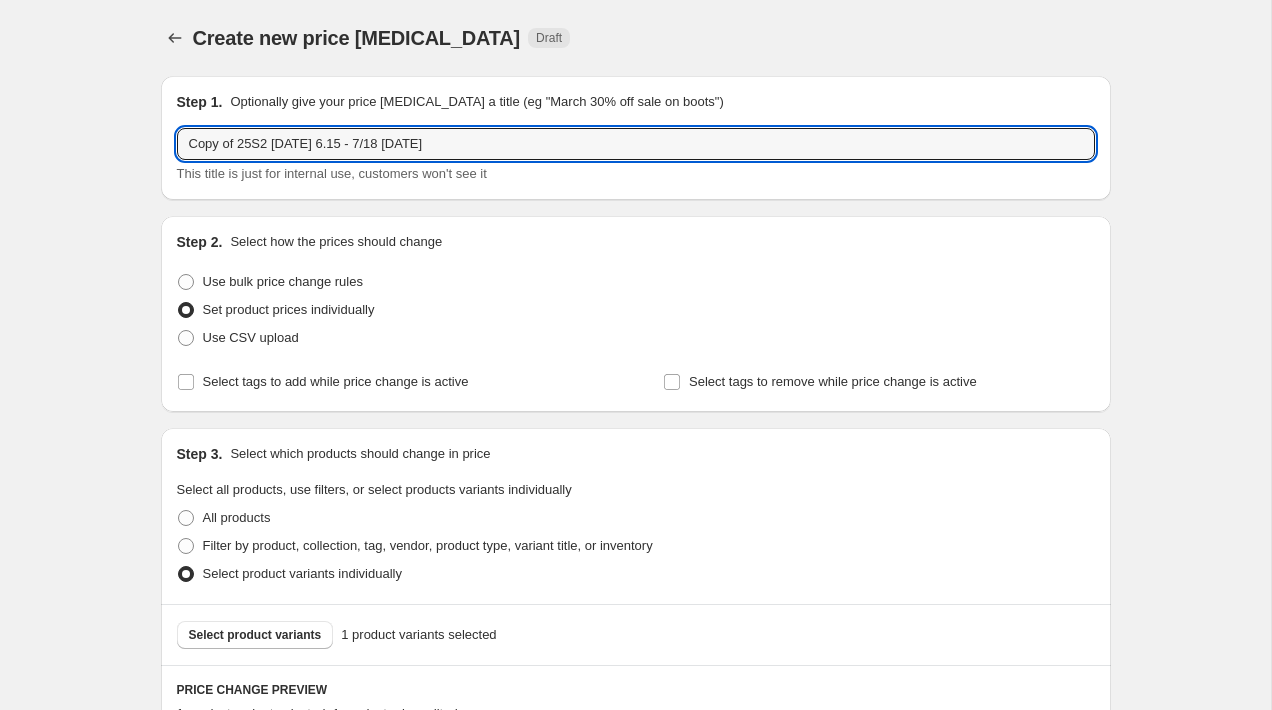 drag, startPoint x: 242, startPoint y: 144, endPoint x: 144, endPoint y: 148, distance: 98.0816 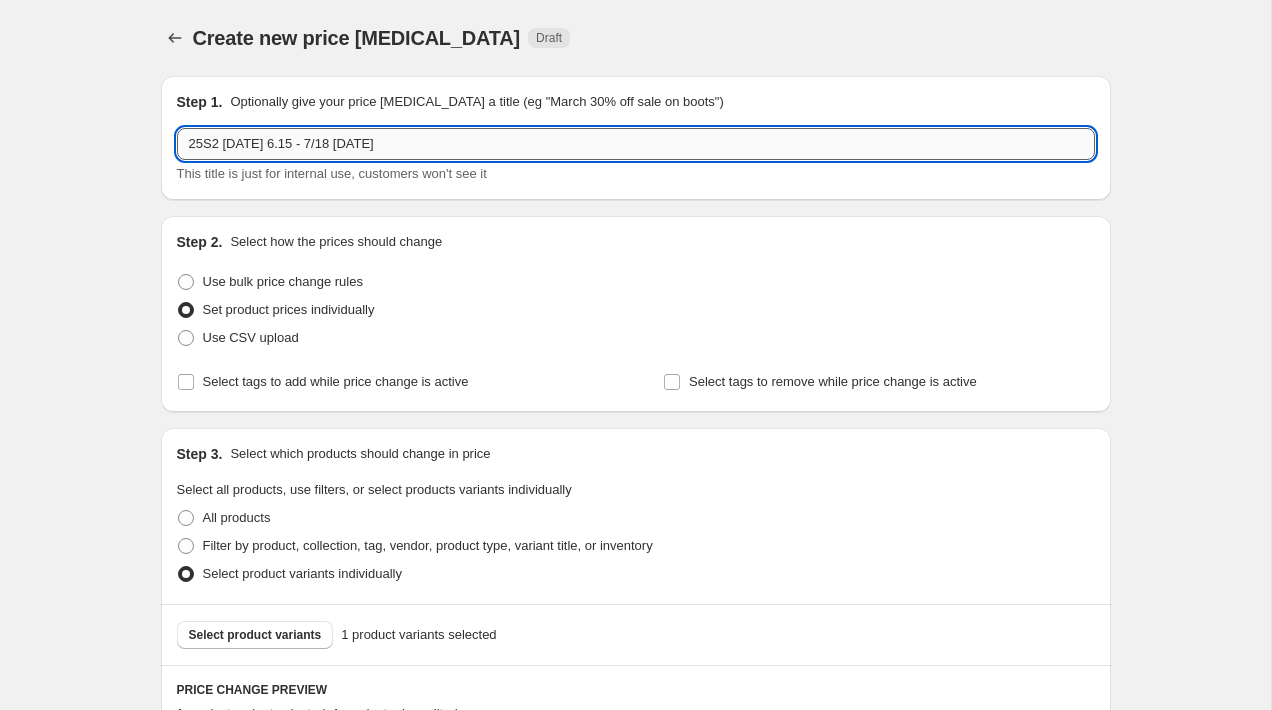 click on "25S2 [DATE] 6.15 - 7/18 [DATE]" at bounding box center (636, 144) 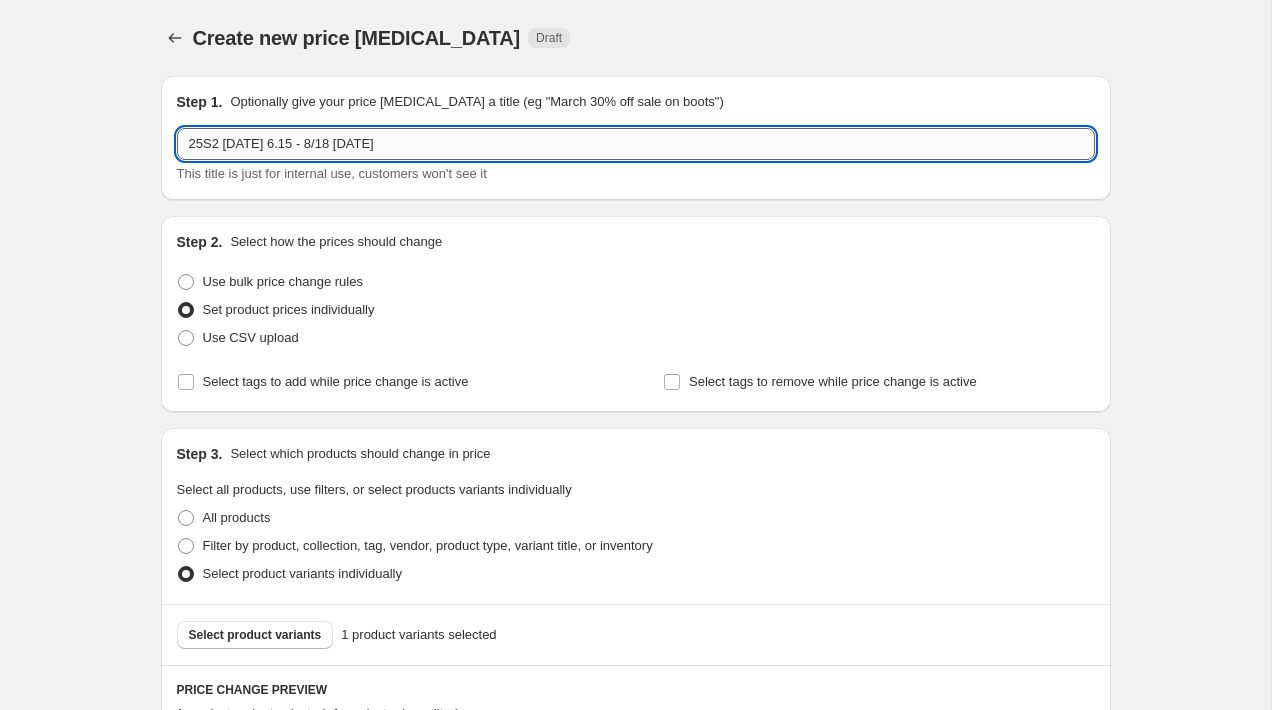click on "25S2 [DATE] 6.15 - 8/18 [DATE]" at bounding box center (636, 144) 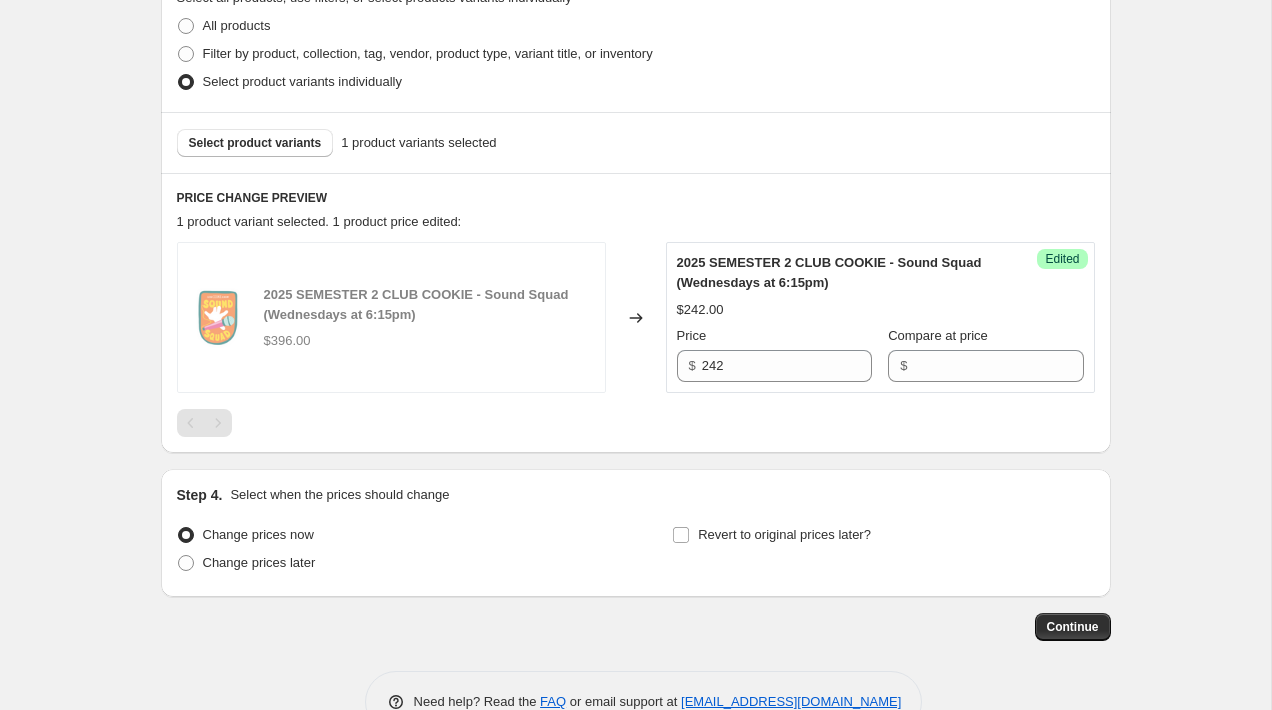 scroll, scrollTop: 545, scrollLeft: 0, axis: vertical 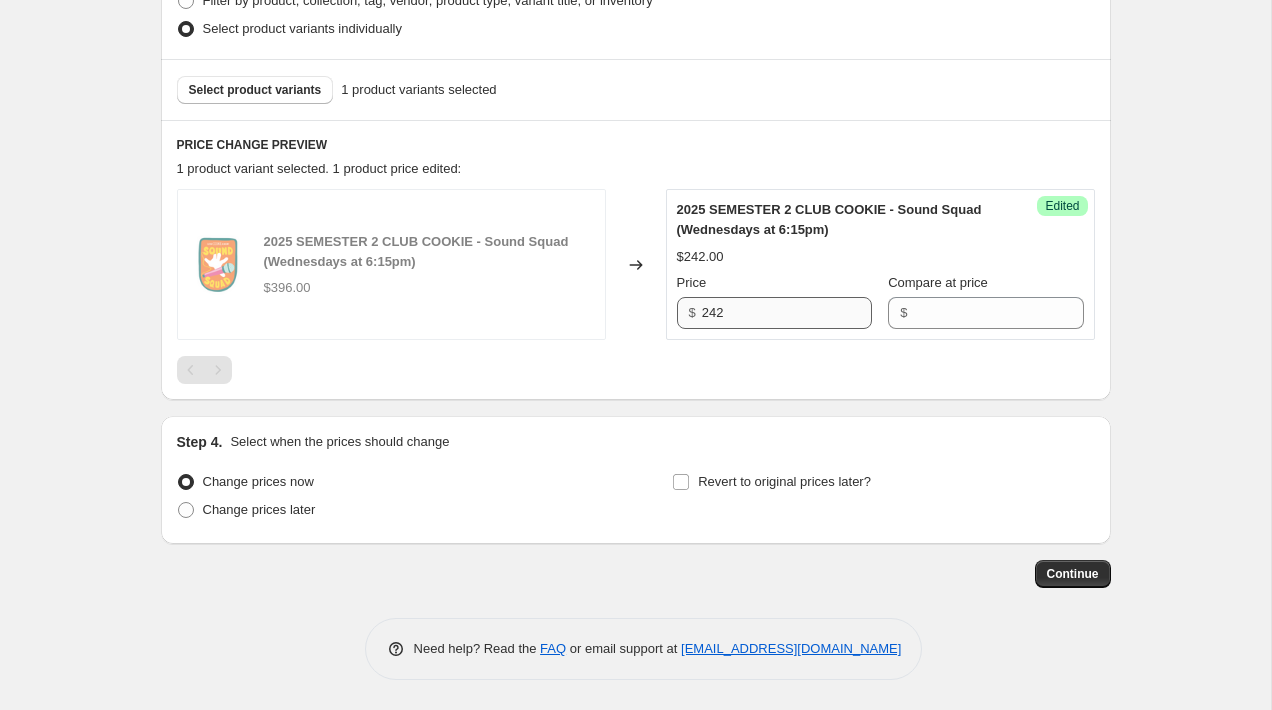 type on "25S2 [DATE] 6.15 - 8/18 [DATE]" 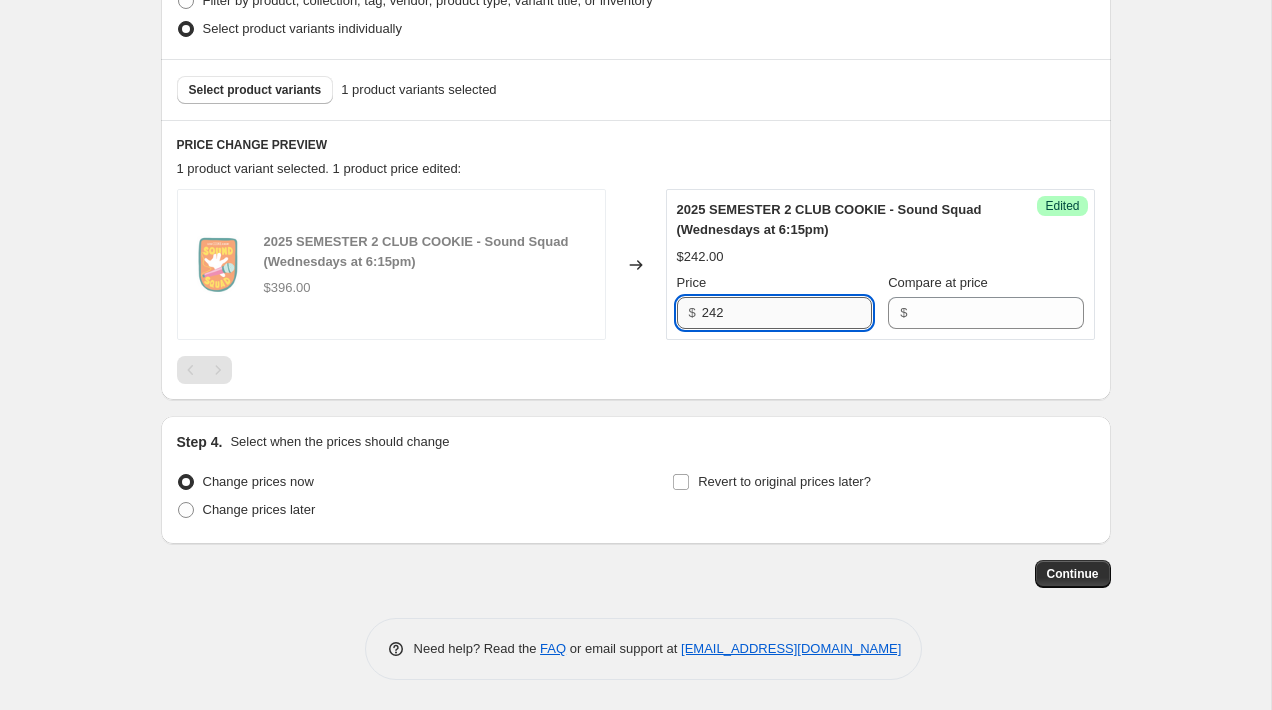 click on "242" at bounding box center (787, 313) 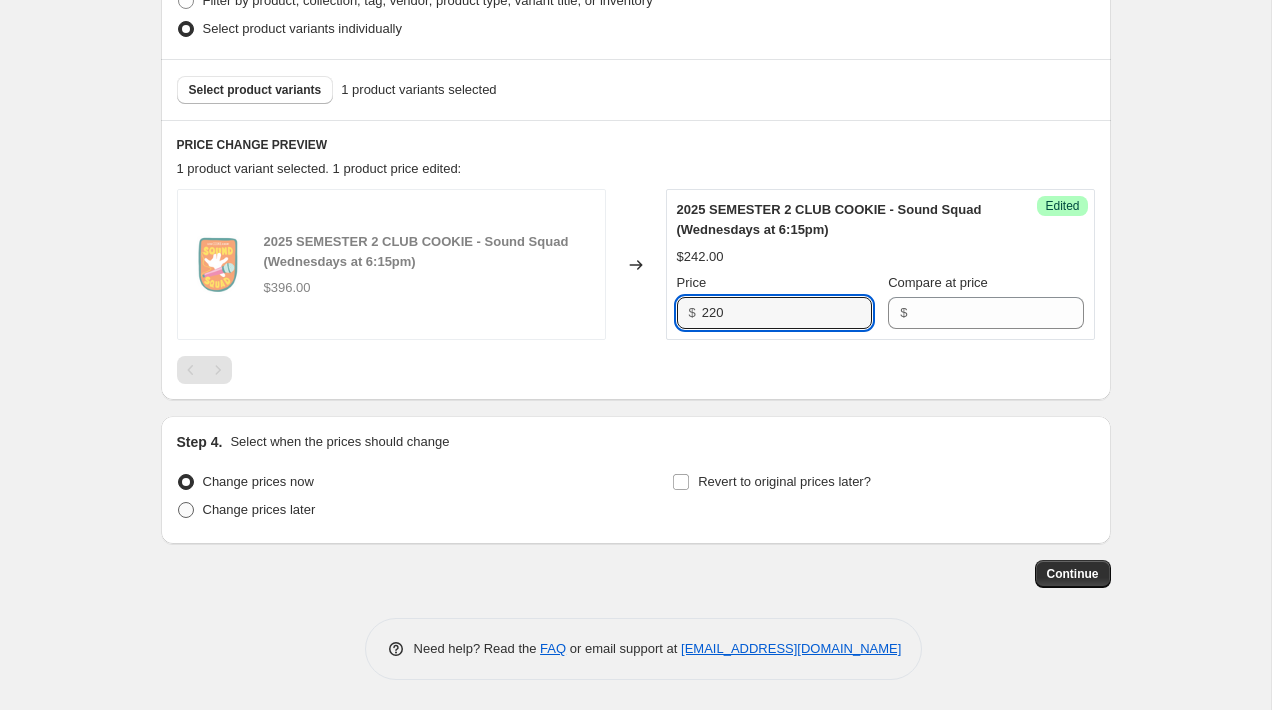 type on "220" 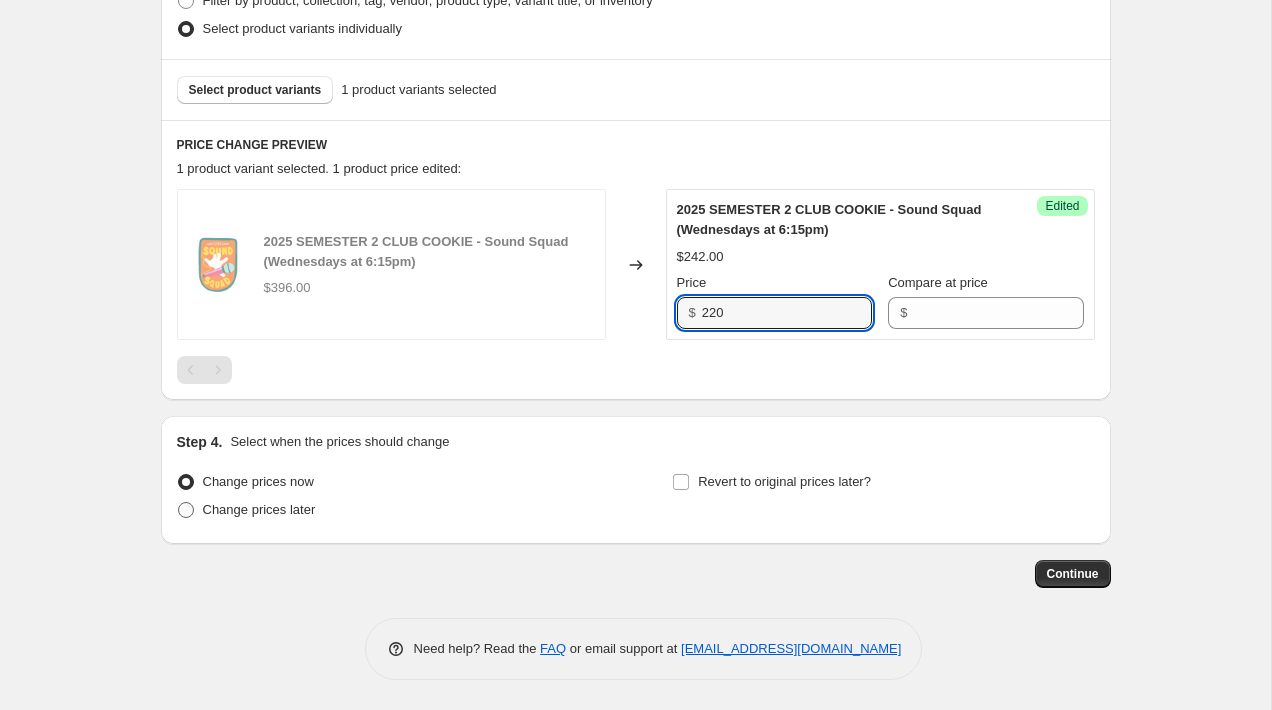 radio on "true" 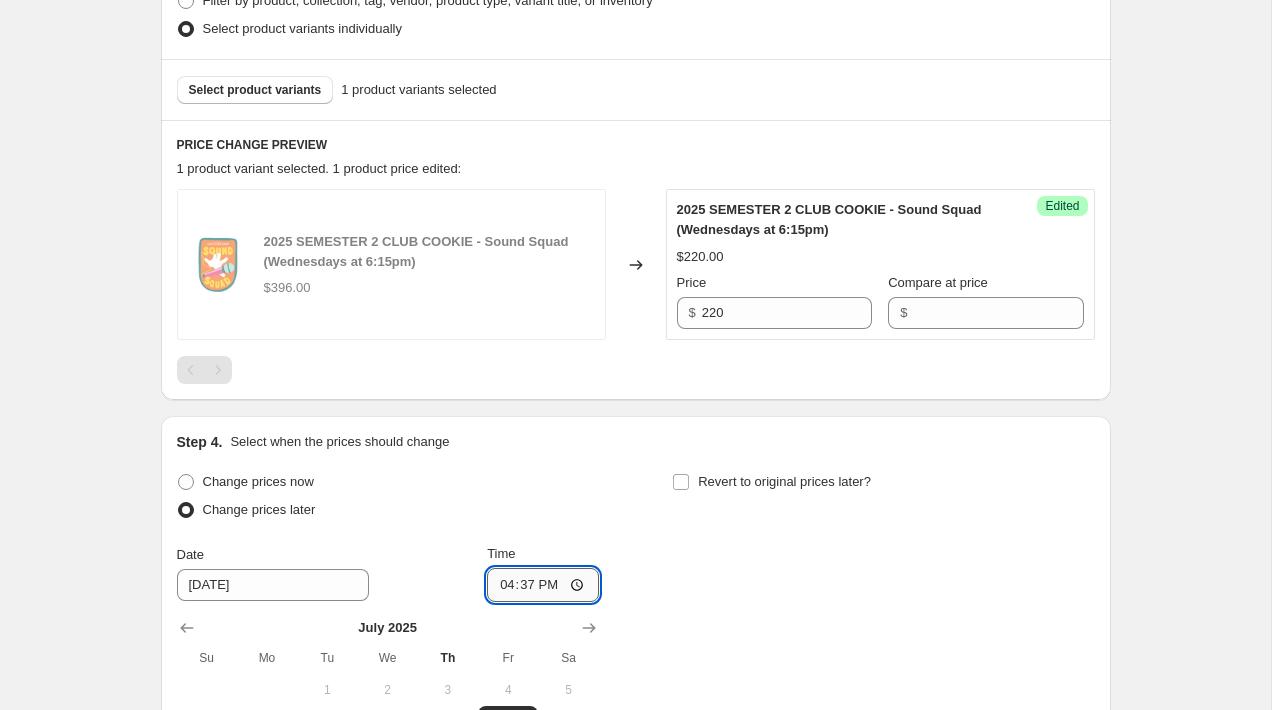 click on "16:37" at bounding box center [543, 585] 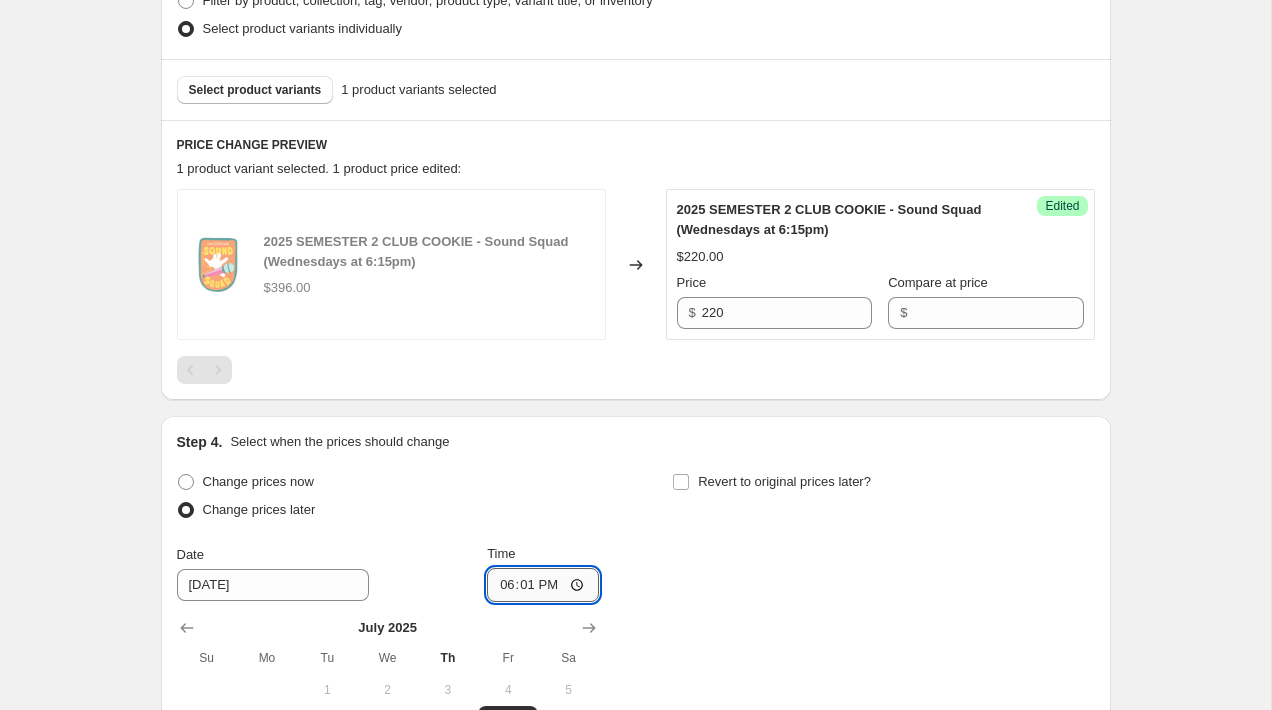 type on "18:15" 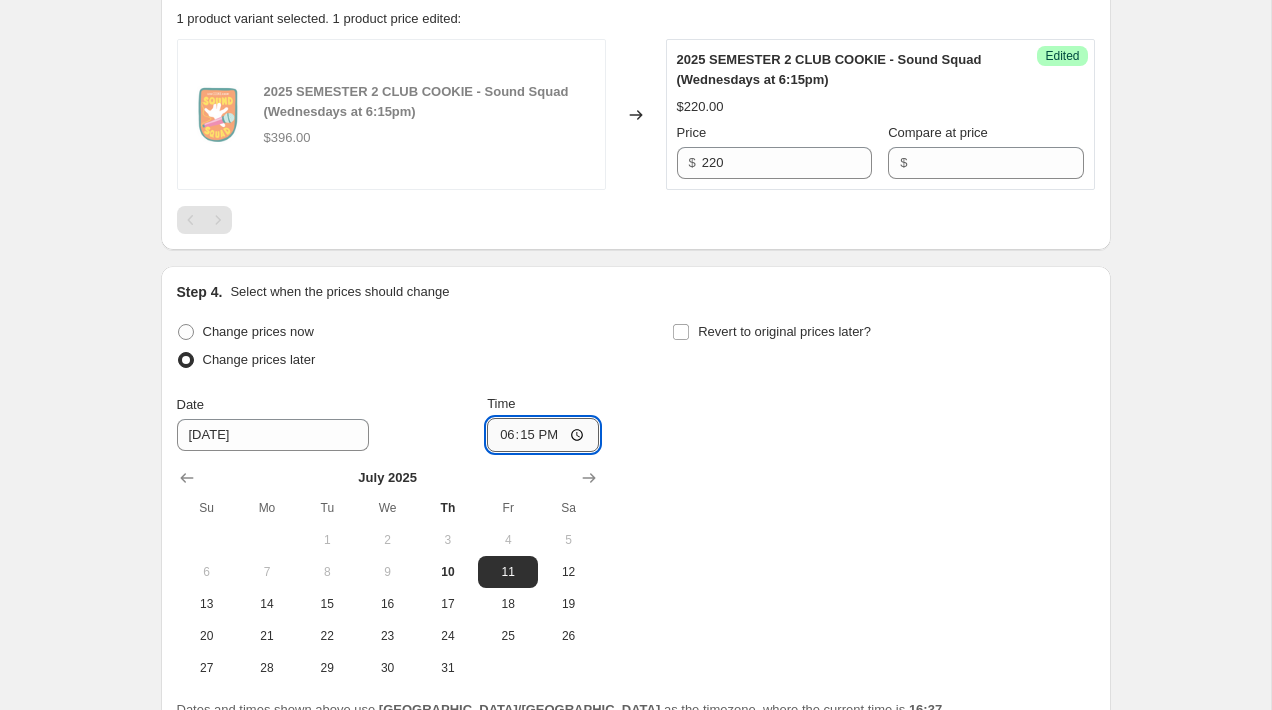 scroll, scrollTop: 775, scrollLeft: 0, axis: vertical 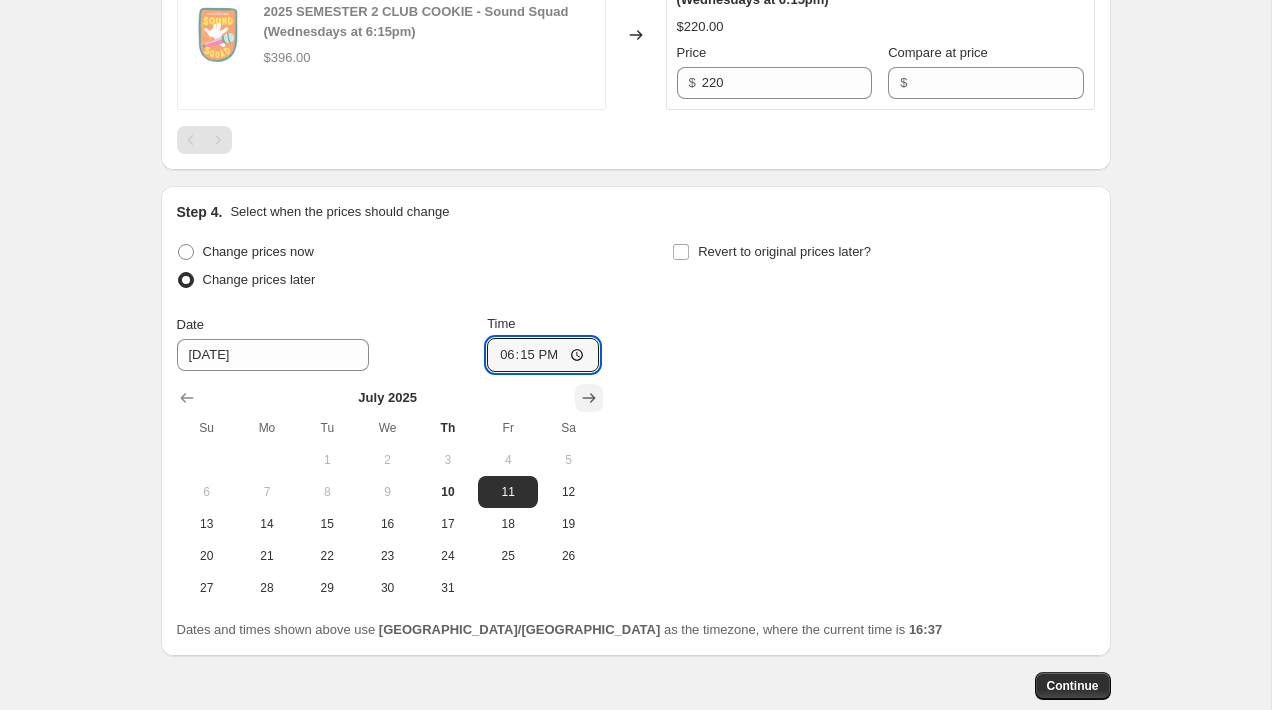 click 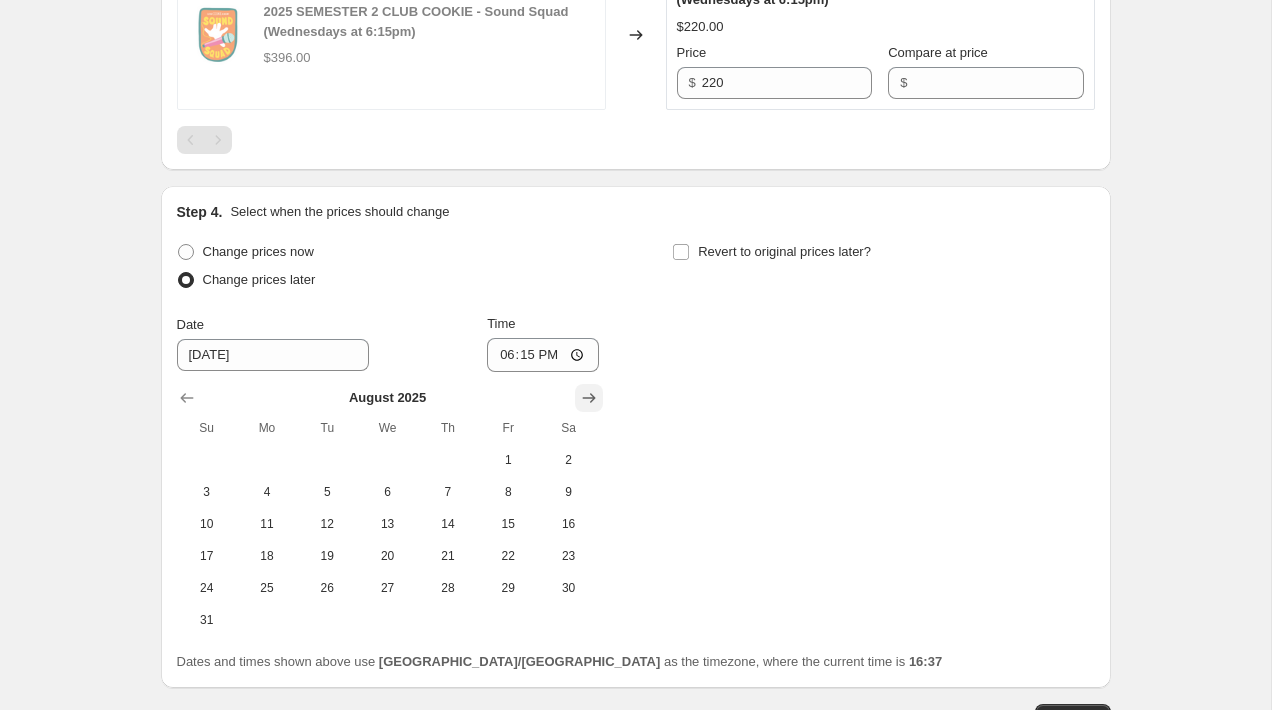 click 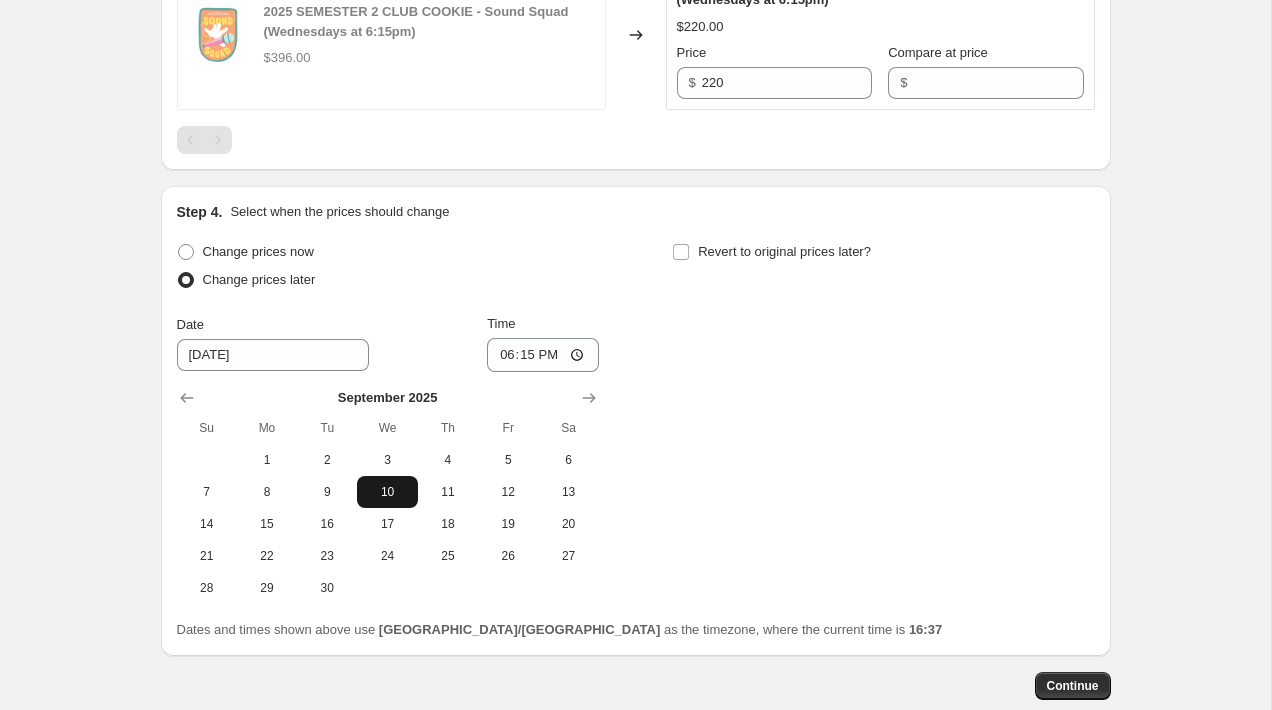 click on "10" at bounding box center [387, 492] 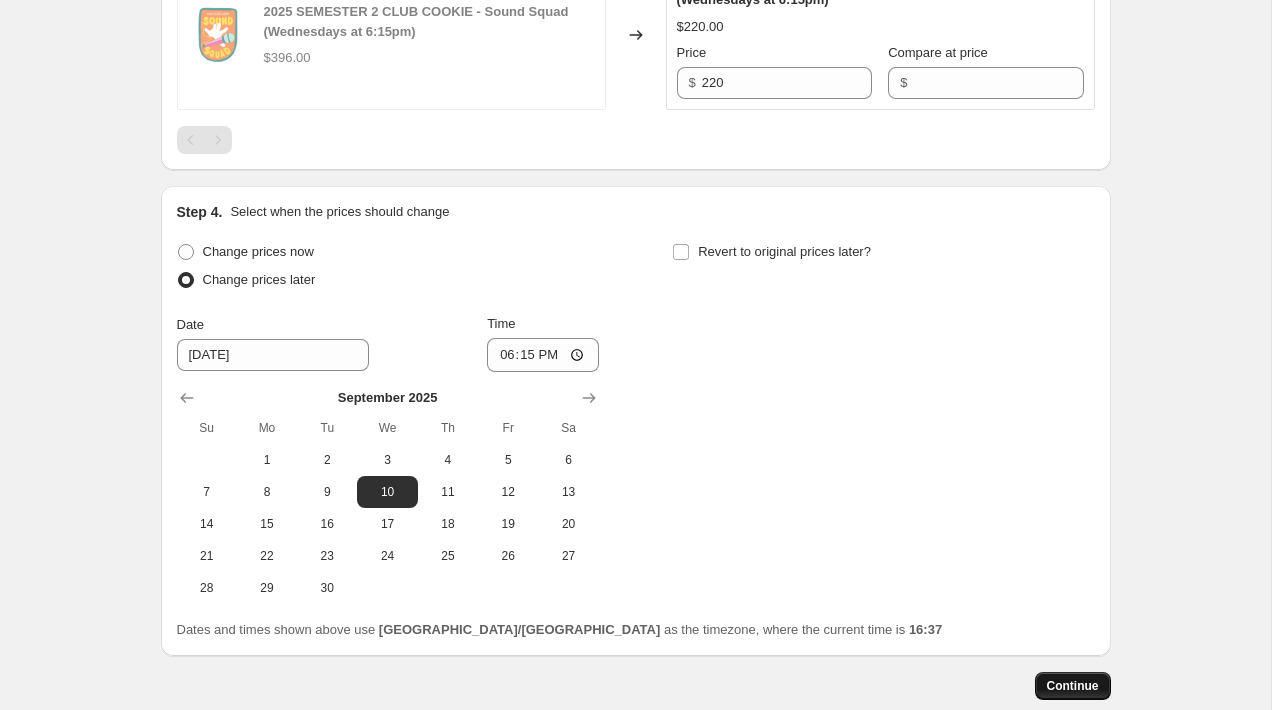 click on "Continue" at bounding box center (1073, 686) 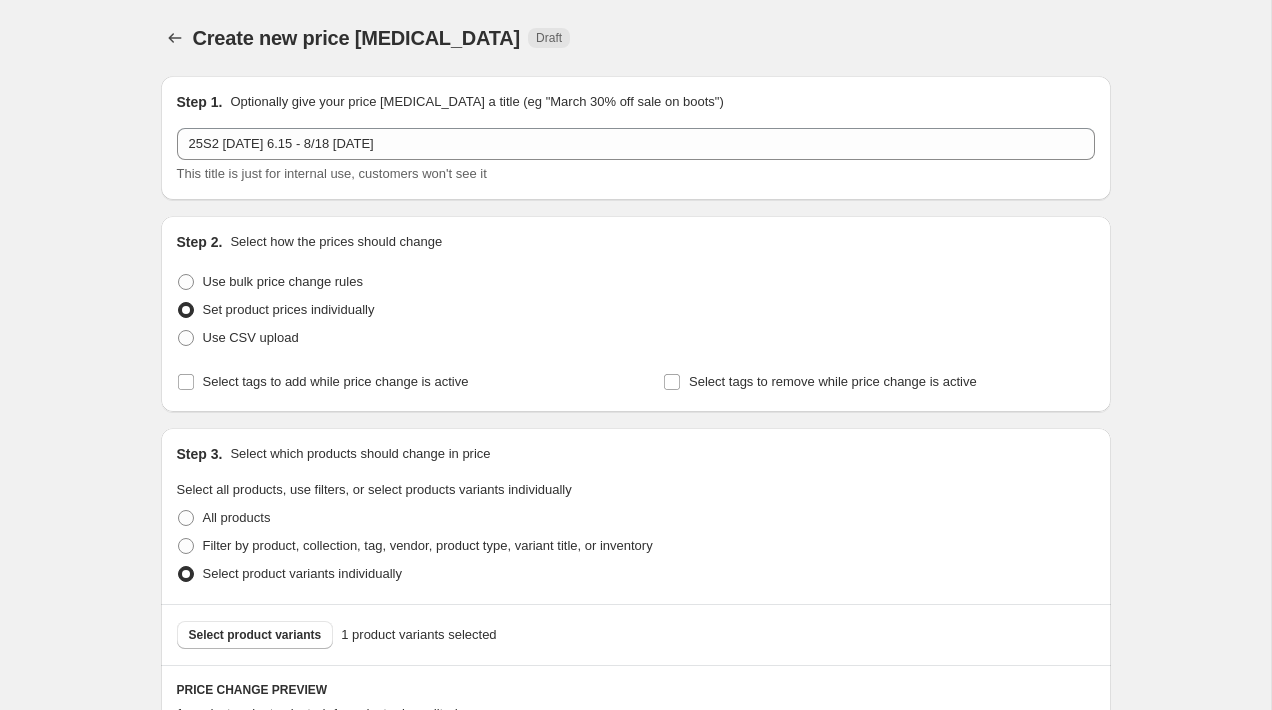 scroll, scrollTop: 775, scrollLeft: 0, axis: vertical 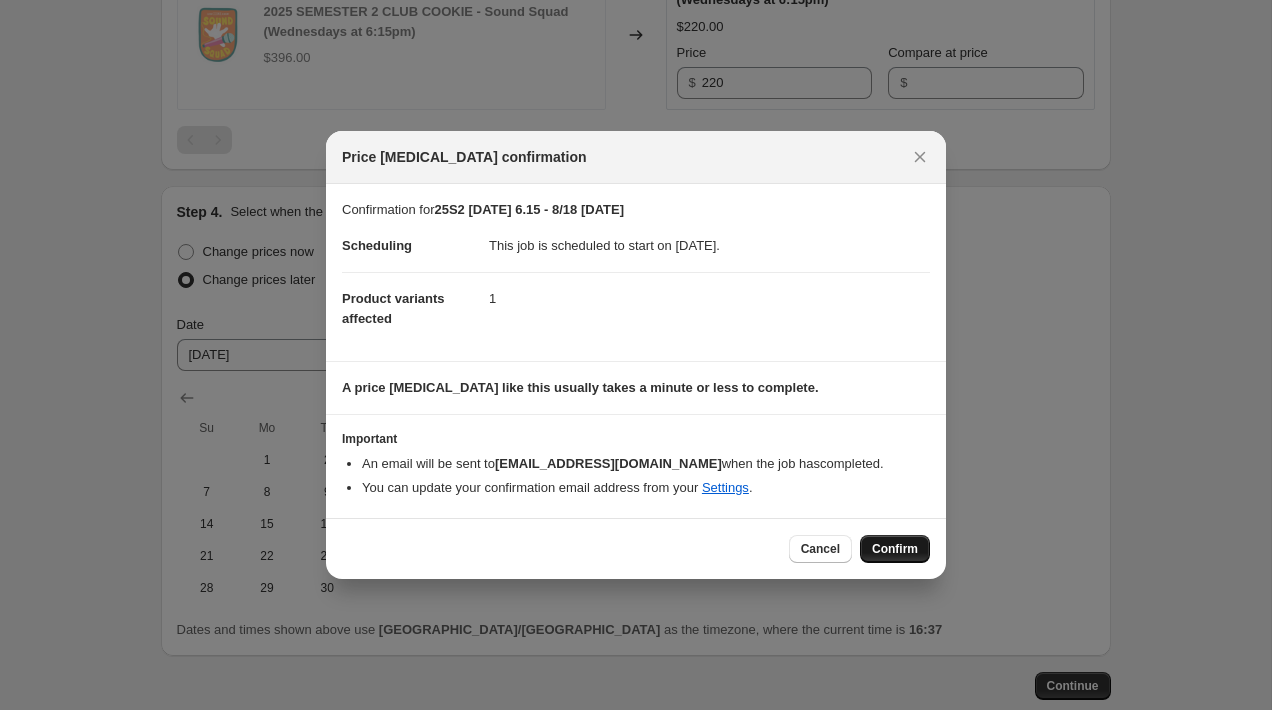 click on "Confirm" at bounding box center (895, 549) 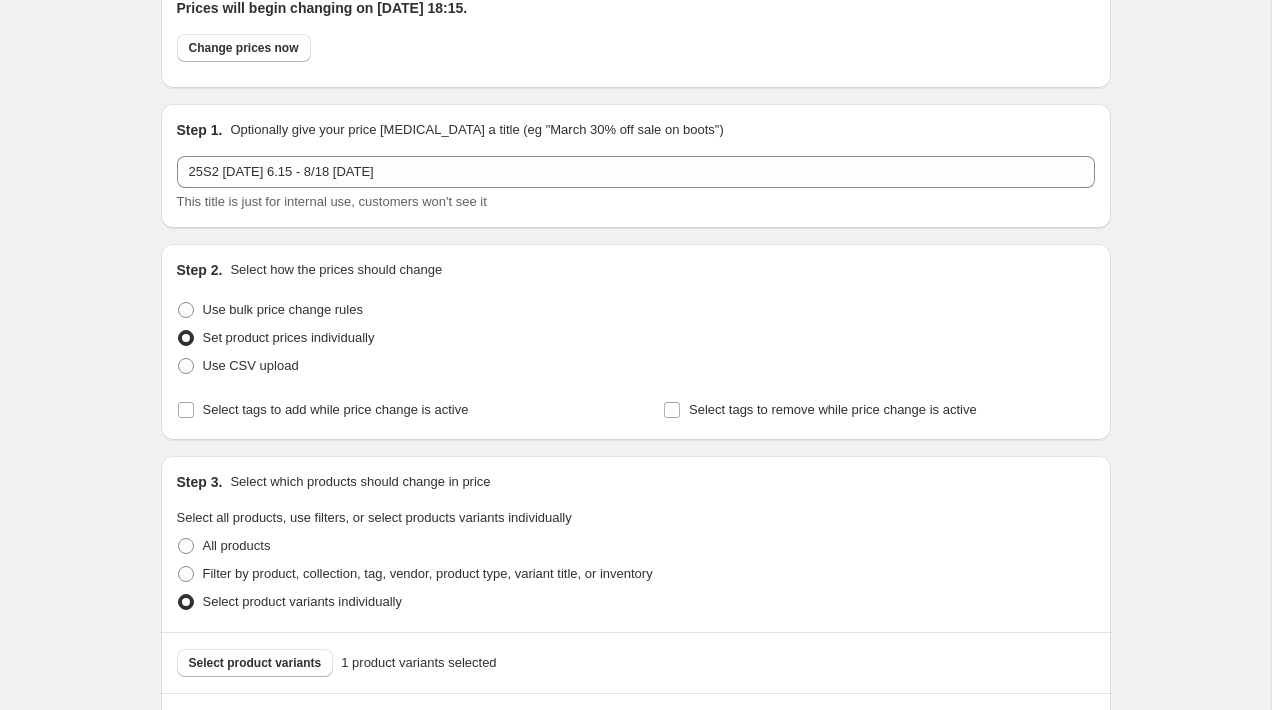 scroll, scrollTop: 0, scrollLeft: 0, axis: both 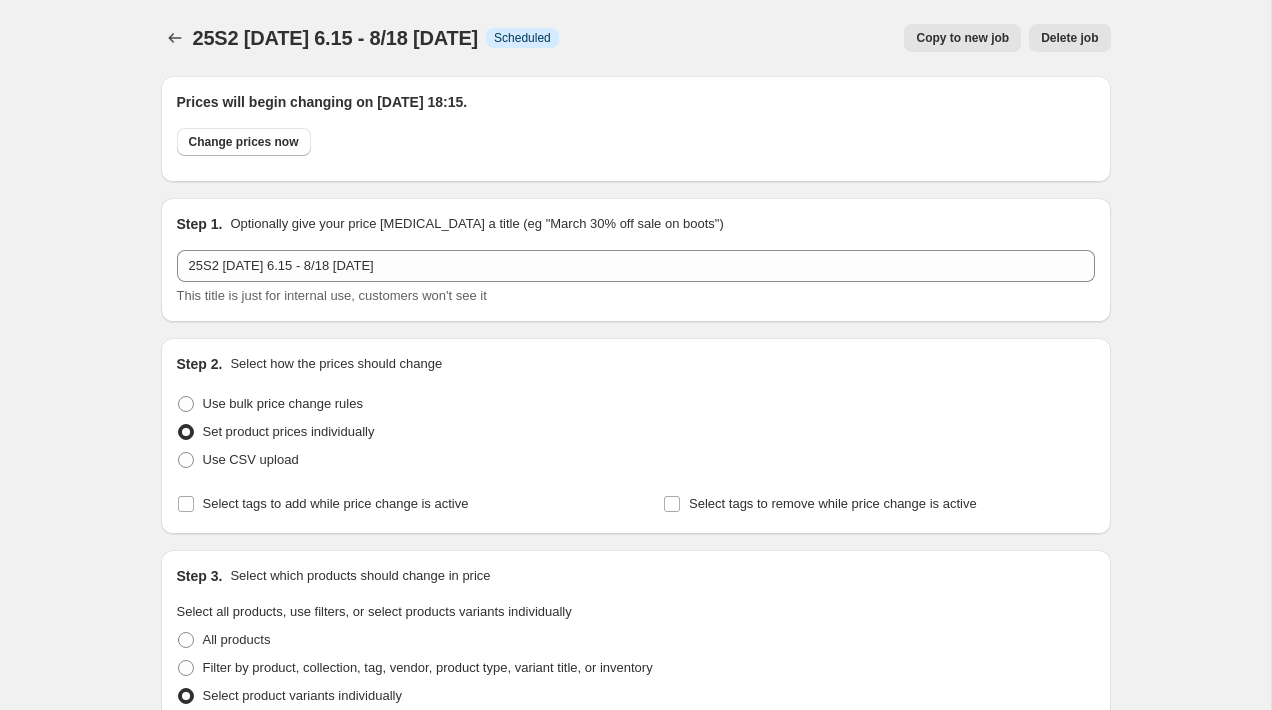 click on "Copy to new job" at bounding box center [962, 38] 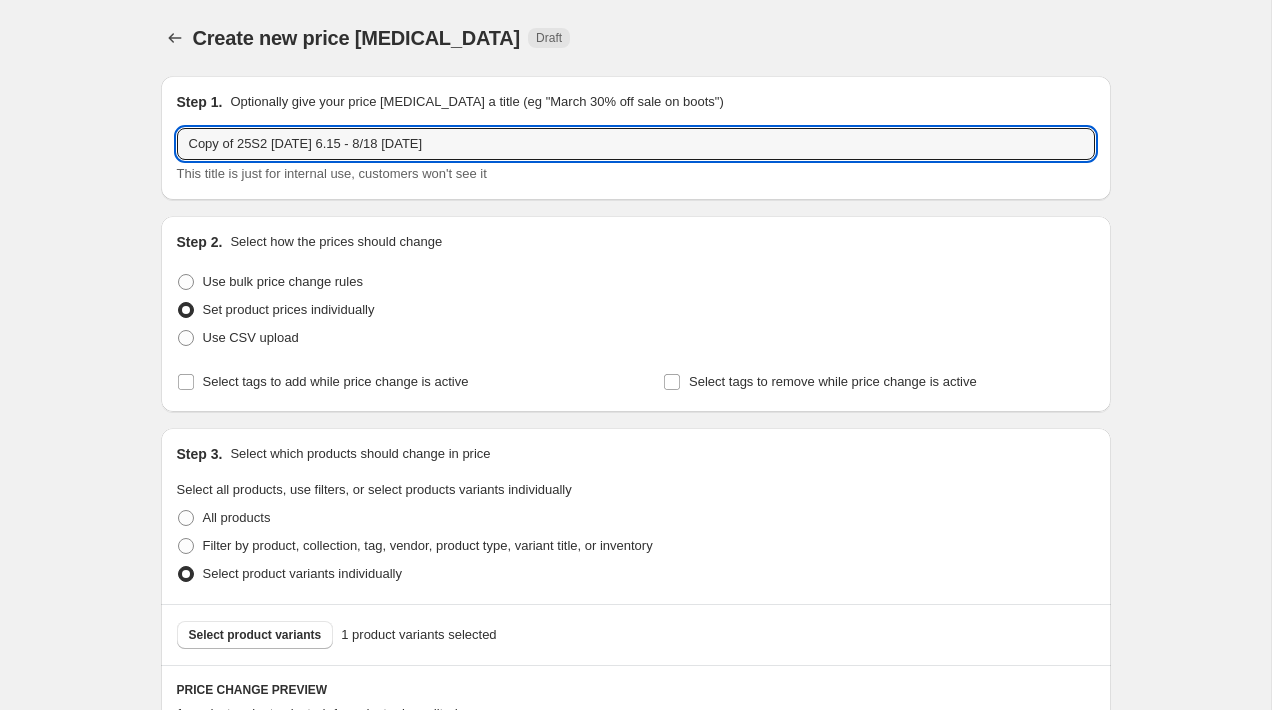 drag, startPoint x: 241, startPoint y: 144, endPoint x: 119, endPoint y: 144, distance: 122 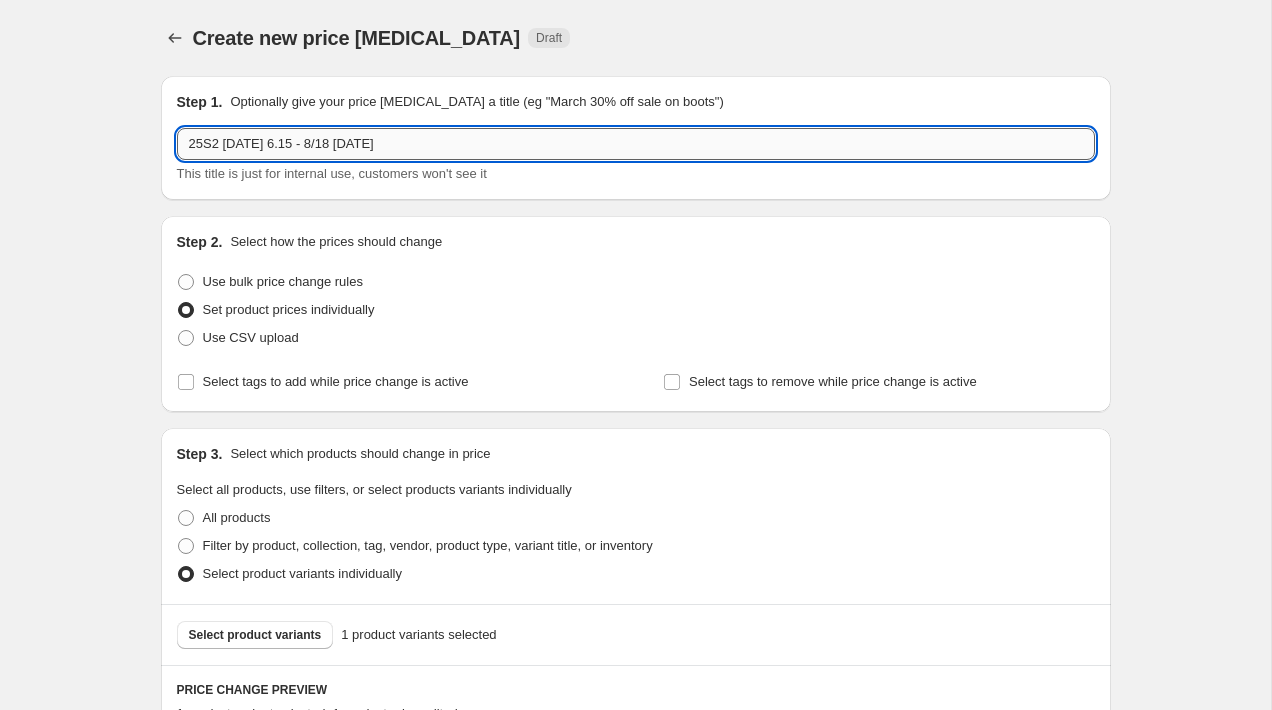 click on "25S2 [DATE] 6.15 - 8/18 [DATE]" at bounding box center [636, 144] 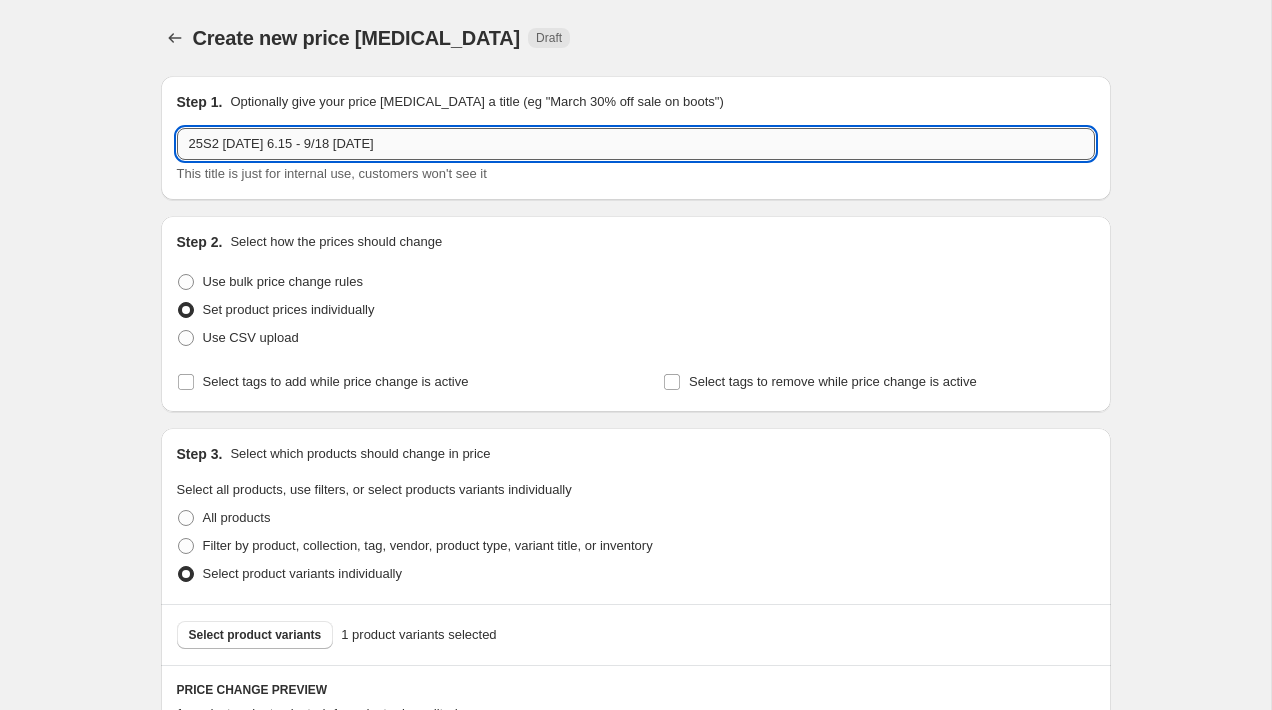 click on "25S2 [DATE] 6.15 - 9/18 [DATE]" at bounding box center [636, 144] 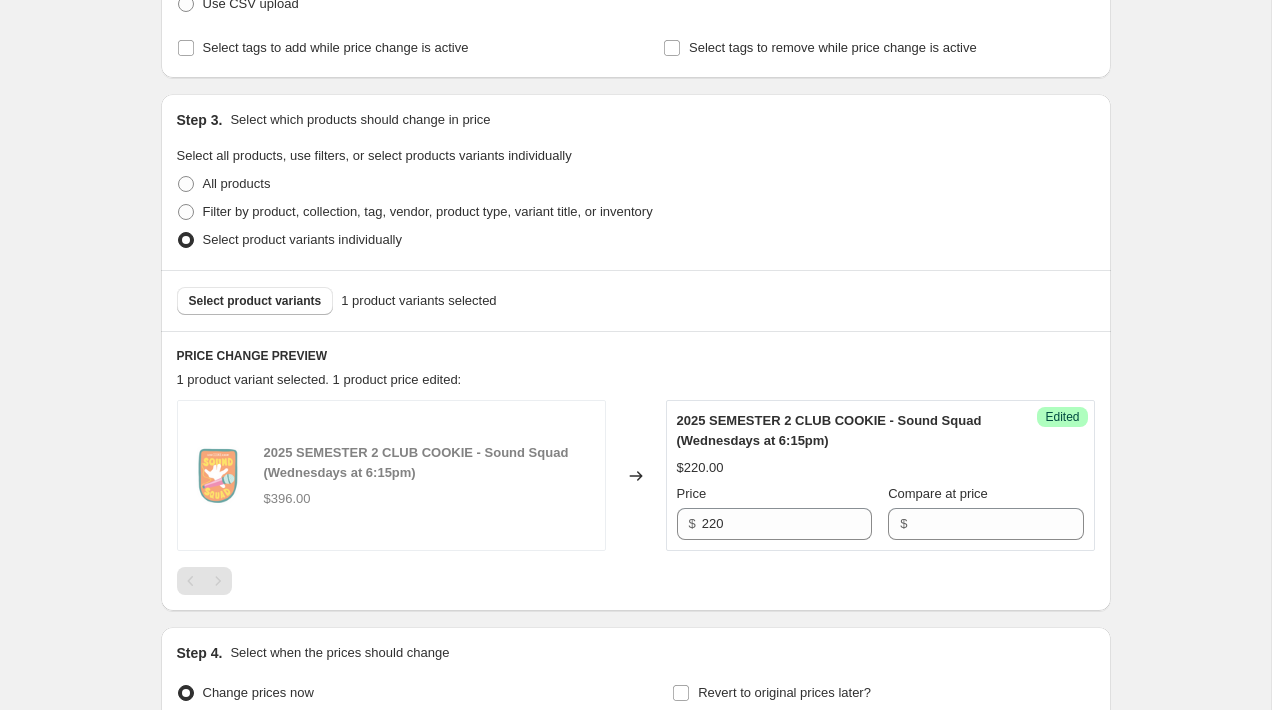 scroll, scrollTop: 343, scrollLeft: 0, axis: vertical 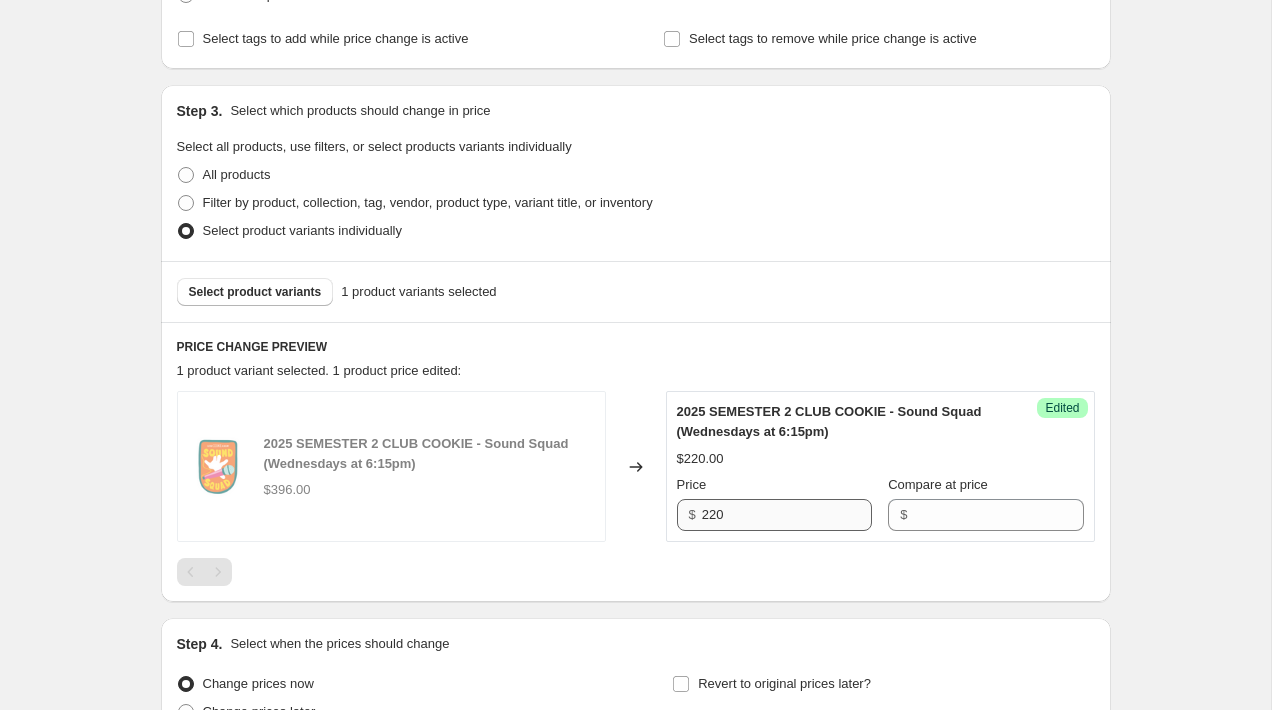 type on "25S2 [DATE] 6.15 - 9/18 [DATE]" 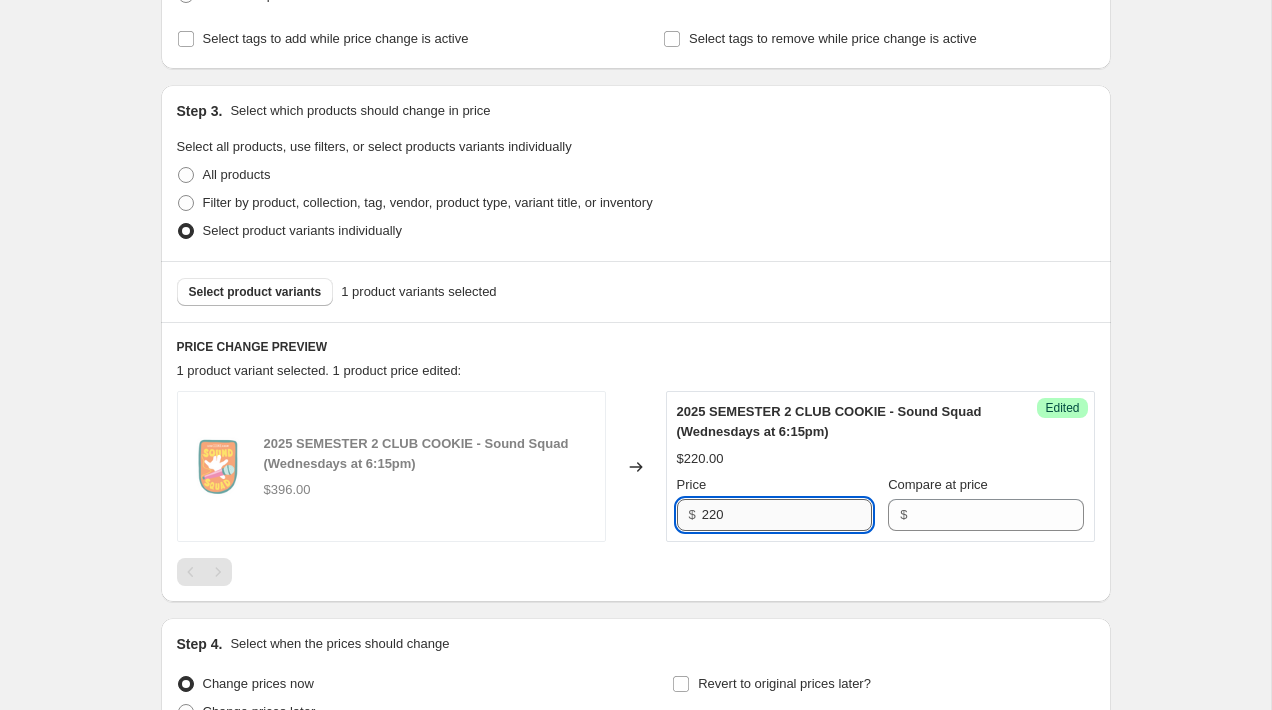 click on "220" at bounding box center (787, 515) 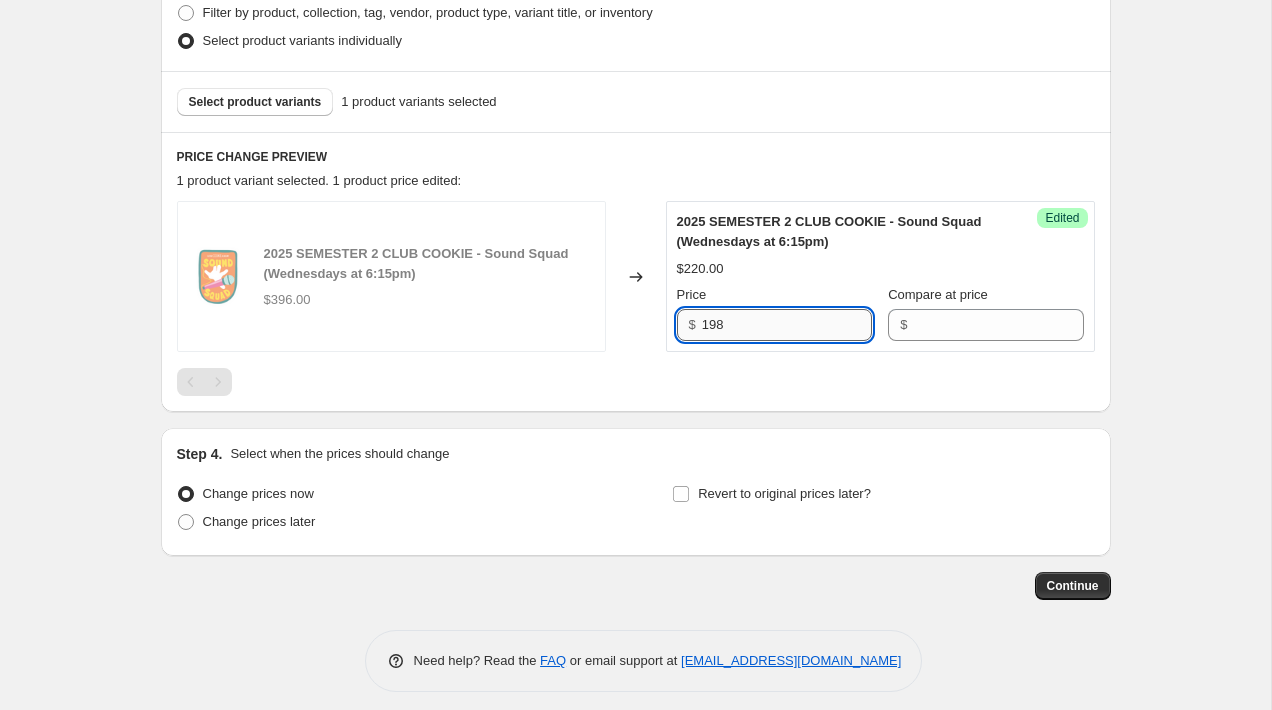 scroll, scrollTop: 545, scrollLeft: 0, axis: vertical 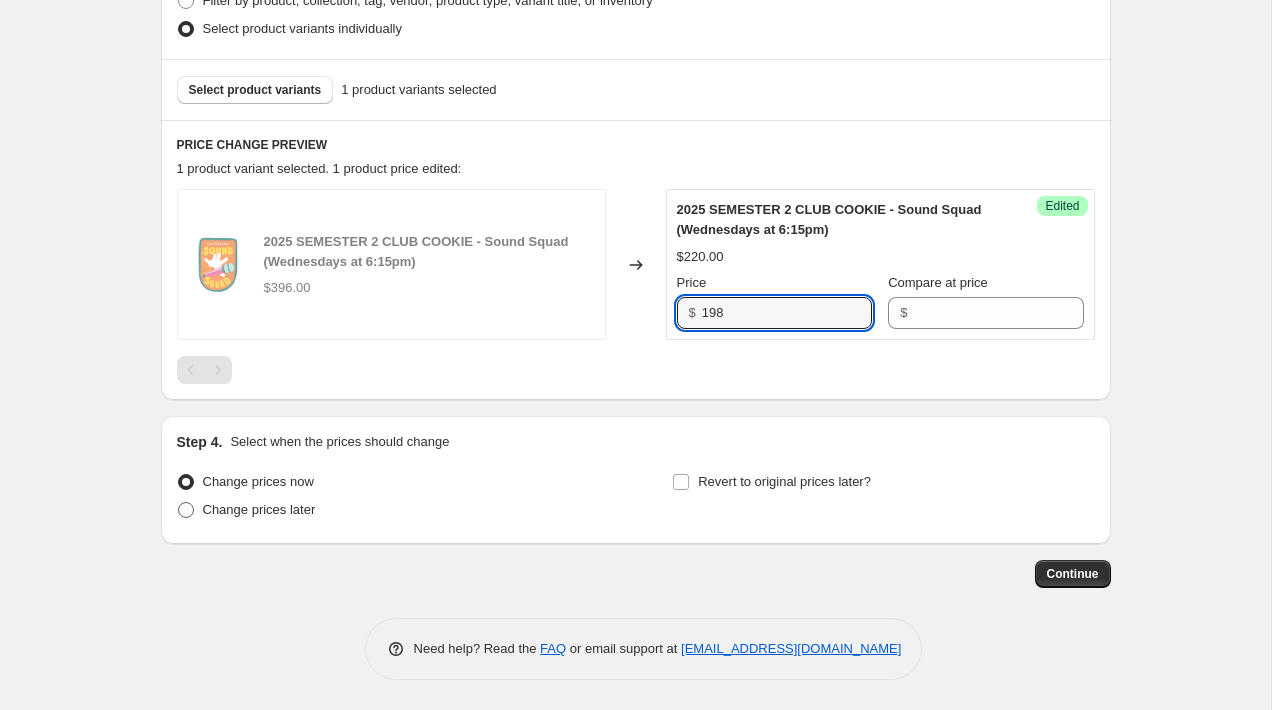 type on "198" 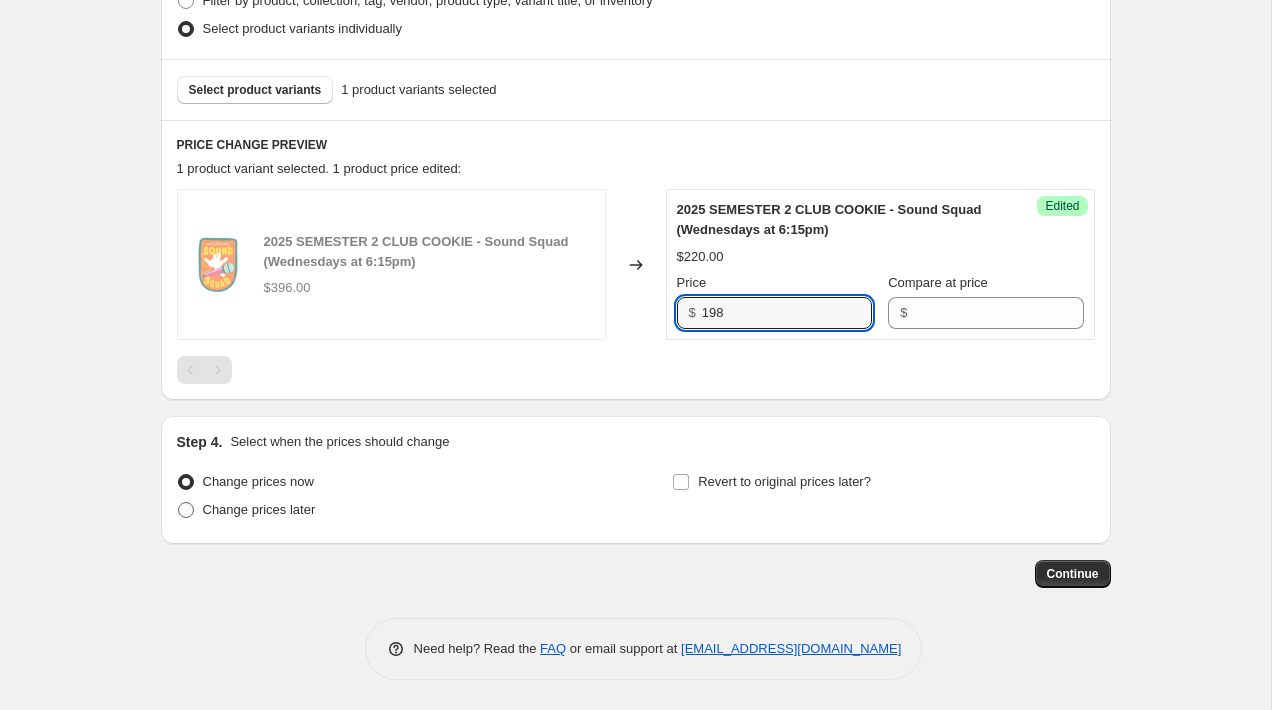radio on "true" 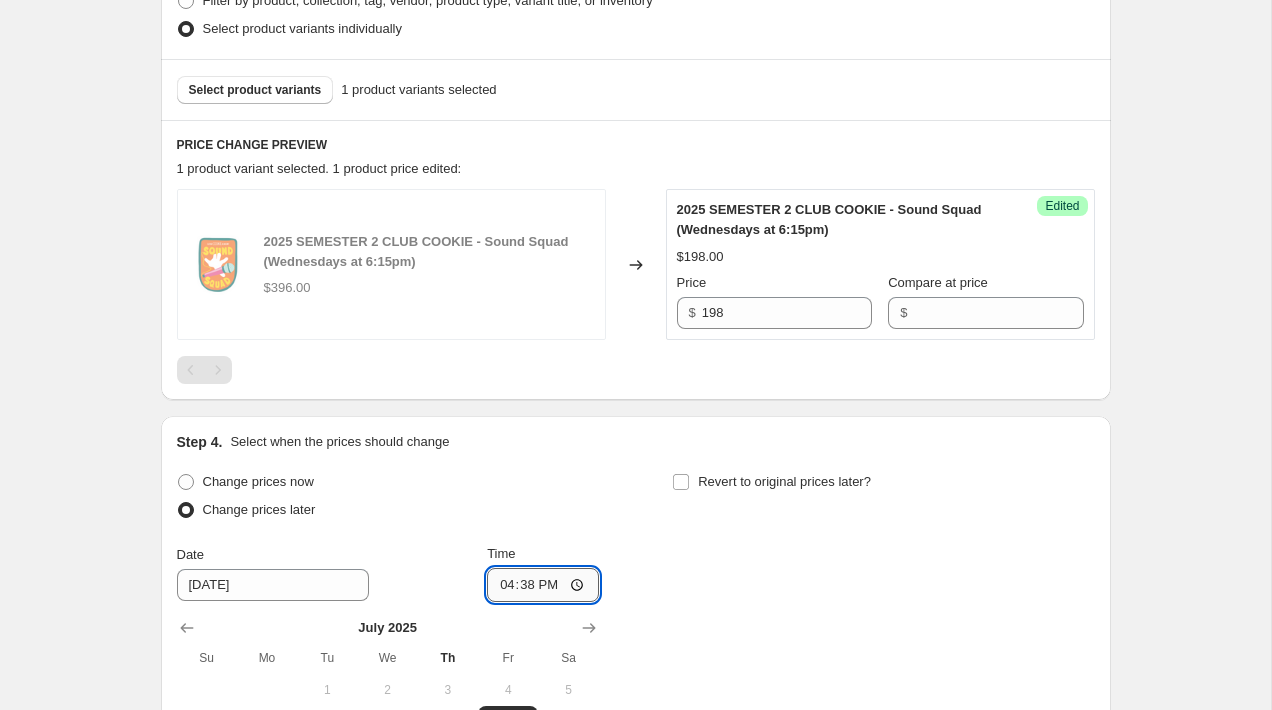 click on "16:38" at bounding box center (543, 585) 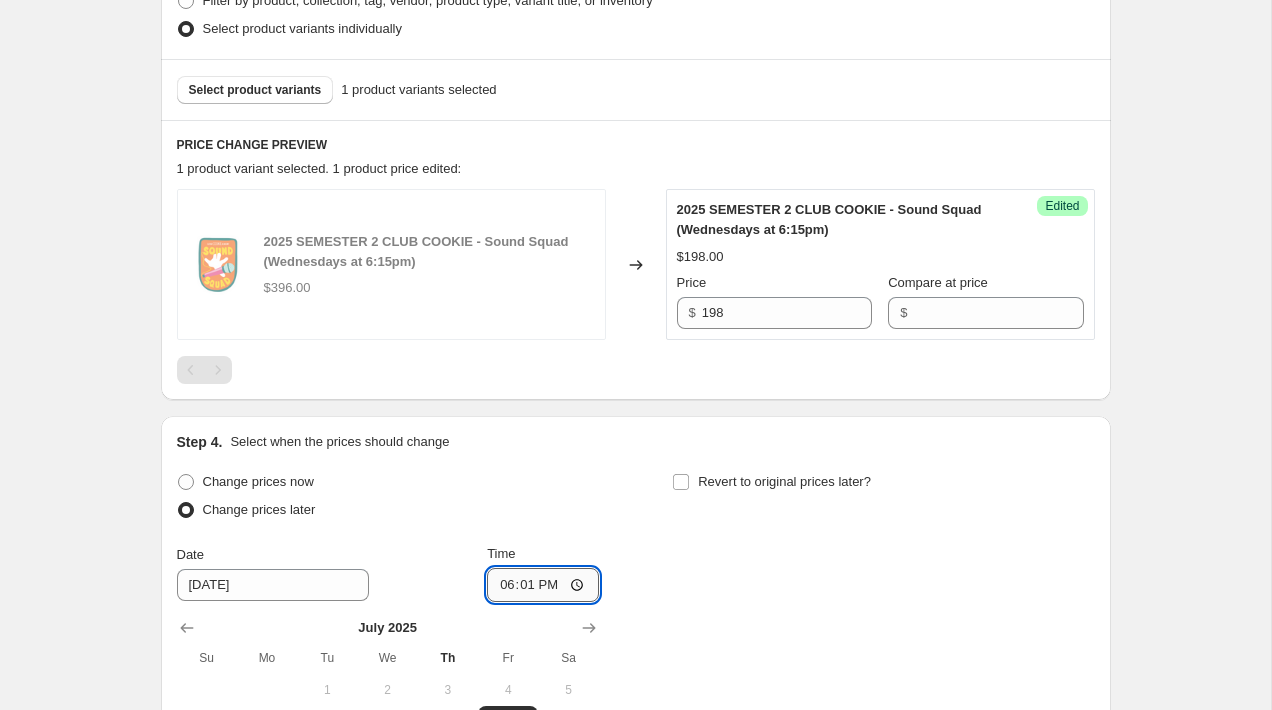 type on "18:15" 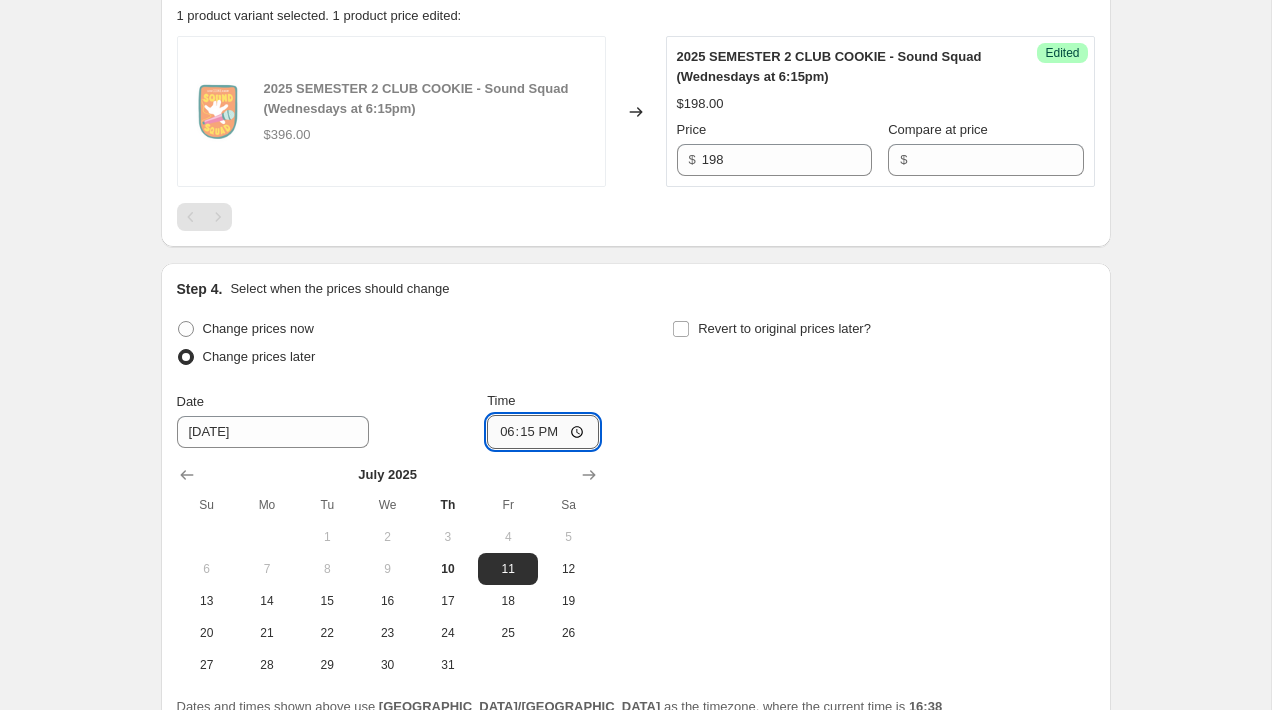 scroll, scrollTop: 769, scrollLeft: 0, axis: vertical 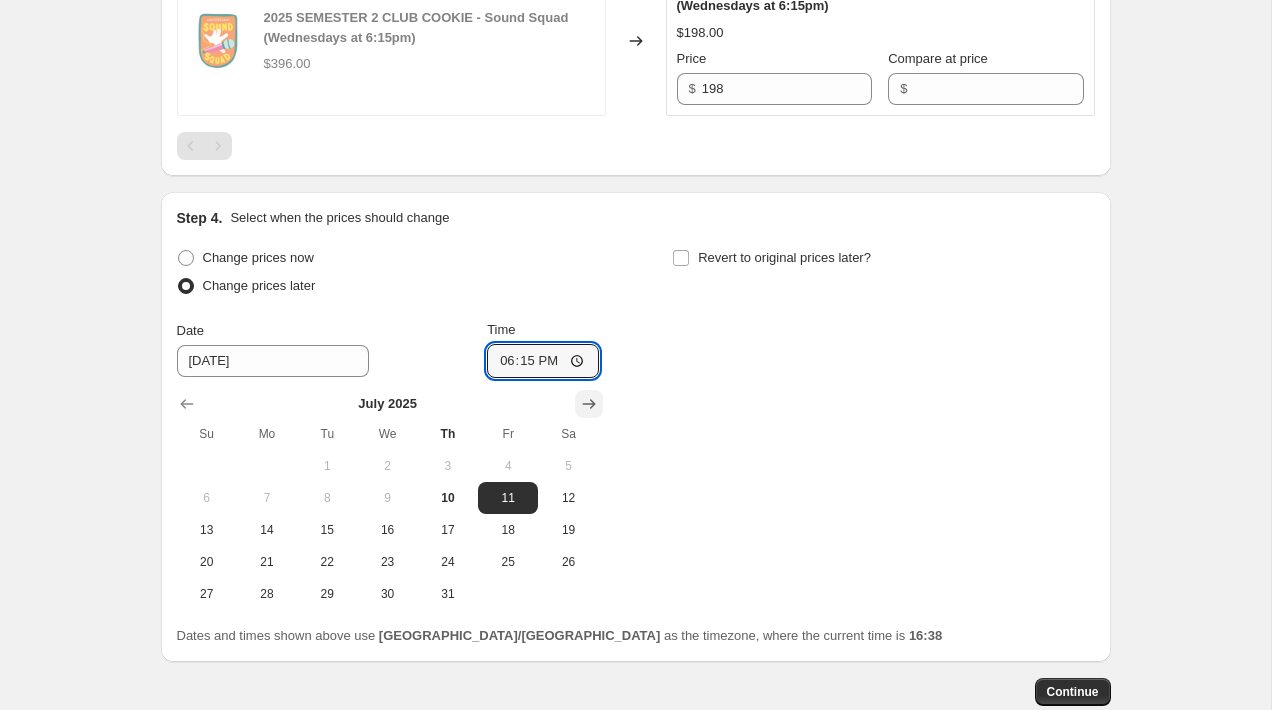 click 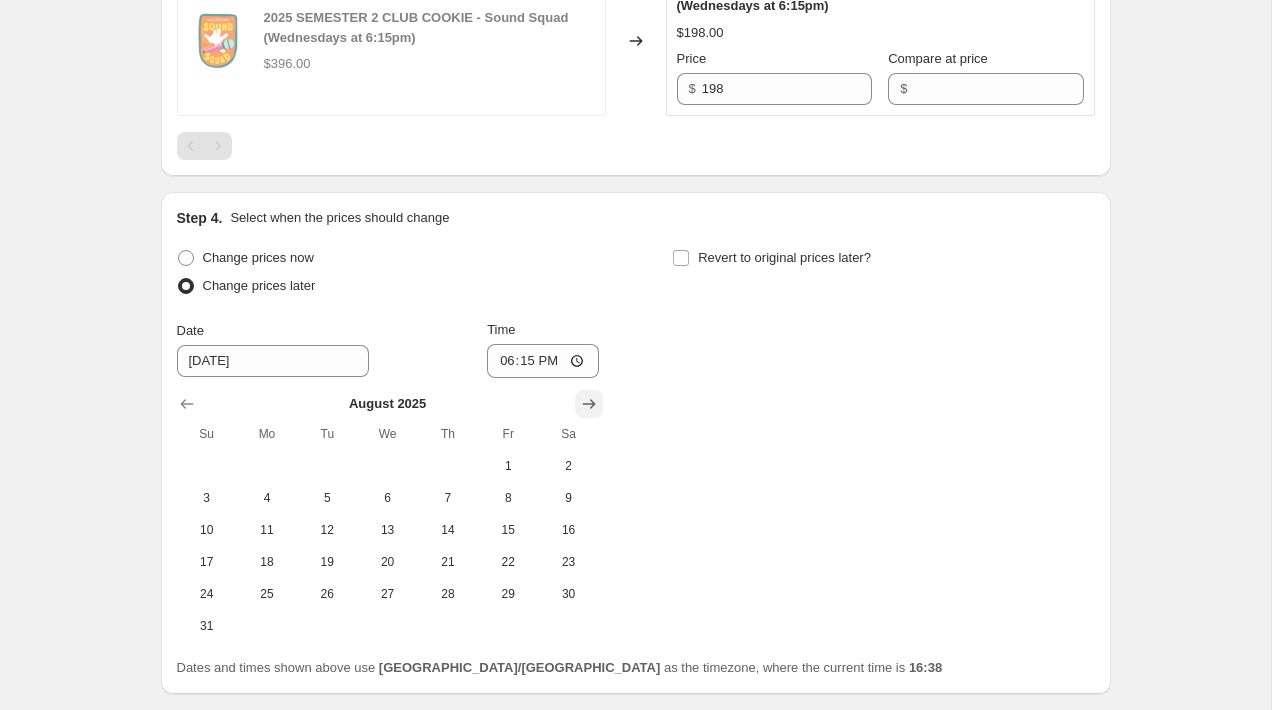 click 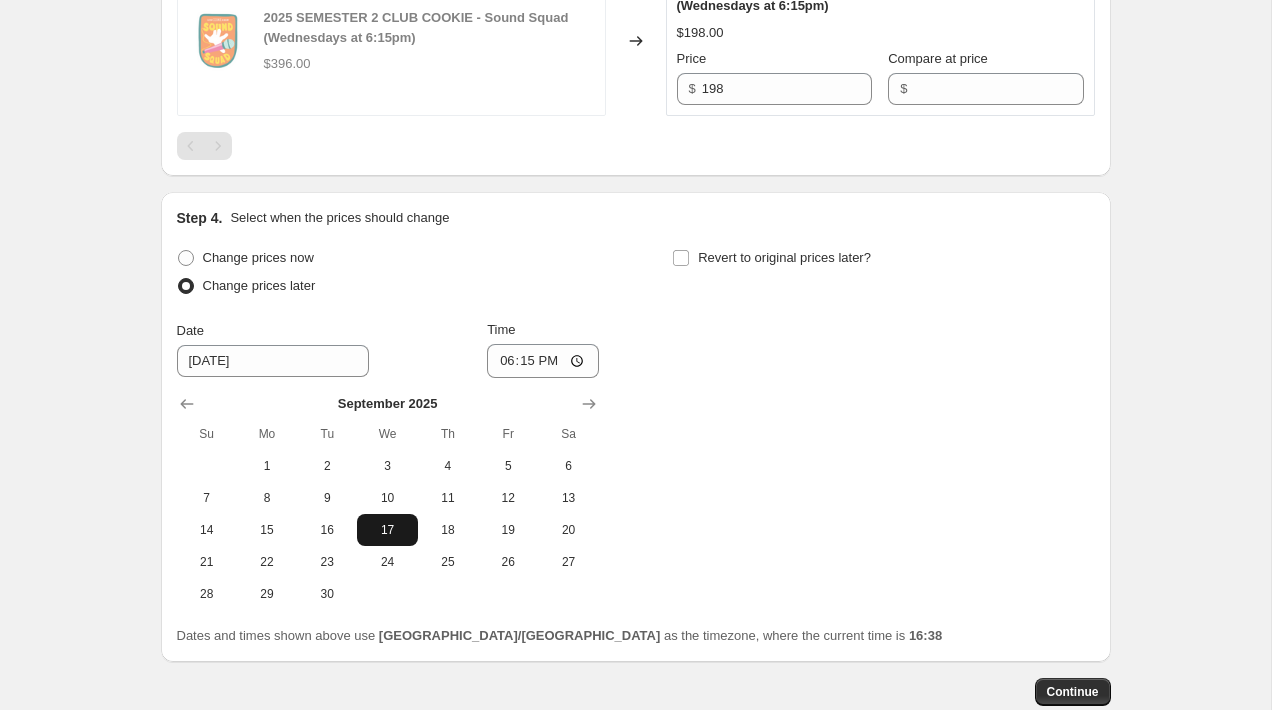click on "17" at bounding box center [387, 530] 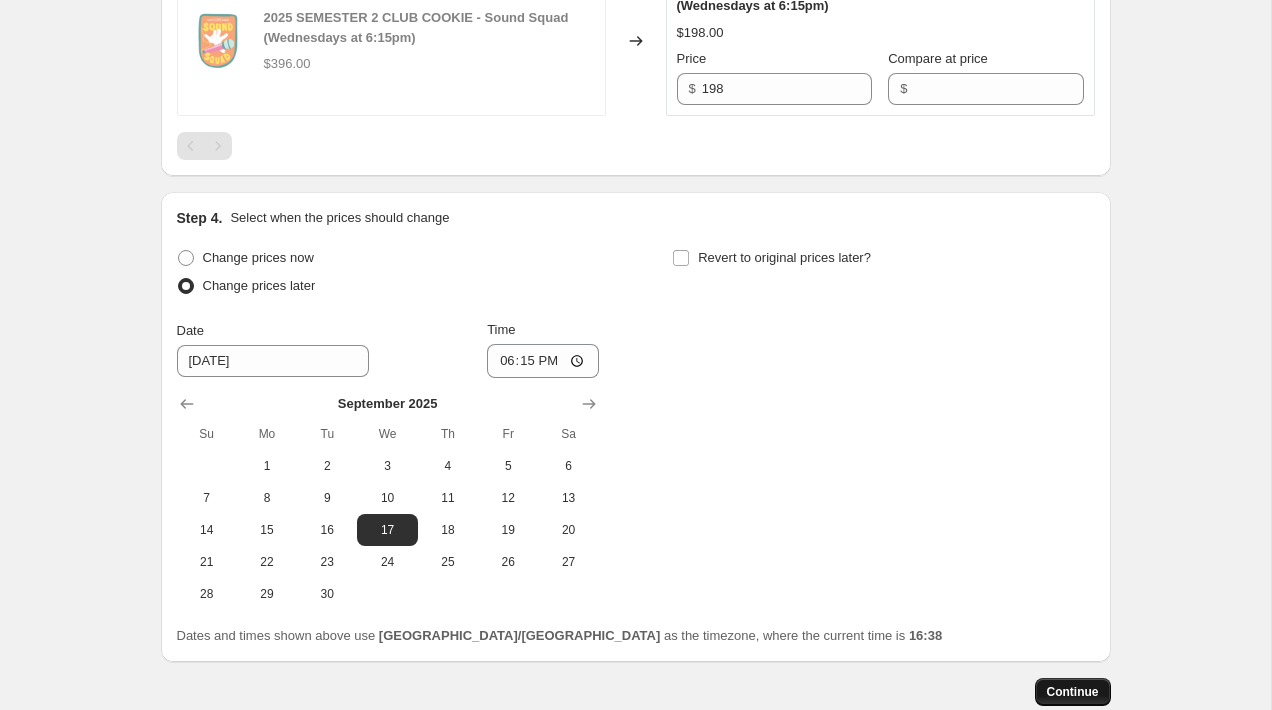 click on "Continue" at bounding box center (1073, 692) 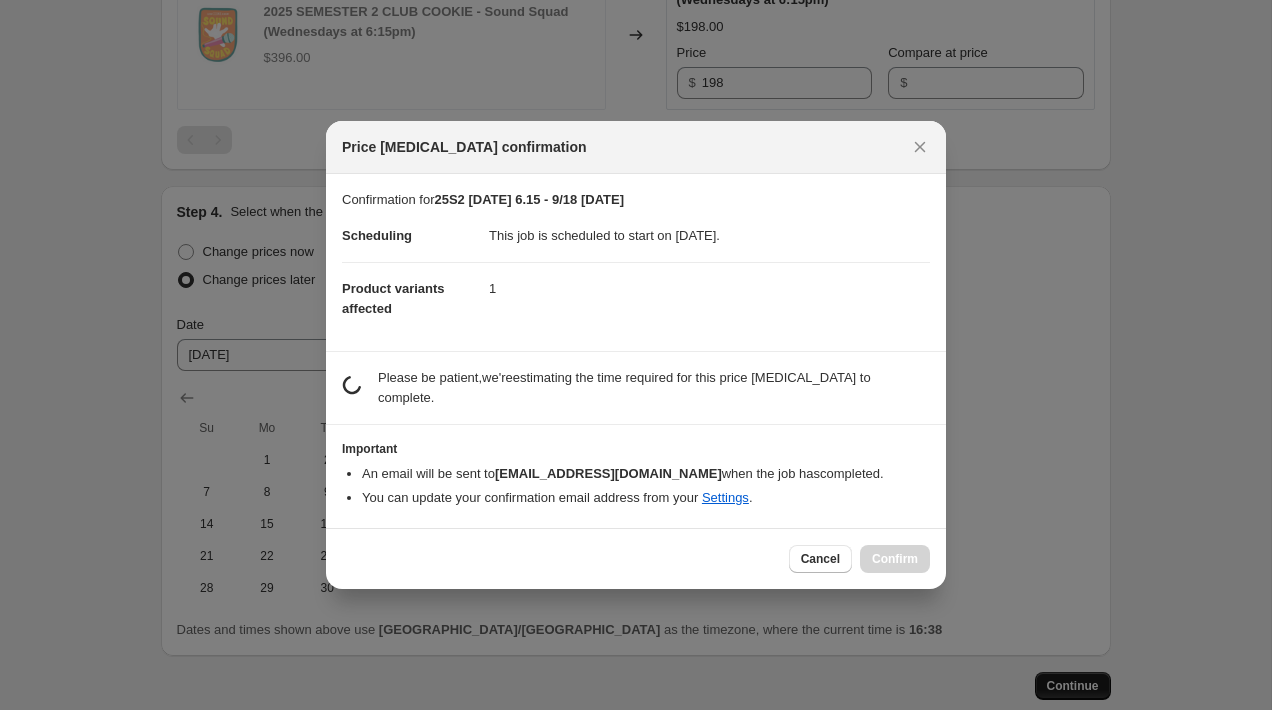 scroll, scrollTop: 0, scrollLeft: 0, axis: both 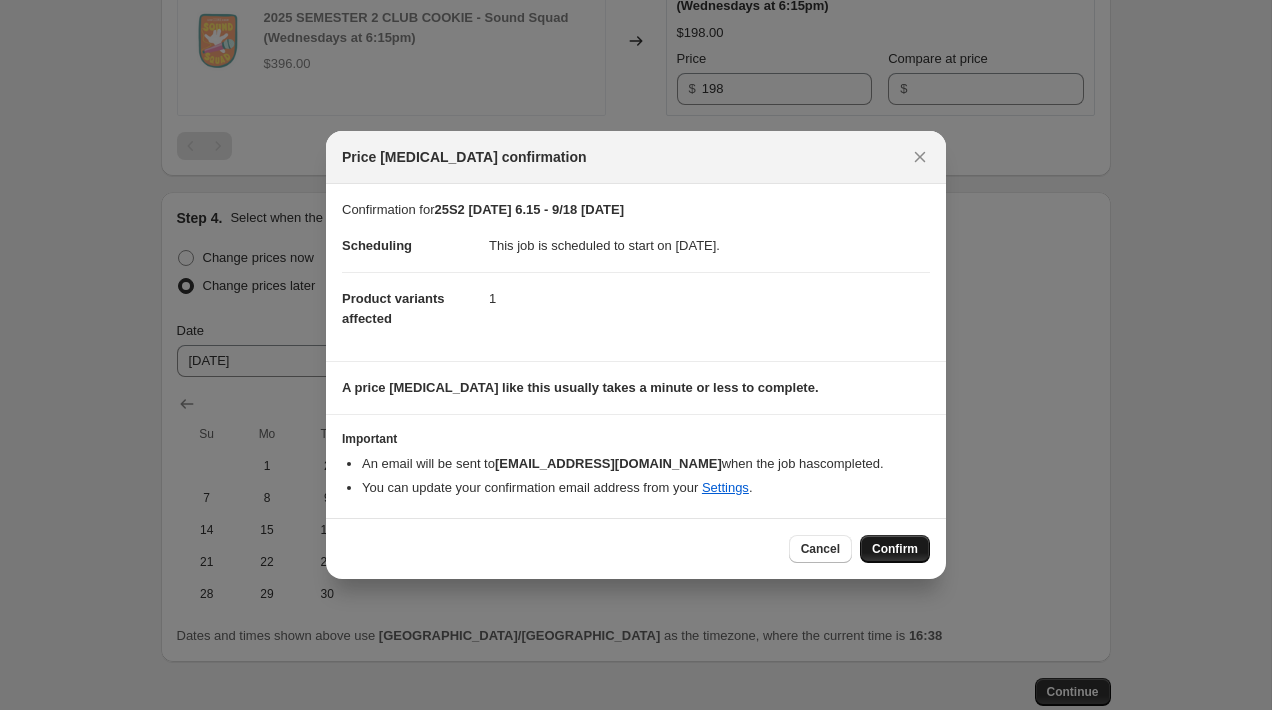 click on "Confirm" at bounding box center [895, 549] 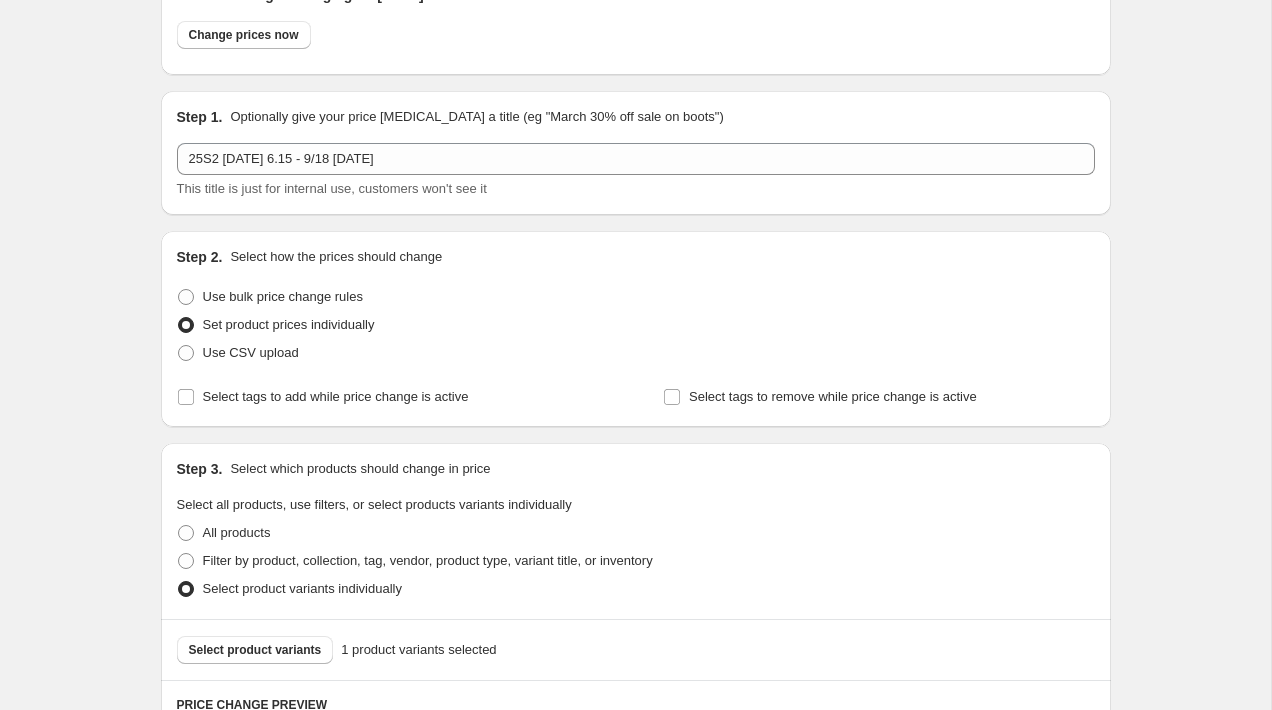 scroll, scrollTop: 0, scrollLeft: 0, axis: both 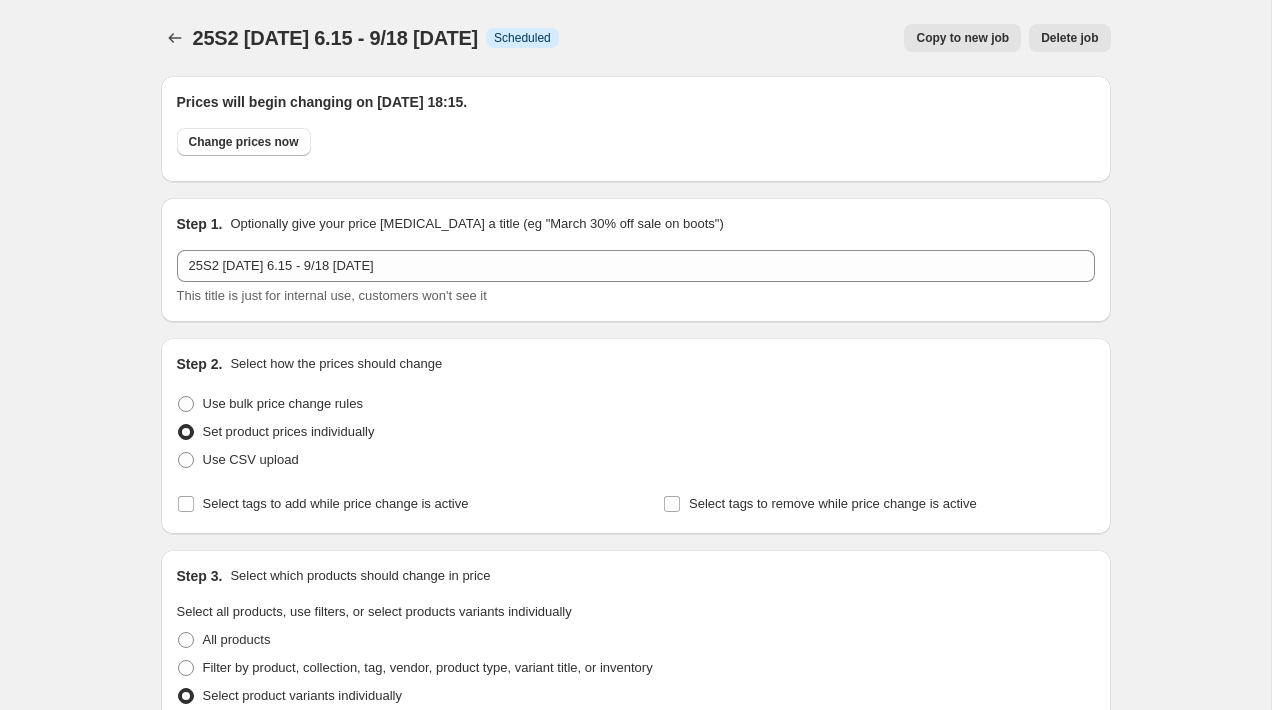 click on "Copy to new job" at bounding box center (962, 38) 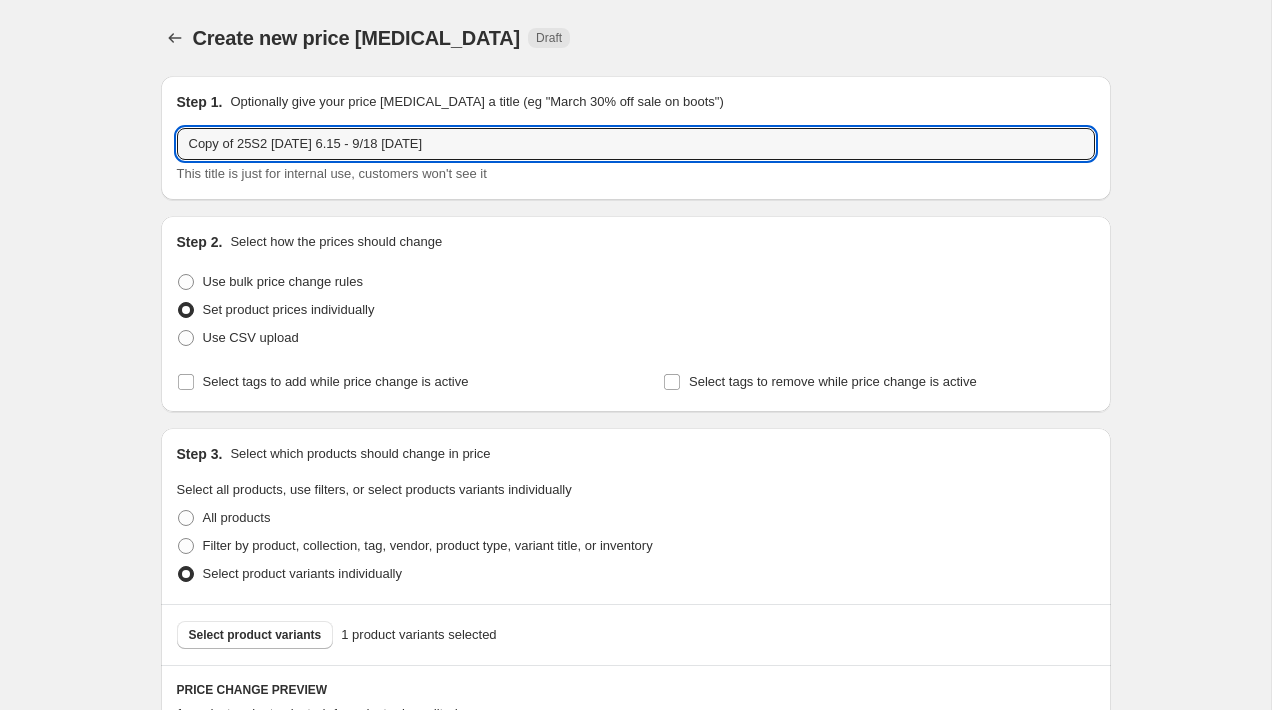 drag, startPoint x: 241, startPoint y: 138, endPoint x: 58, endPoint y: 154, distance: 183.69812 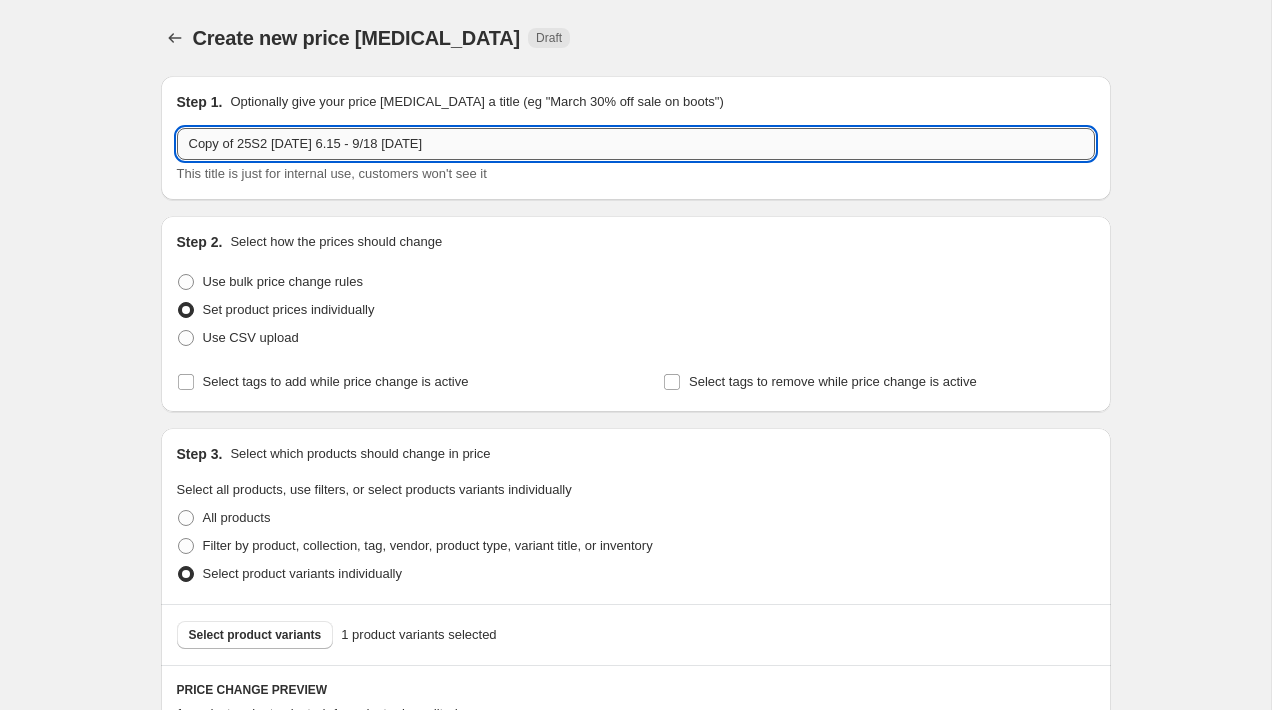 click on "Copy of 25S2 [DATE] 6.15 - 9/18 [DATE]" at bounding box center (636, 144) 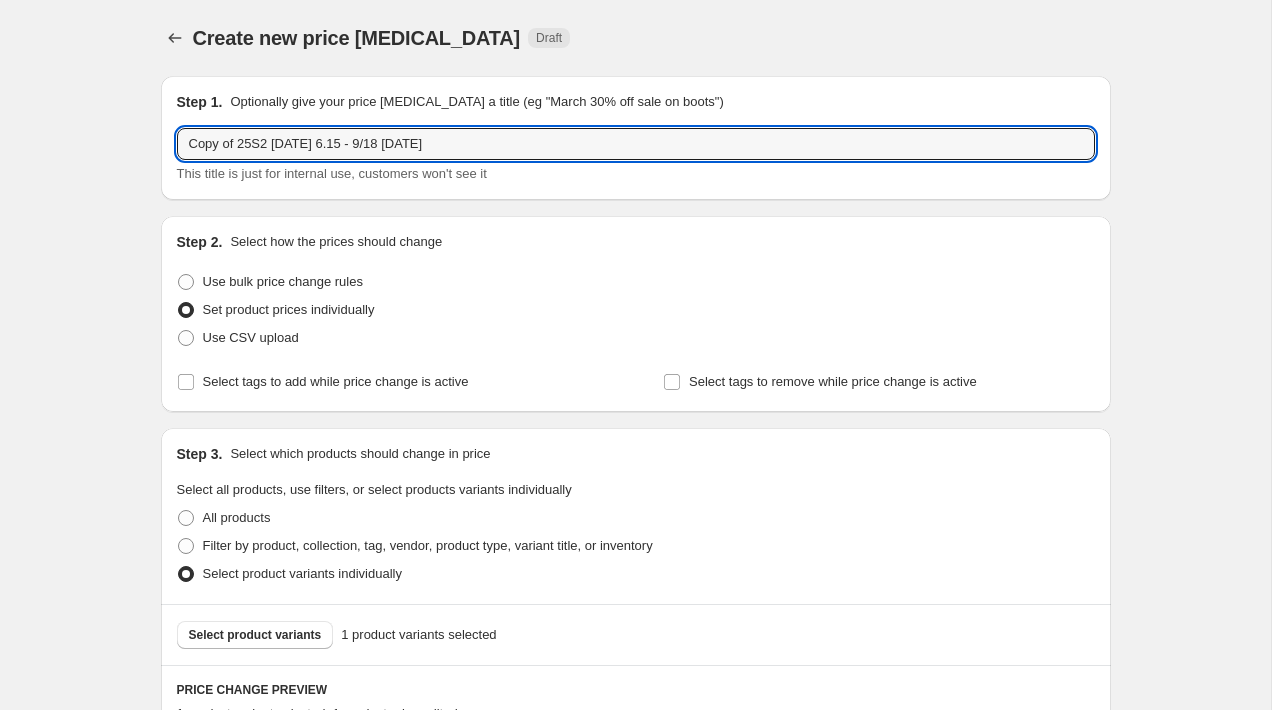 drag, startPoint x: 243, startPoint y: 144, endPoint x: 127, endPoint y: 146, distance: 116.01724 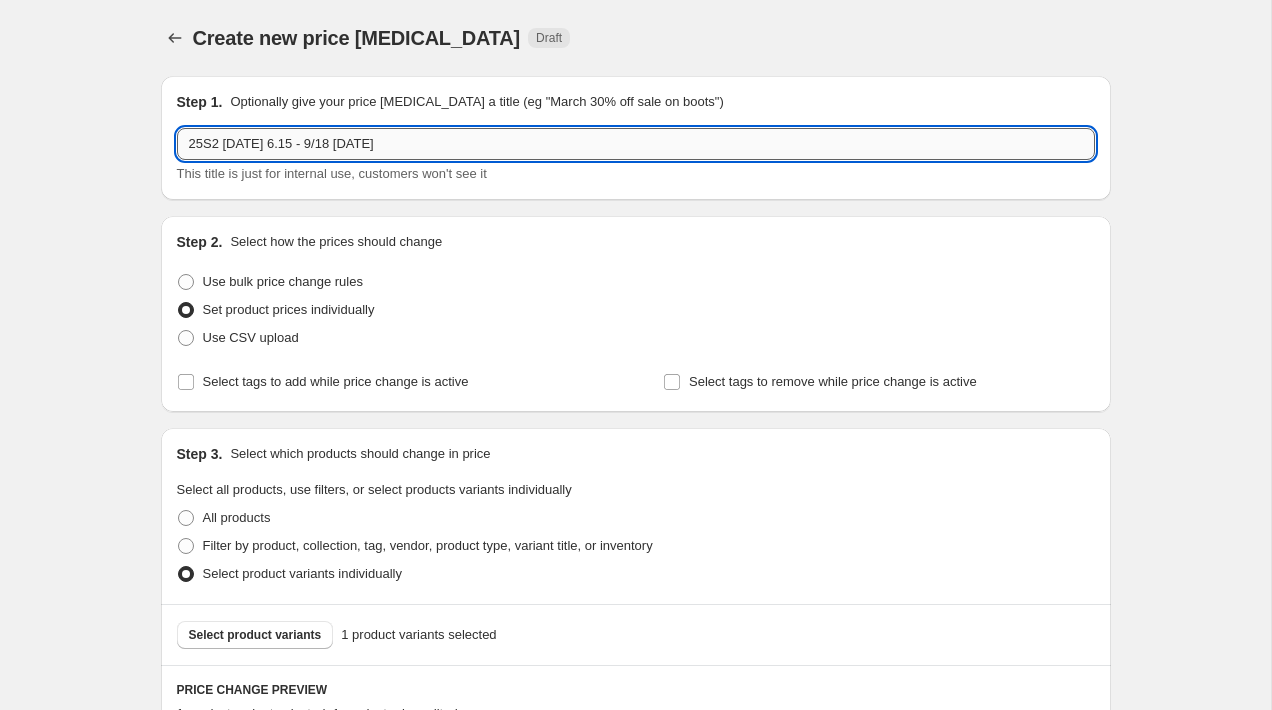 click on "25S2 [DATE] 6.15 - 9/18 [DATE]" at bounding box center (636, 144) 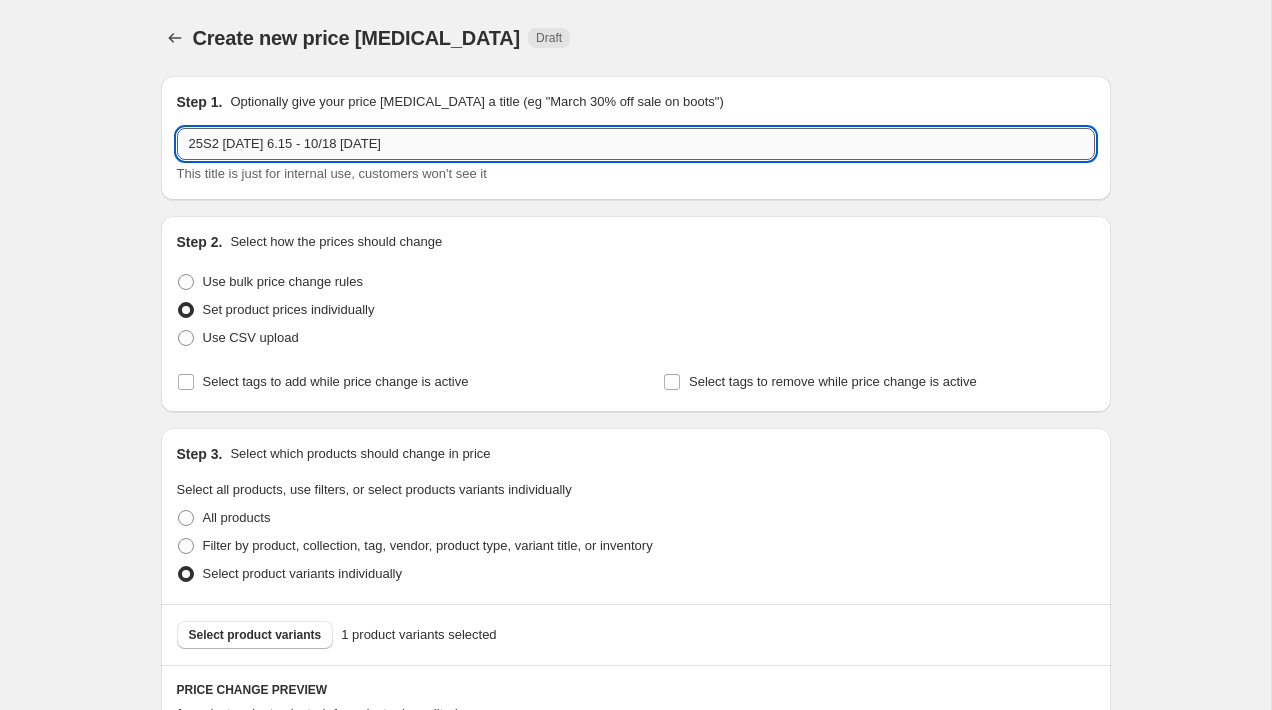click on "25S2 [DATE] 6.15 - 10/18 [DATE]" at bounding box center [636, 144] 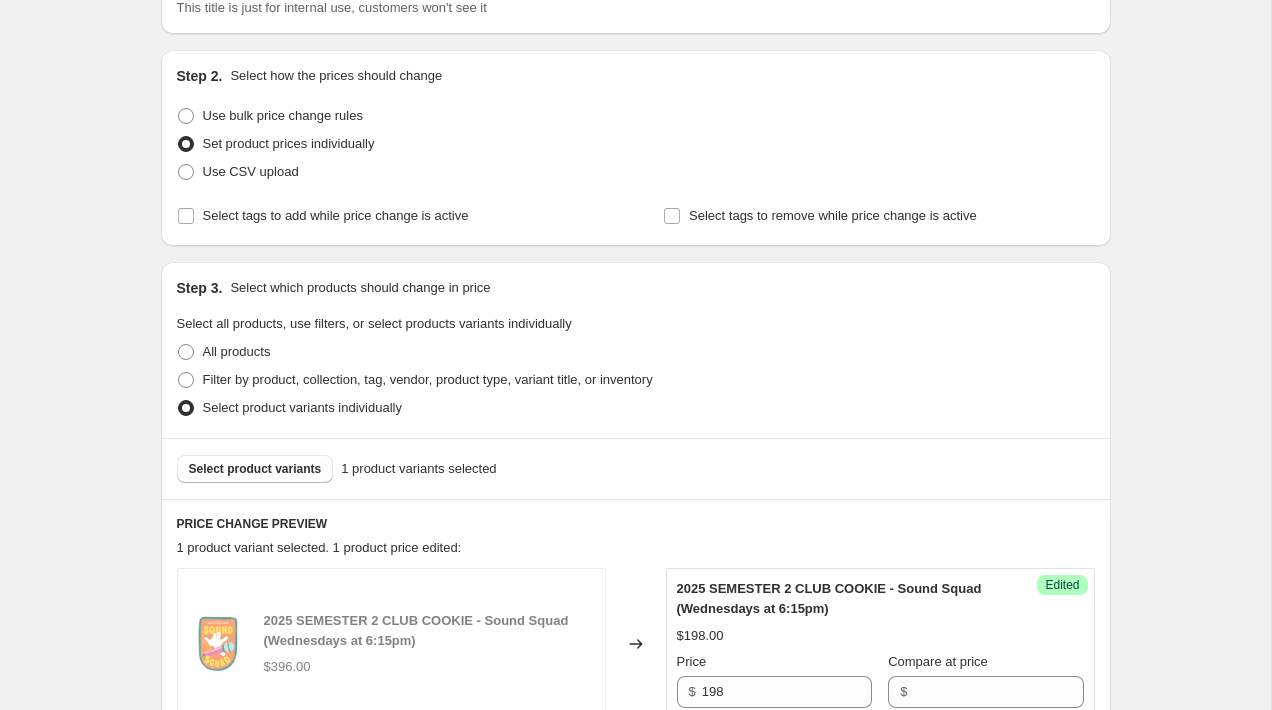 scroll, scrollTop: 377, scrollLeft: 0, axis: vertical 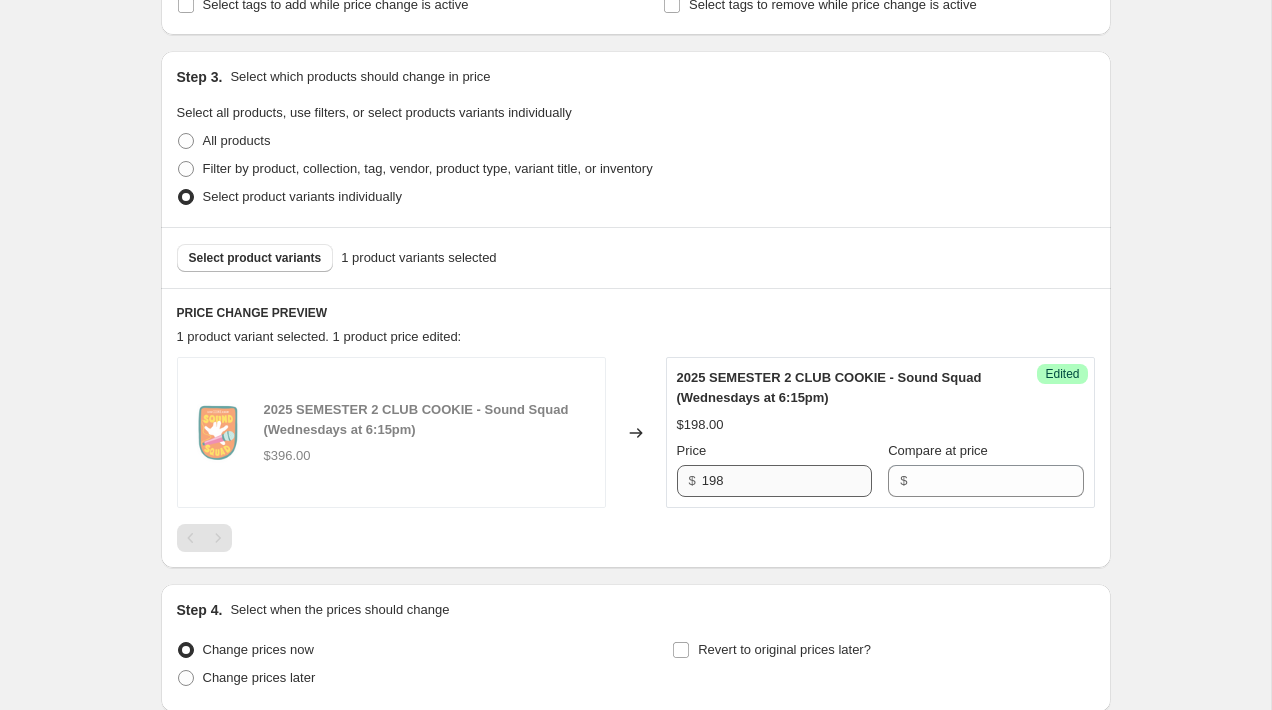 type on "25S2 [DATE] 6.15 - 10/18 [DATE]" 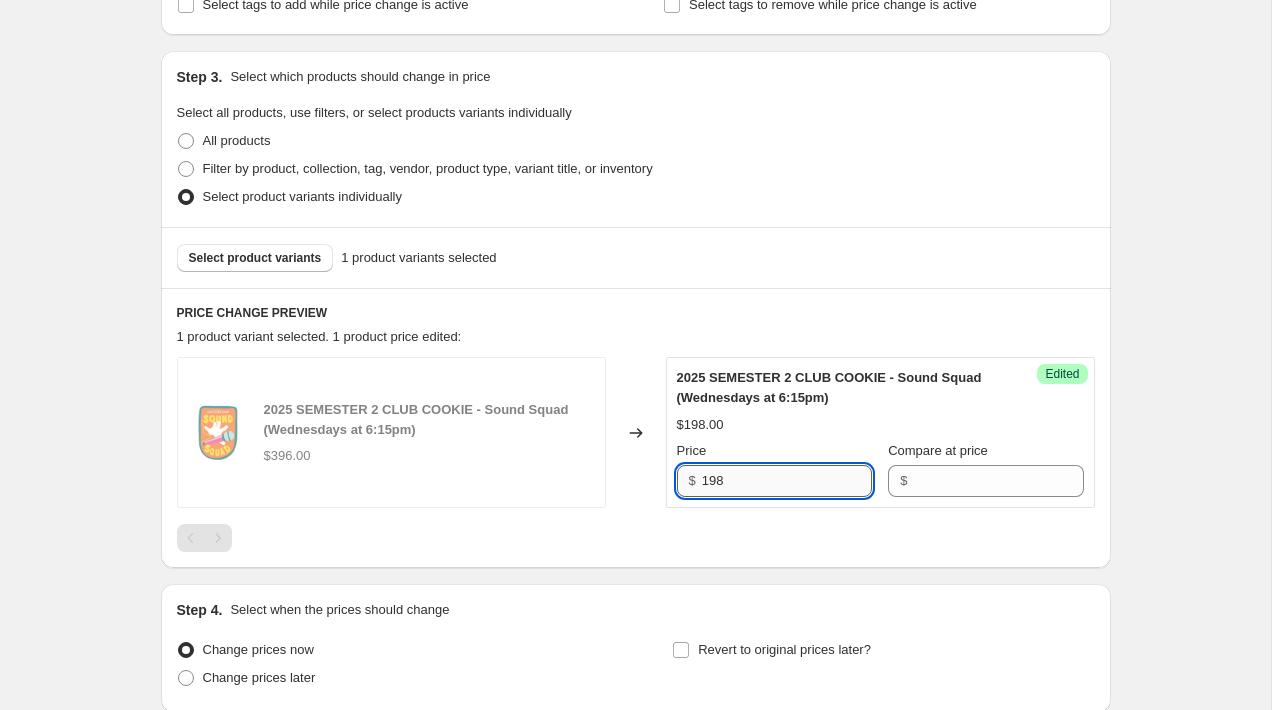 click on "198" at bounding box center (787, 481) 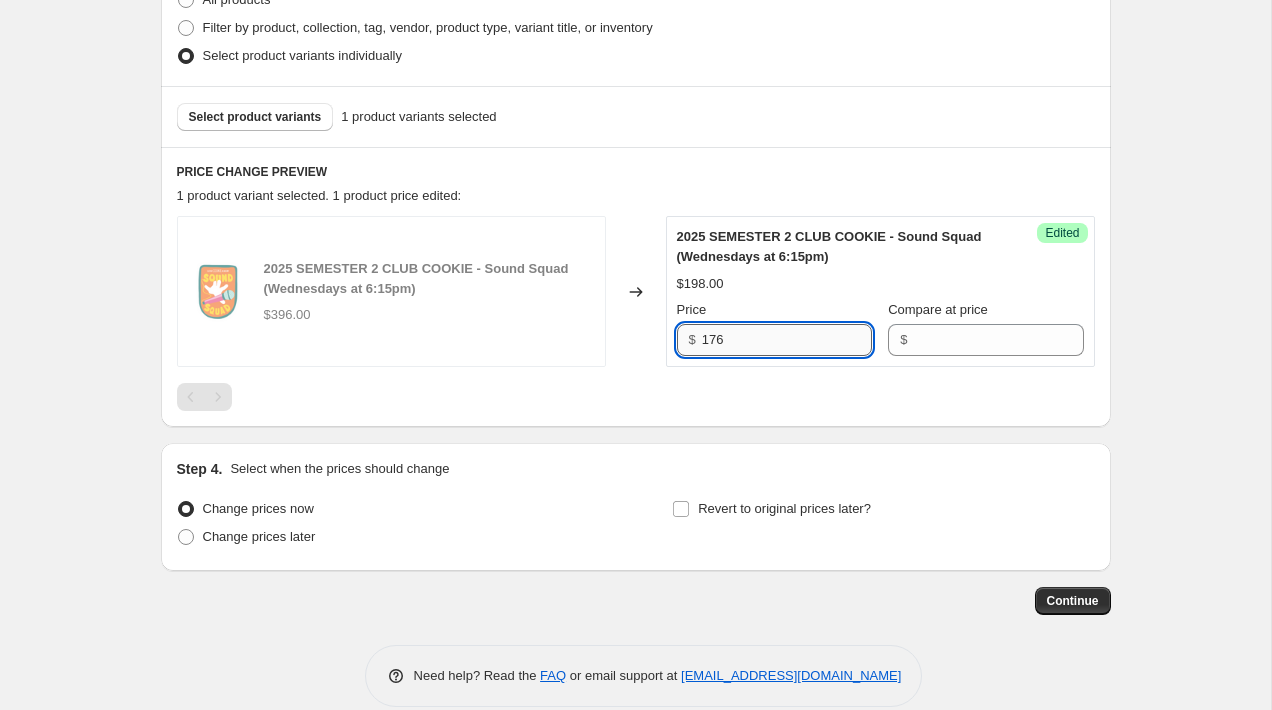 scroll, scrollTop: 545, scrollLeft: 0, axis: vertical 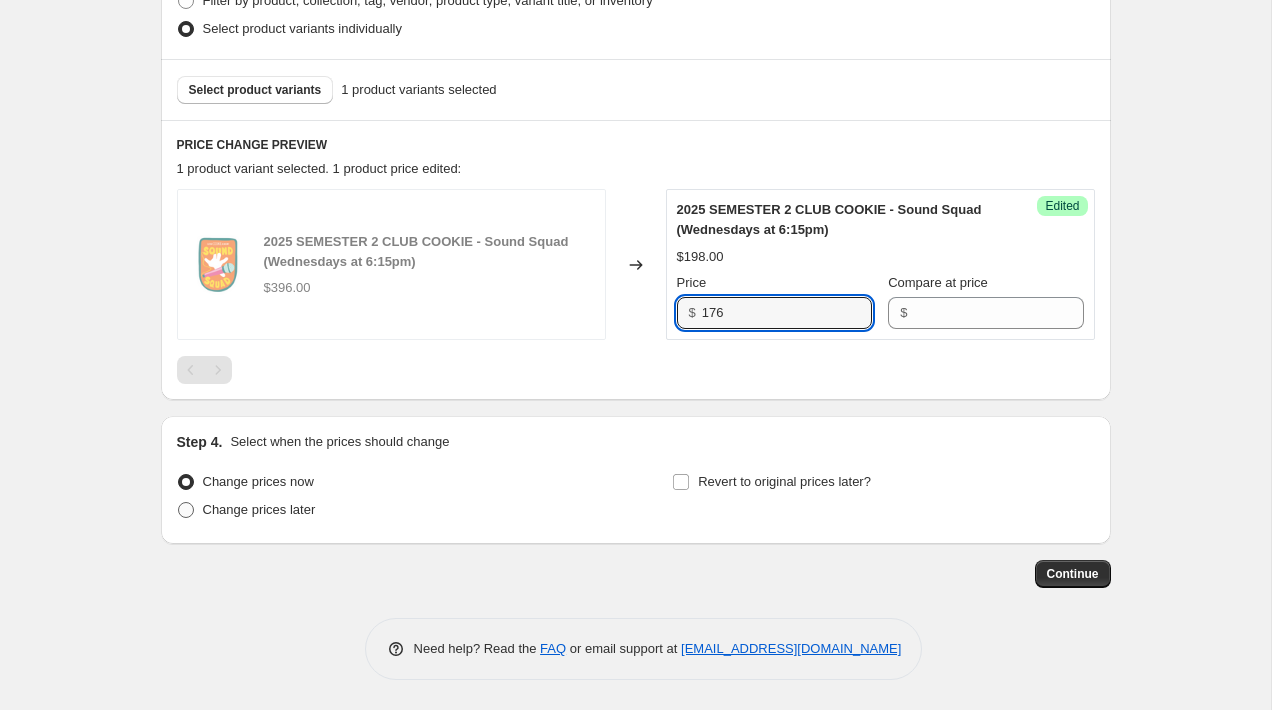 type on "176" 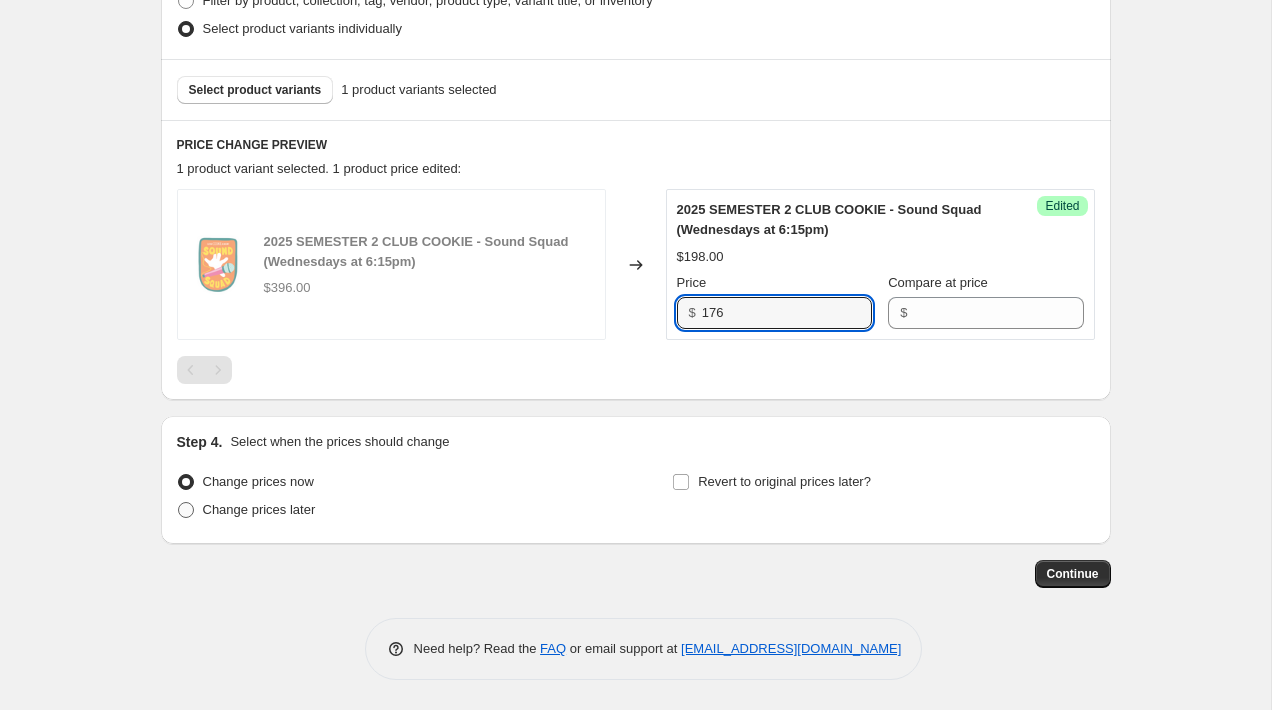 radio on "true" 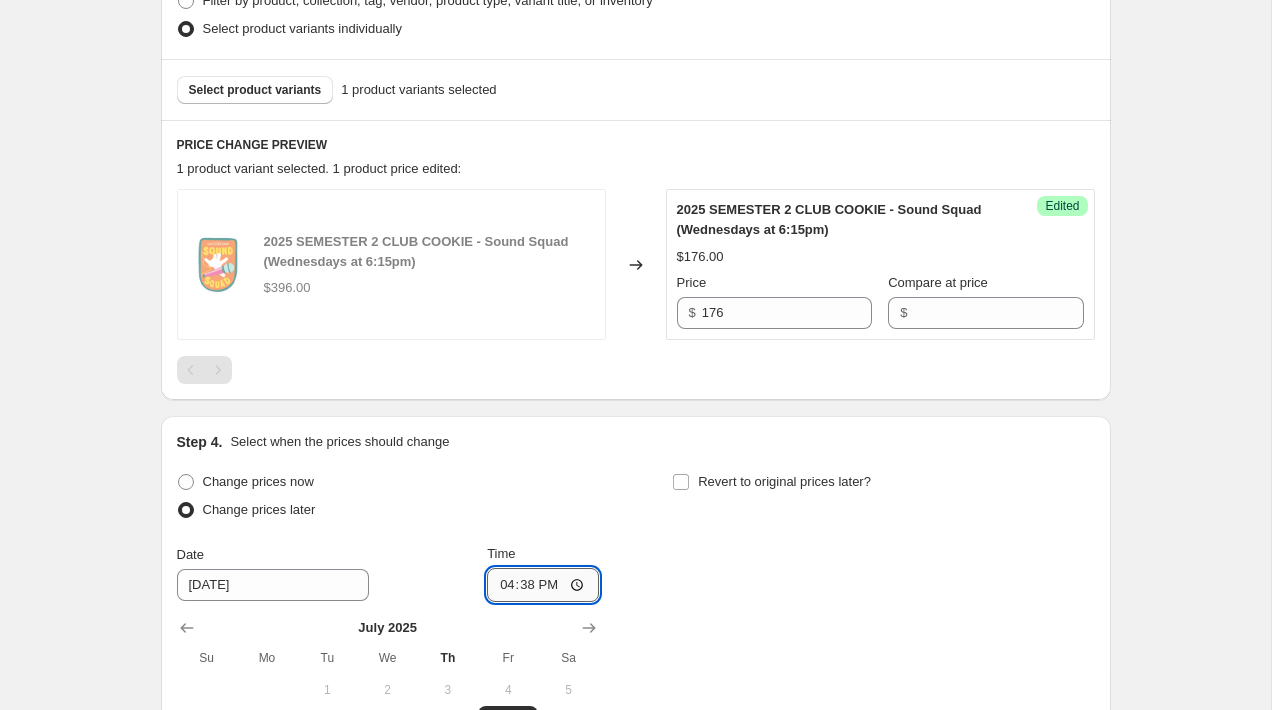 click on "16:38" at bounding box center [543, 585] 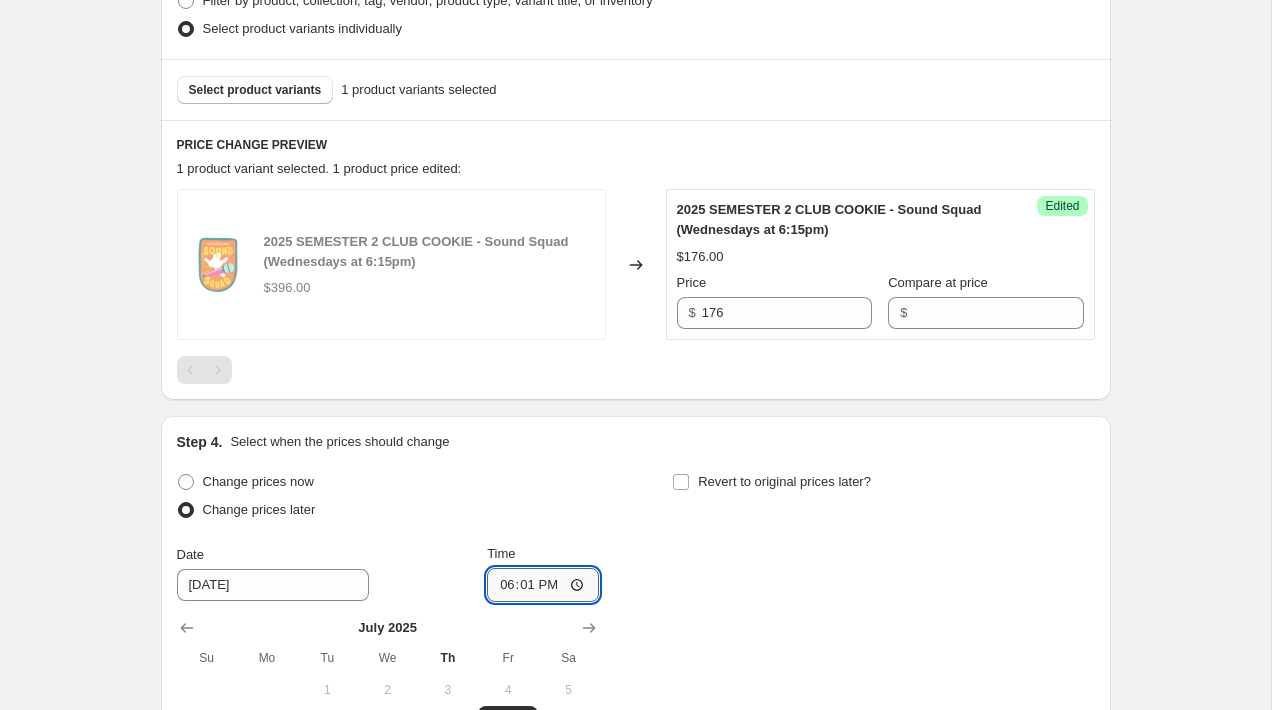 type on "18:15" 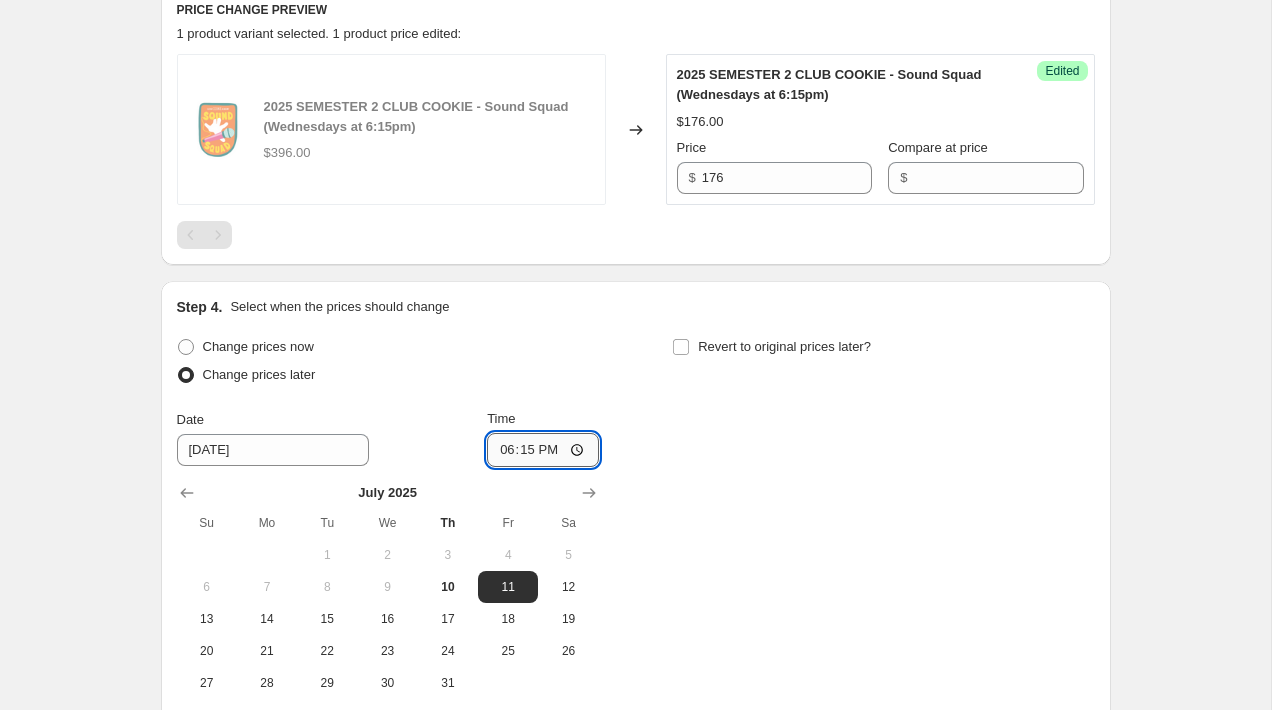 scroll, scrollTop: 811, scrollLeft: 0, axis: vertical 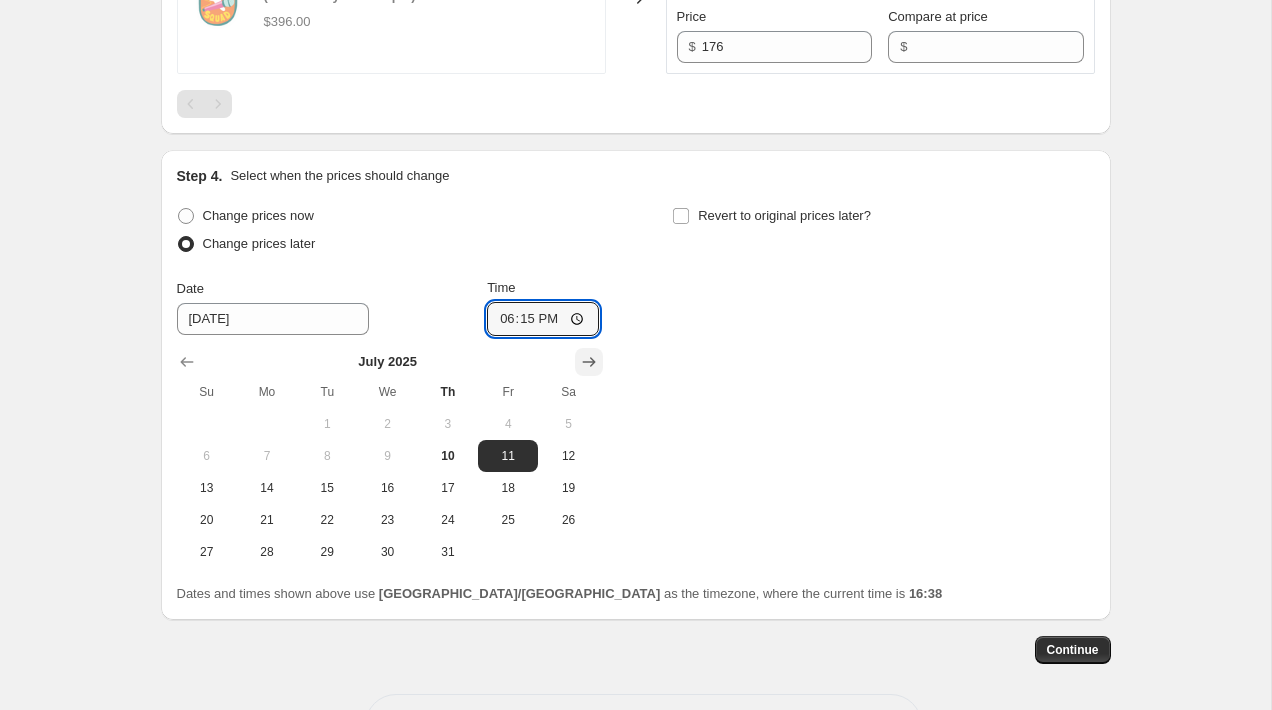 click at bounding box center (589, 362) 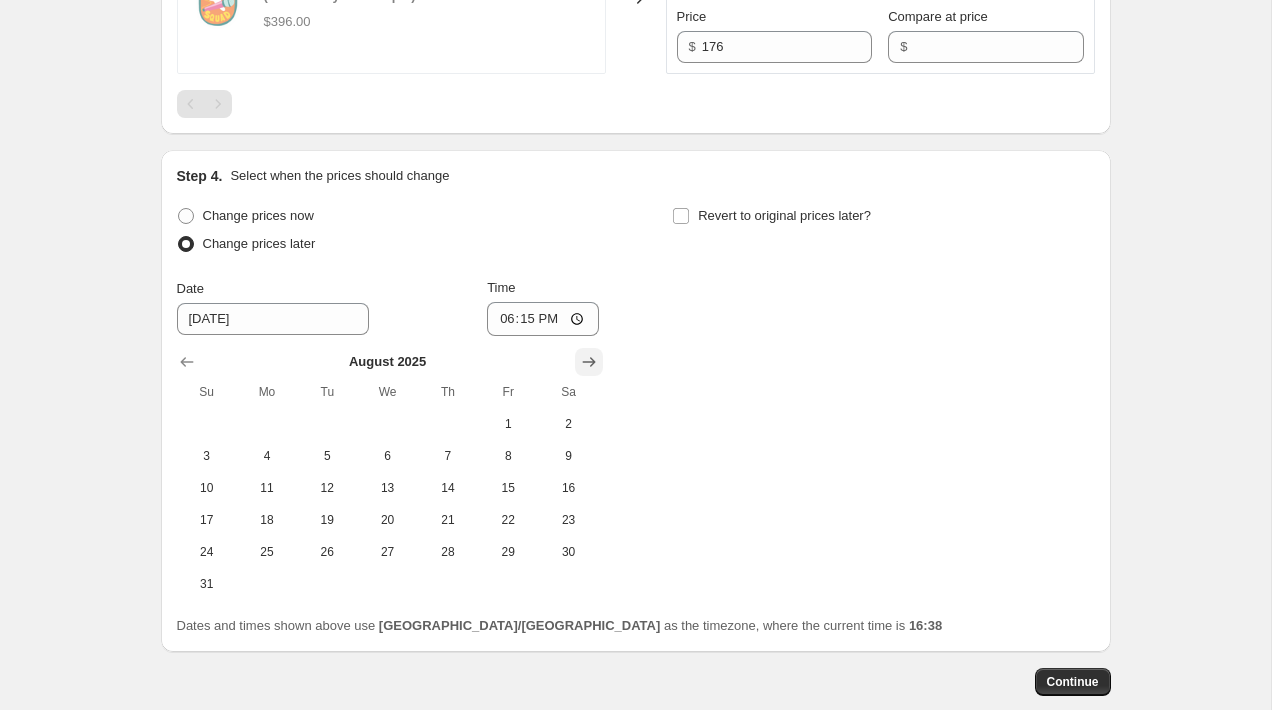 click at bounding box center (589, 362) 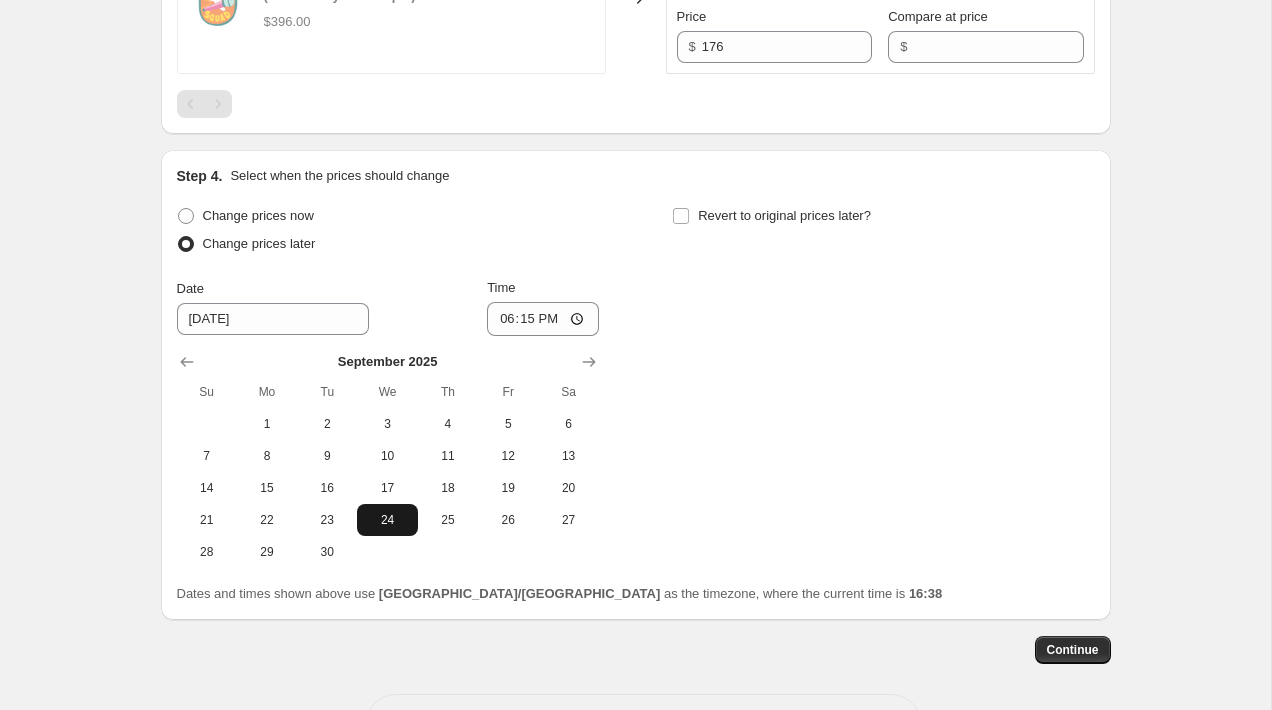 click on "24" at bounding box center (387, 520) 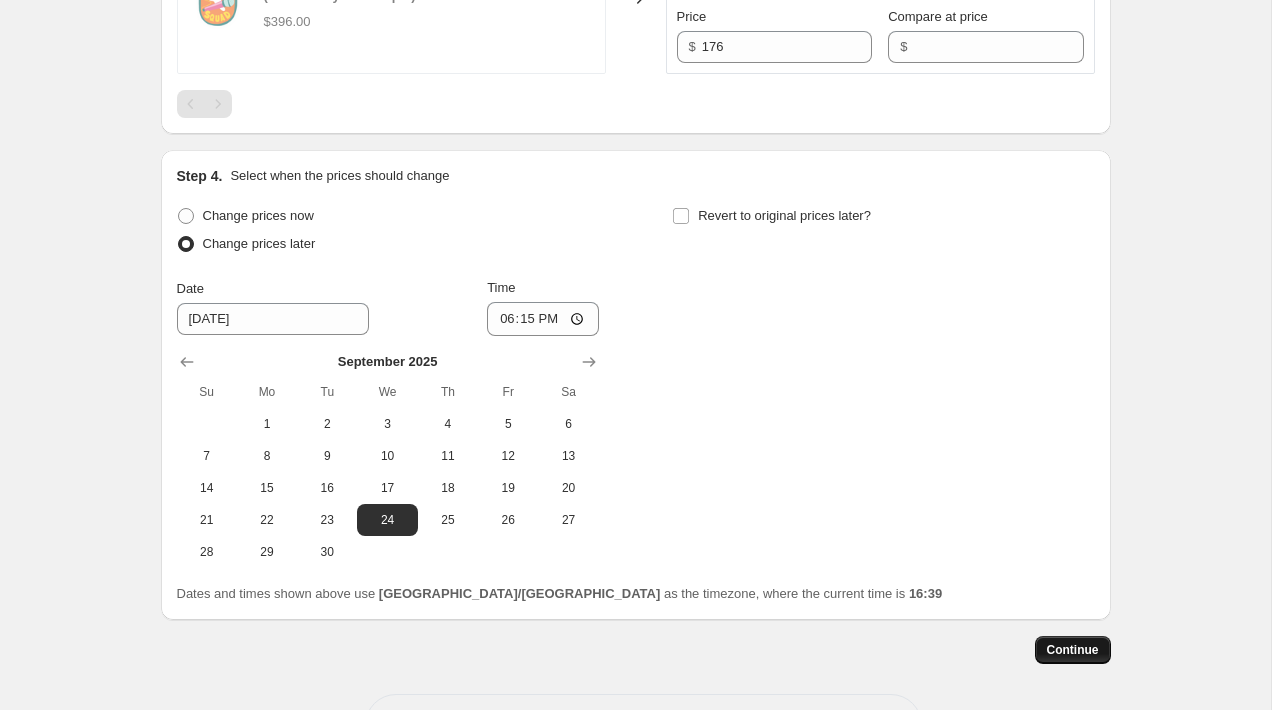 click on "Continue" at bounding box center [1073, 650] 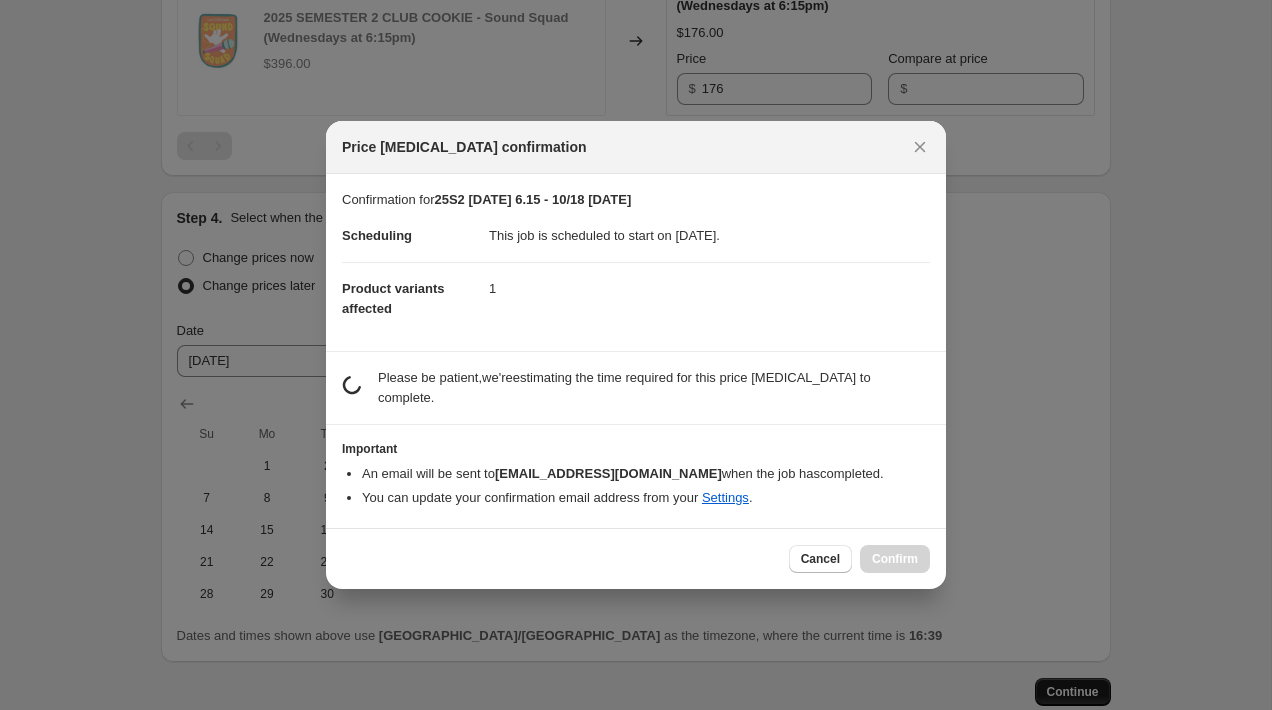 scroll, scrollTop: 0, scrollLeft: 0, axis: both 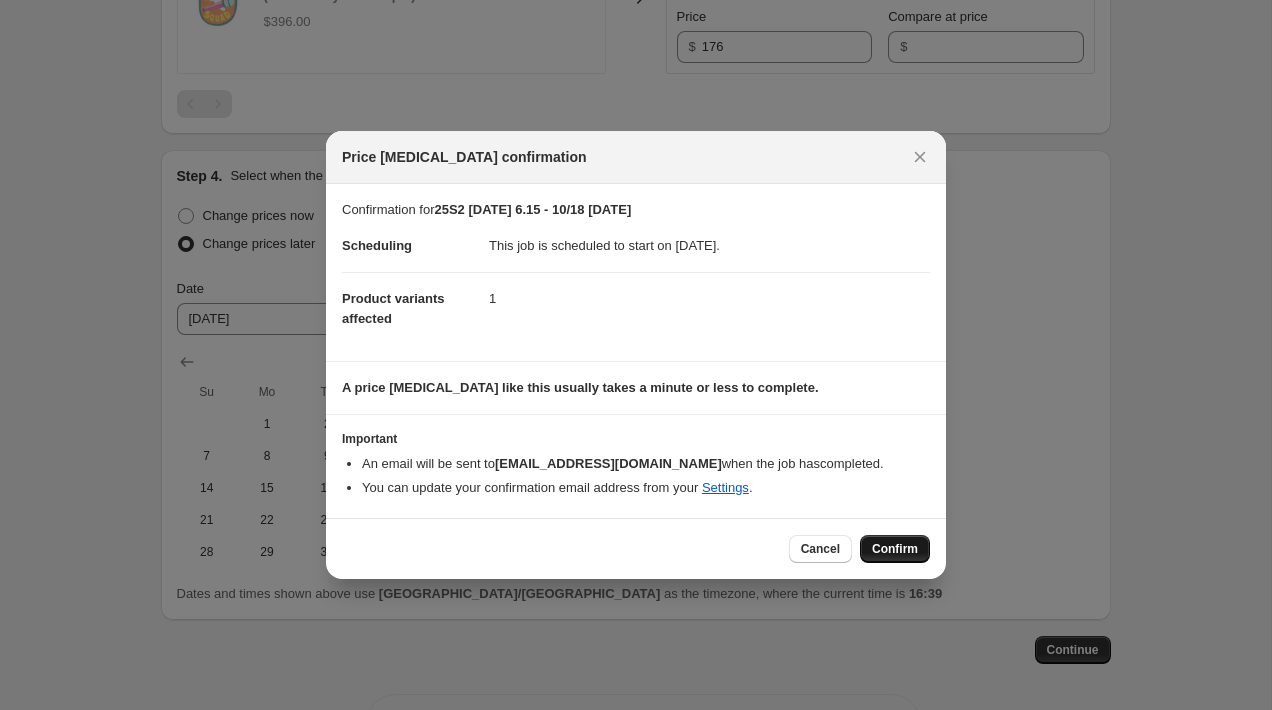 click on "Confirm" at bounding box center (895, 549) 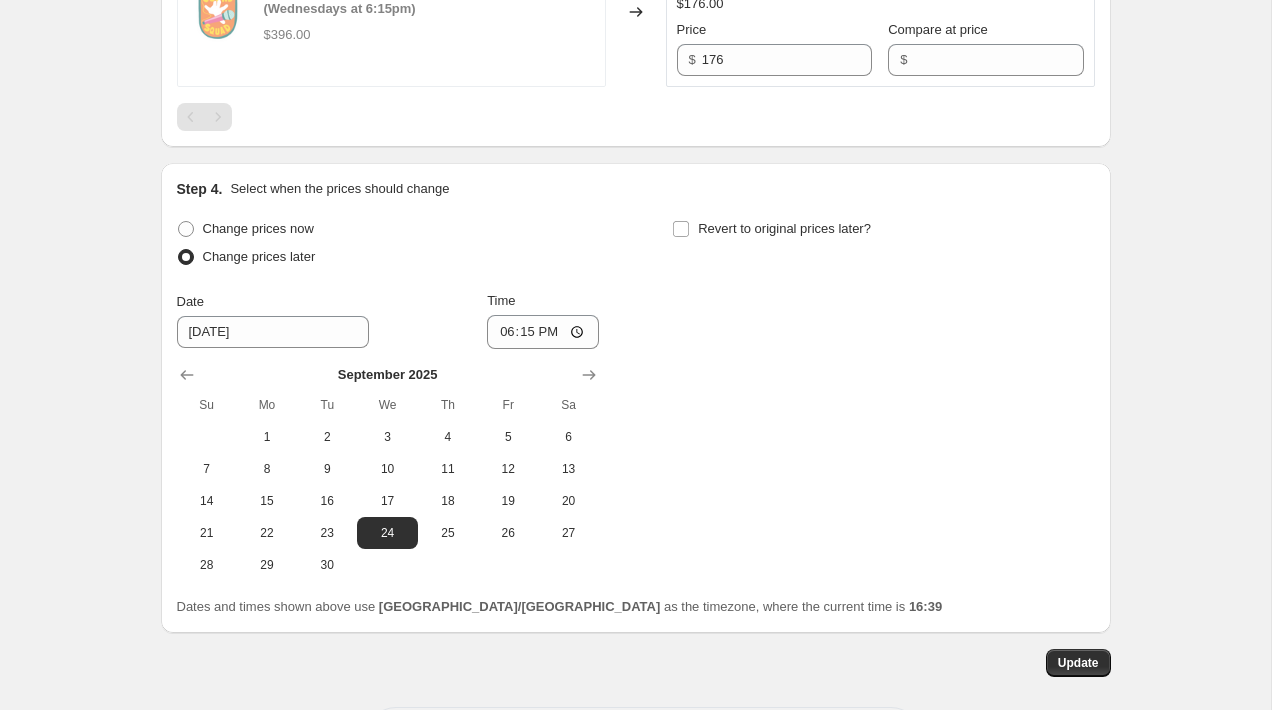 scroll, scrollTop: 0, scrollLeft: 0, axis: both 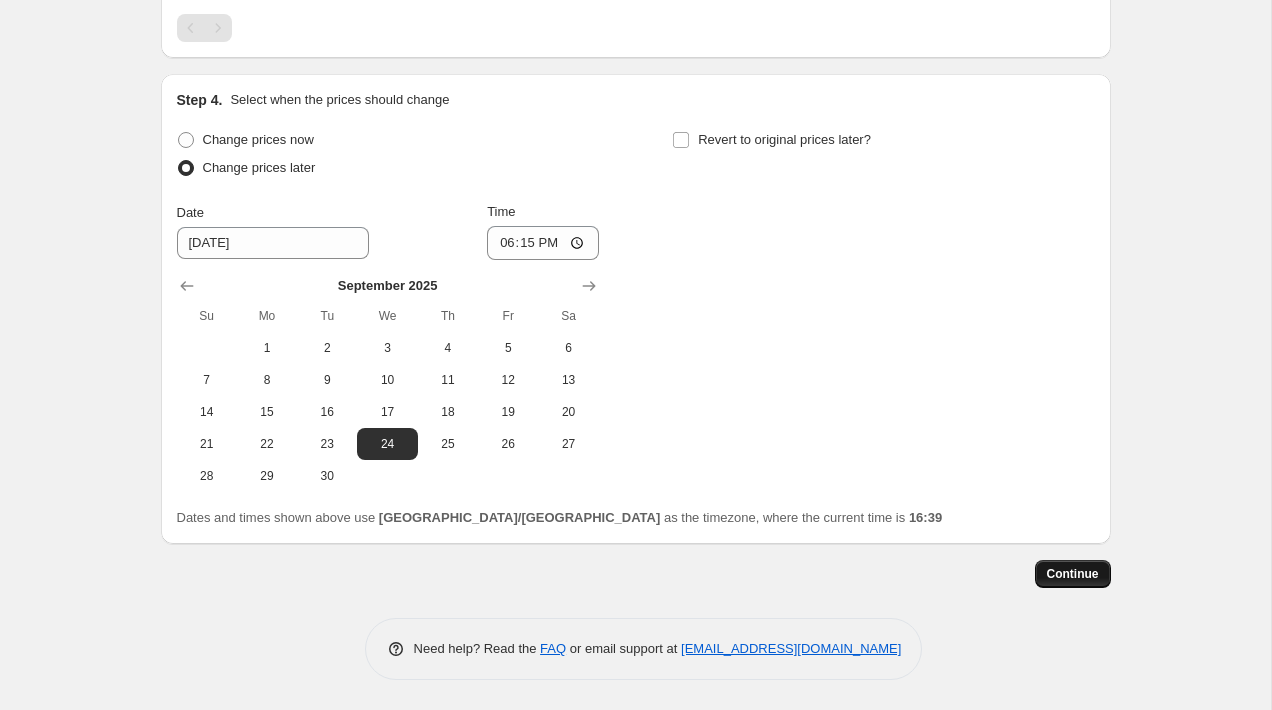 click on "Continue" at bounding box center (1073, 574) 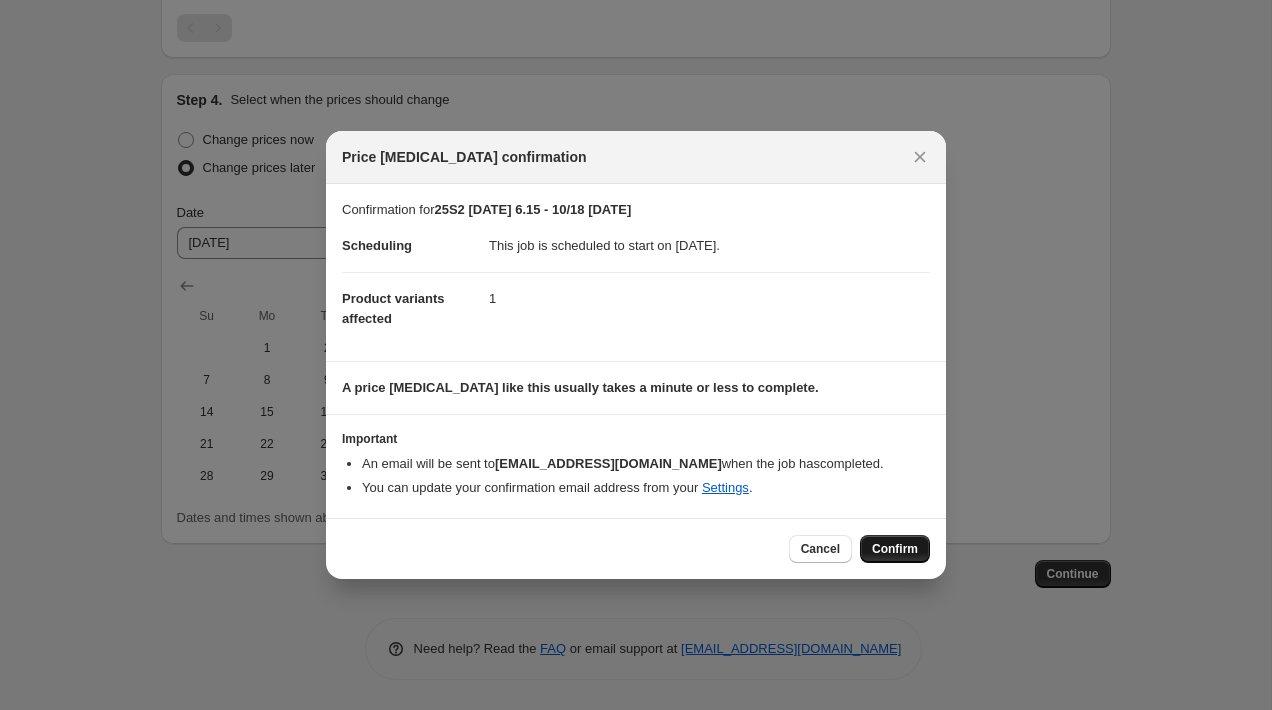 click on "Confirm" at bounding box center [895, 549] 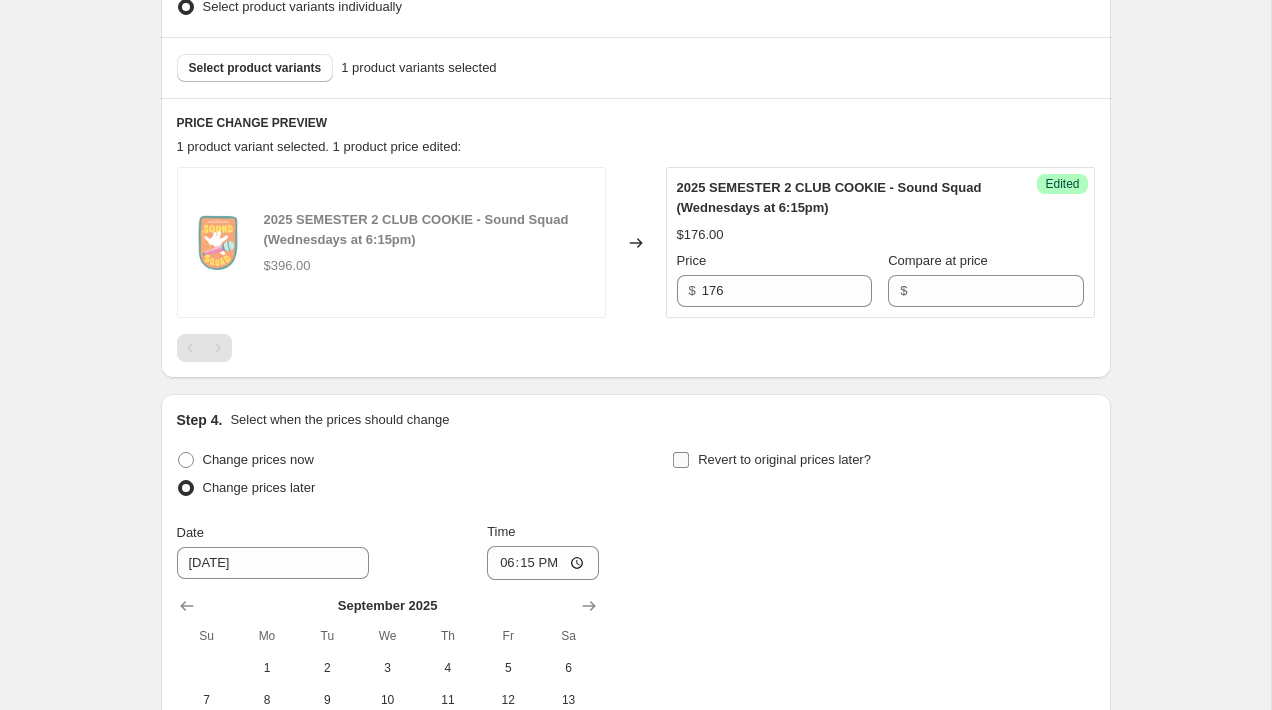 scroll, scrollTop: 0, scrollLeft: 0, axis: both 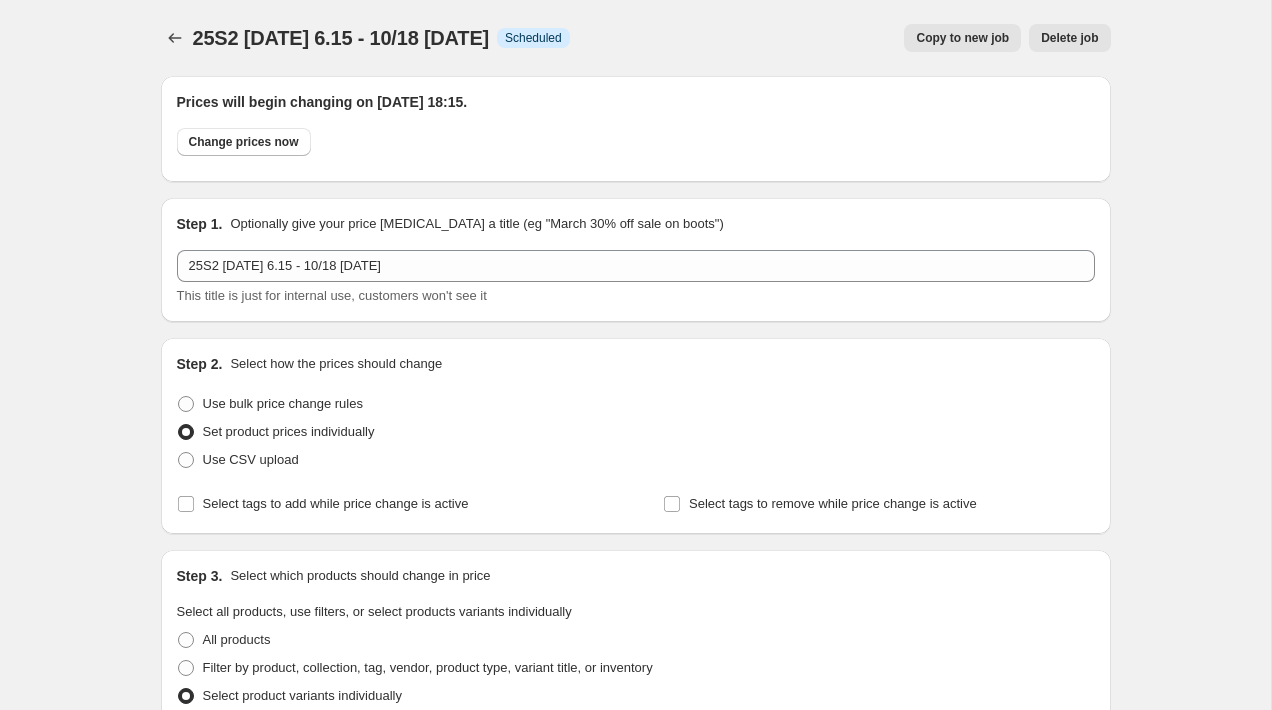 click on "Copy to new job" at bounding box center (962, 38) 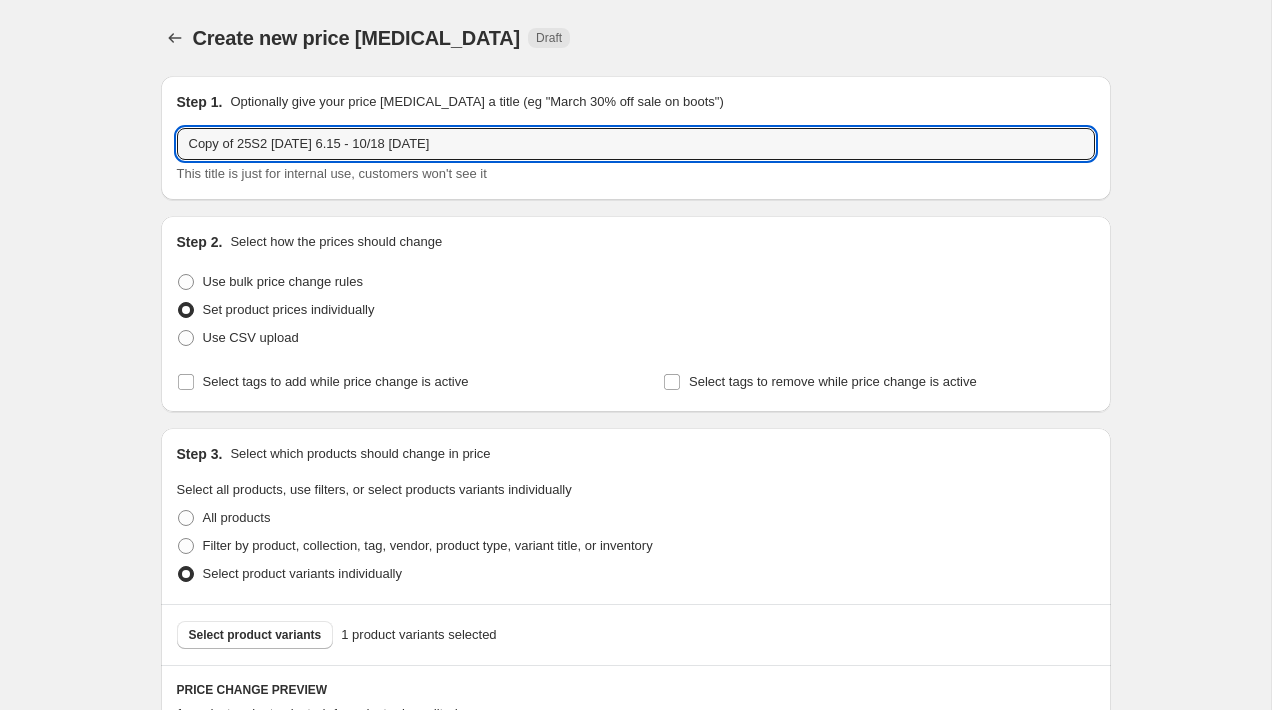 drag, startPoint x: 242, startPoint y: 146, endPoint x: 41, endPoint y: 149, distance: 201.02238 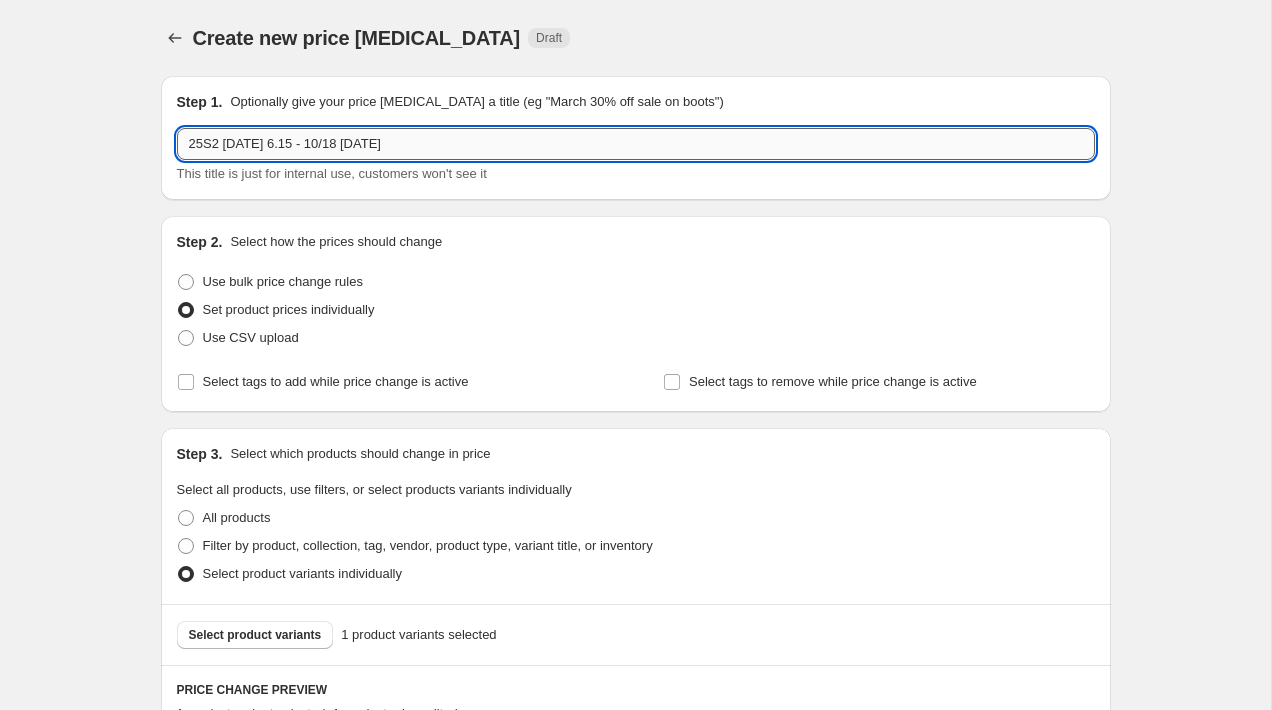 click on "25S2 [DATE] 6.15 - 10/18 [DATE]" at bounding box center [636, 144] 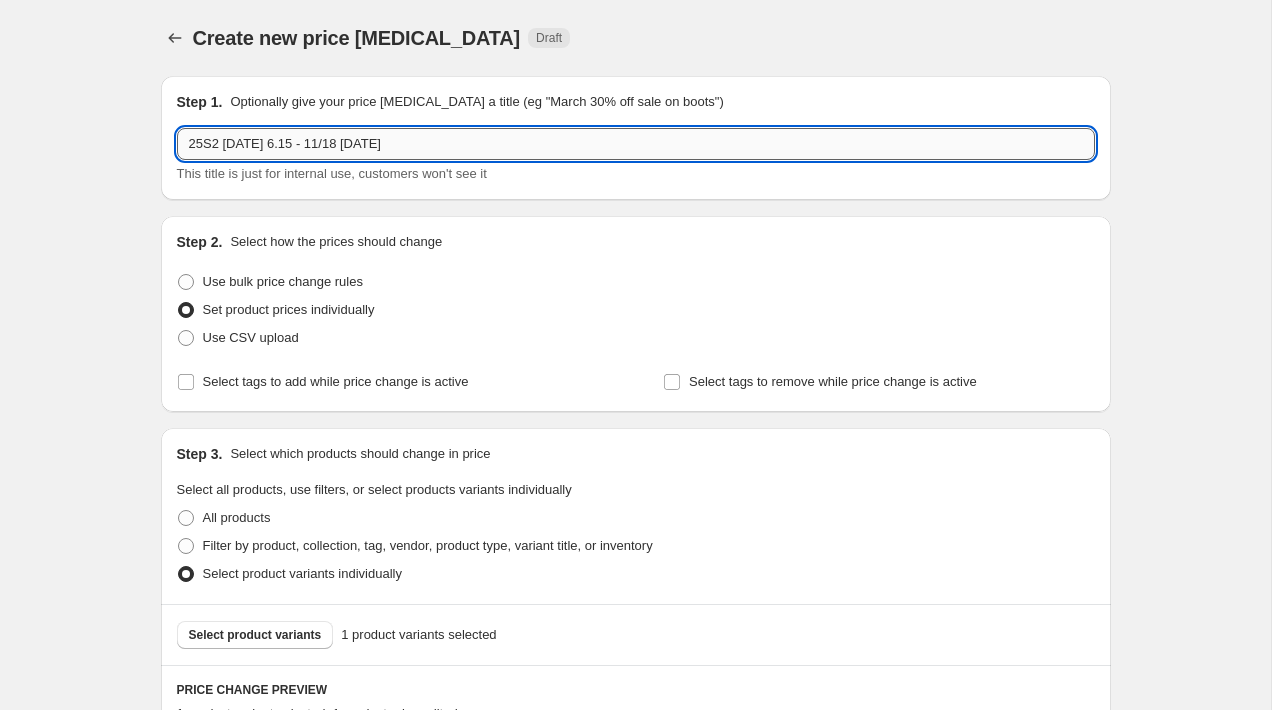 click on "25S2 [DATE] 6.15 - 11/18 [DATE]" at bounding box center (636, 144) 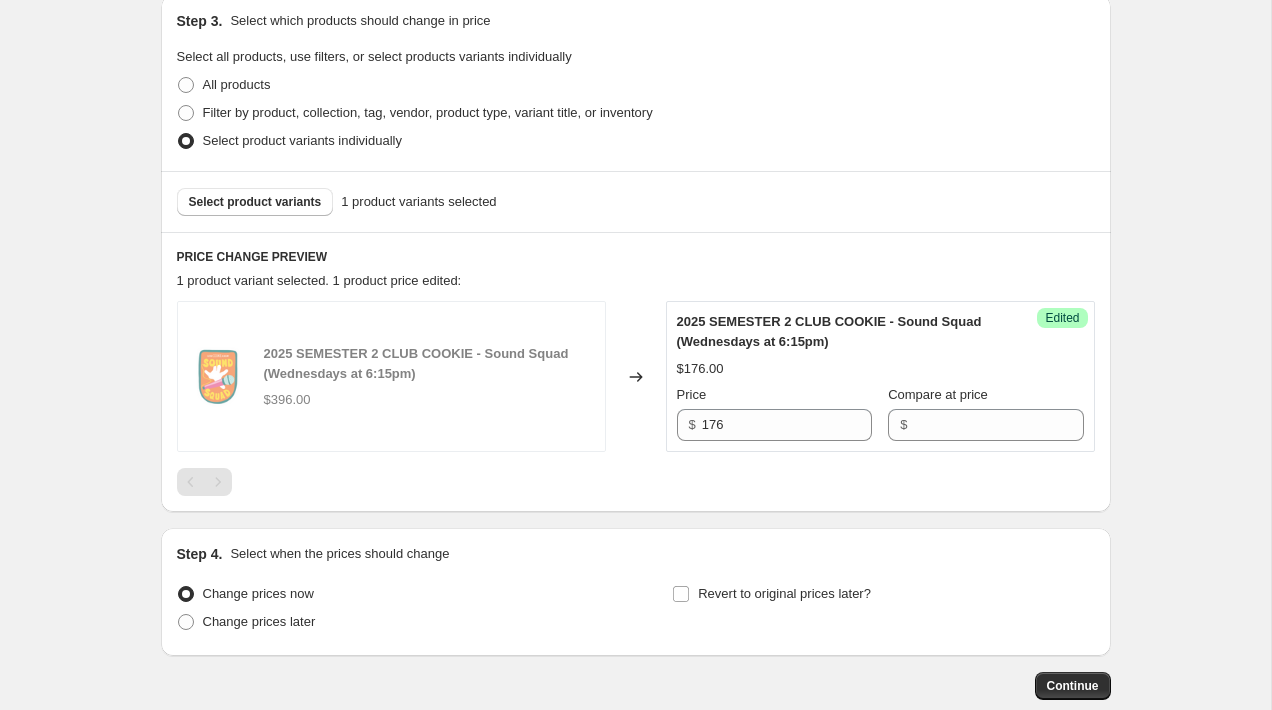 scroll, scrollTop: 435, scrollLeft: 0, axis: vertical 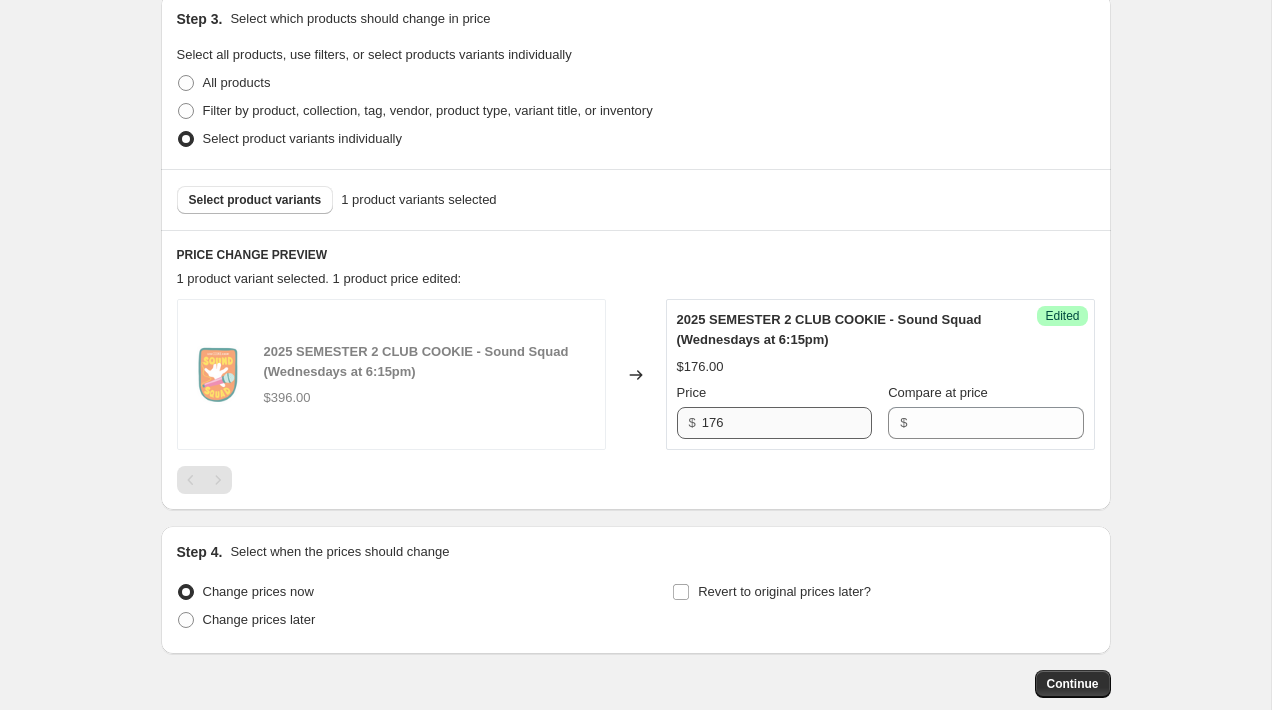 type on "25S2 [DATE] 6.15 - 11/18 [DATE]" 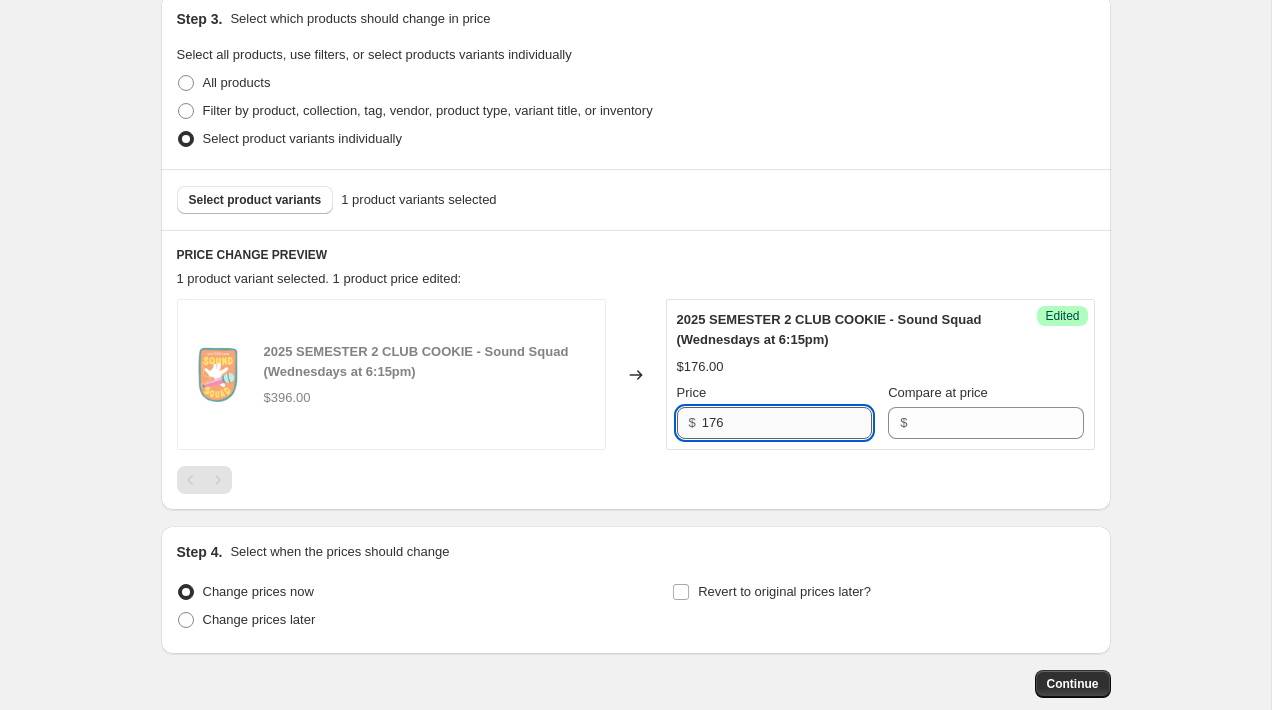 click on "176" at bounding box center [787, 423] 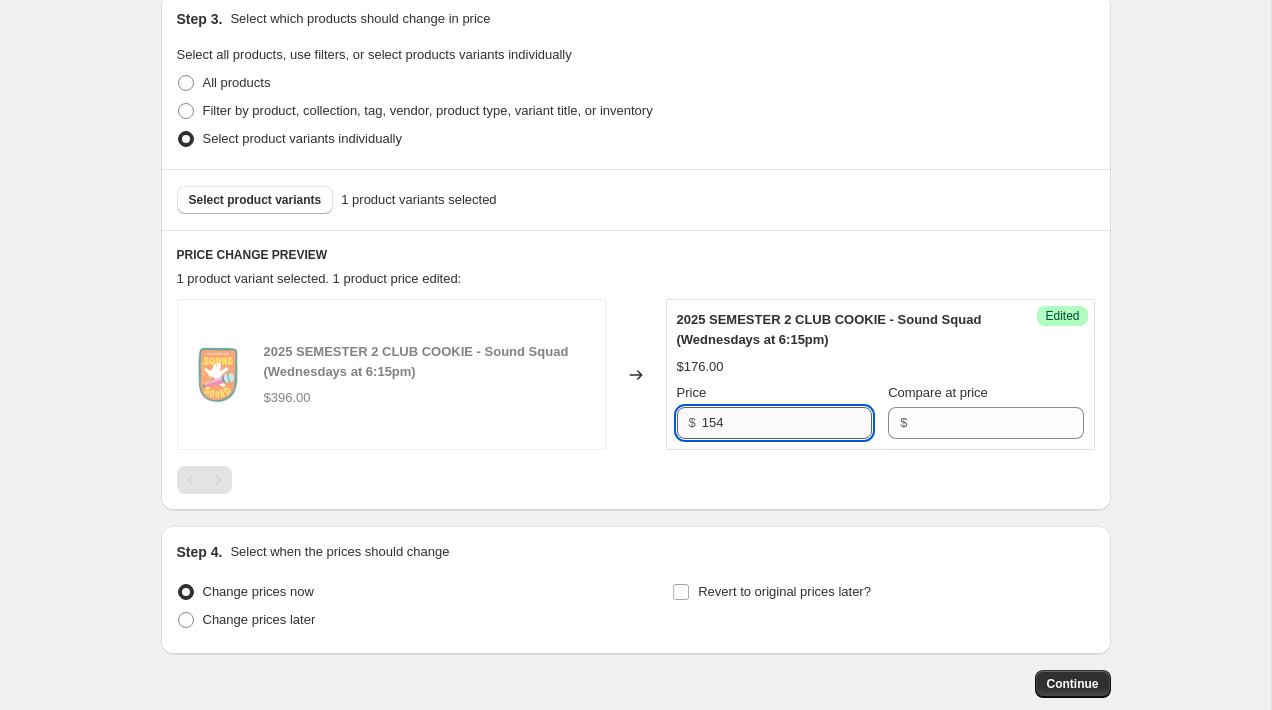 scroll, scrollTop: 545, scrollLeft: 0, axis: vertical 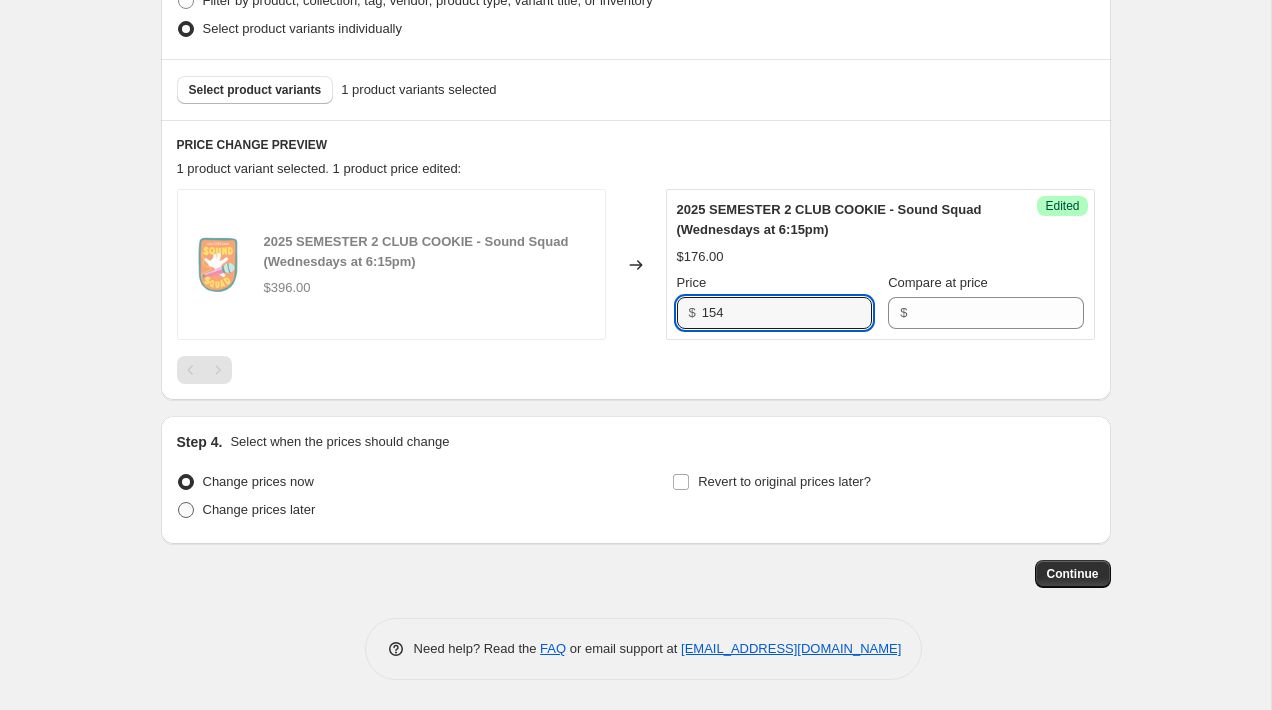 type on "154" 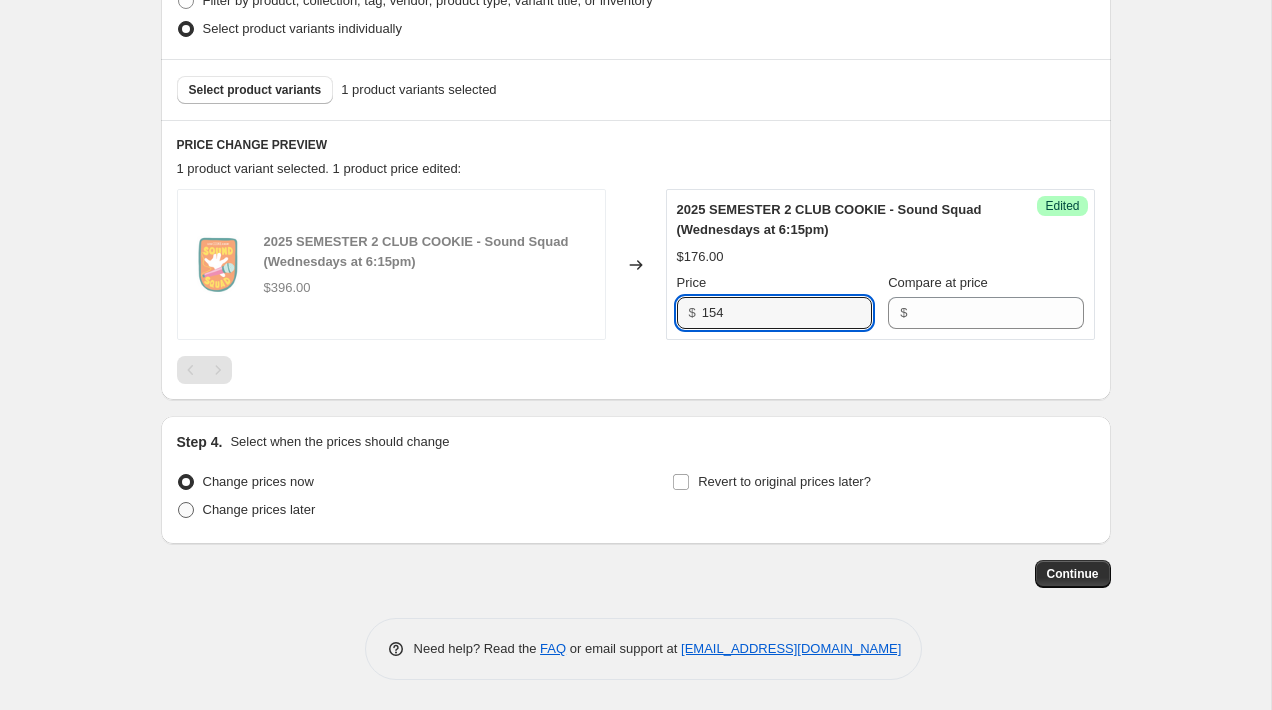 radio on "true" 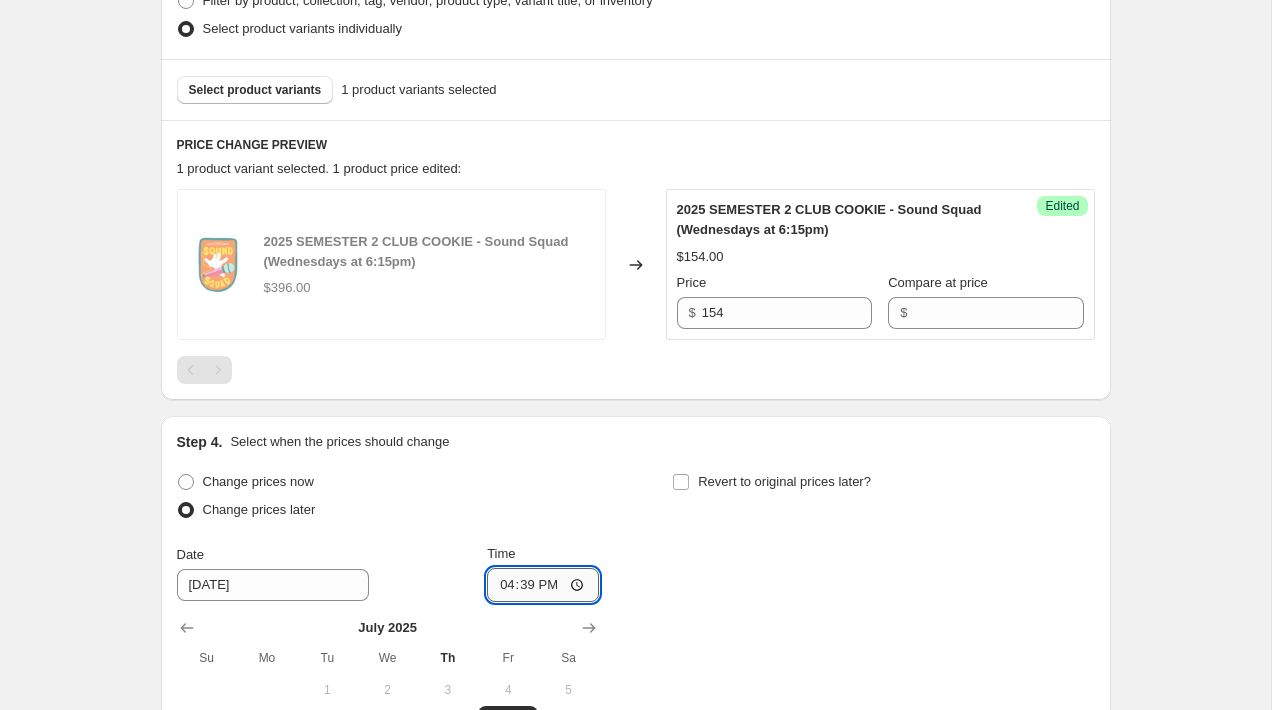 click on "16:39" at bounding box center (543, 585) 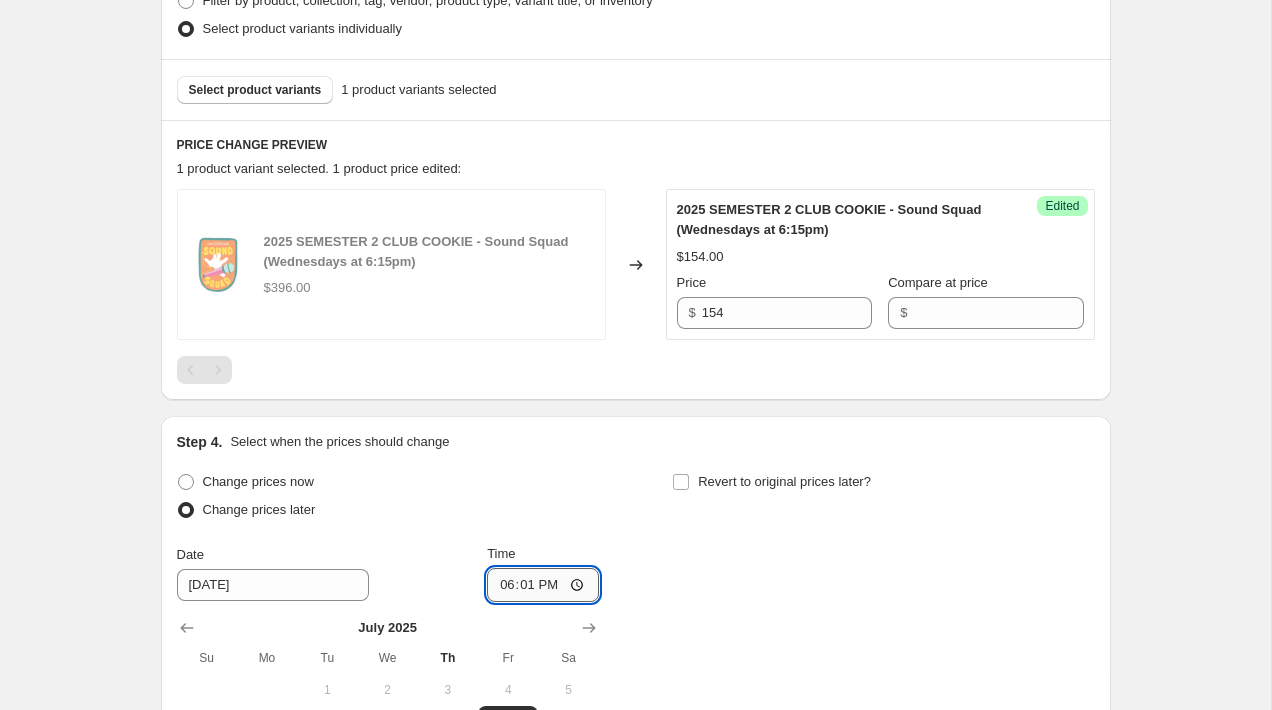 type on "18:15" 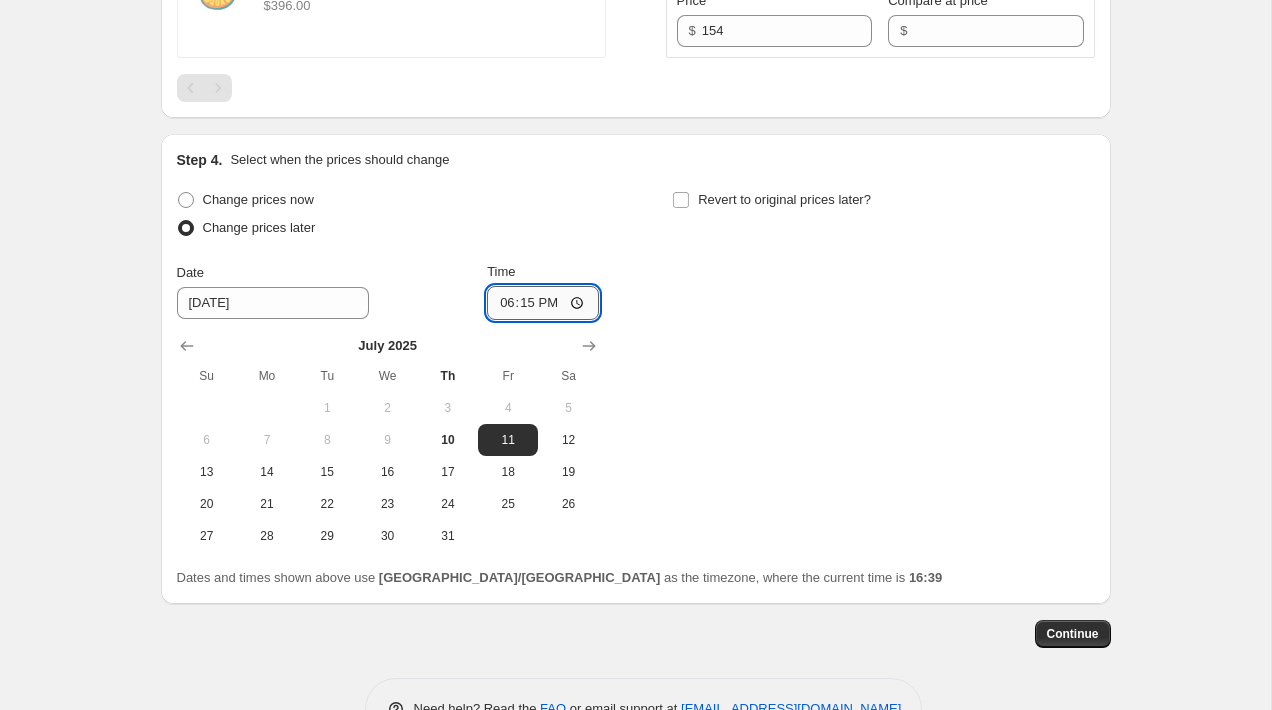 scroll, scrollTop: 887, scrollLeft: 0, axis: vertical 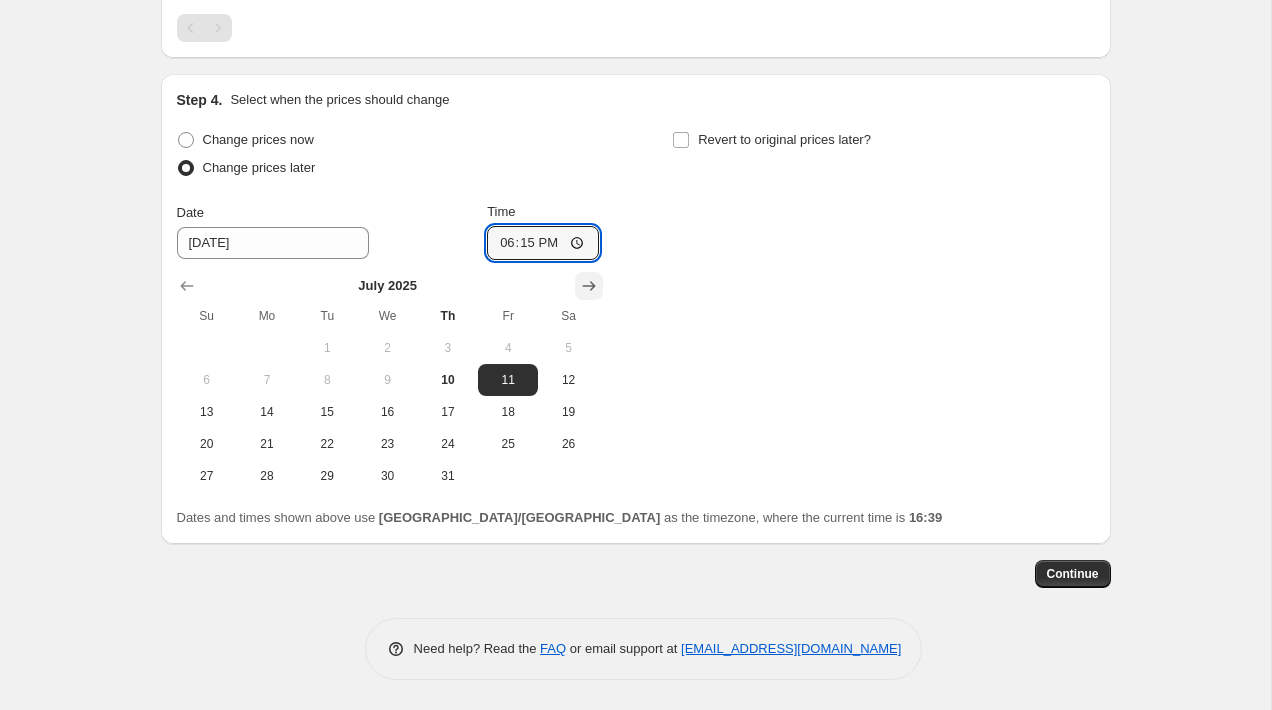 click 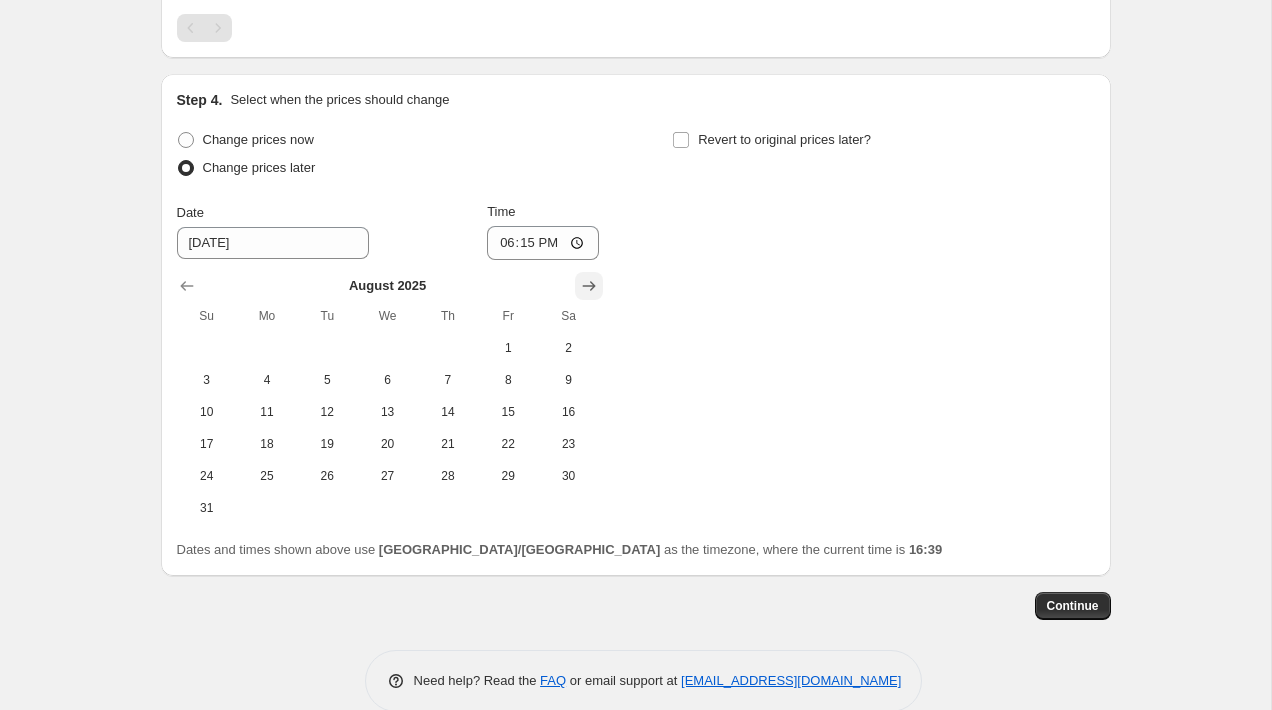 click 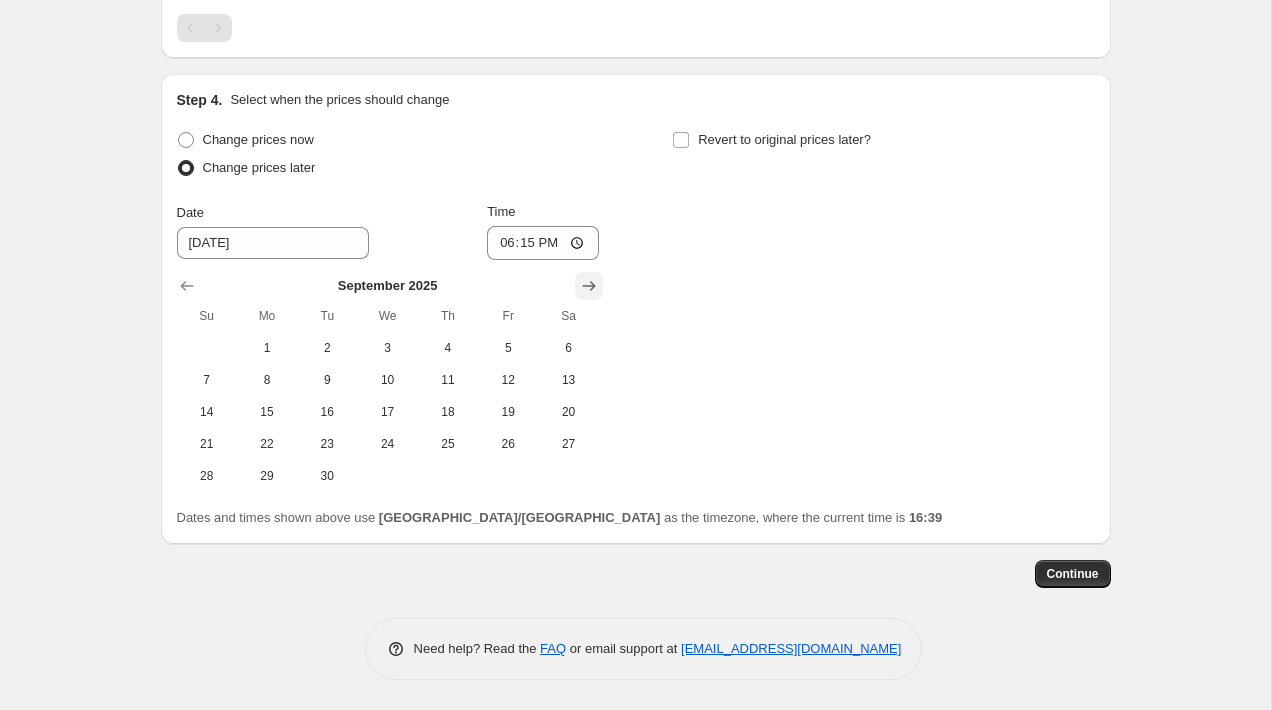 click 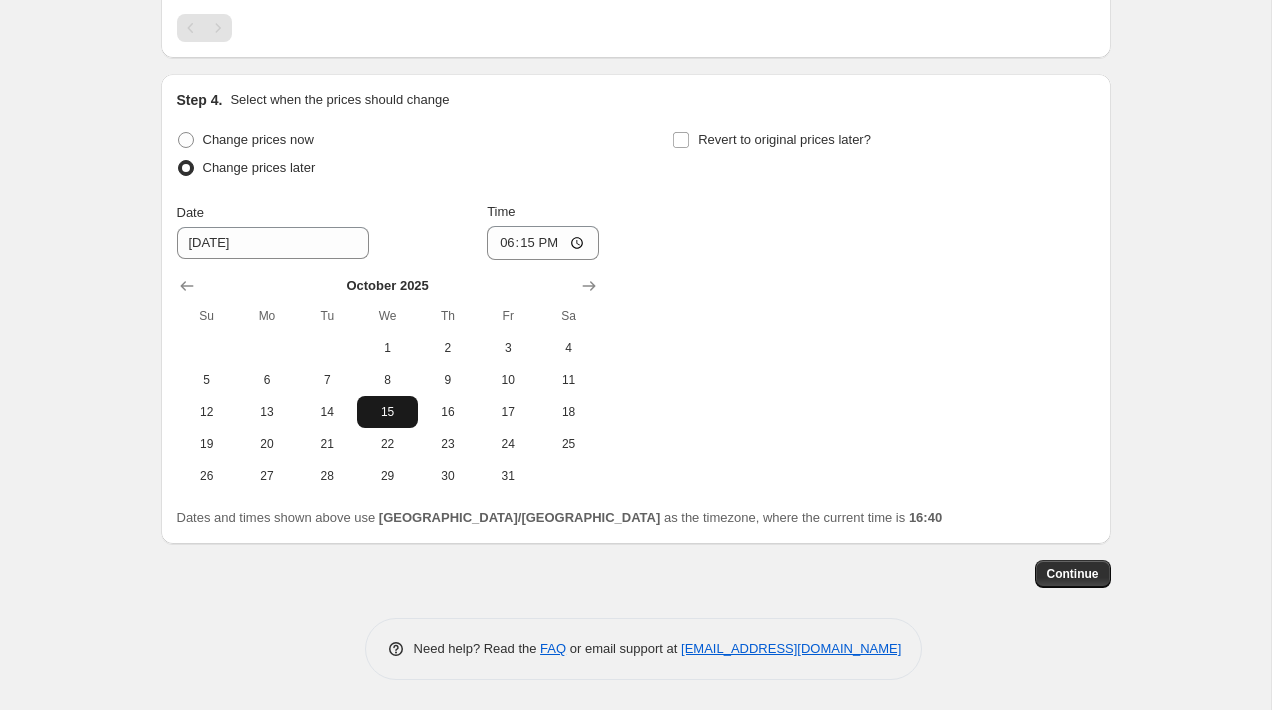 click on "15" at bounding box center (387, 412) 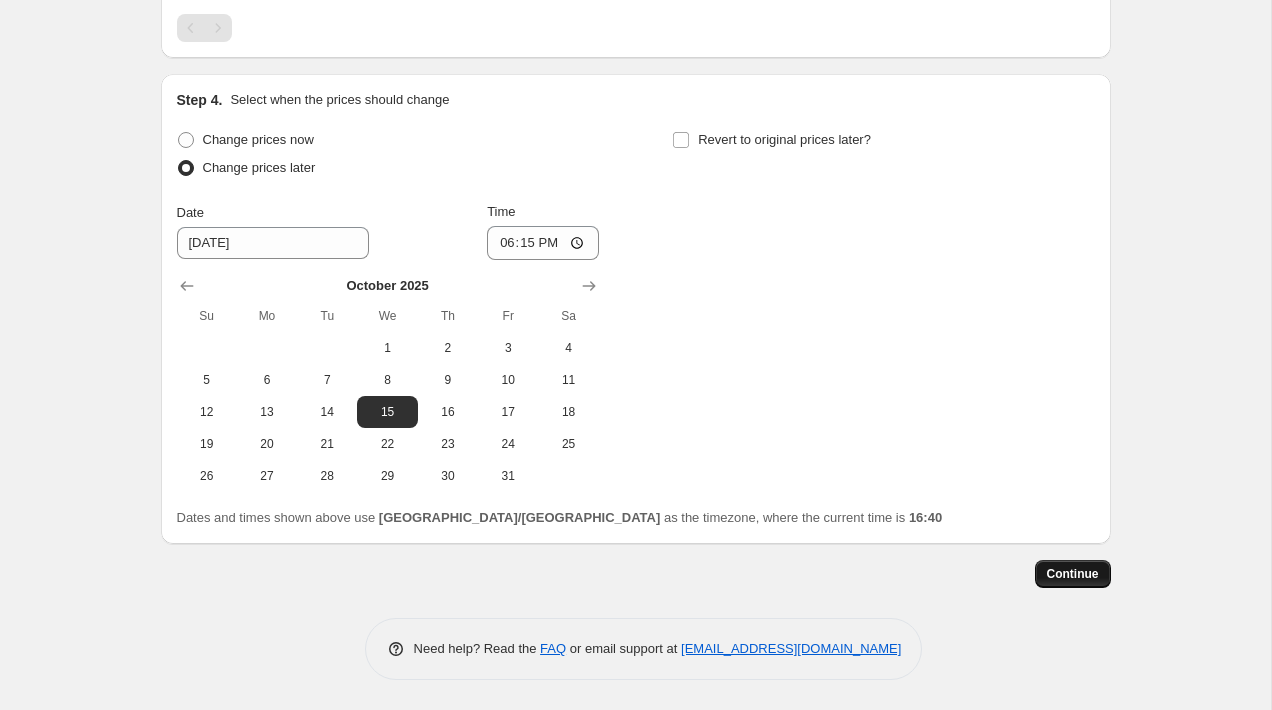 click on "Continue" at bounding box center (1073, 574) 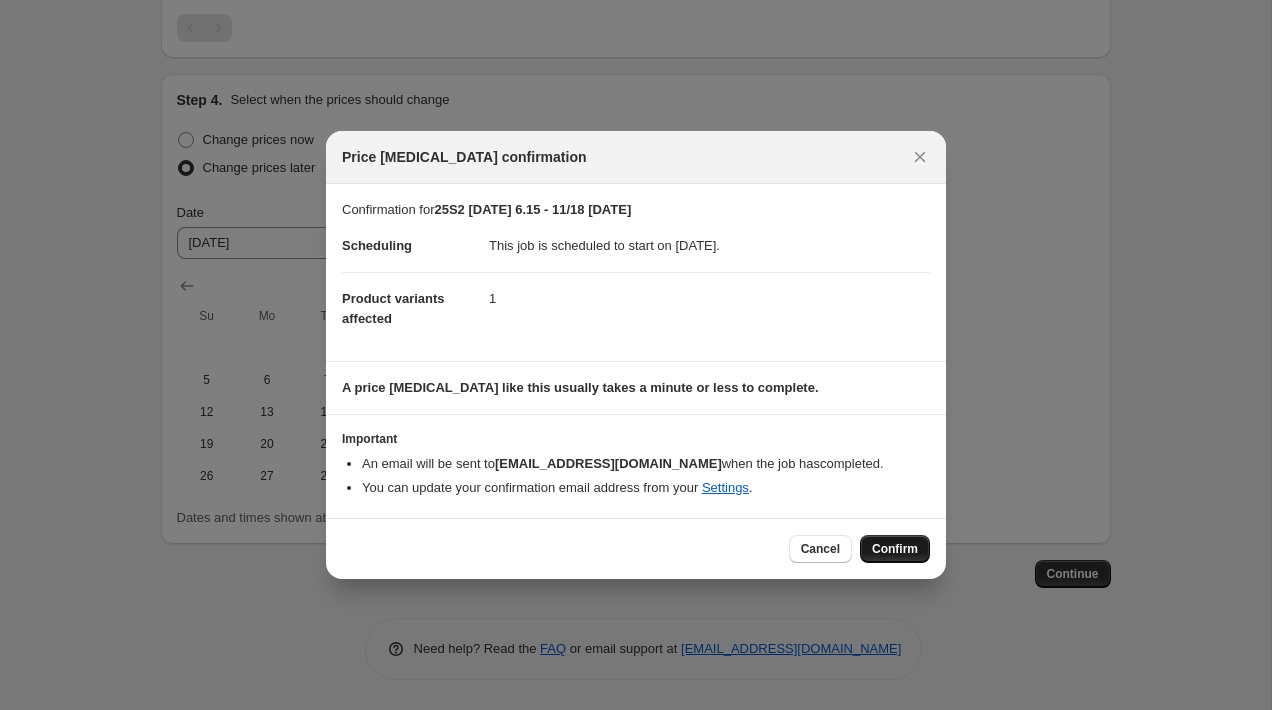 click on "Confirm" at bounding box center [895, 549] 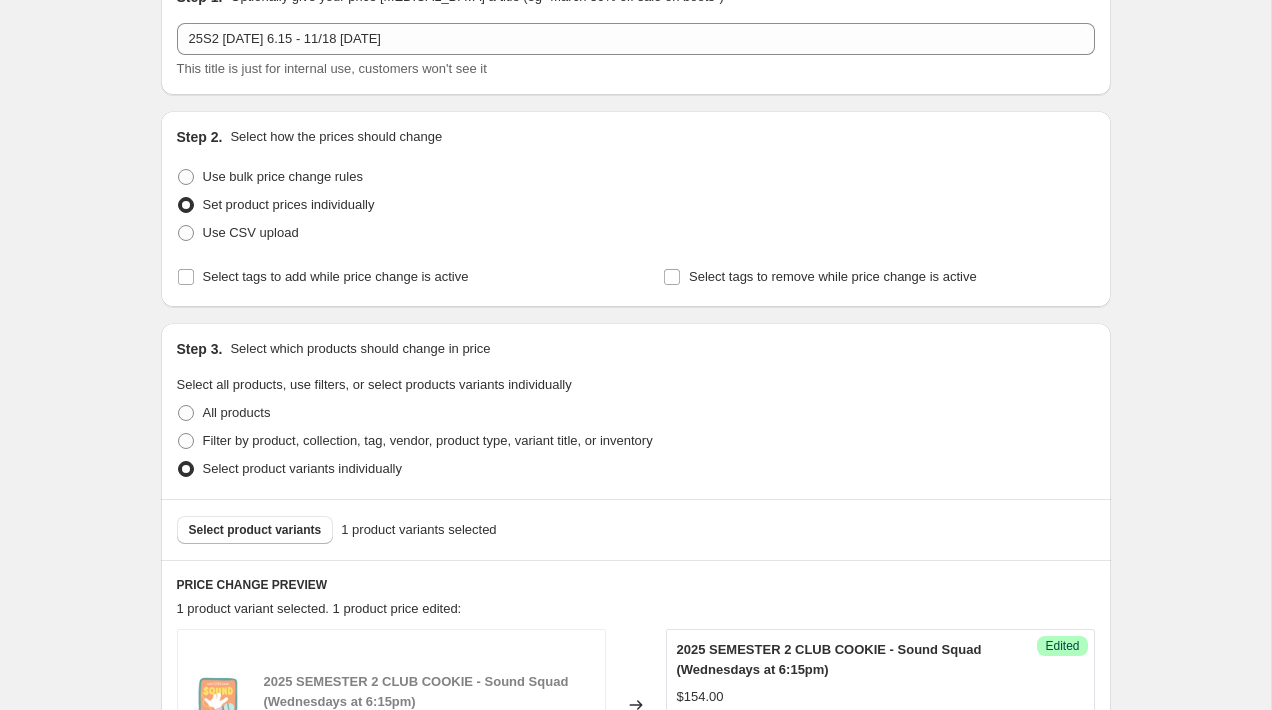 scroll, scrollTop: 0, scrollLeft: 0, axis: both 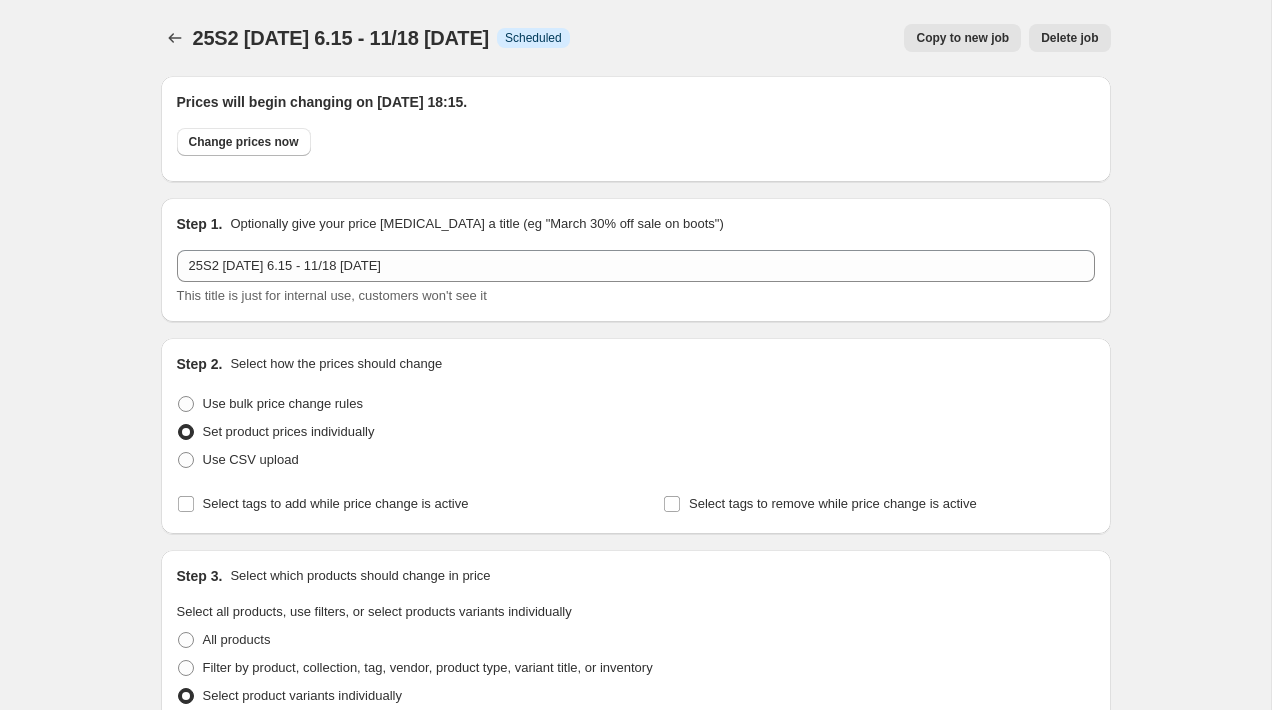 click on "Copy to new job" at bounding box center (962, 38) 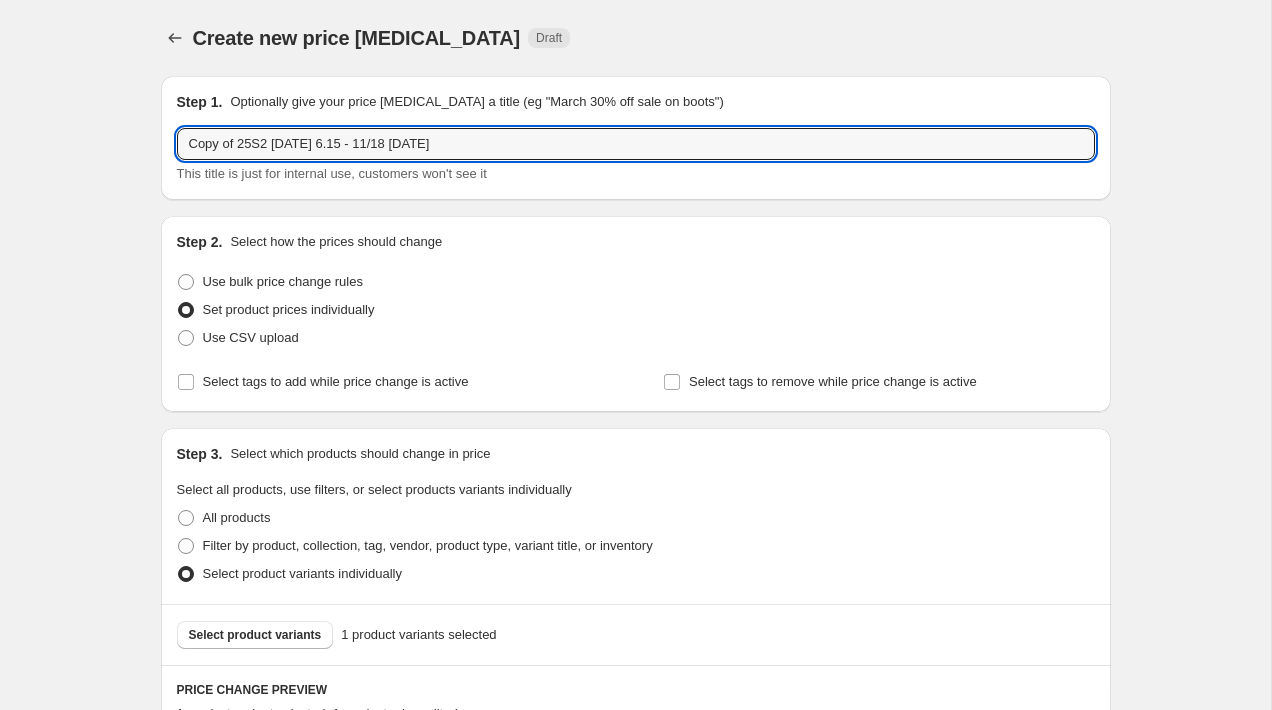 drag, startPoint x: 239, startPoint y: 142, endPoint x: 81, endPoint y: 138, distance: 158.05063 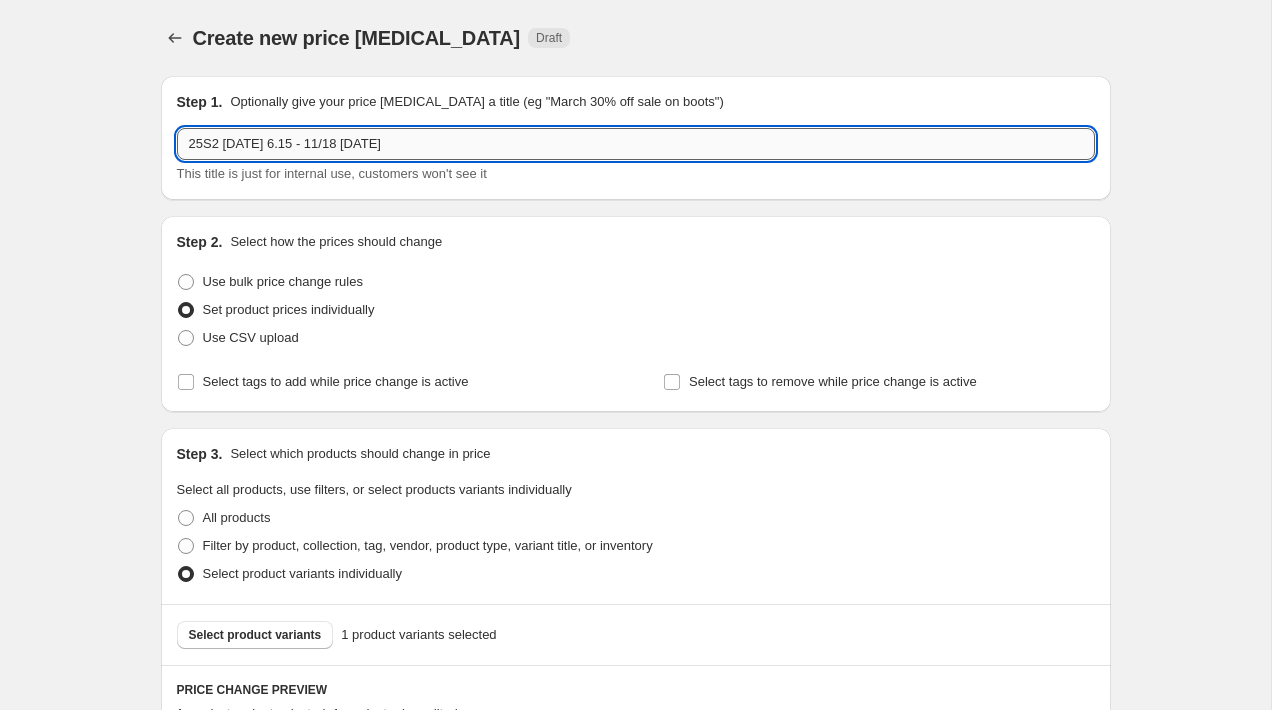 click on "25S2 [DATE] 6.15 - 11/18 [DATE]" at bounding box center (636, 144) 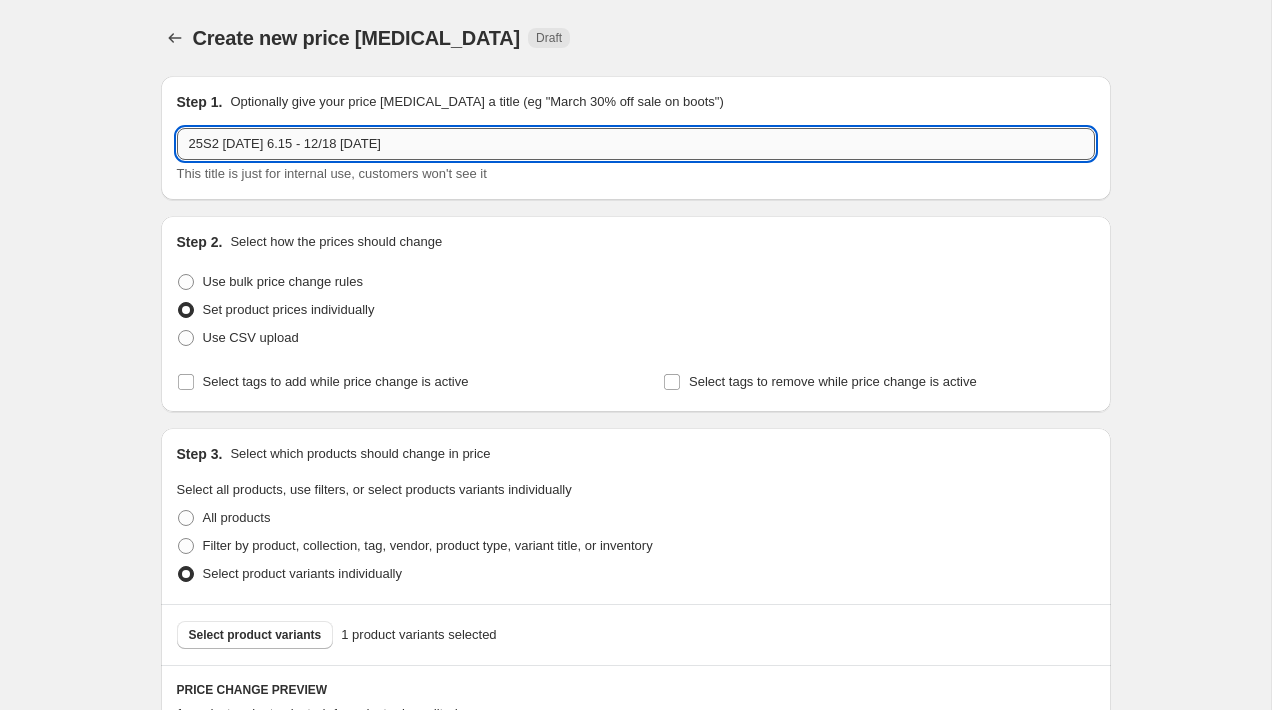 click on "25S2 [DATE] 6.15 - 12/18 [DATE]" at bounding box center (636, 144) 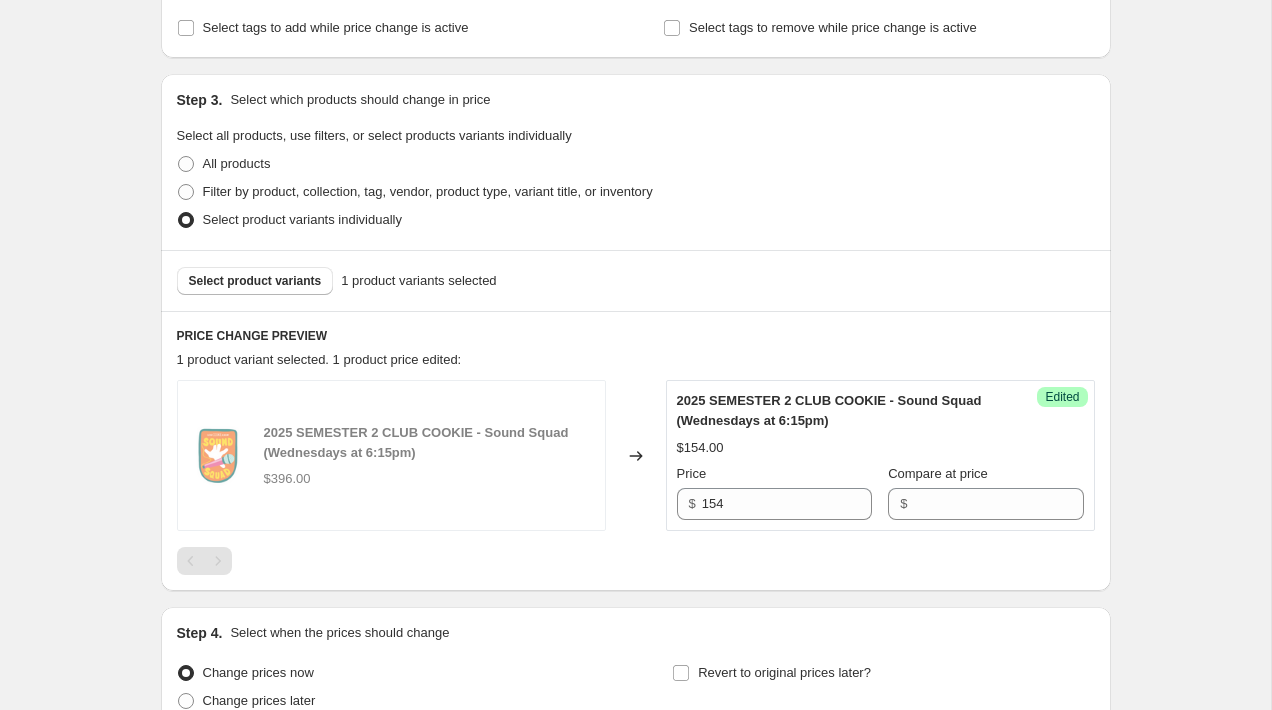 scroll, scrollTop: 545, scrollLeft: 0, axis: vertical 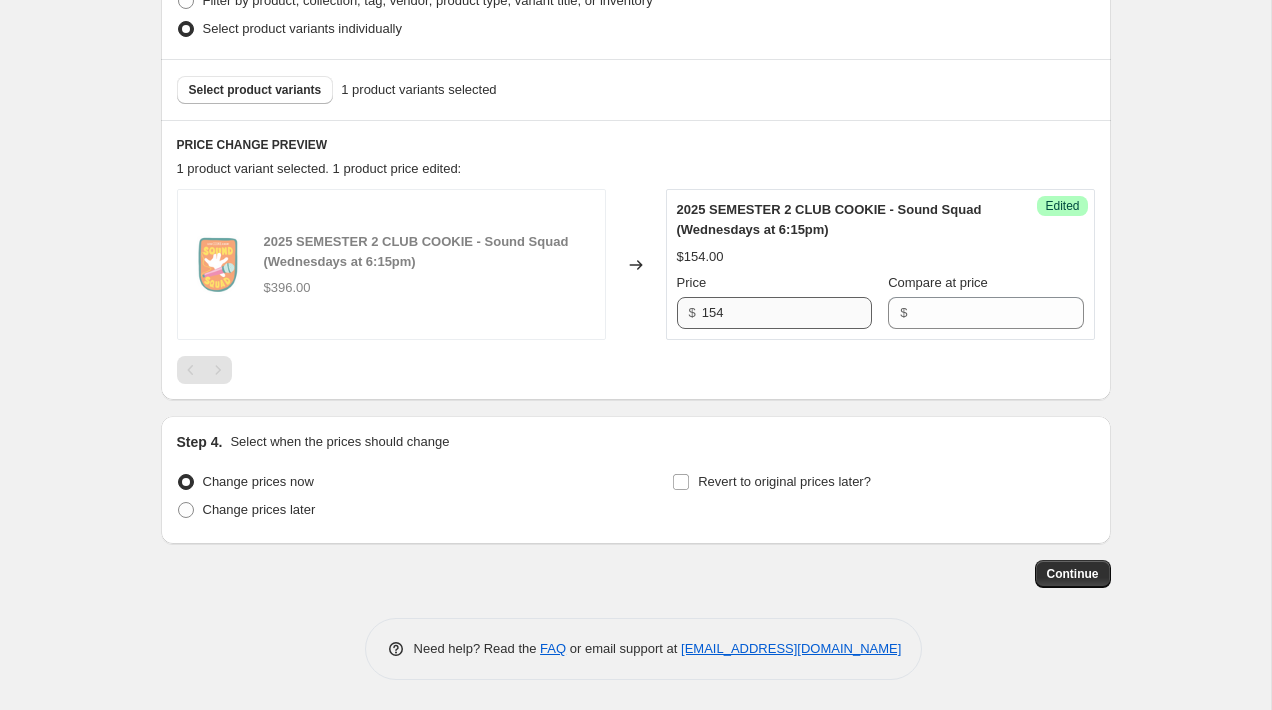 type on "25S2 [DATE] 6.15 - 12/18 [DATE]" 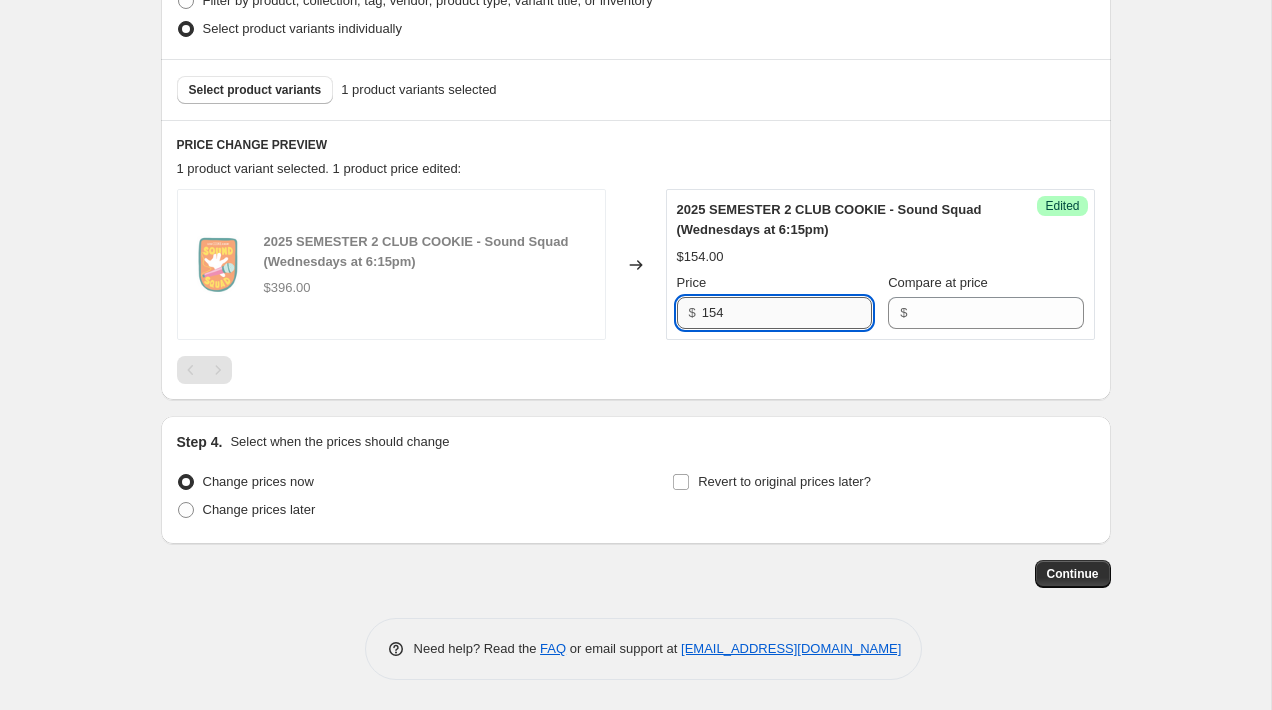 click on "154" at bounding box center [787, 313] 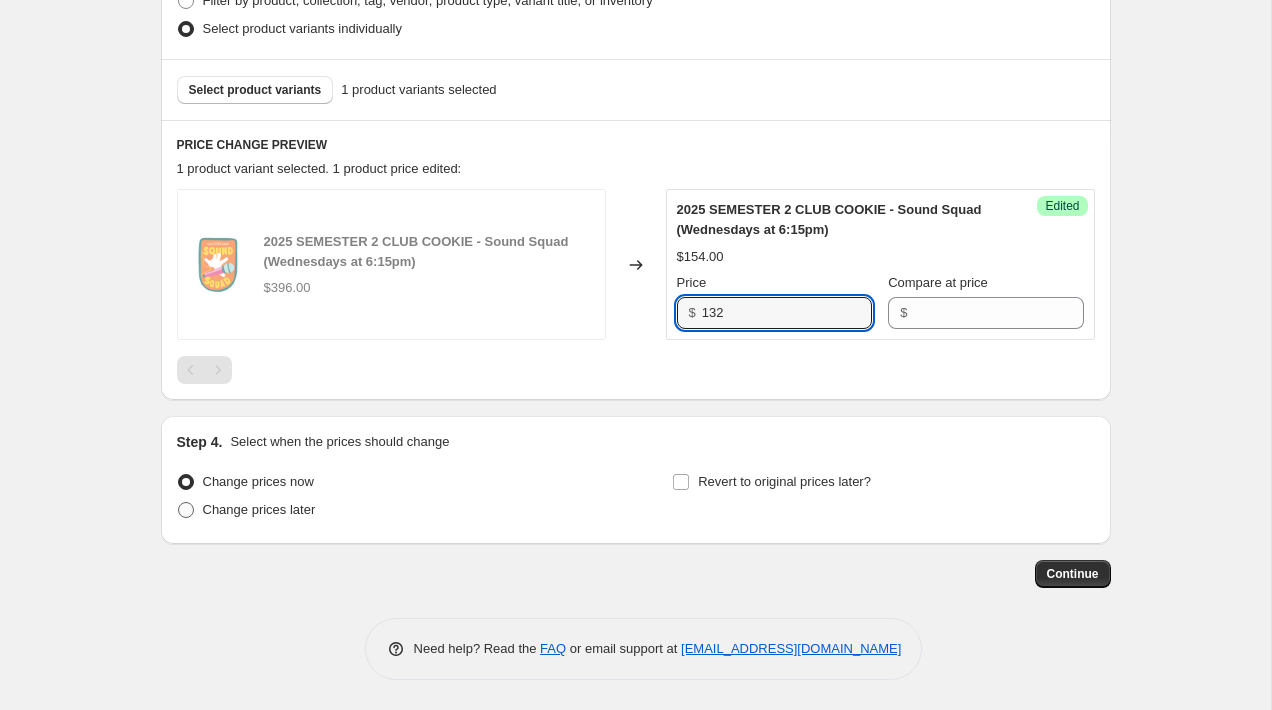 type on "132" 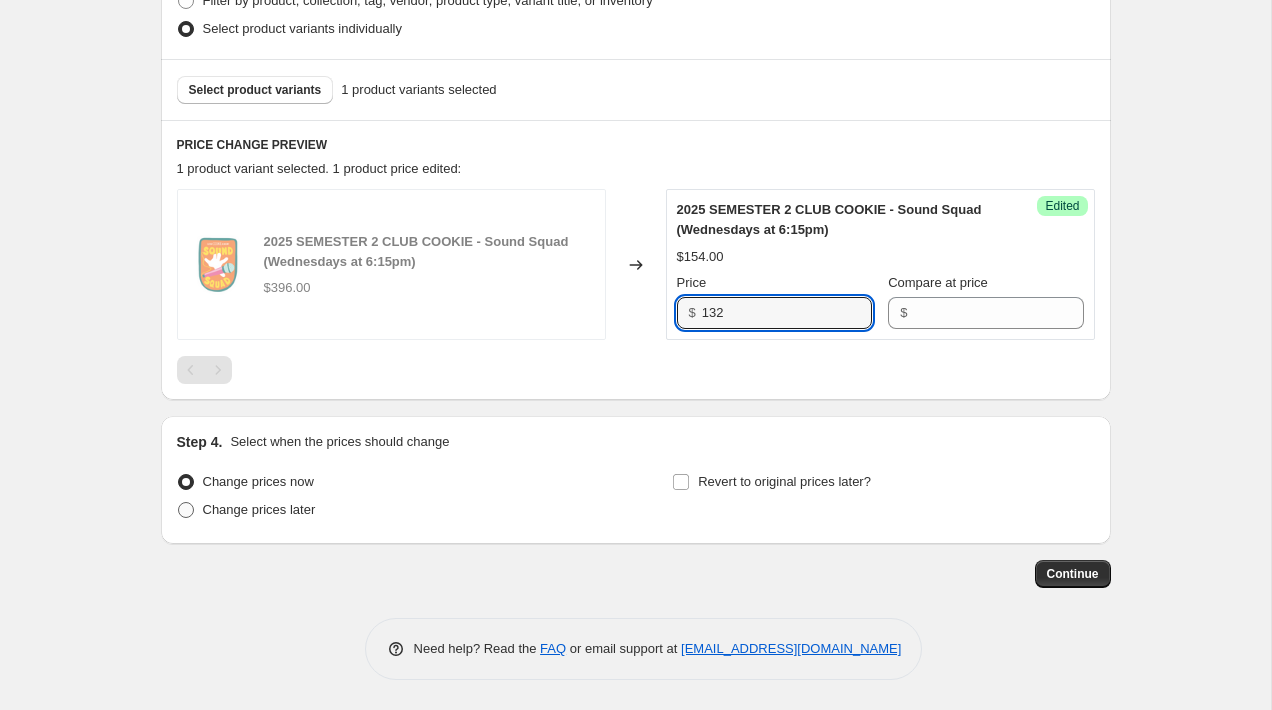 radio on "true" 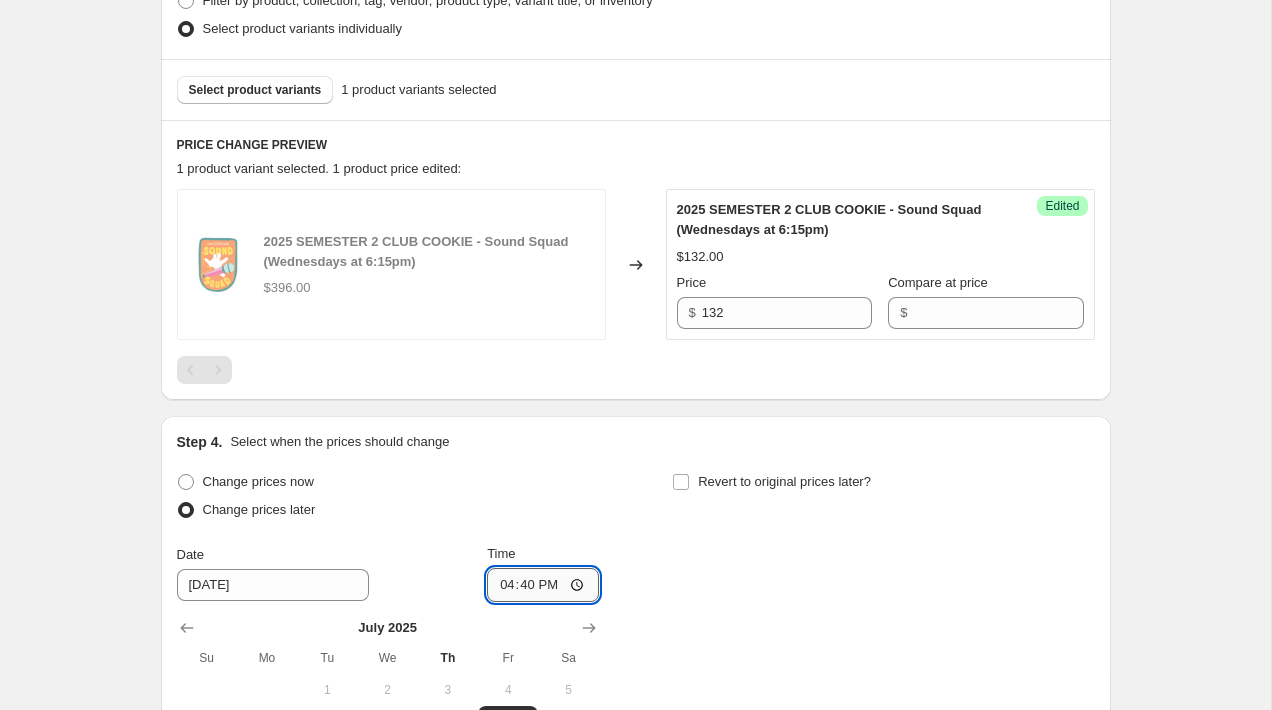 click on "16:40" at bounding box center (543, 585) 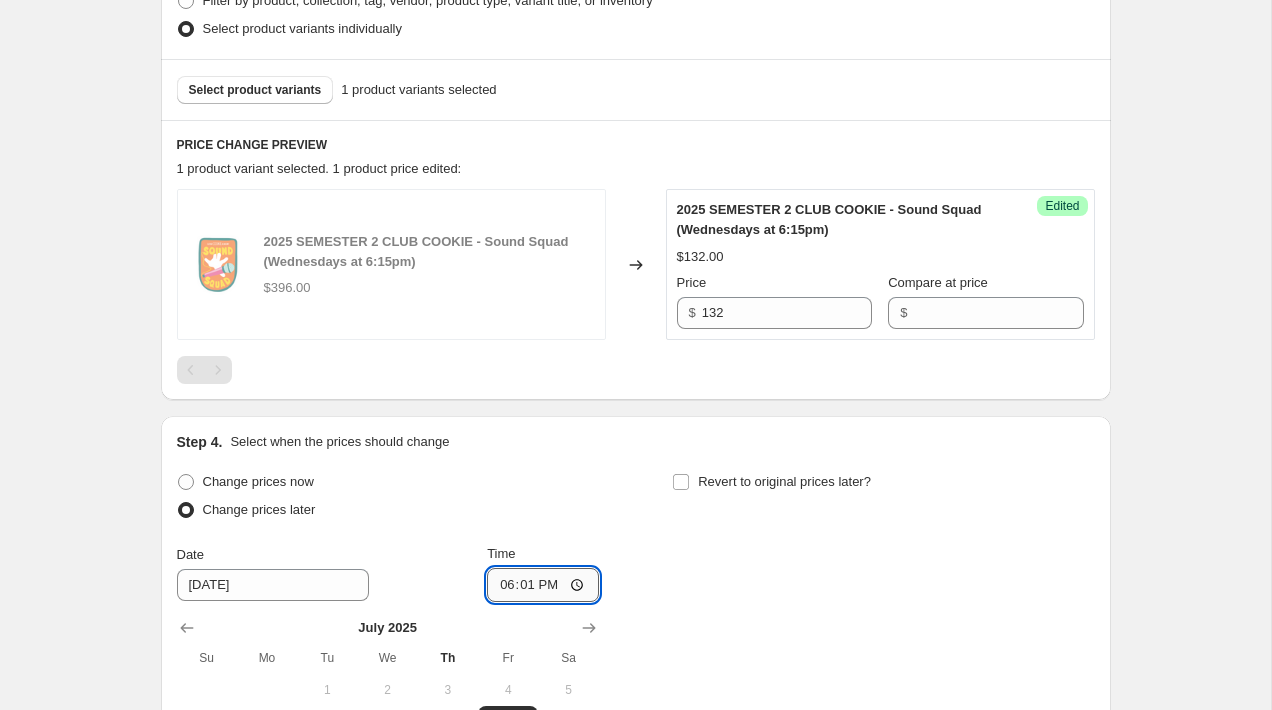 type on "18:15" 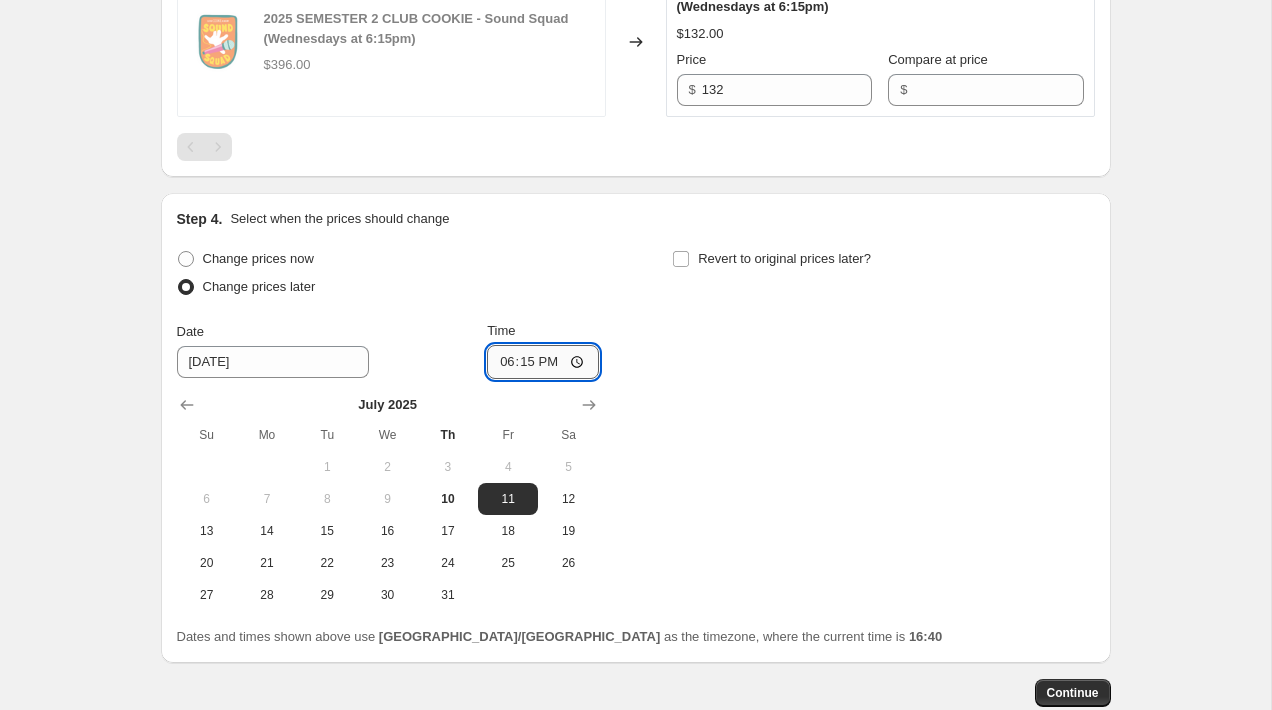 scroll, scrollTop: 887, scrollLeft: 0, axis: vertical 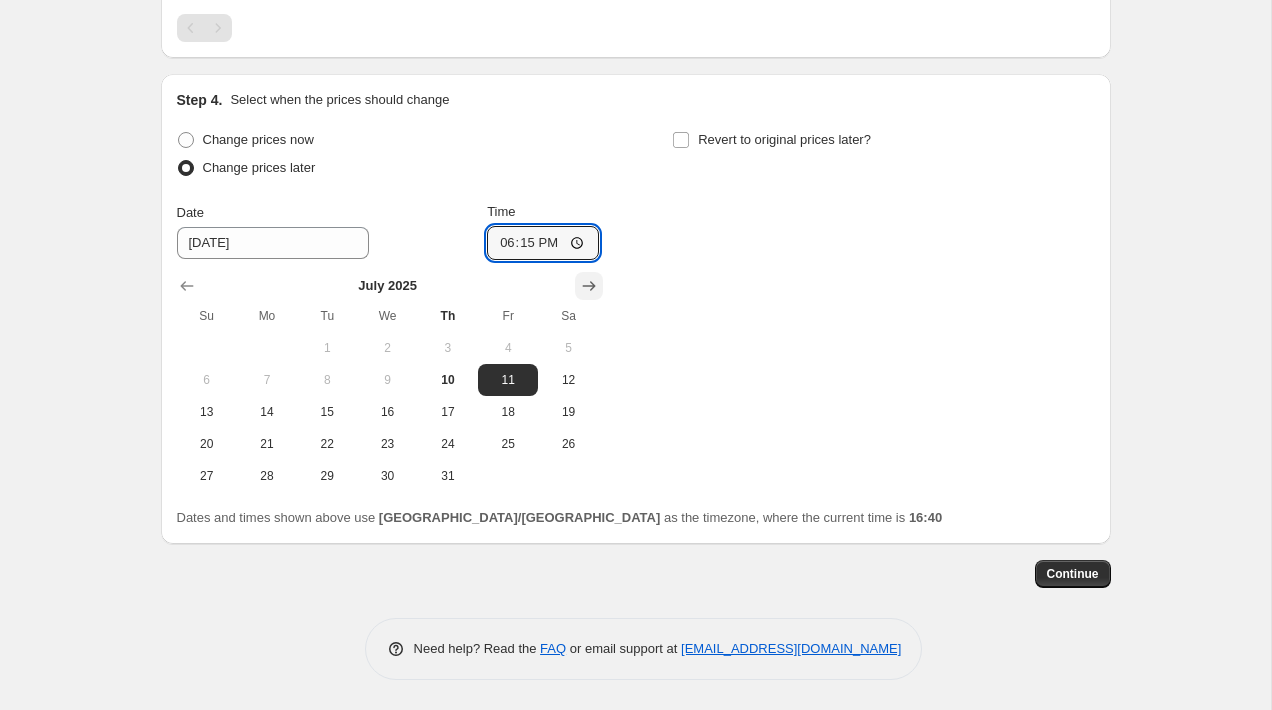 click 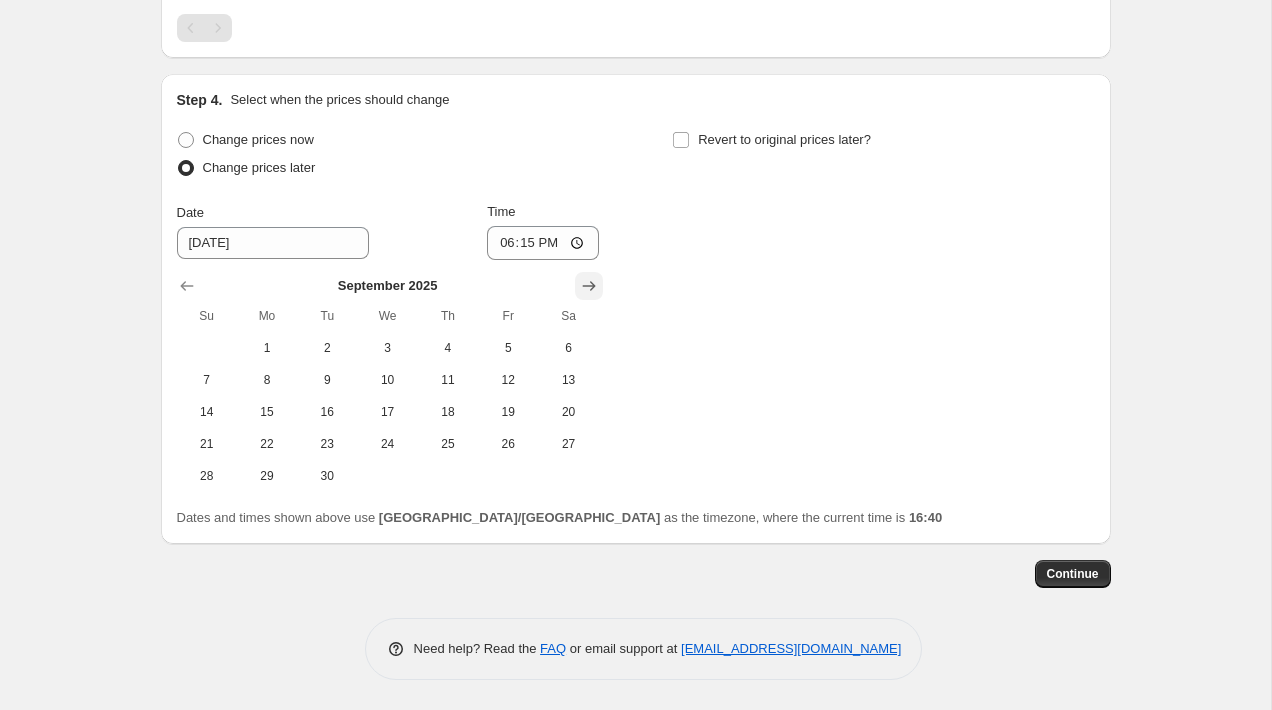 click 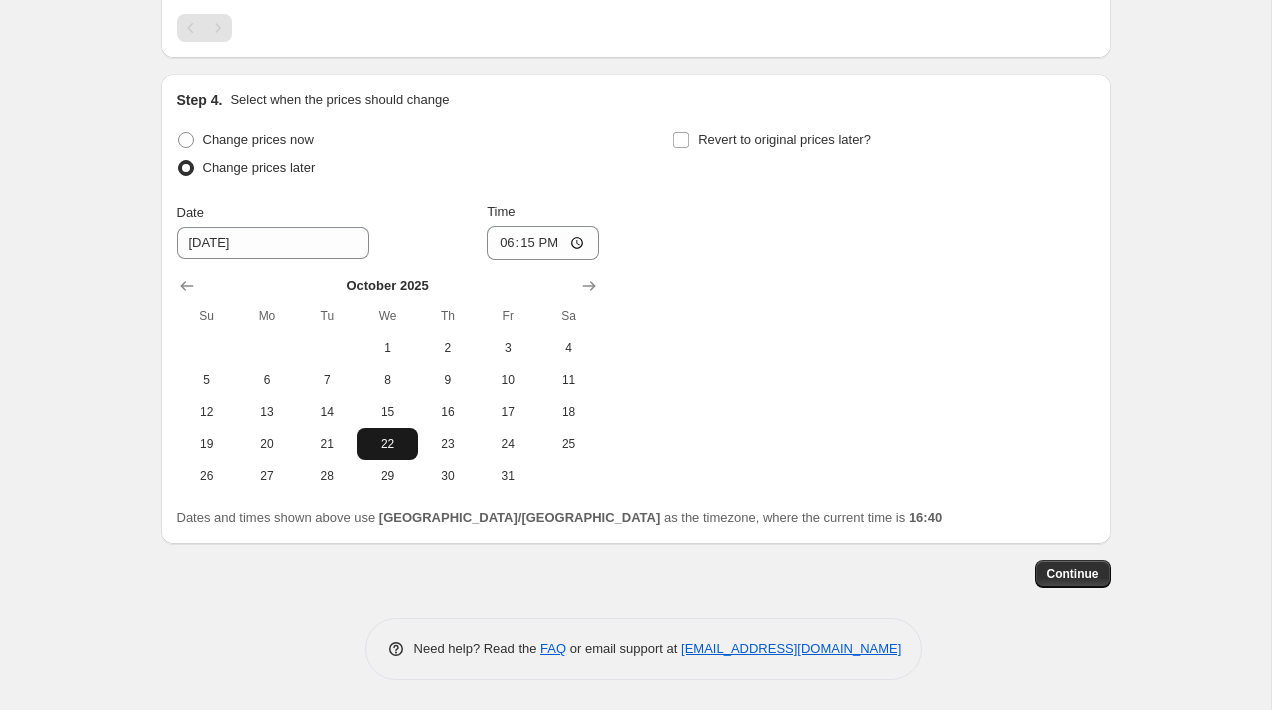 click on "22" at bounding box center (387, 444) 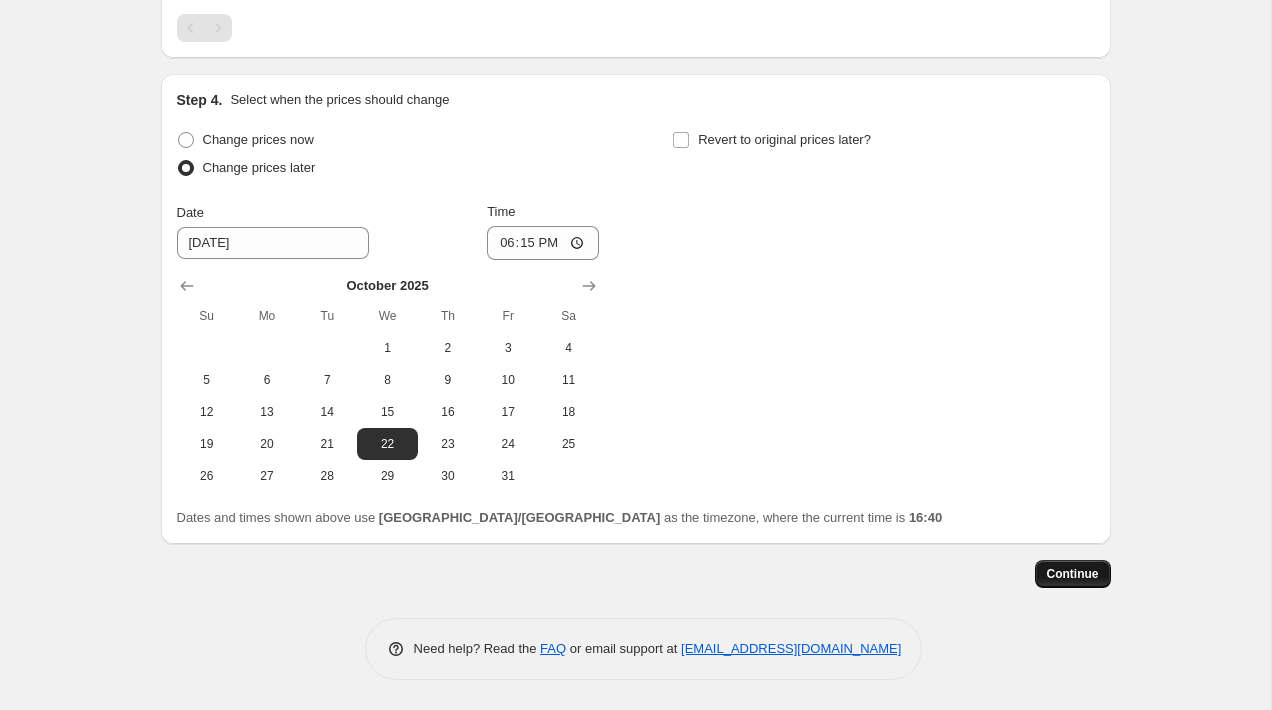 click on "Continue" at bounding box center (1073, 574) 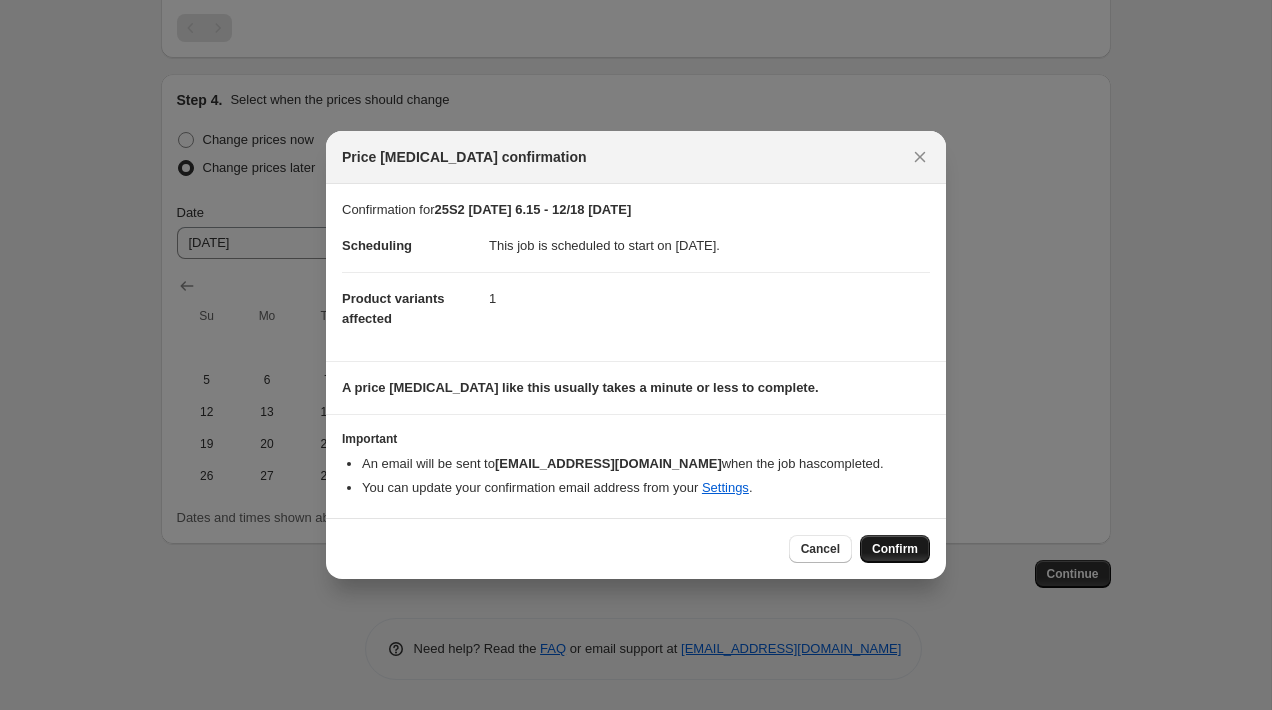 click on "Confirm" at bounding box center (895, 549) 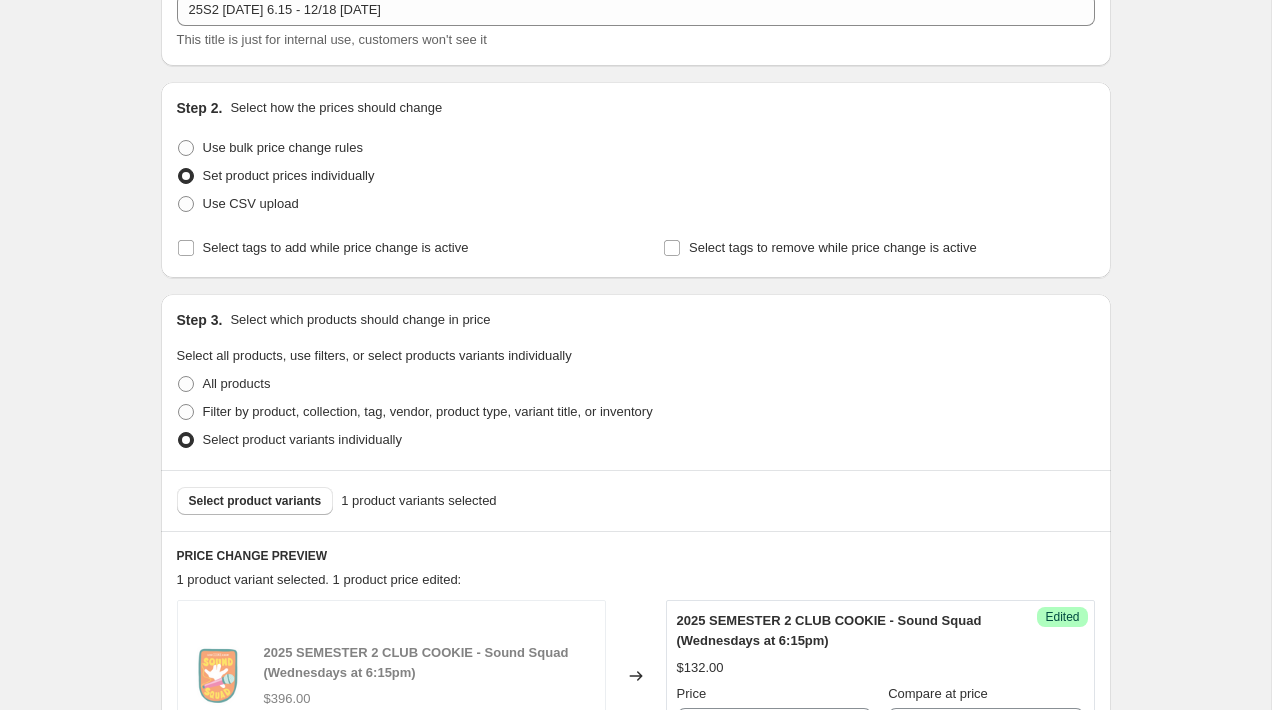 scroll, scrollTop: 0, scrollLeft: 0, axis: both 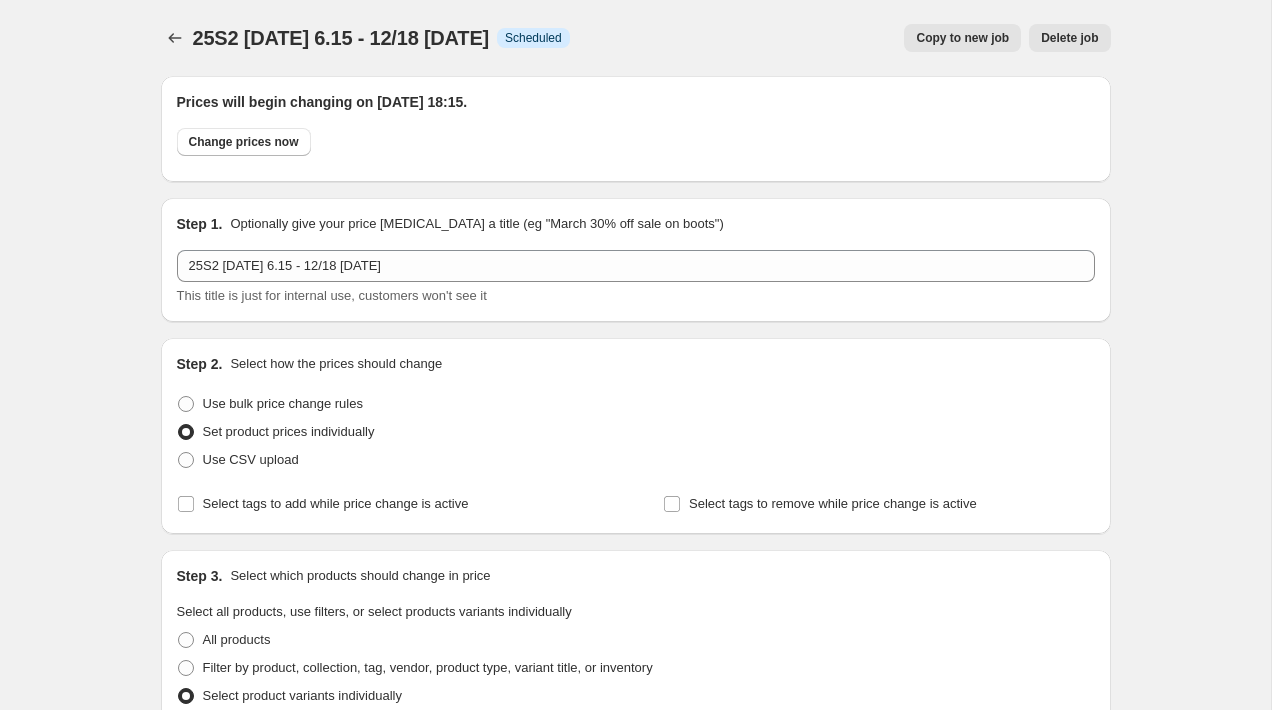 click on "Copy to new job" at bounding box center (962, 38) 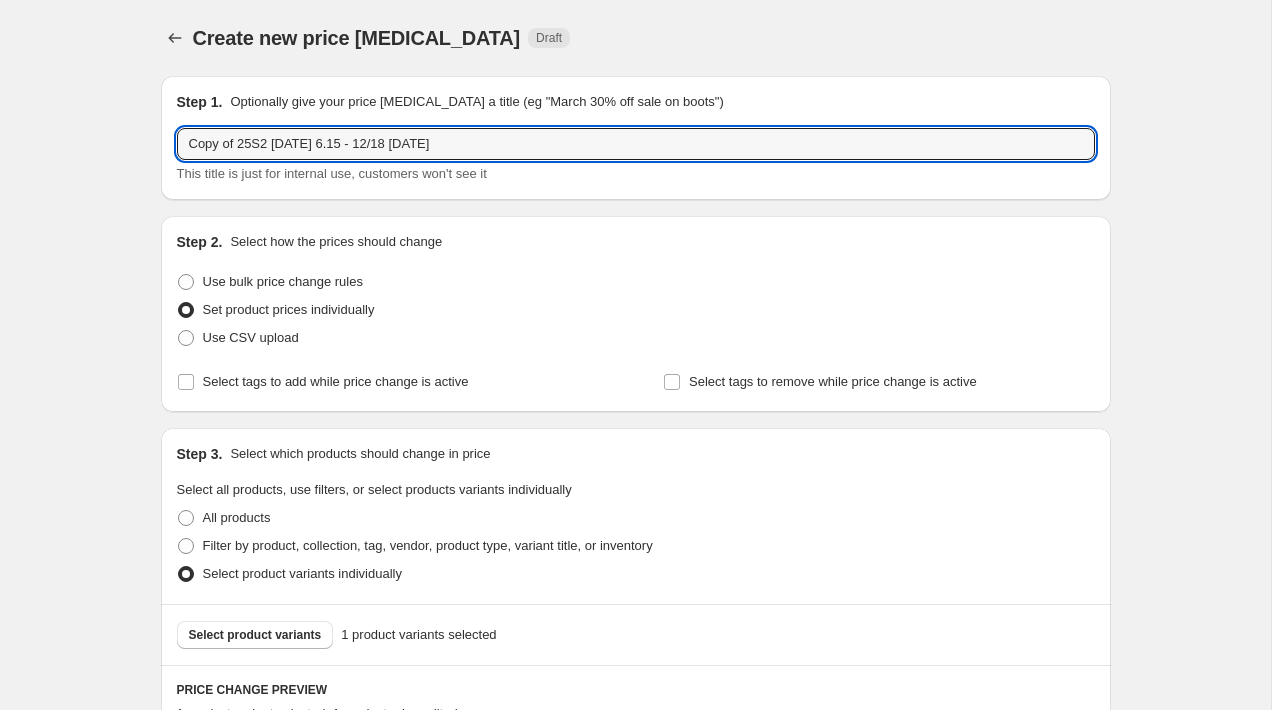 drag, startPoint x: 244, startPoint y: 140, endPoint x: 90, endPoint y: 140, distance: 154 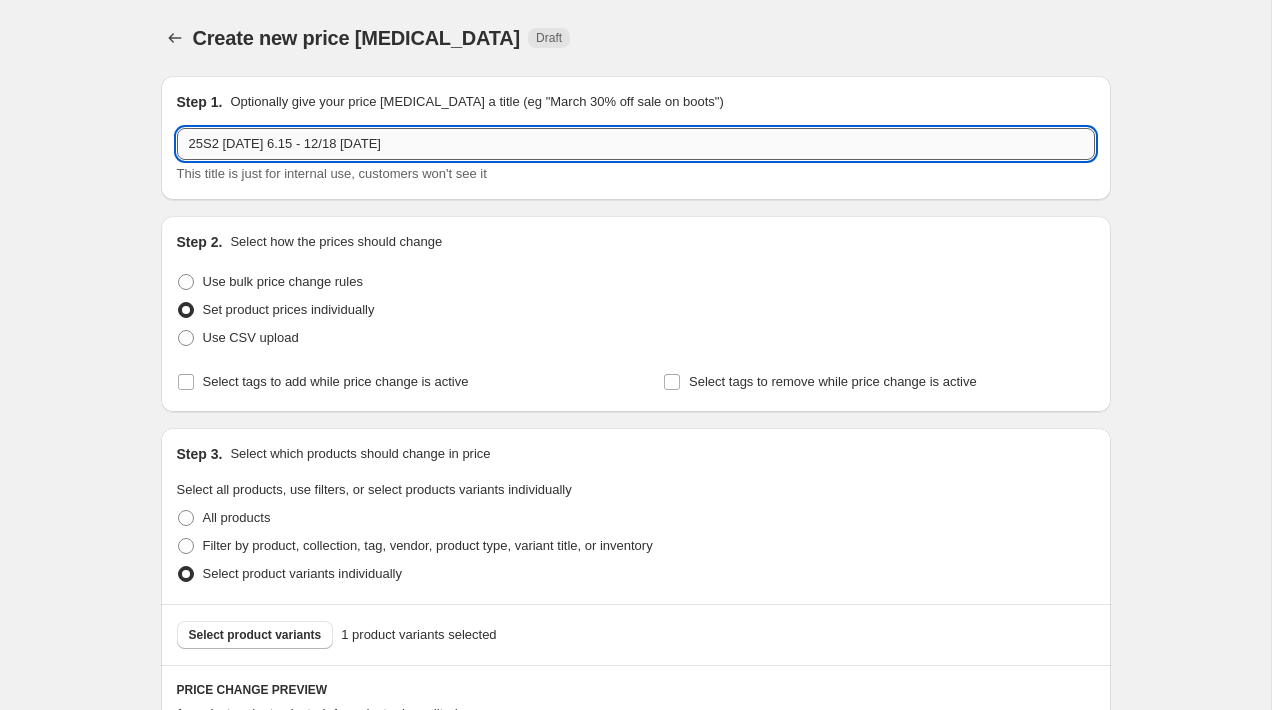 click on "25S2 [DATE] 6.15 - 12/18 [DATE]" at bounding box center (636, 144) 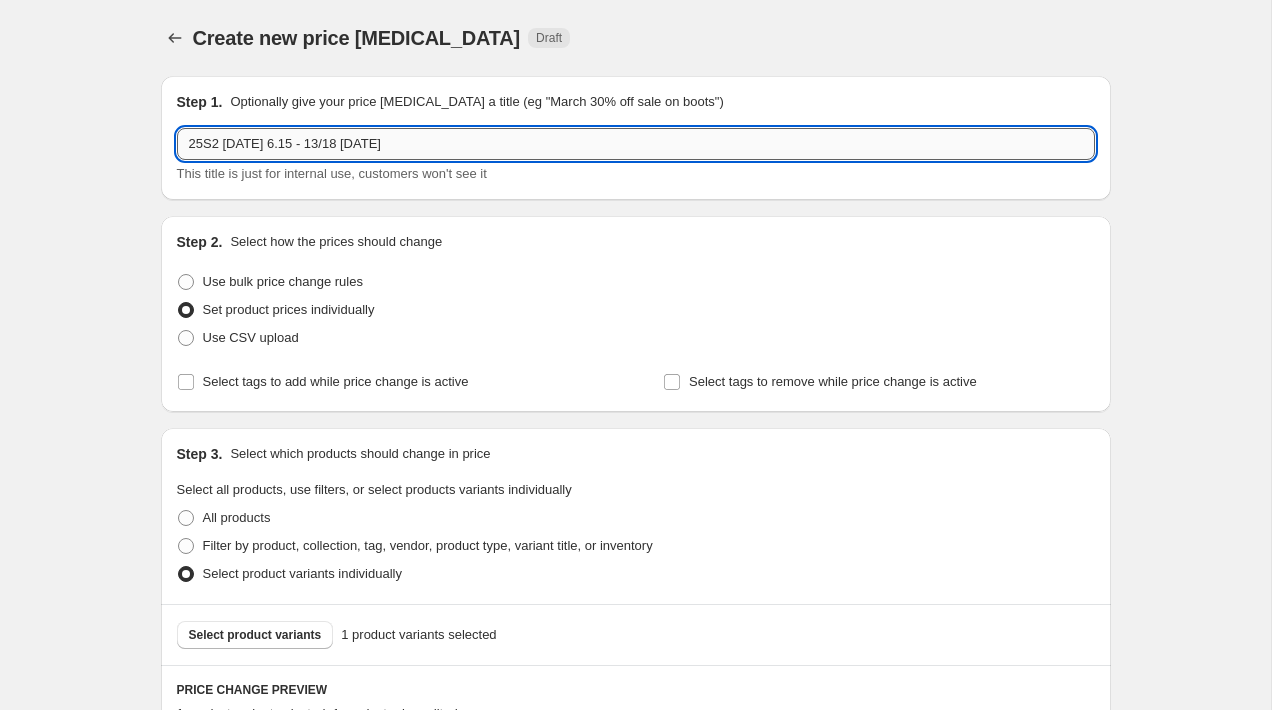 click on "25S2 [DATE] 6.15 - 13/18 [DATE]" at bounding box center [636, 144] 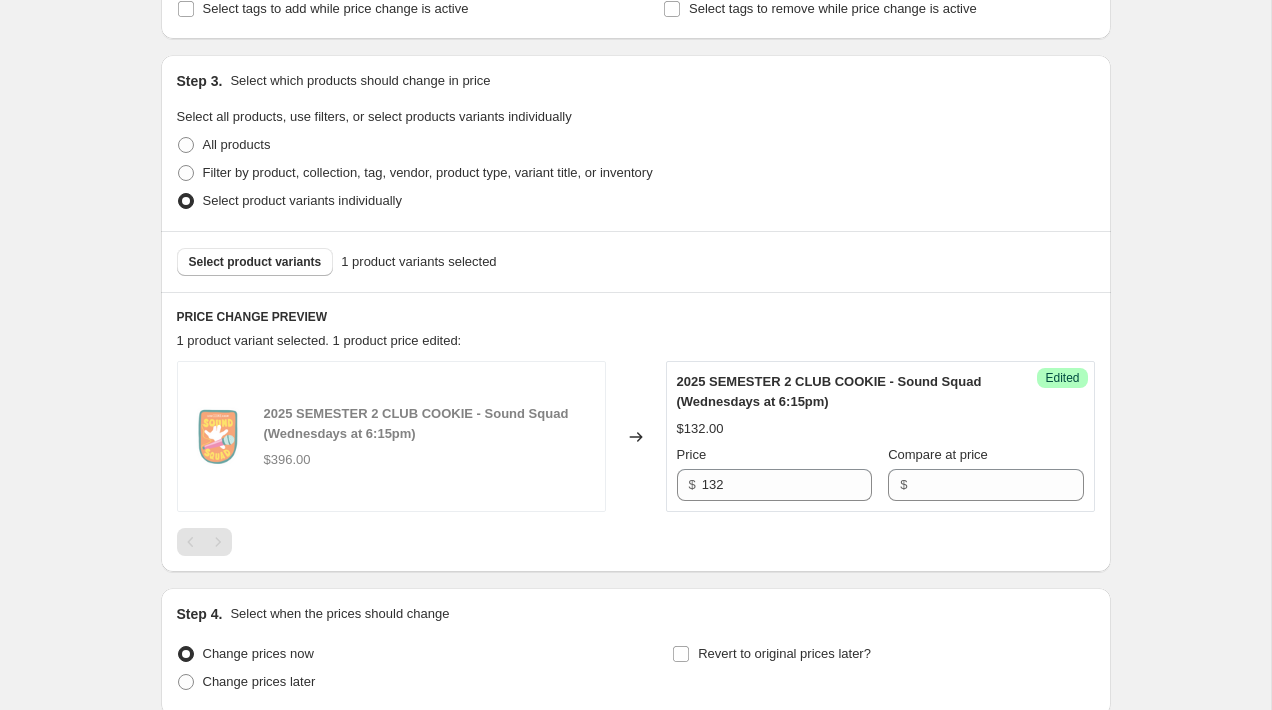 scroll, scrollTop: 545, scrollLeft: 0, axis: vertical 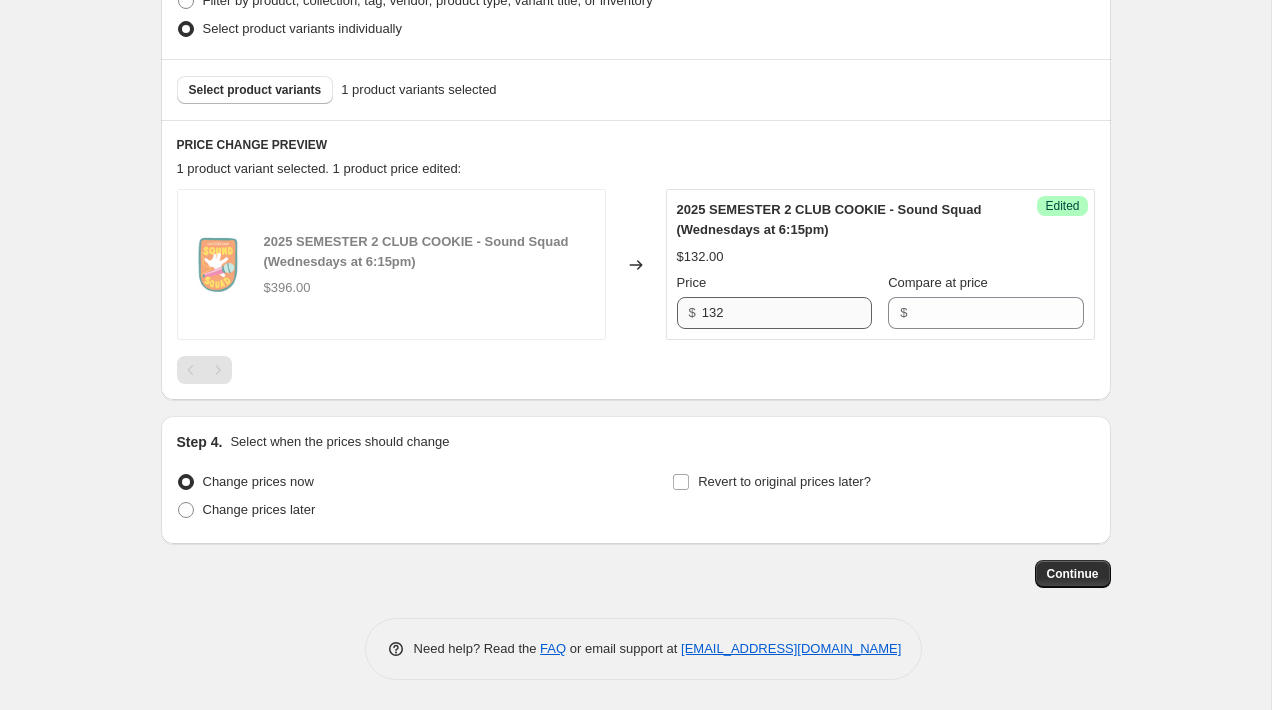 type on "25S2 [DATE] 6.15 - 13/18 [DATE]" 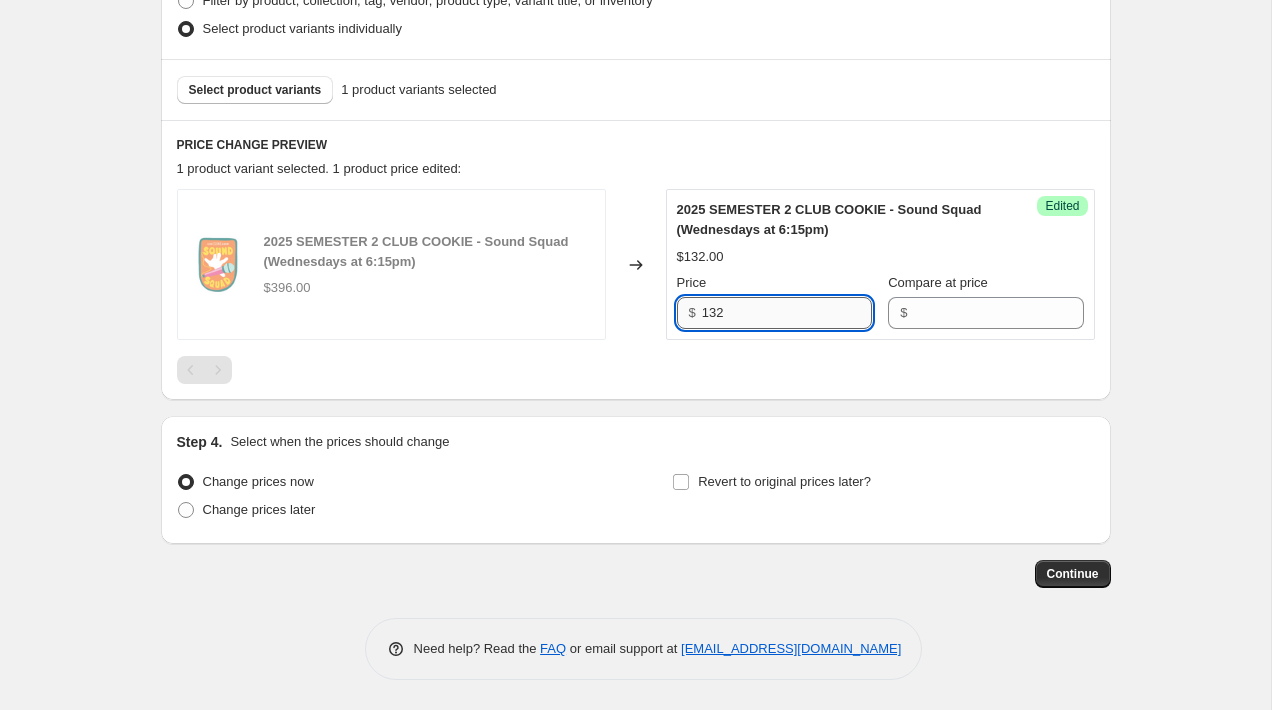 click on "132" at bounding box center (787, 313) 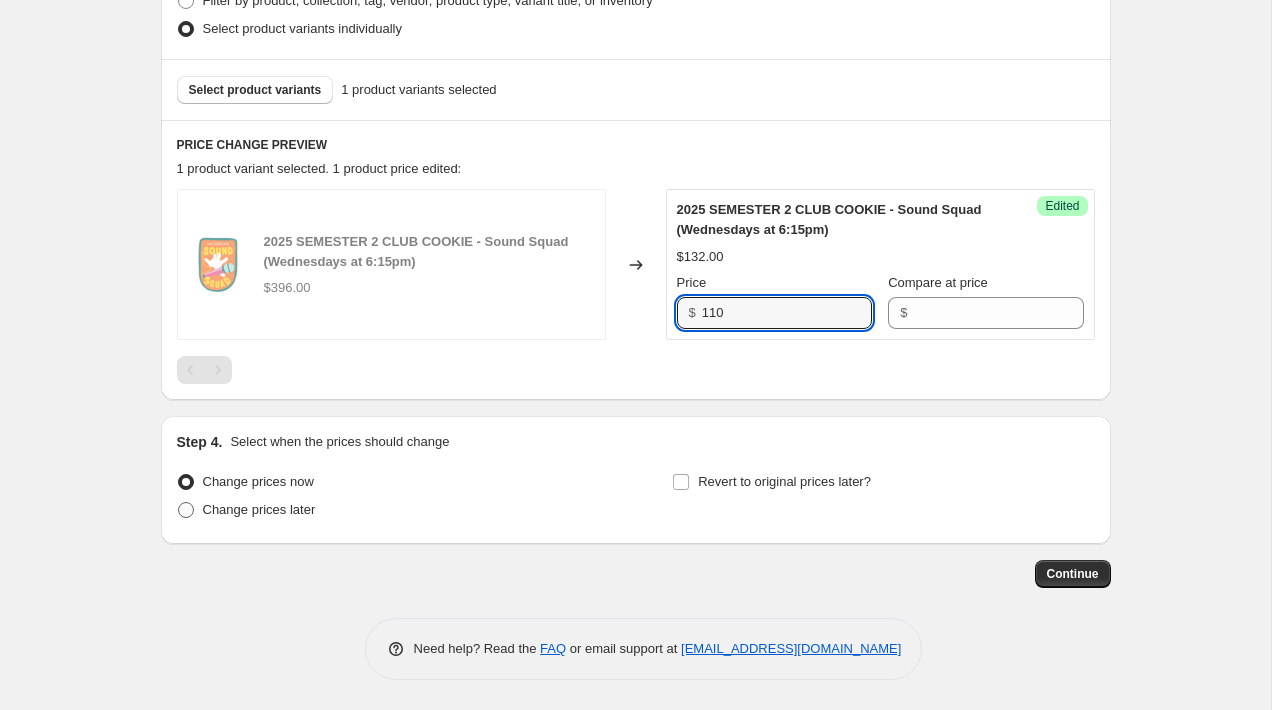 type on "110" 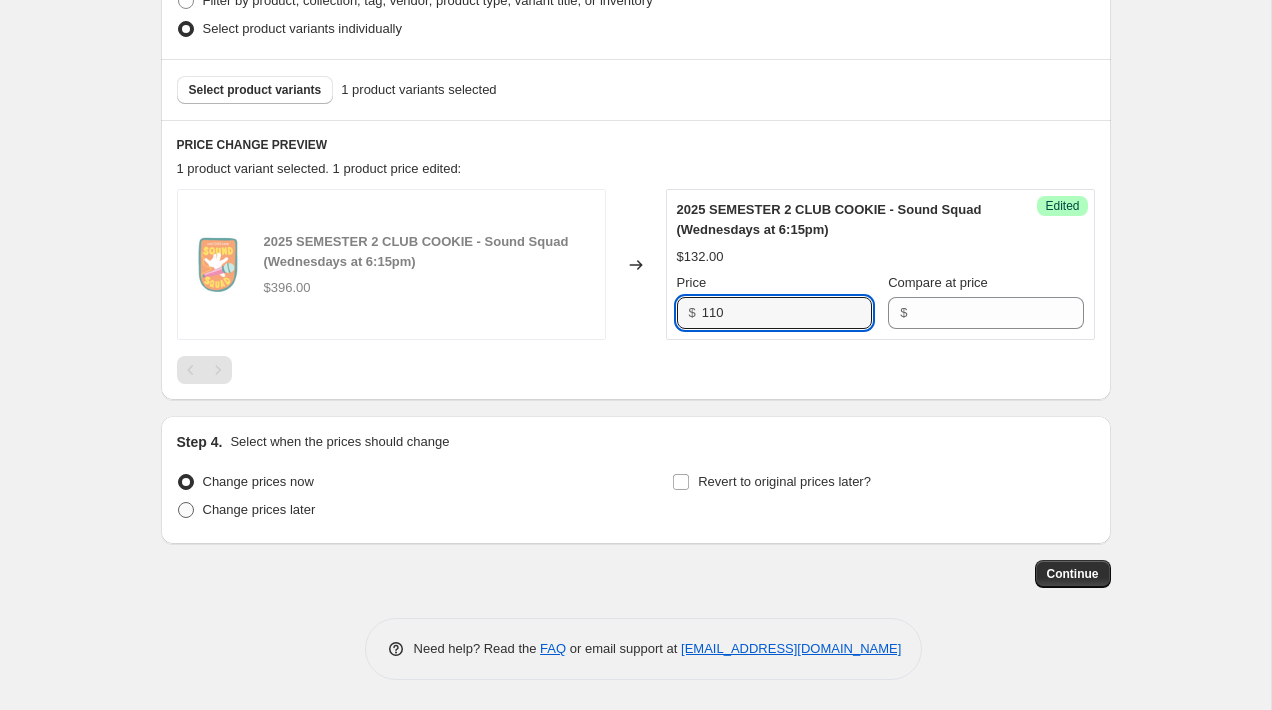 radio on "true" 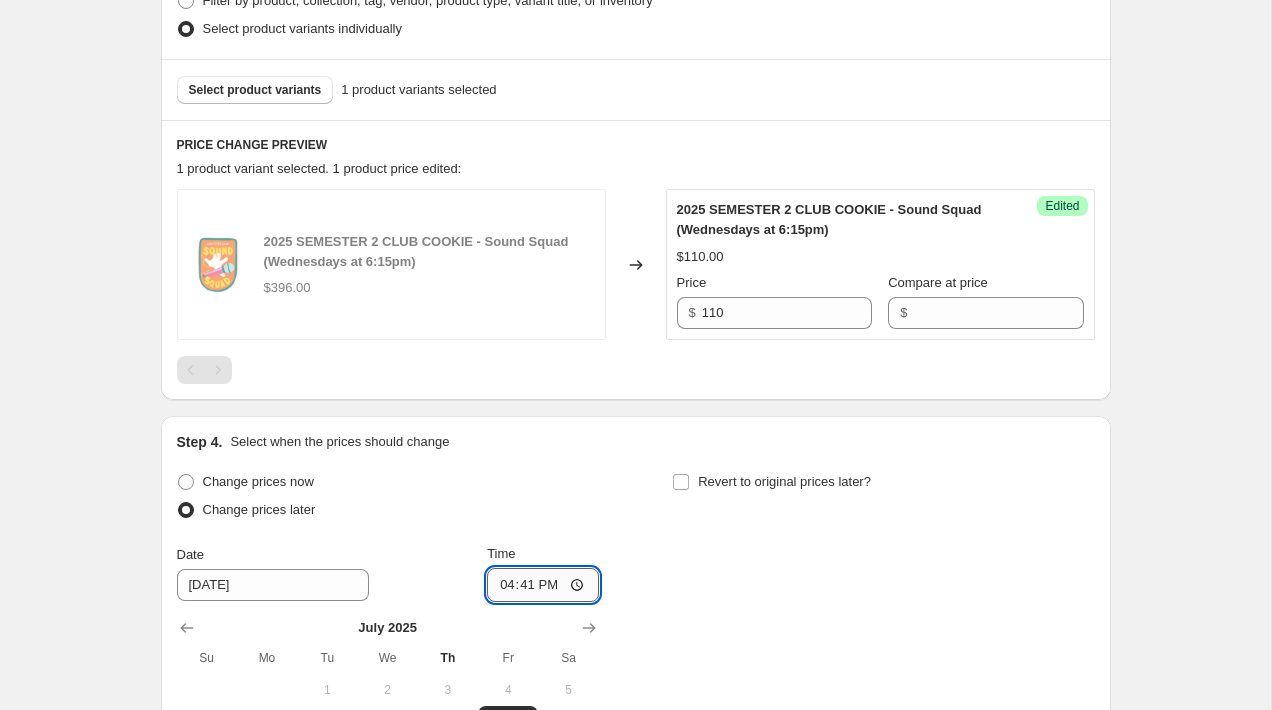 click on "16:41" at bounding box center (543, 585) 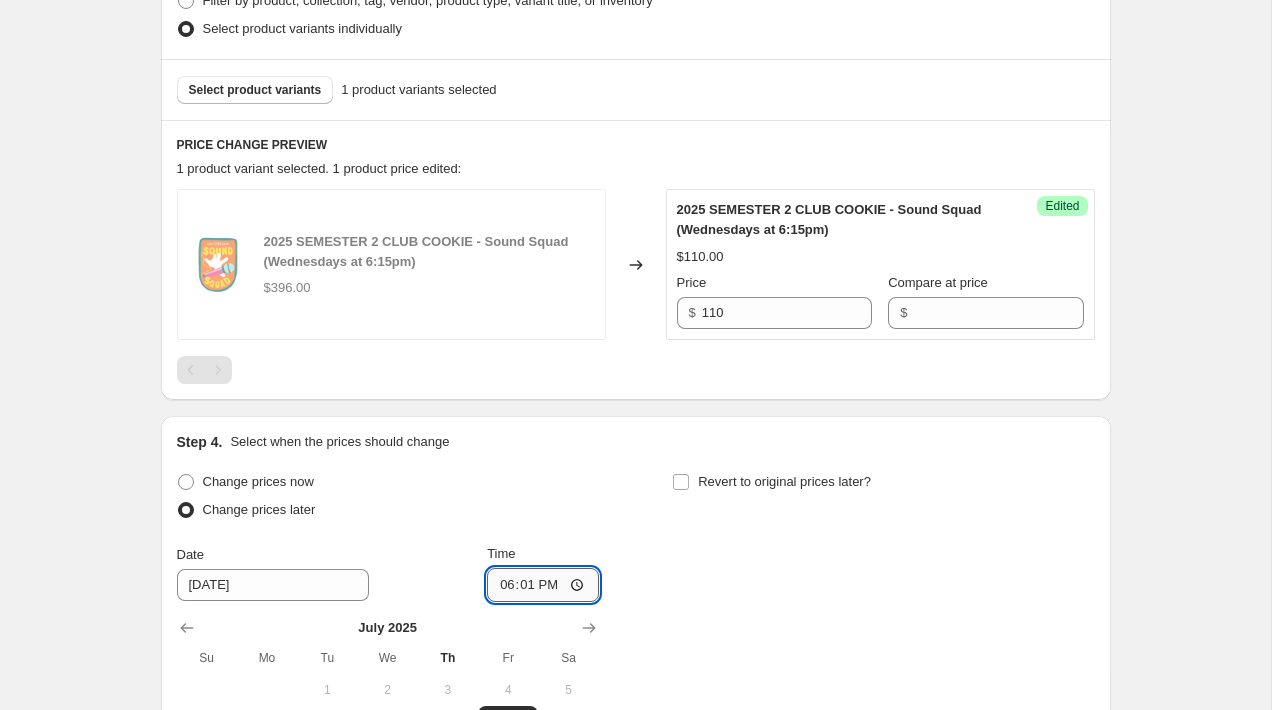 type on "18:15" 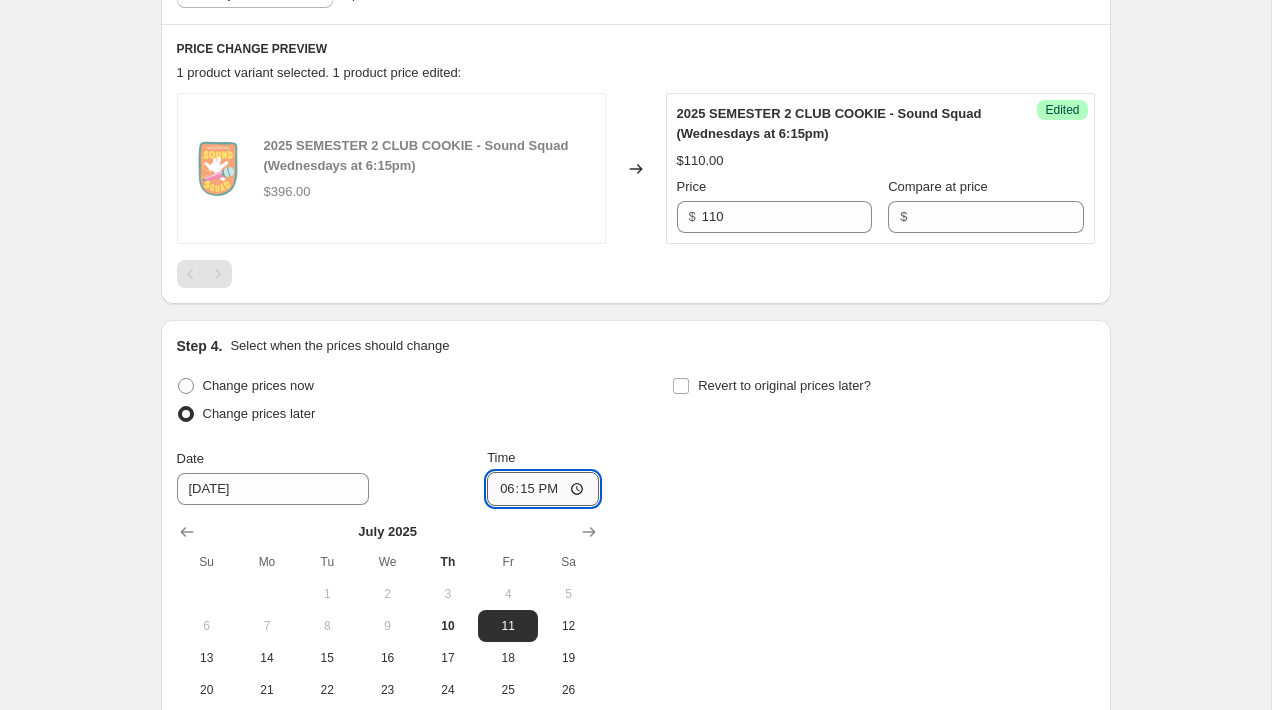 scroll, scrollTop: 887, scrollLeft: 0, axis: vertical 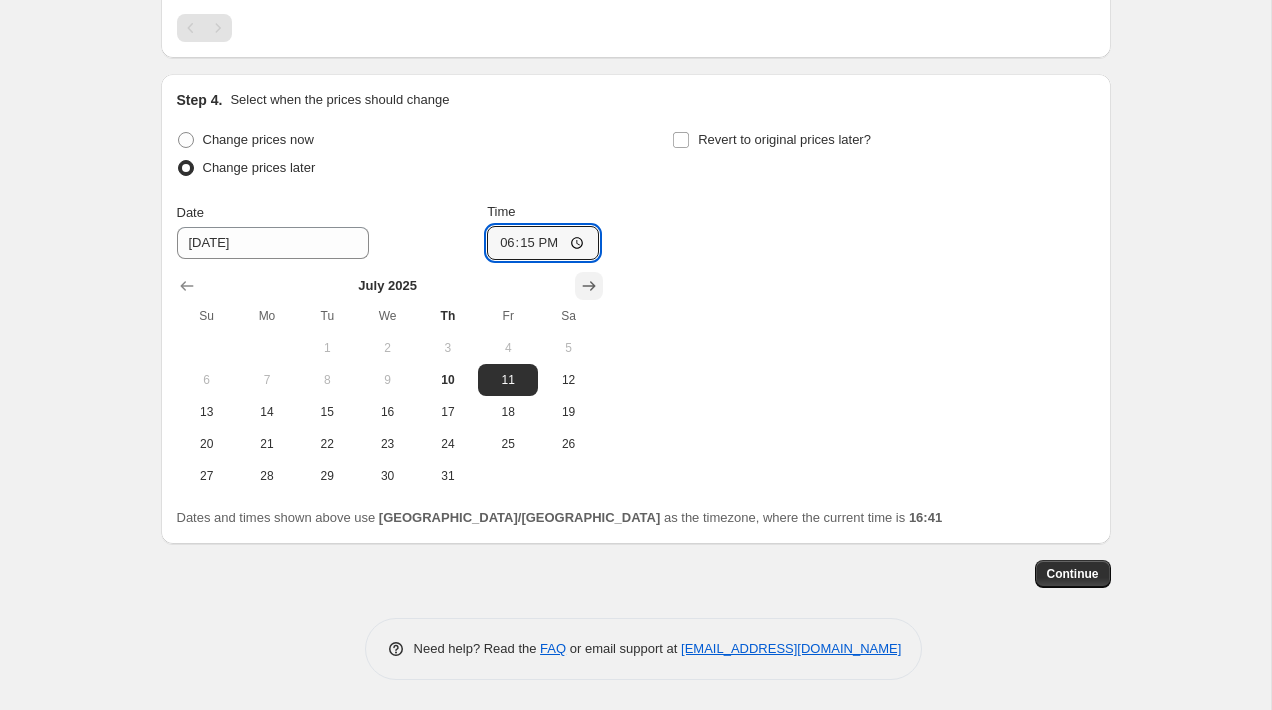 click 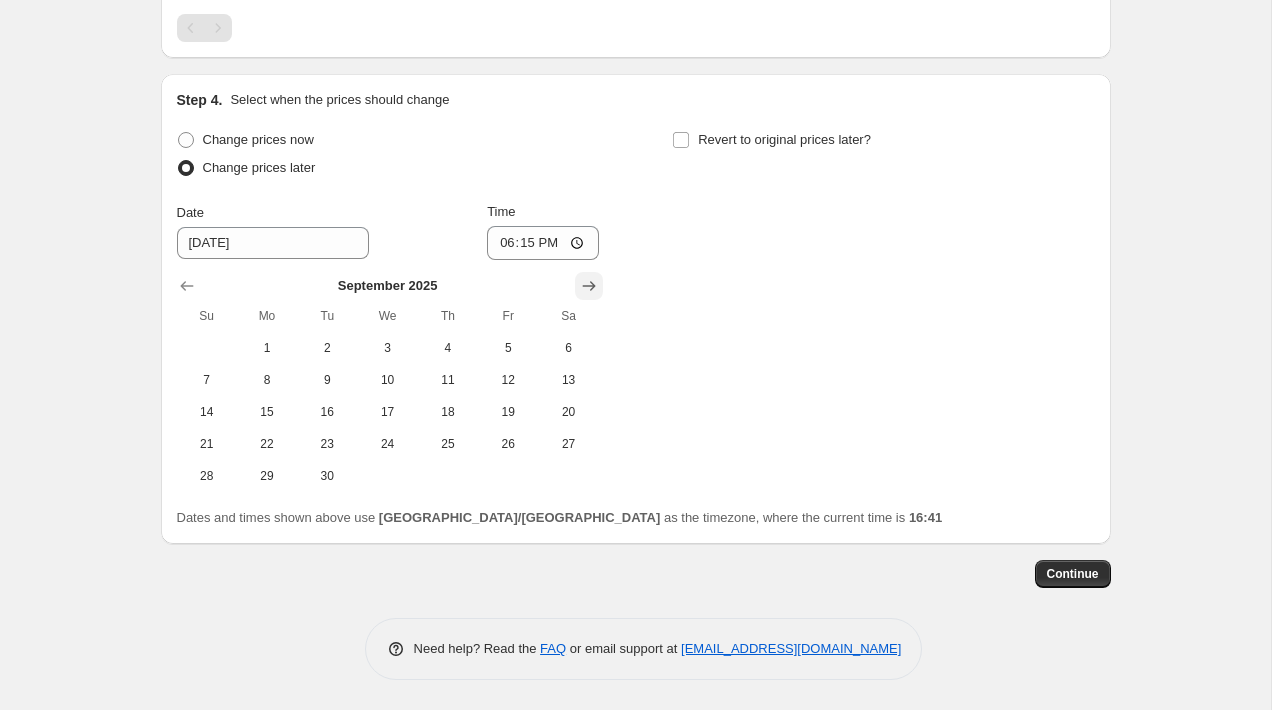 click 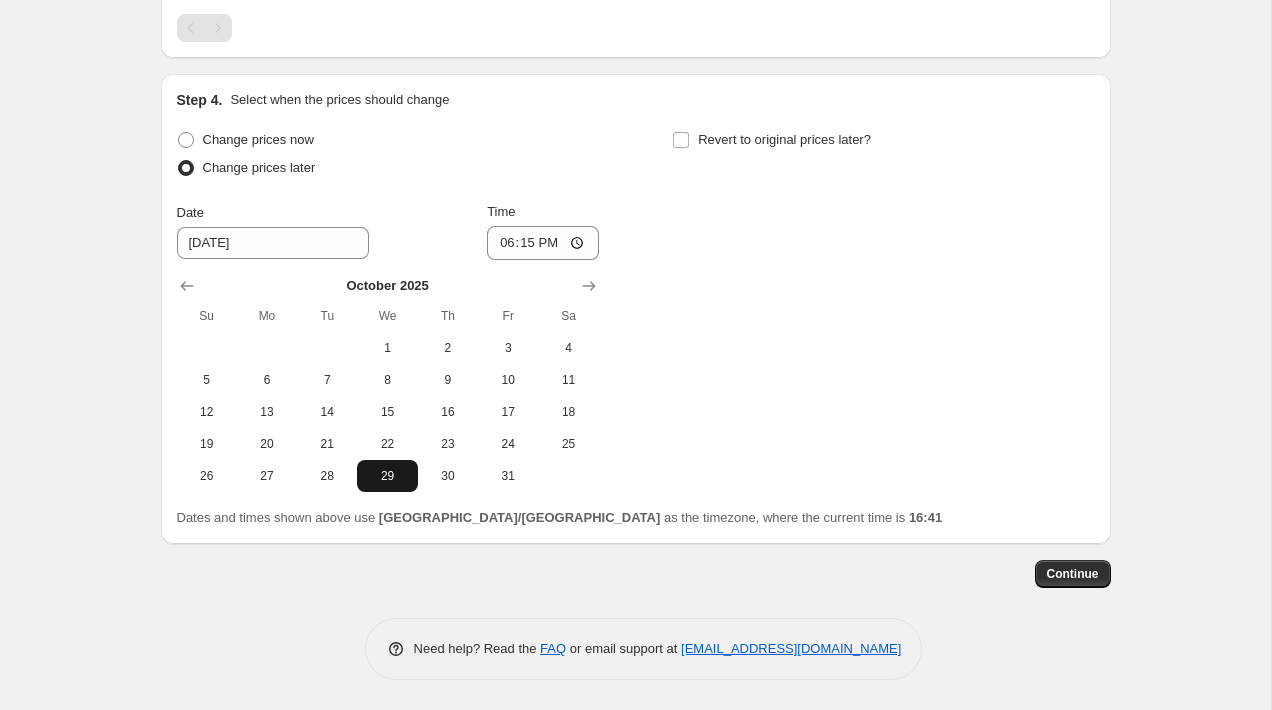 click on "29" at bounding box center (387, 476) 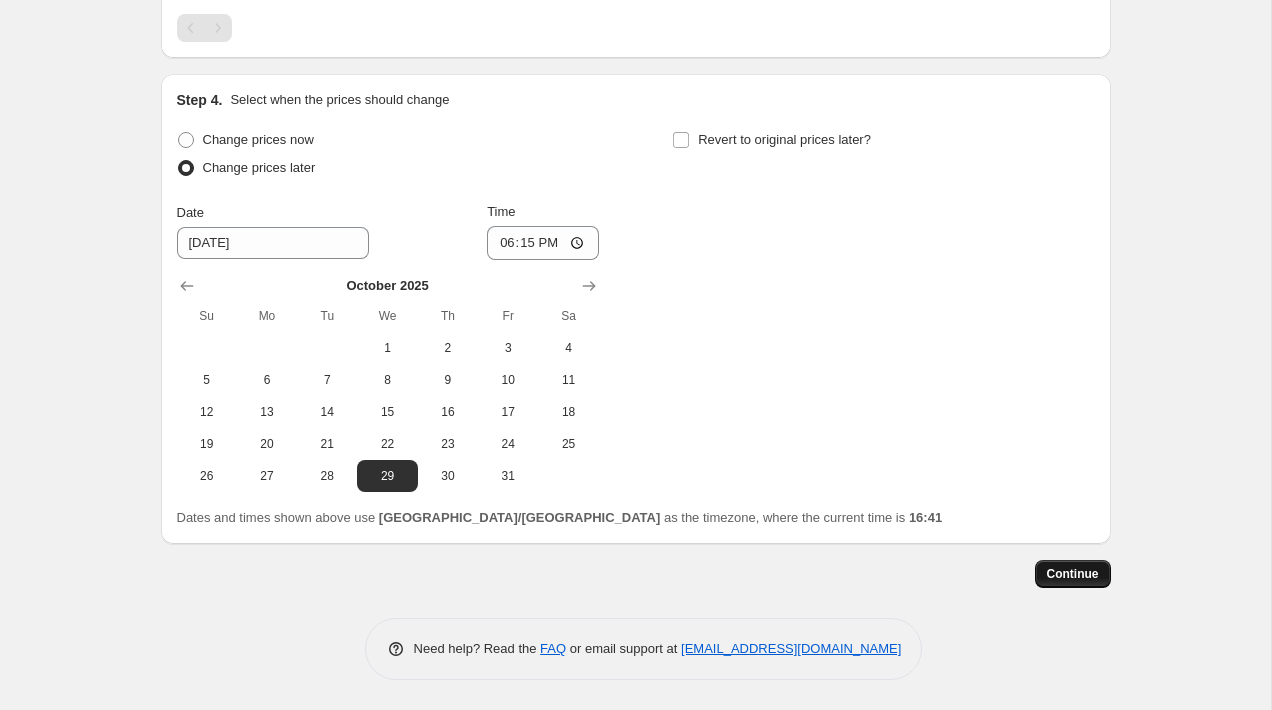 click on "Continue" at bounding box center [1073, 574] 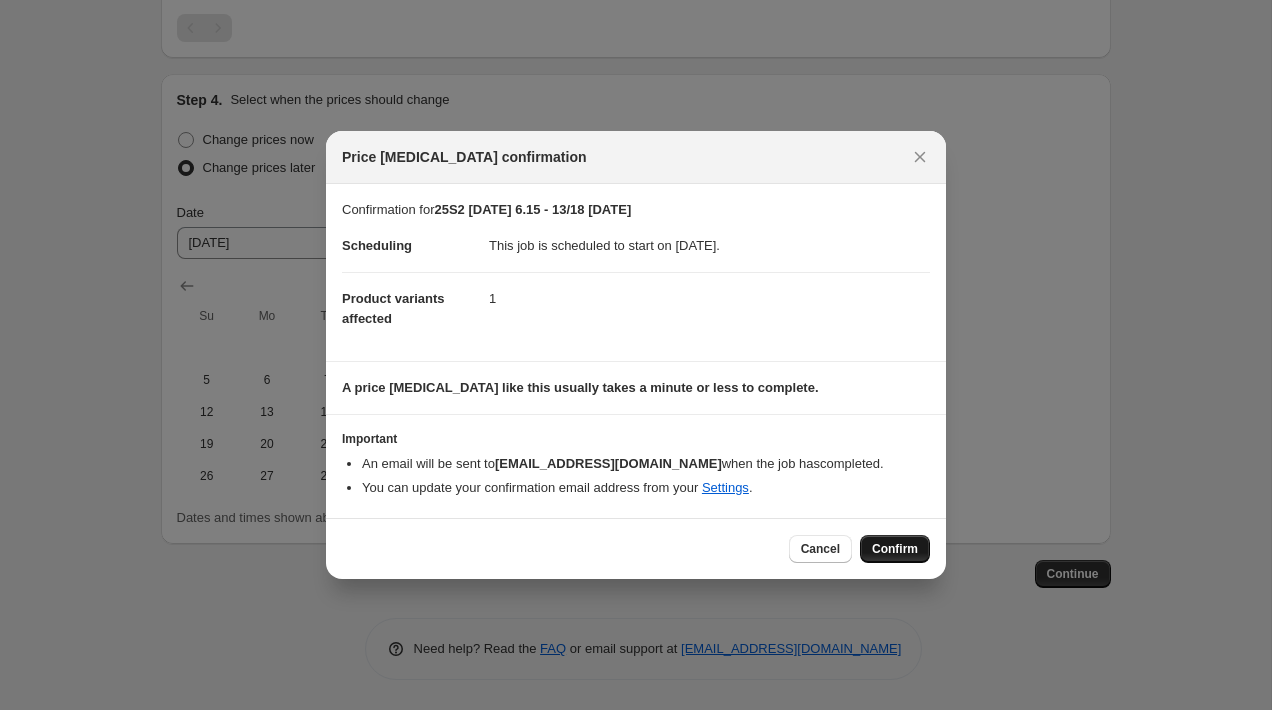 click on "Confirm" at bounding box center [895, 549] 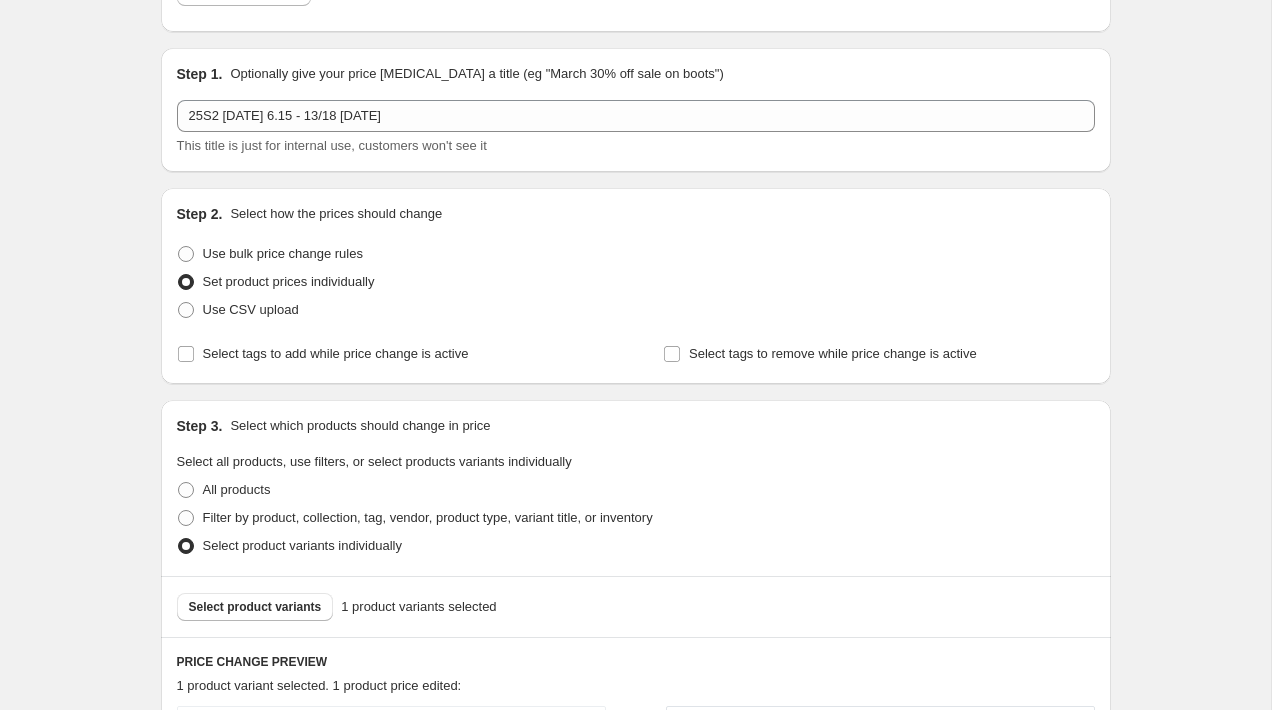 scroll, scrollTop: 0, scrollLeft: 0, axis: both 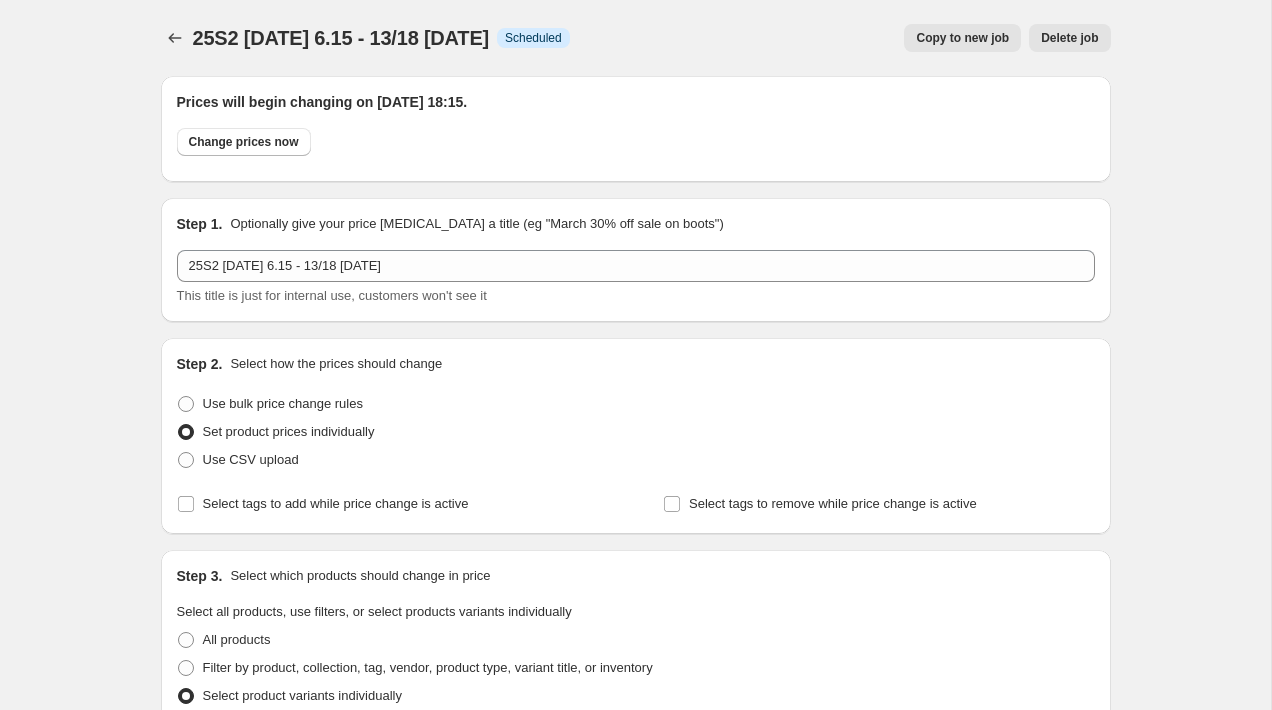 click on "Copy to new job" at bounding box center [962, 38] 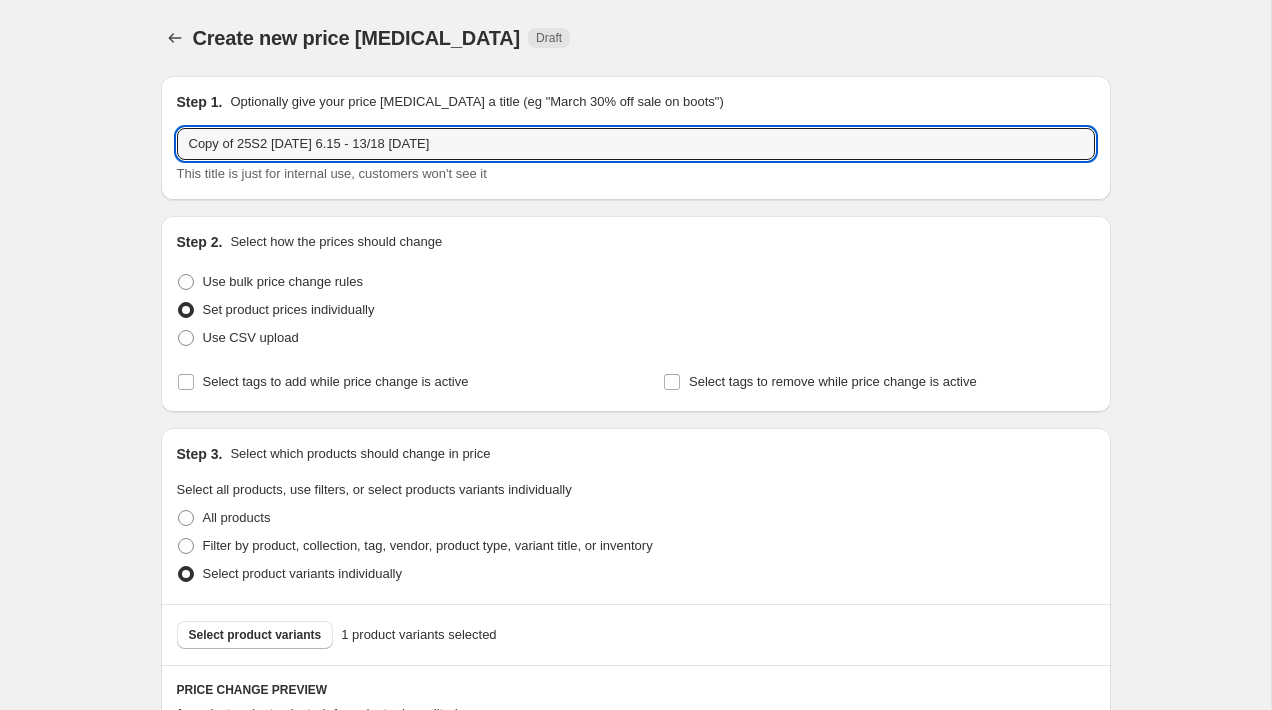 drag, startPoint x: 241, startPoint y: 146, endPoint x: 108, endPoint y: 140, distance: 133.13527 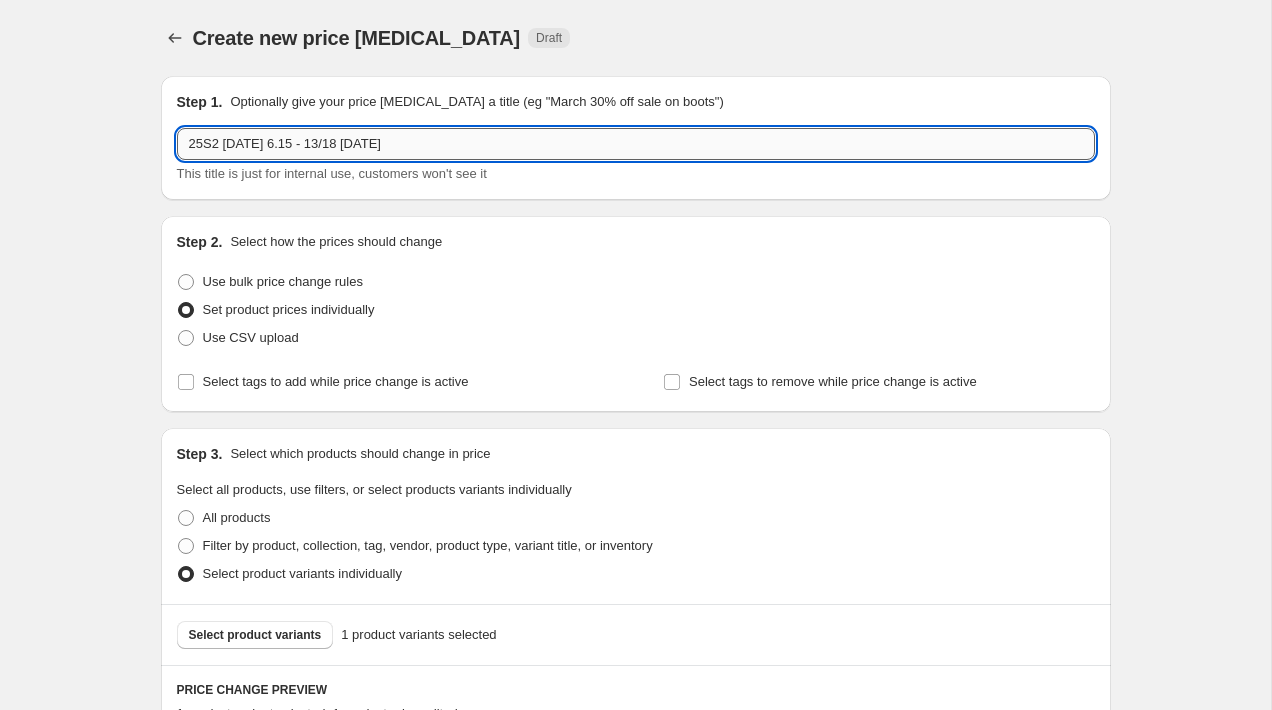 click on "25S2 [DATE] 6.15 - 13/18 [DATE]" at bounding box center [636, 144] 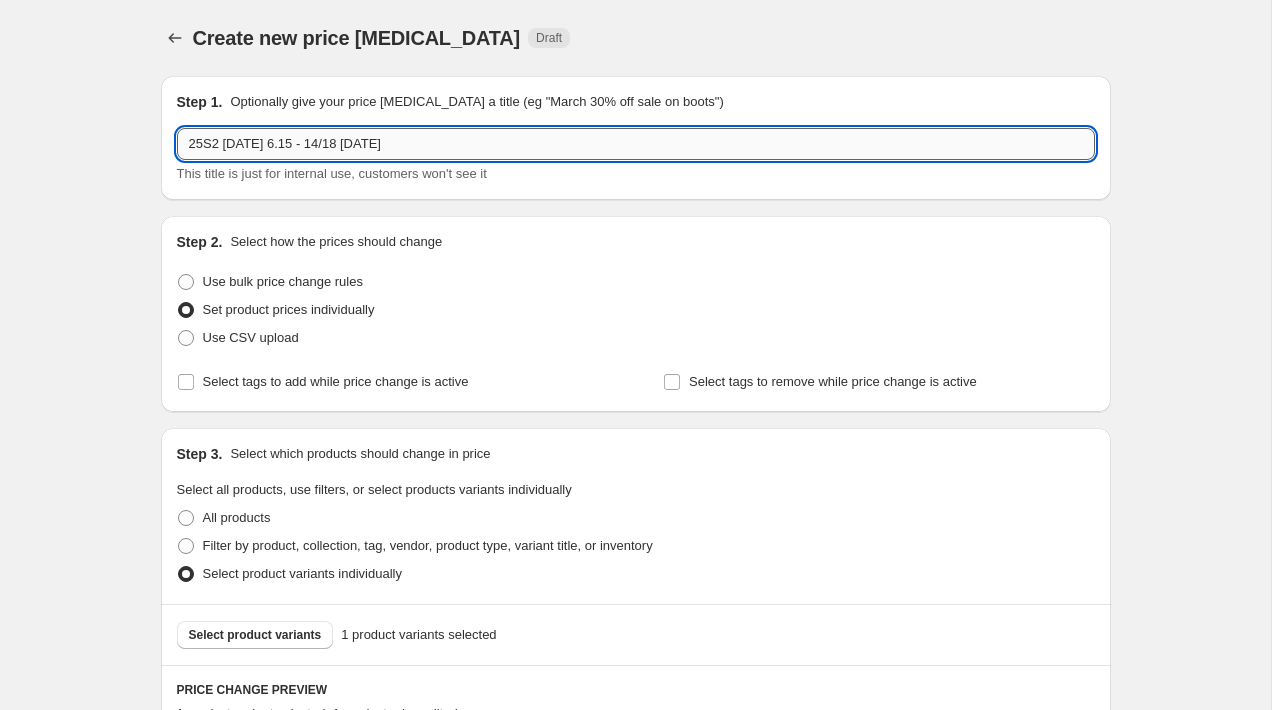 click on "25S2 [DATE] 6.15 - 14/18 [DATE]" at bounding box center (636, 144) 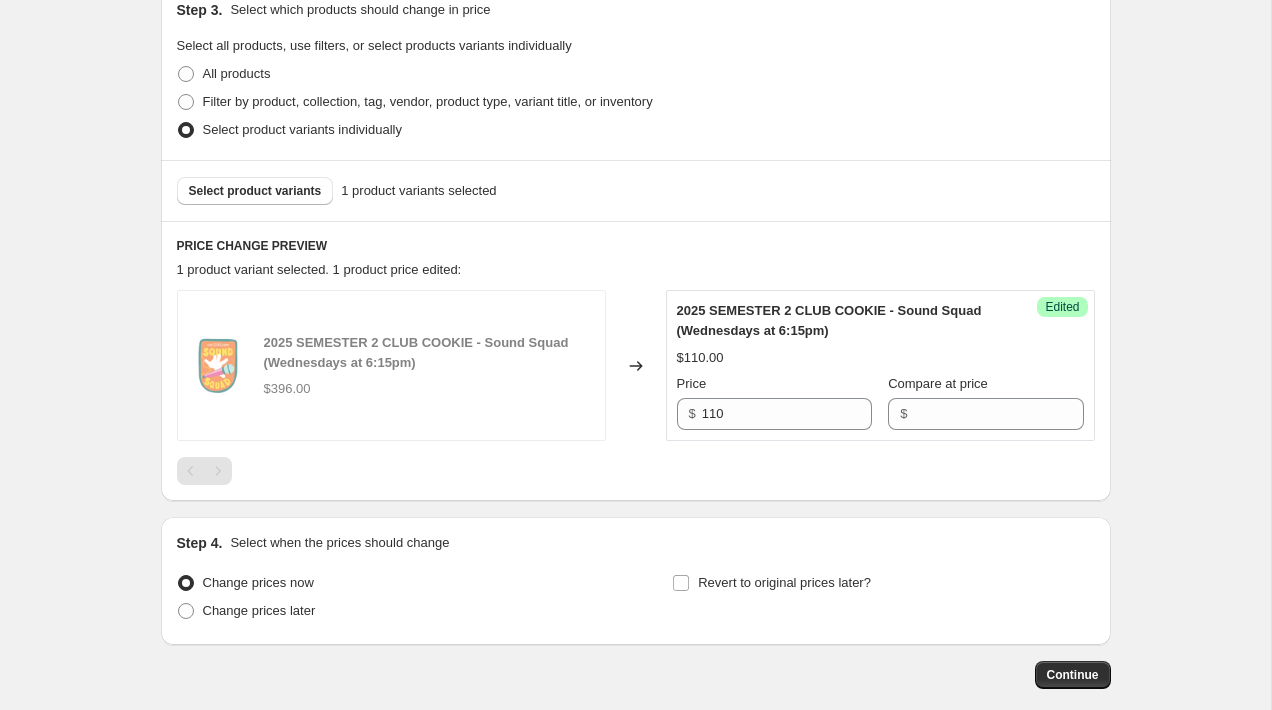 scroll, scrollTop: 464, scrollLeft: 0, axis: vertical 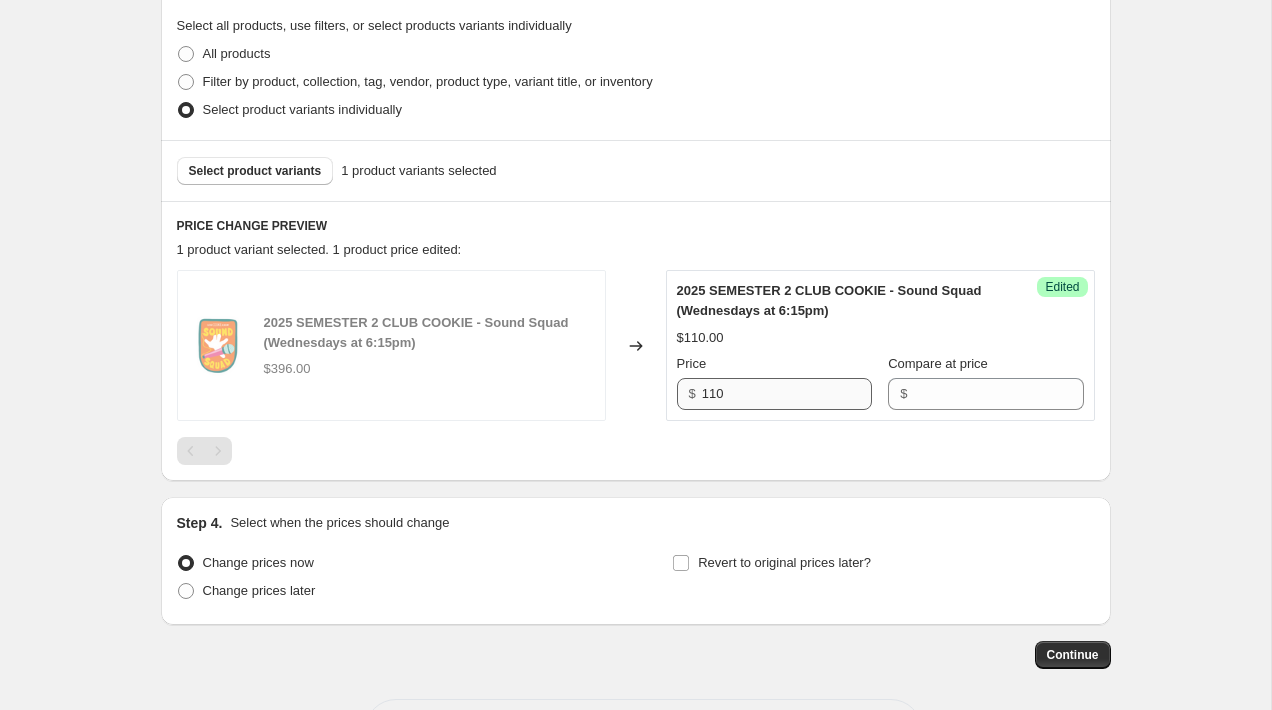 type on "25S2 [DATE] 6.15 - 14/18 [DATE]" 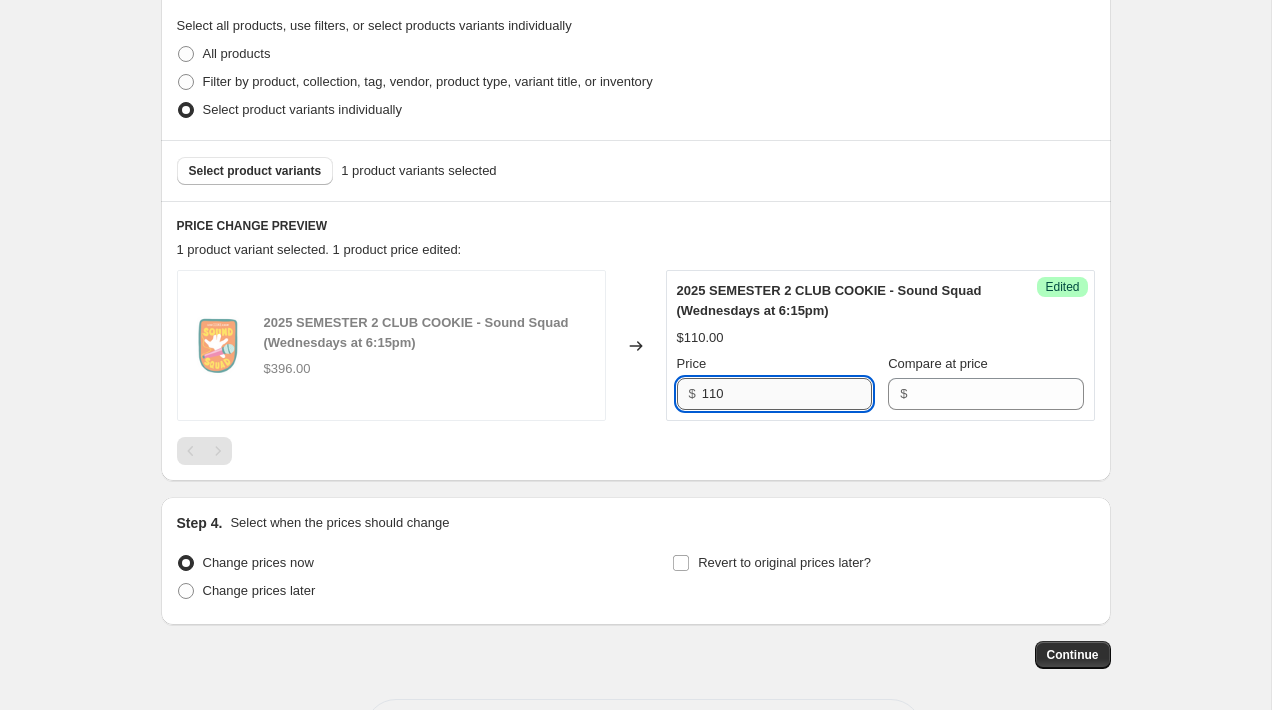 click on "110" at bounding box center (787, 394) 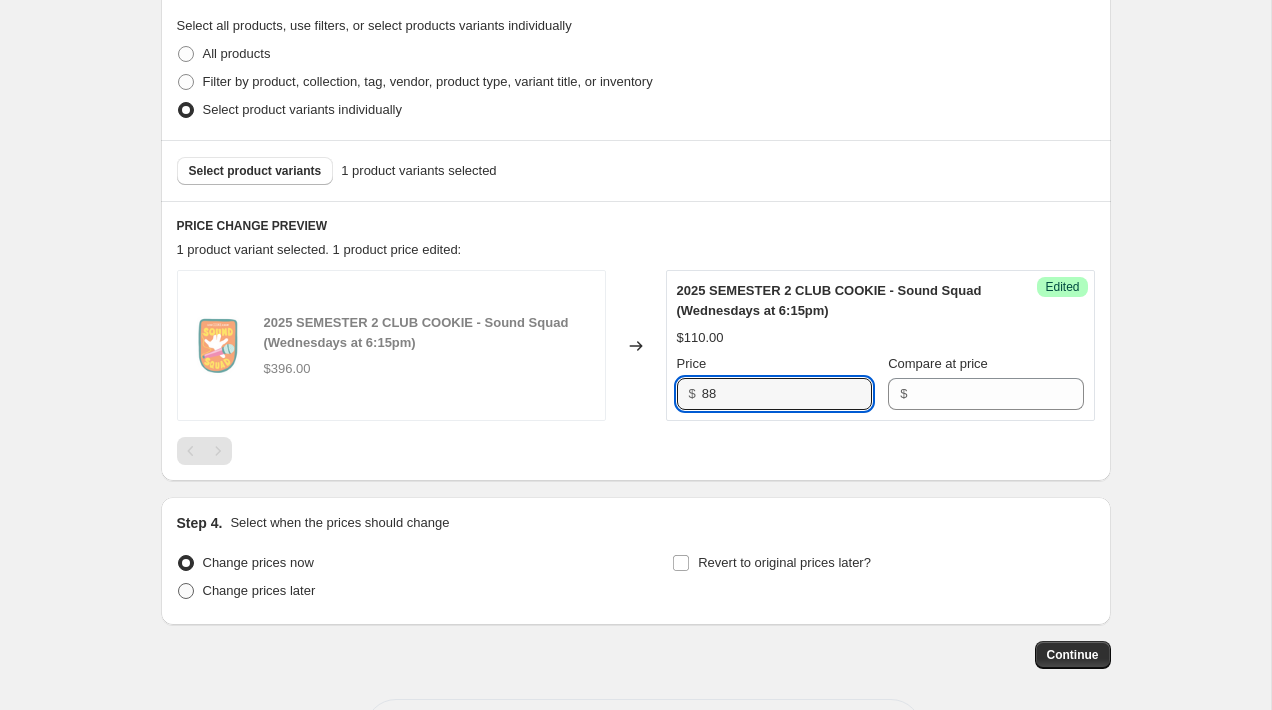 type on "88" 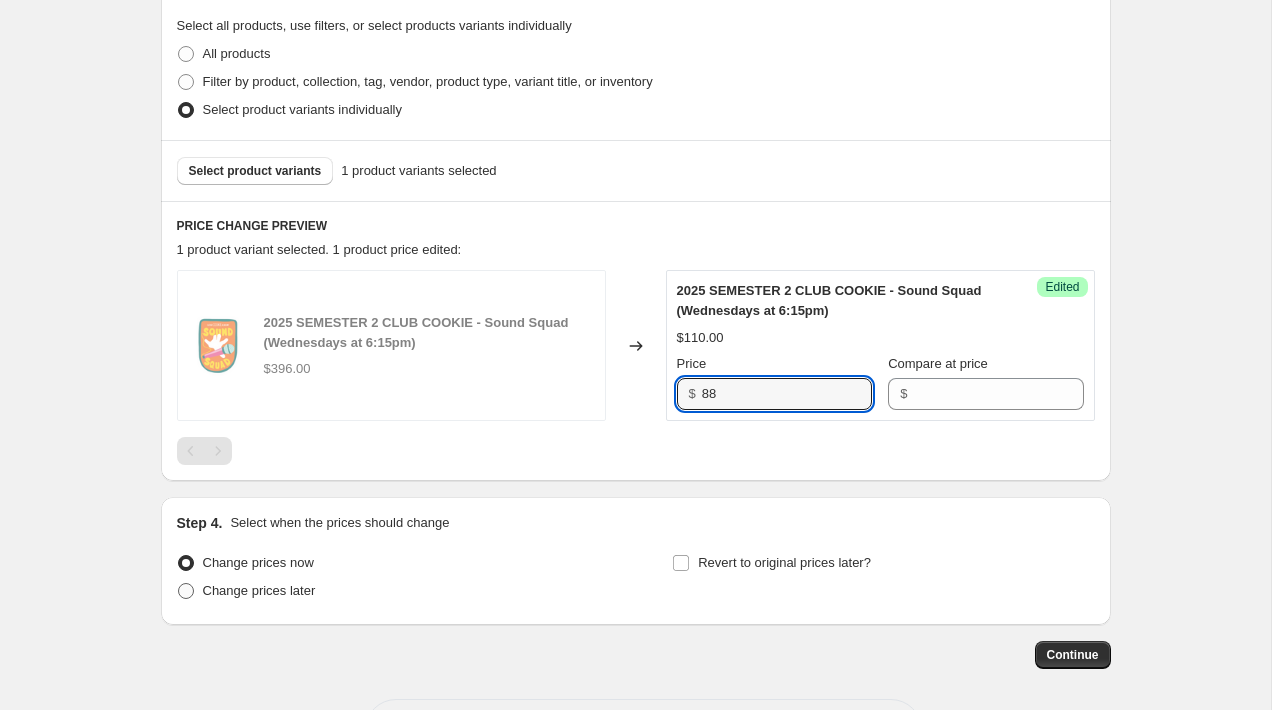 radio on "true" 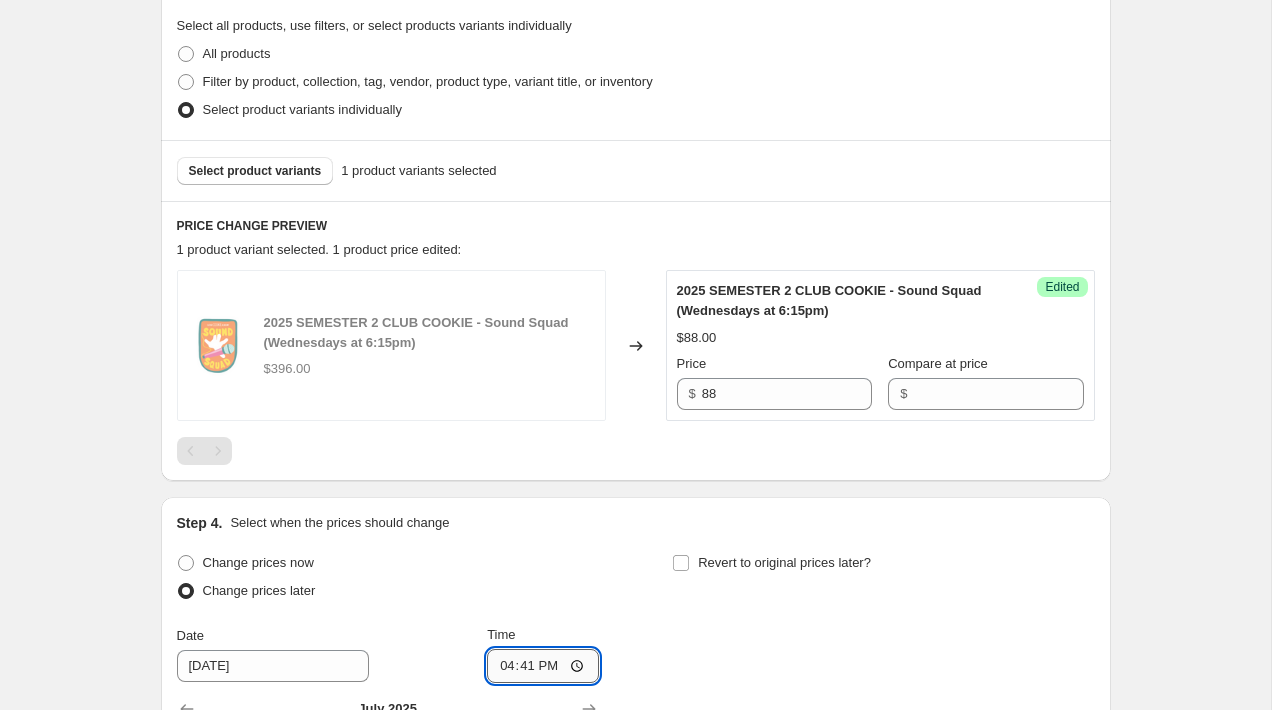 click on "16:41" at bounding box center (543, 666) 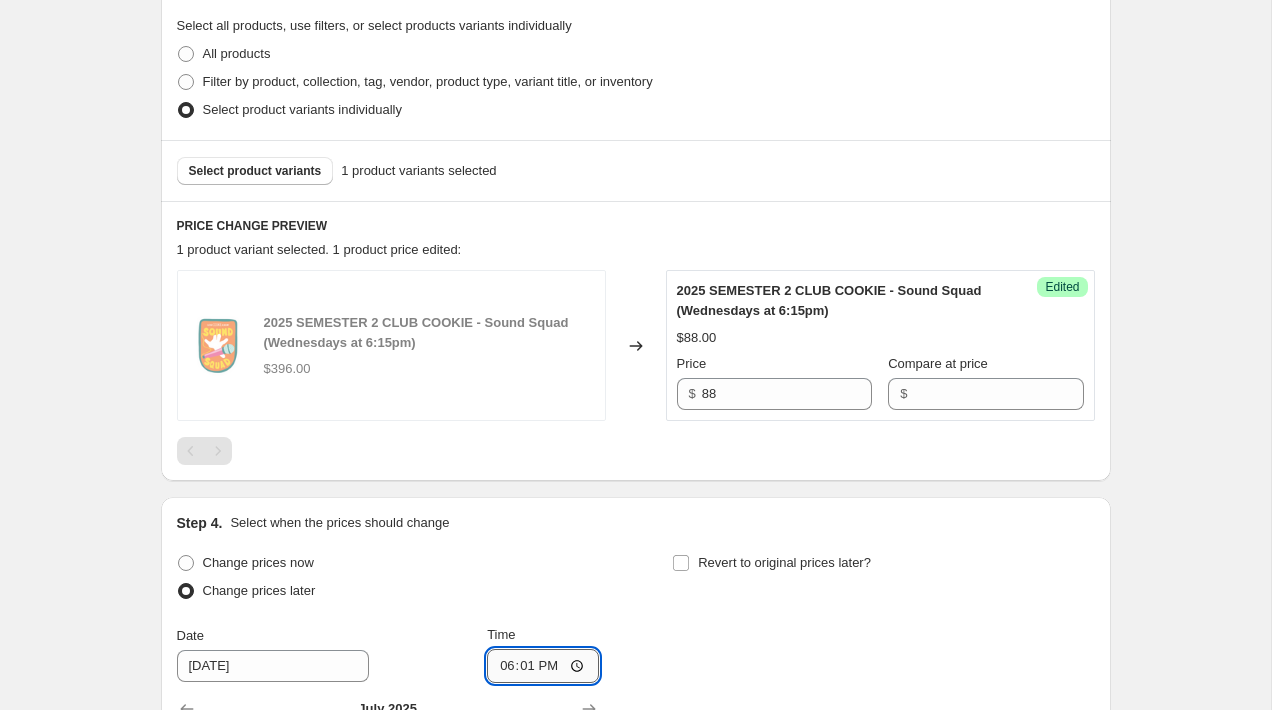 type on "18:15" 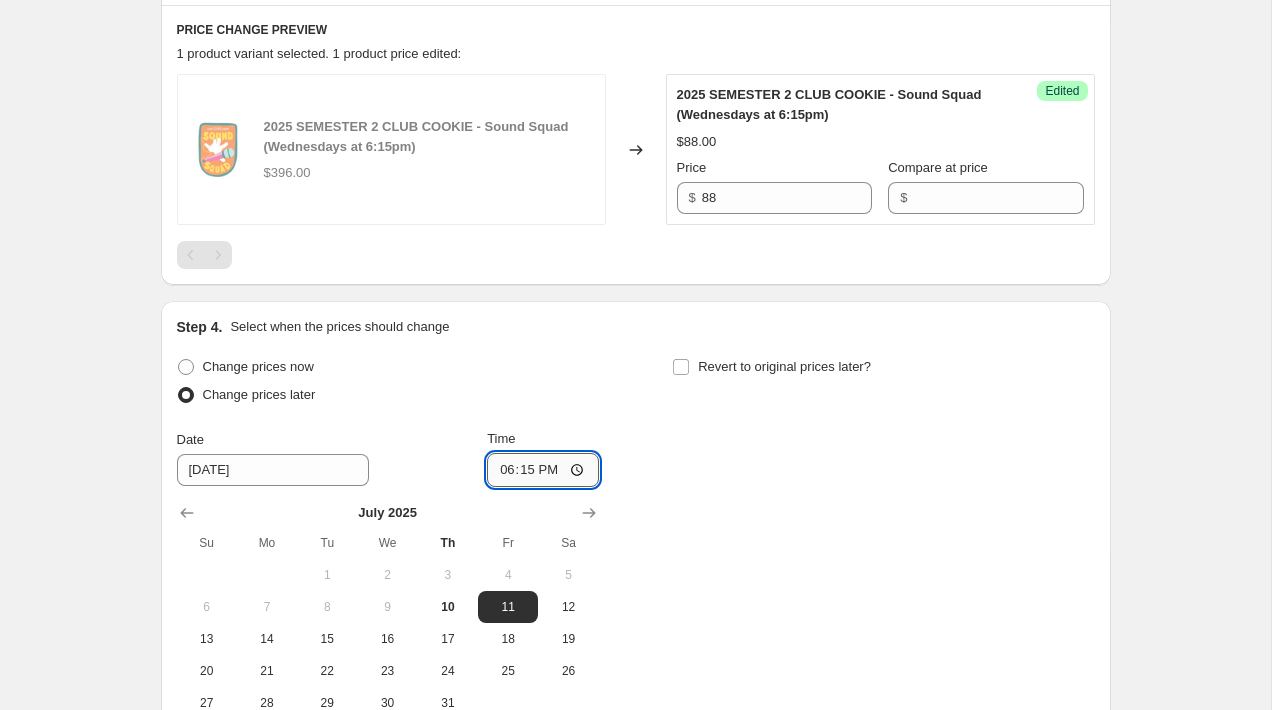 scroll, scrollTop: 887, scrollLeft: 0, axis: vertical 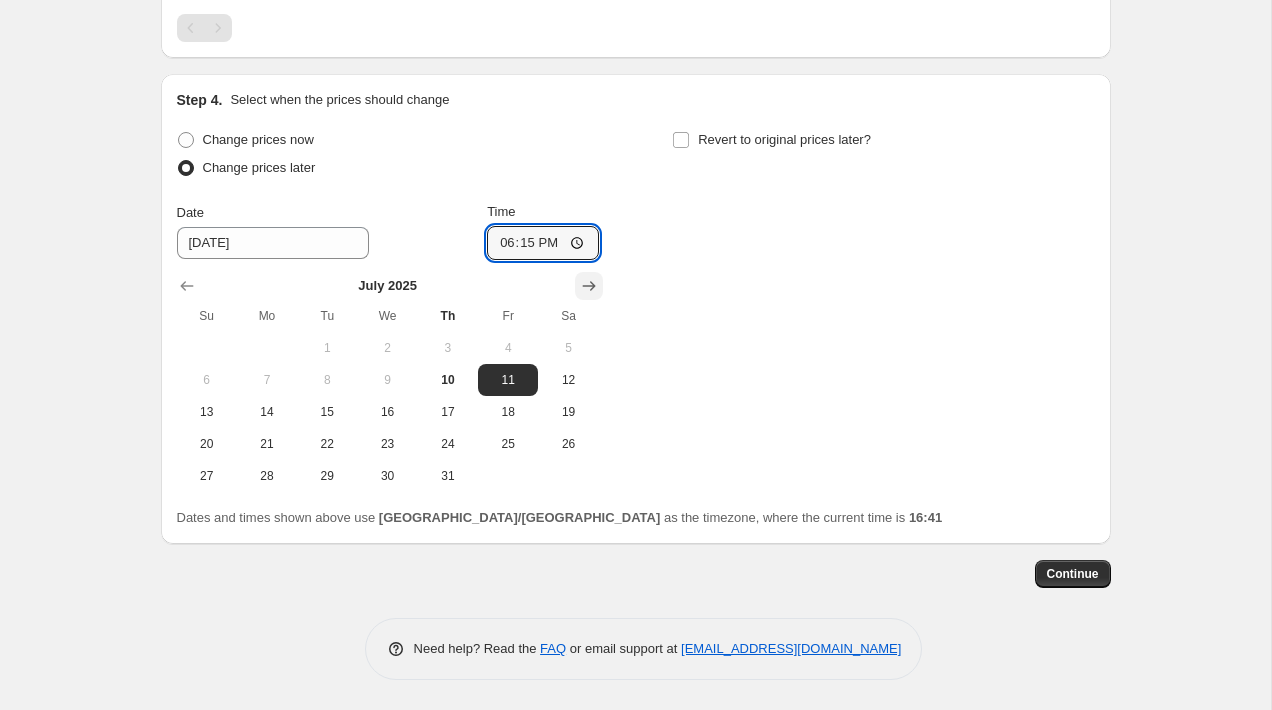 click 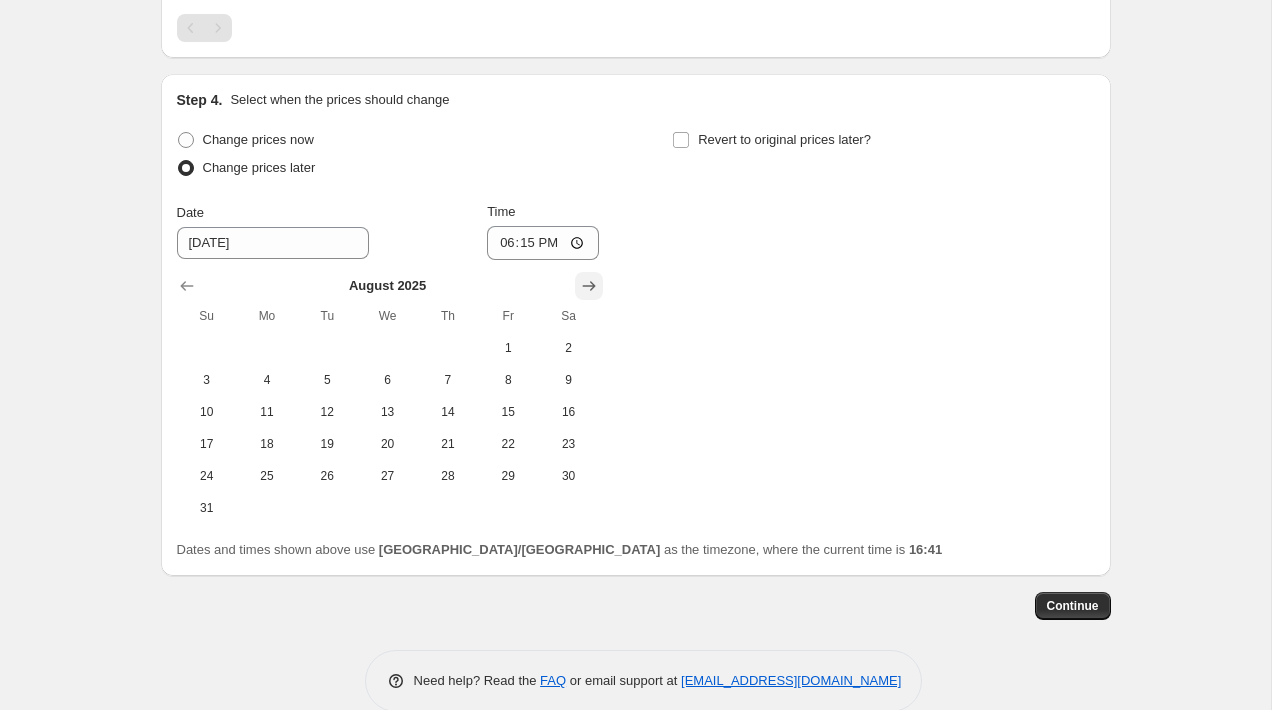 click 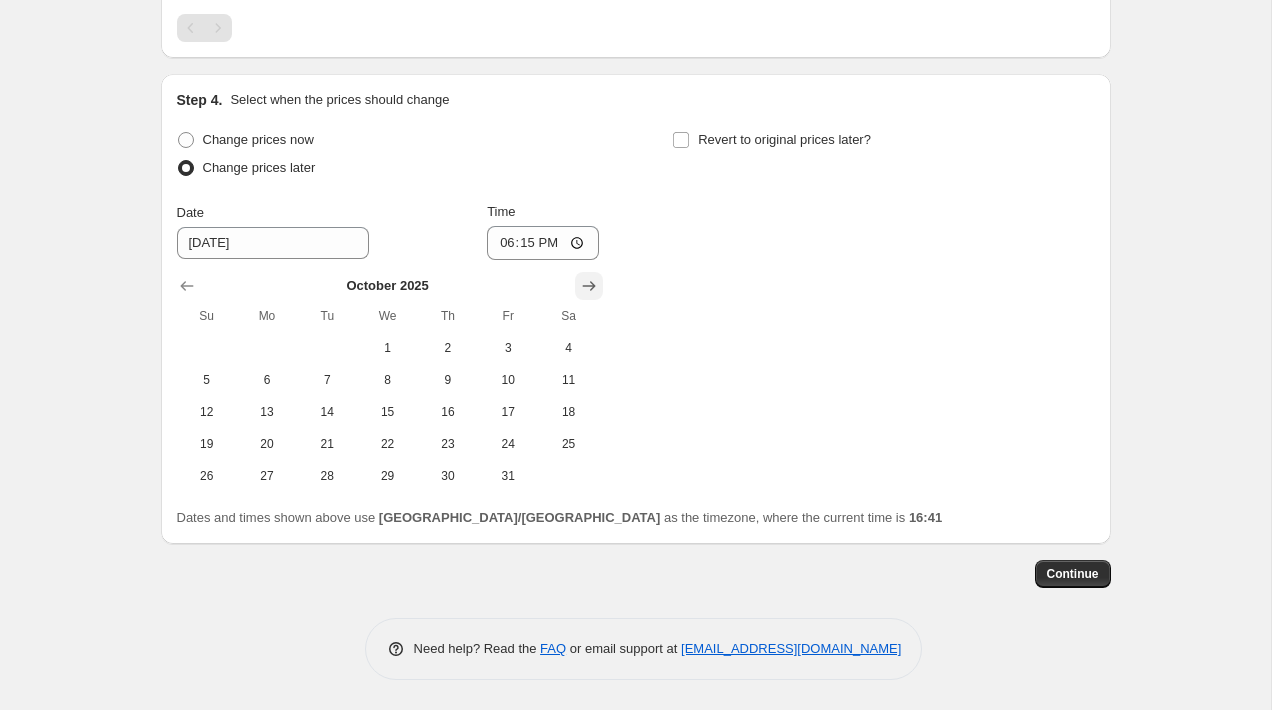 click 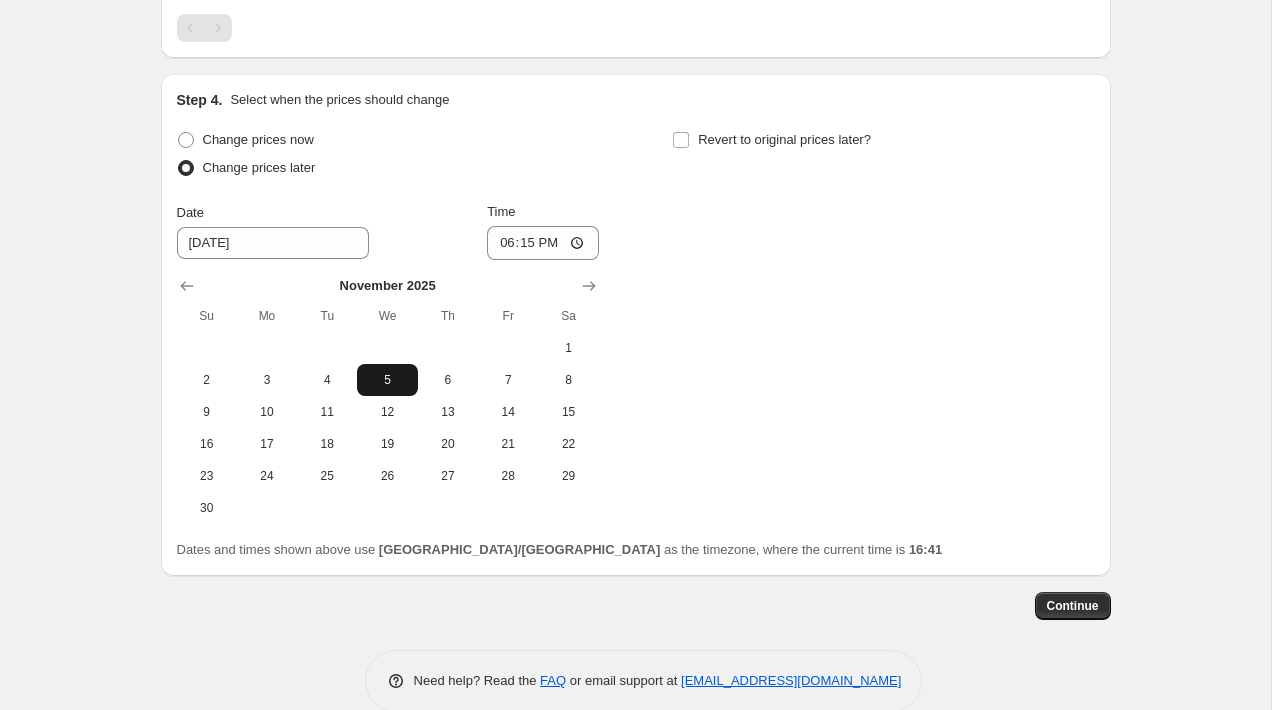 click on "5" at bounding box center [387, 380] 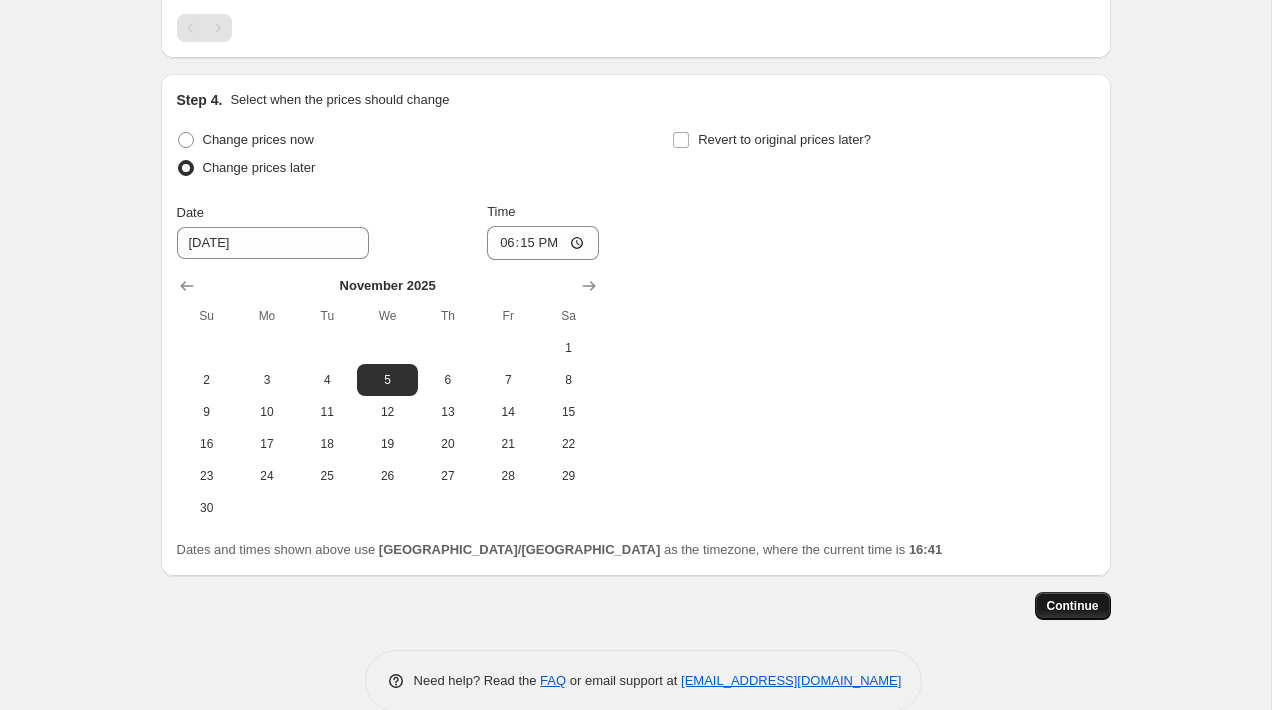 click on "Continue" at bounding box center [1073, 606] 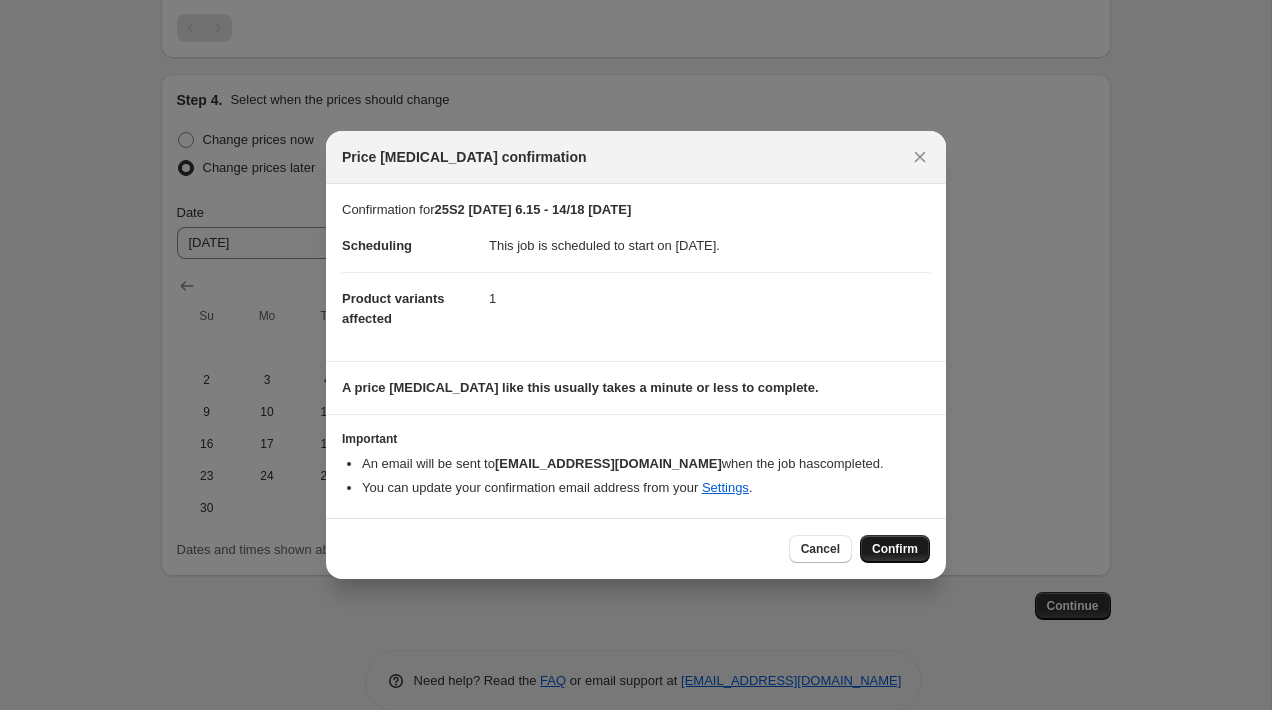 click on "Confirm" at bounding box center [895, 549] 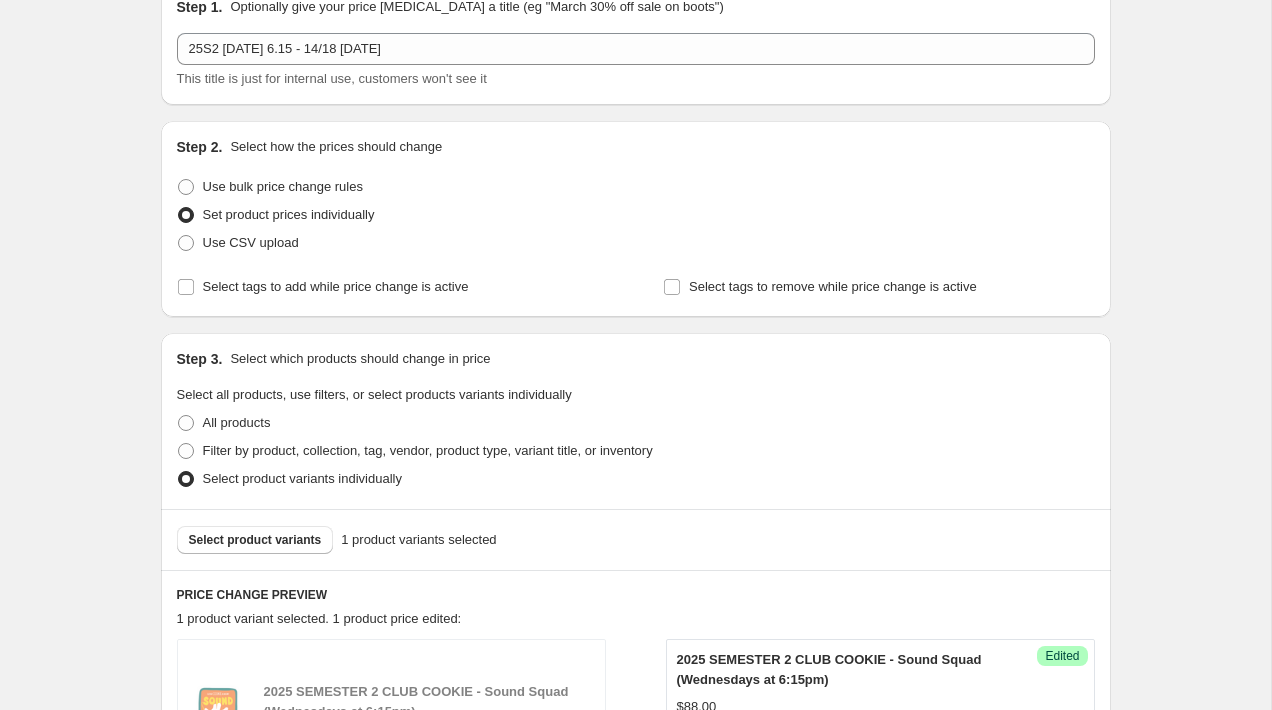 scroll, scrollTop: 0, scrollLeft: 0, axis: both 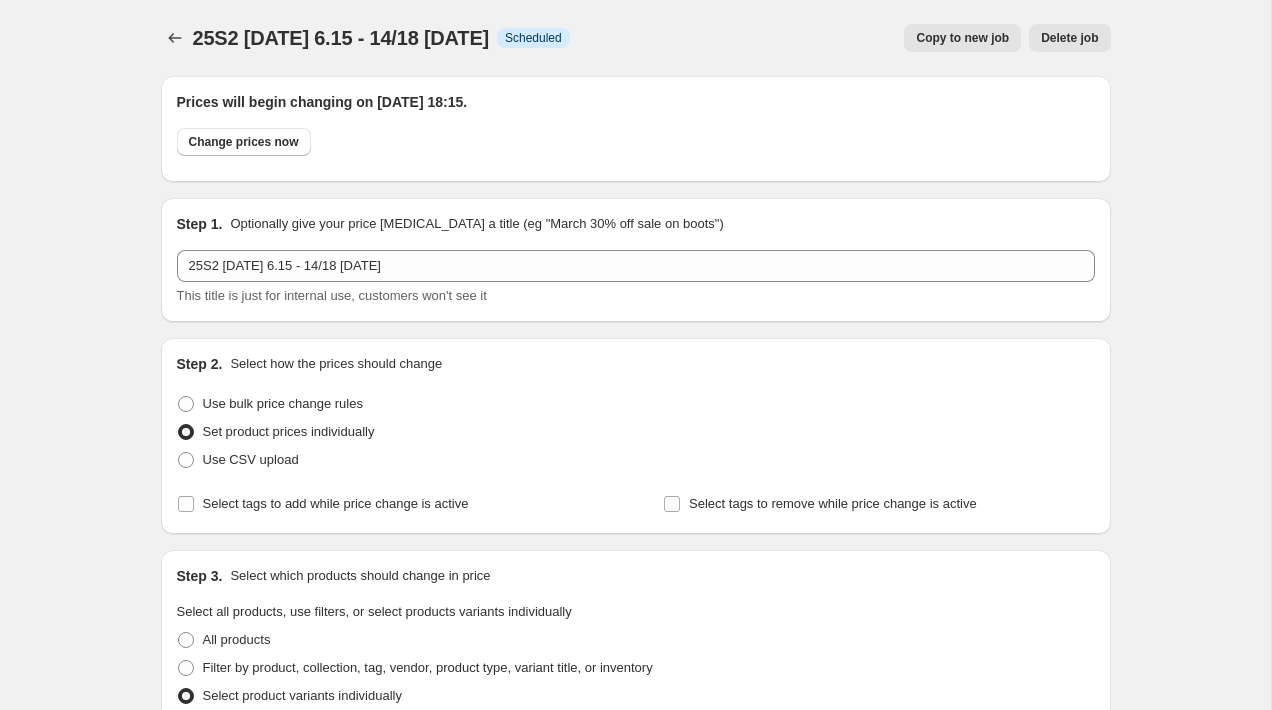 click on "Copy to new job" at bounding box center [962, 38] 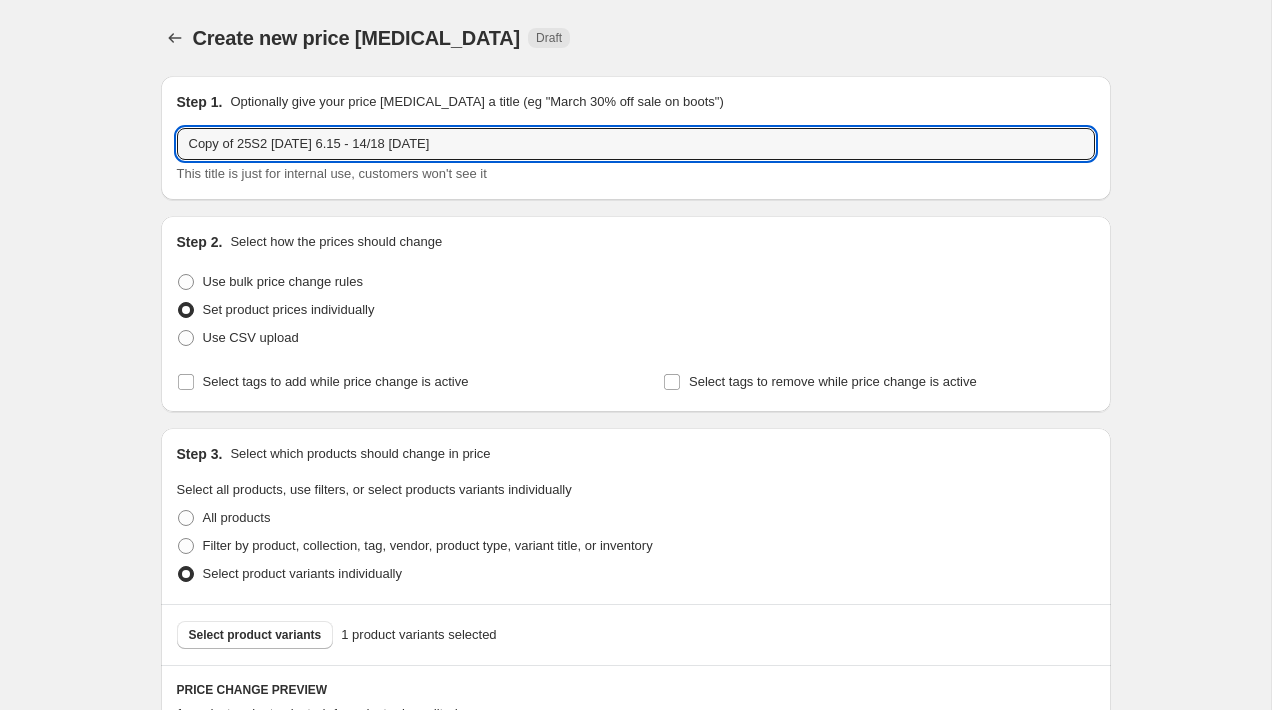drag, startPoint x: 238, startPoint y: 148, endPoint x: 80, endPoint y: 163, distance: 158.71043 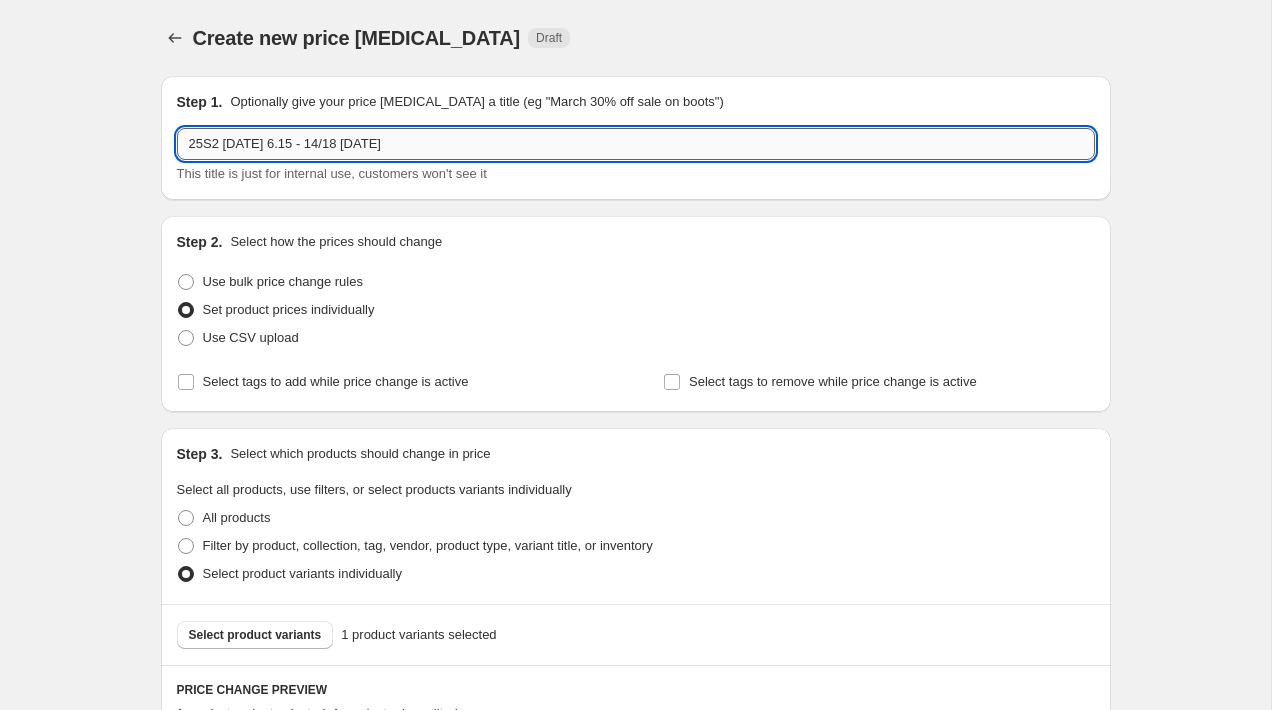 click on "25S2 [DATE] 6.15 - 14/18 [DATE]" at bounding box center (636, 144) 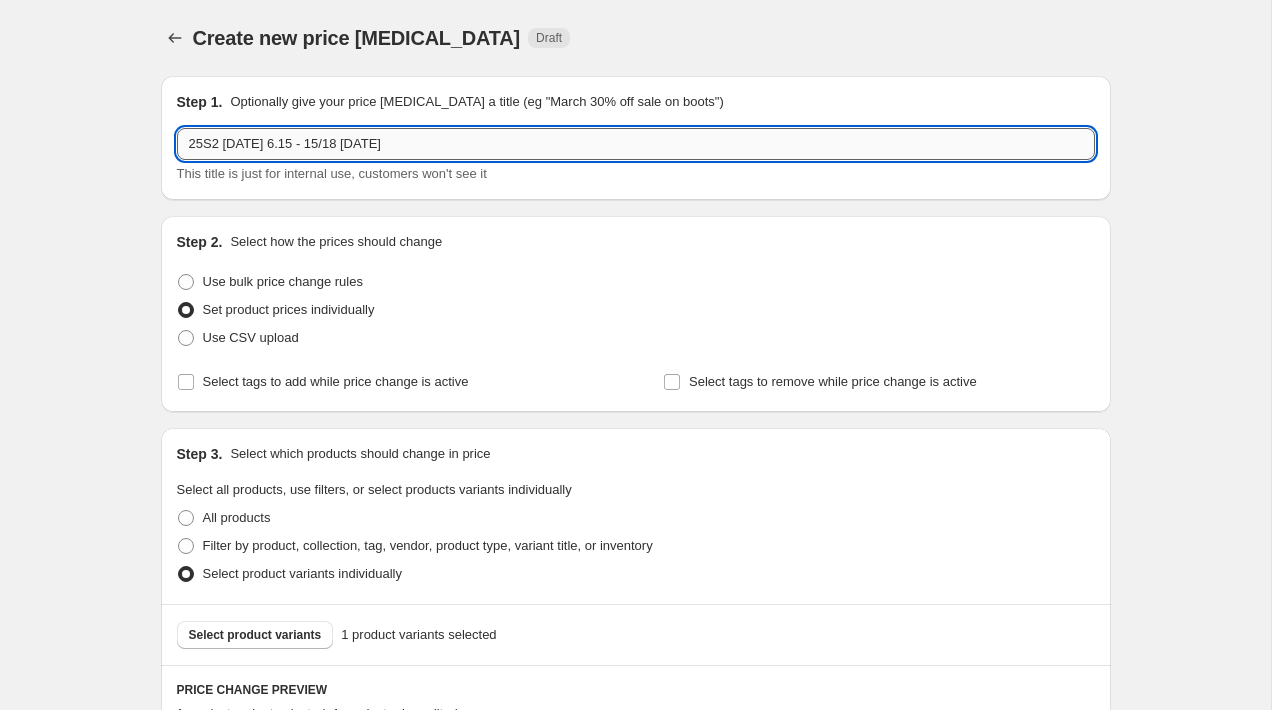click on "25S2 [DATE] 6.15 - 15/18 [DATE]" at bounding box center [636, 144] 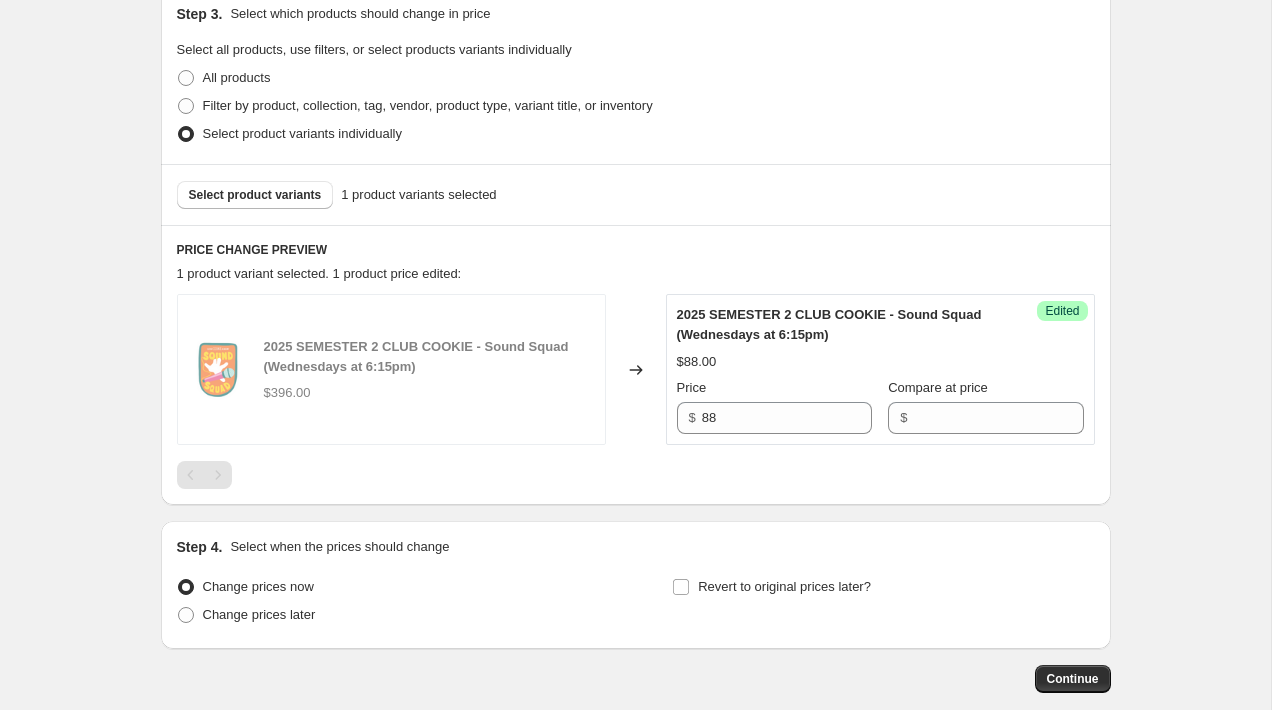 scroll, scrollTop: 464, scrollLeft: 0, axis: vertical 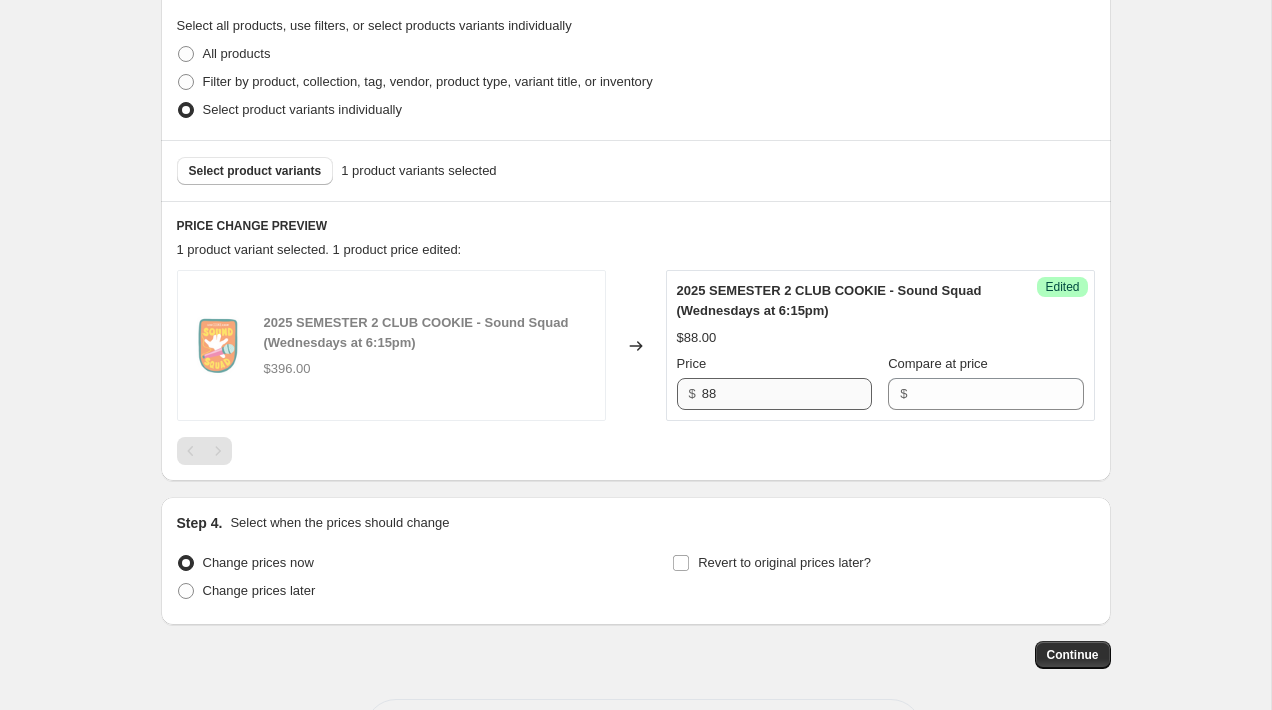 type on "25S2 [DATE] 6.15 - 15/18 [DATE]" 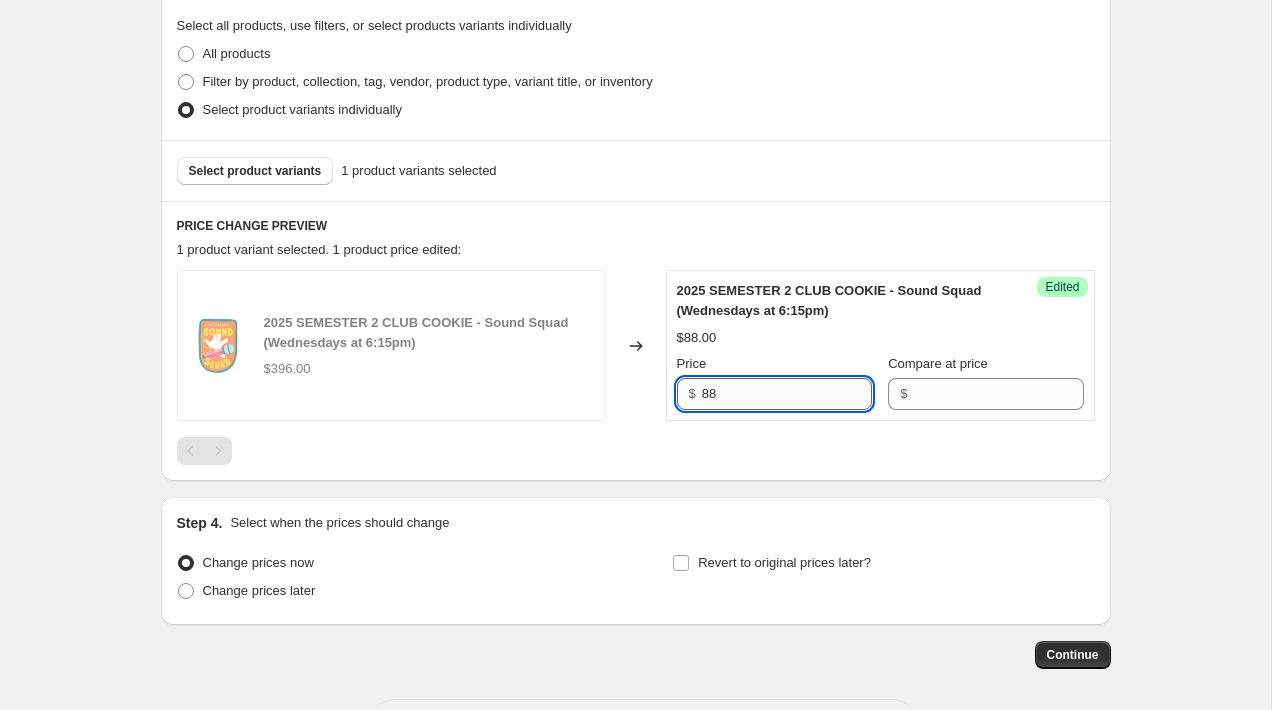 click on "88" at bounding box center [787, 394] 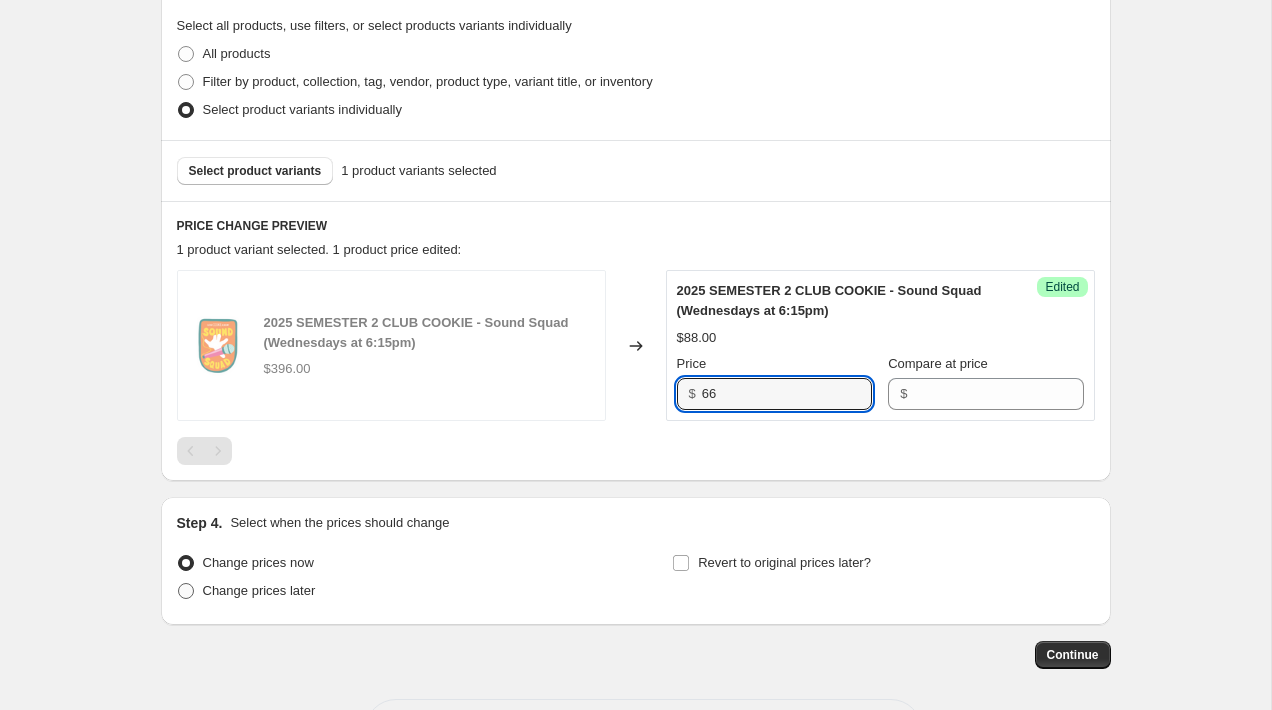 type on "66" 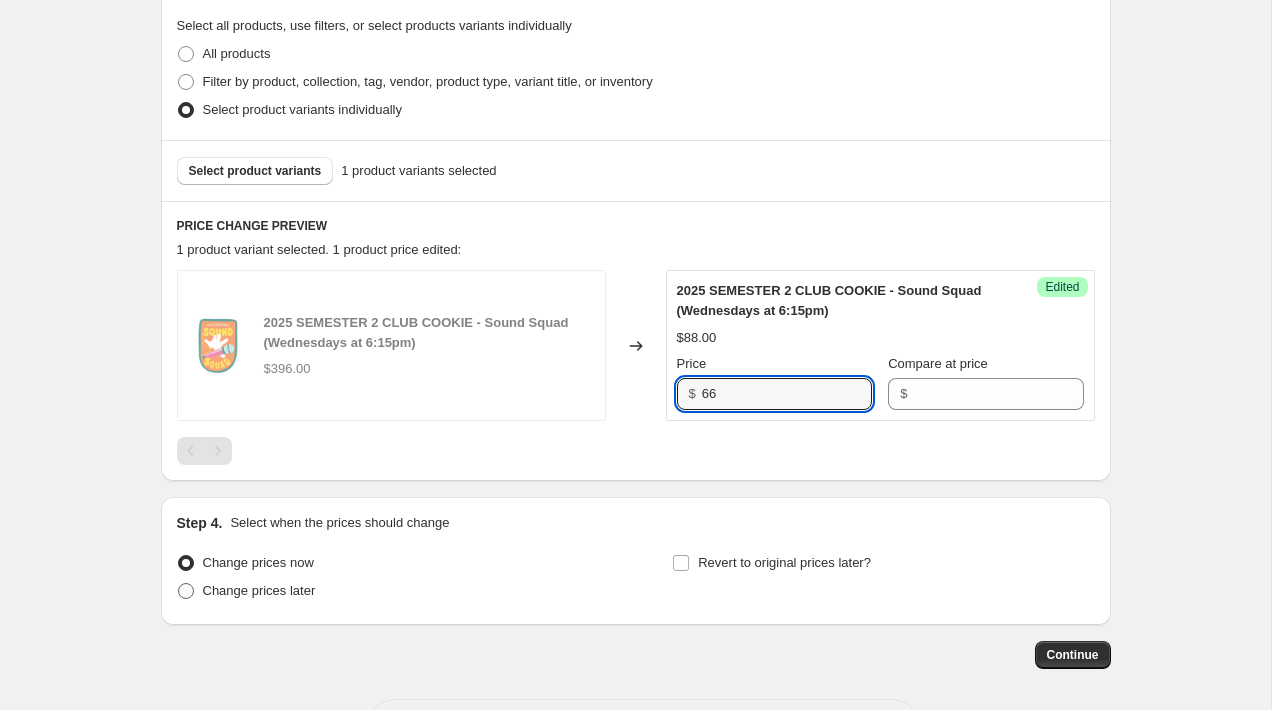 radio on "true" 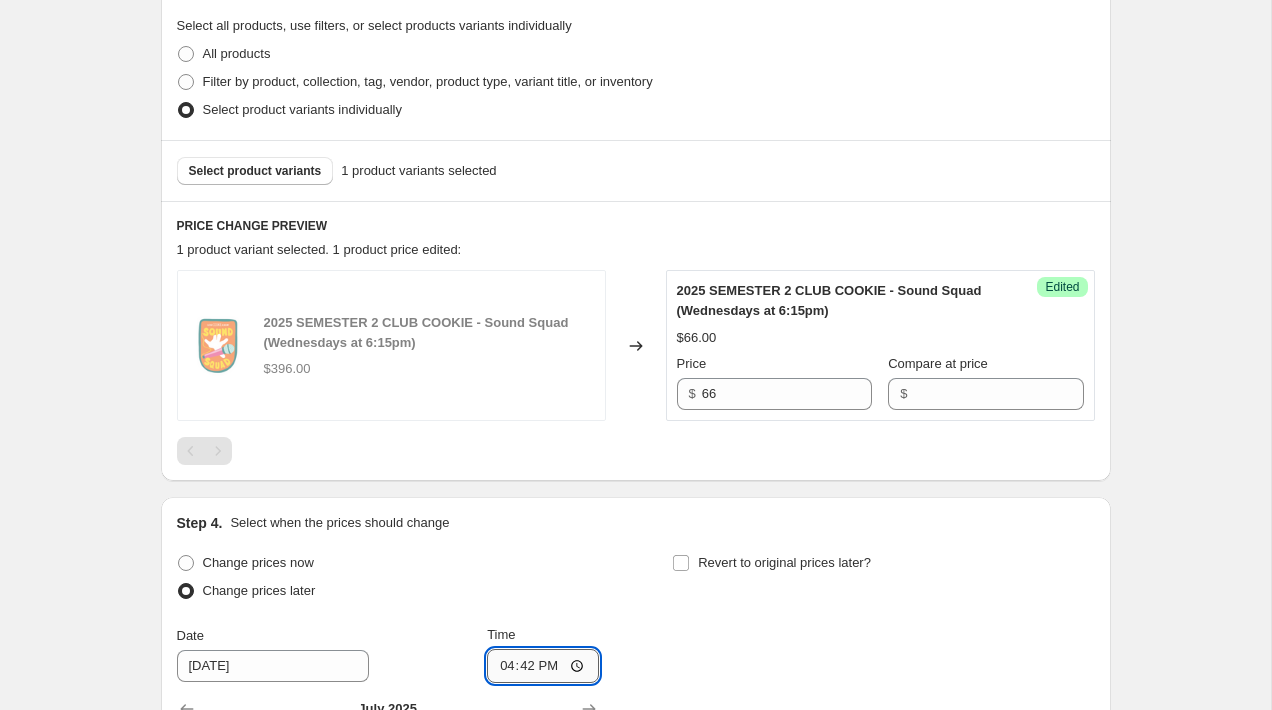 click on "16:42" at bounding box center [543, 666] 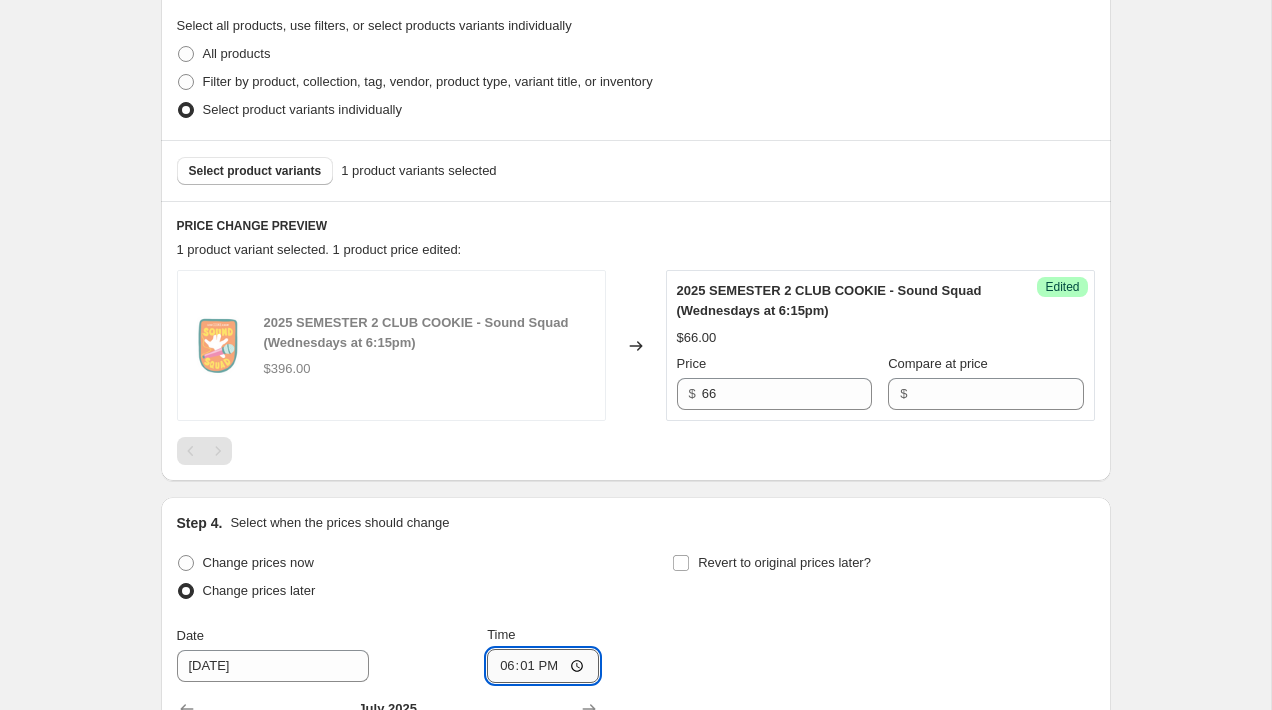 type on "18:15" 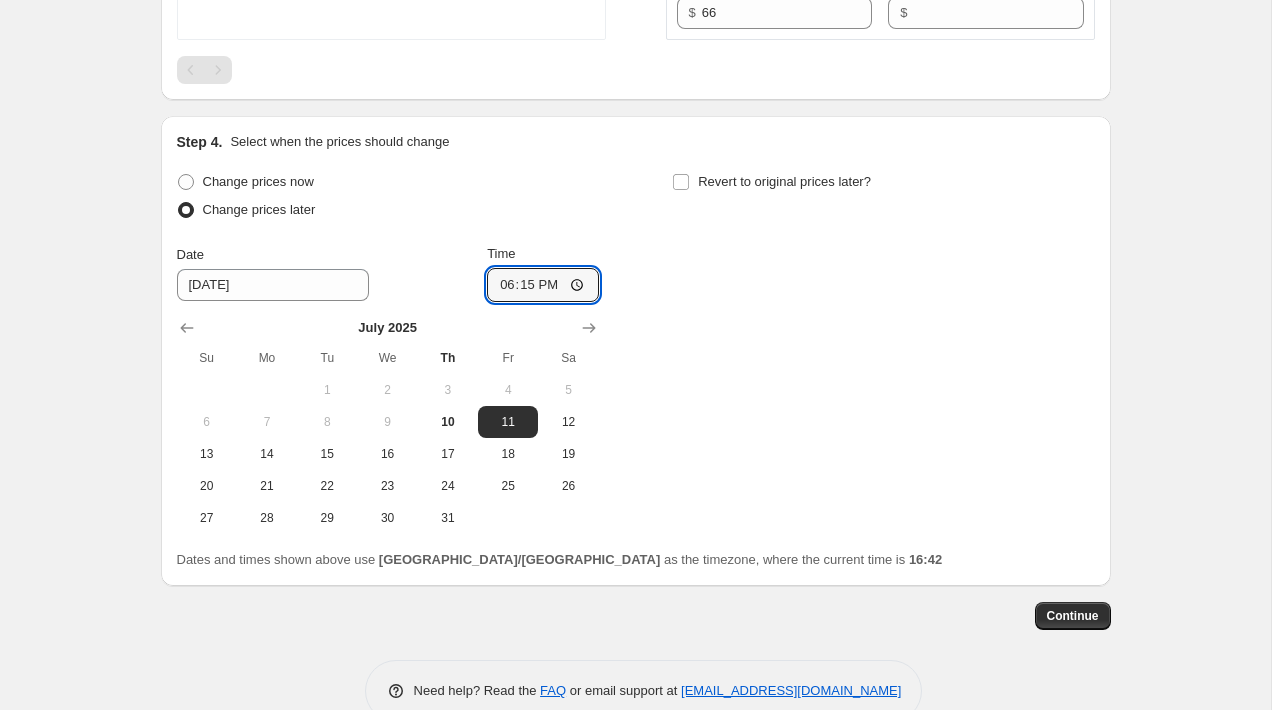 scroll, scrollTop: 887, scrollLeft: 0, axis: vertical 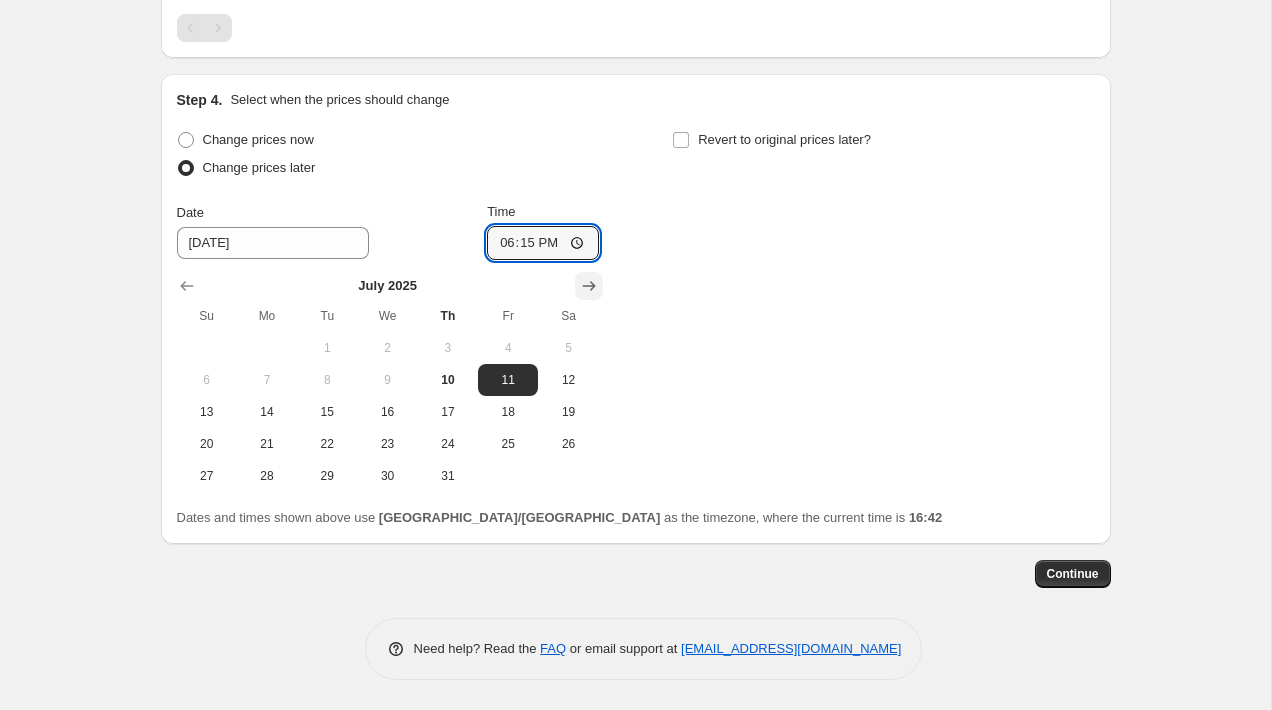 click 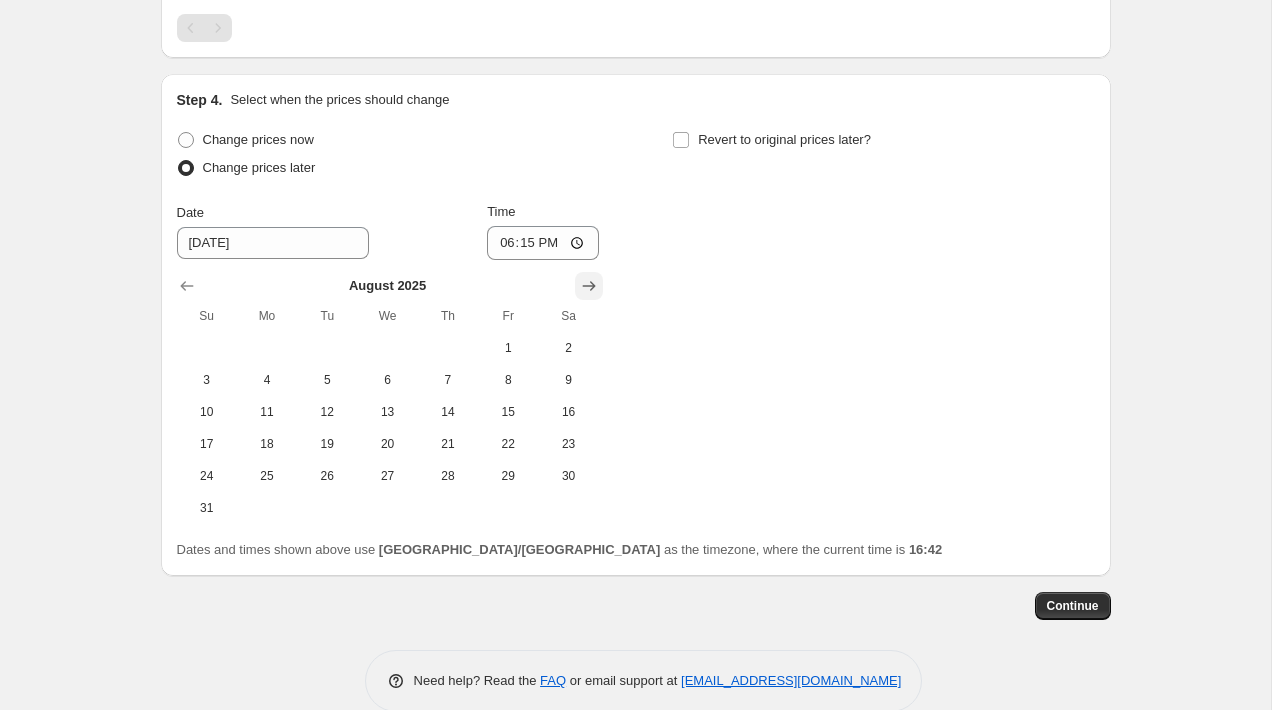 click 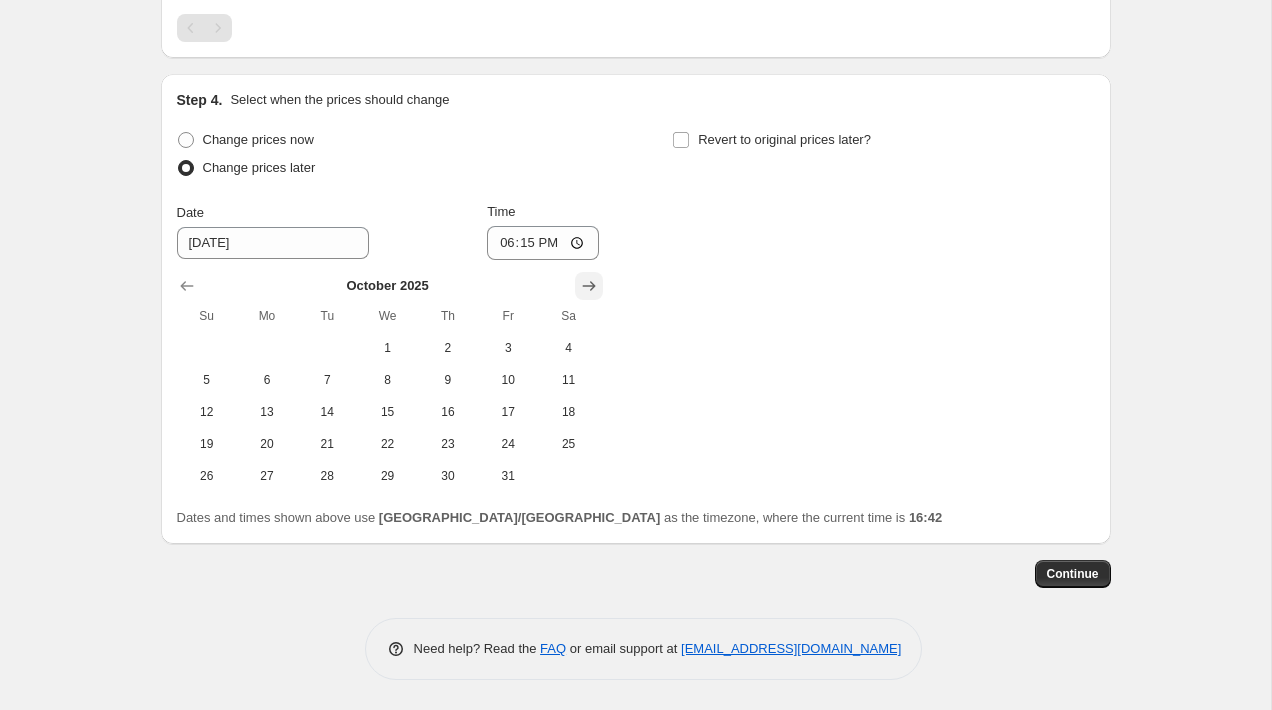 click 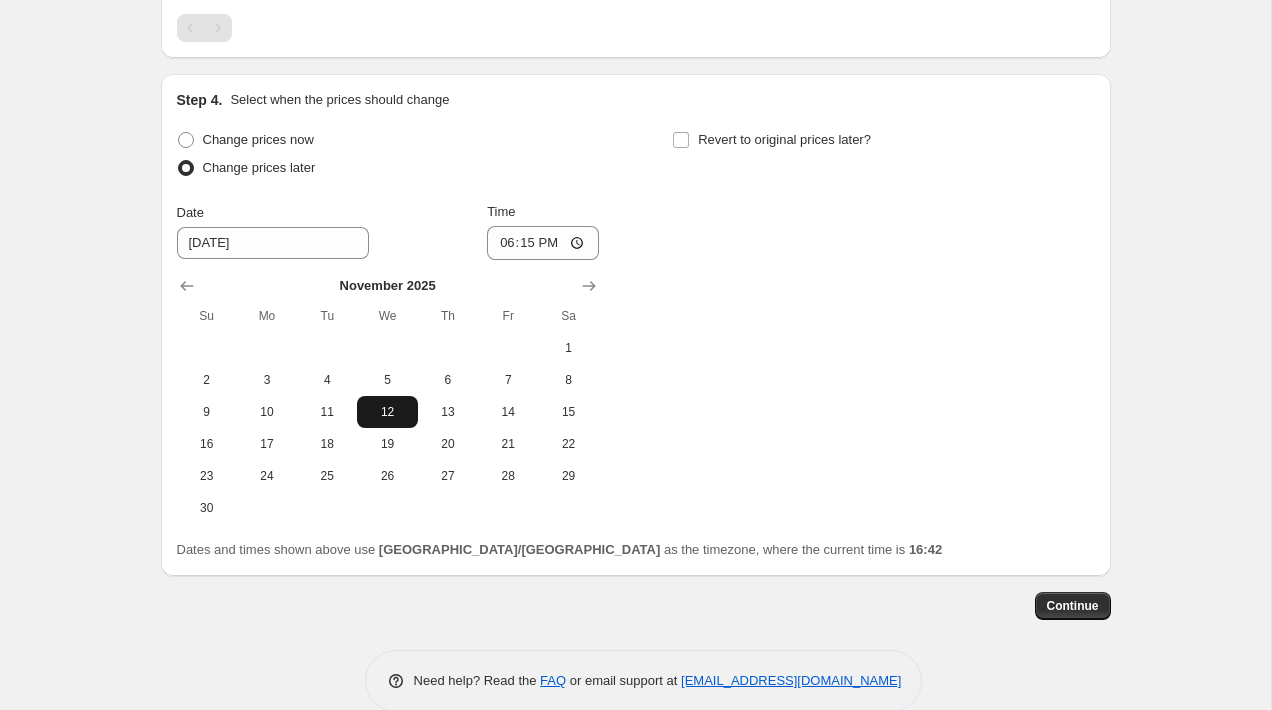 click on "12" at bounding box center [387, 412] 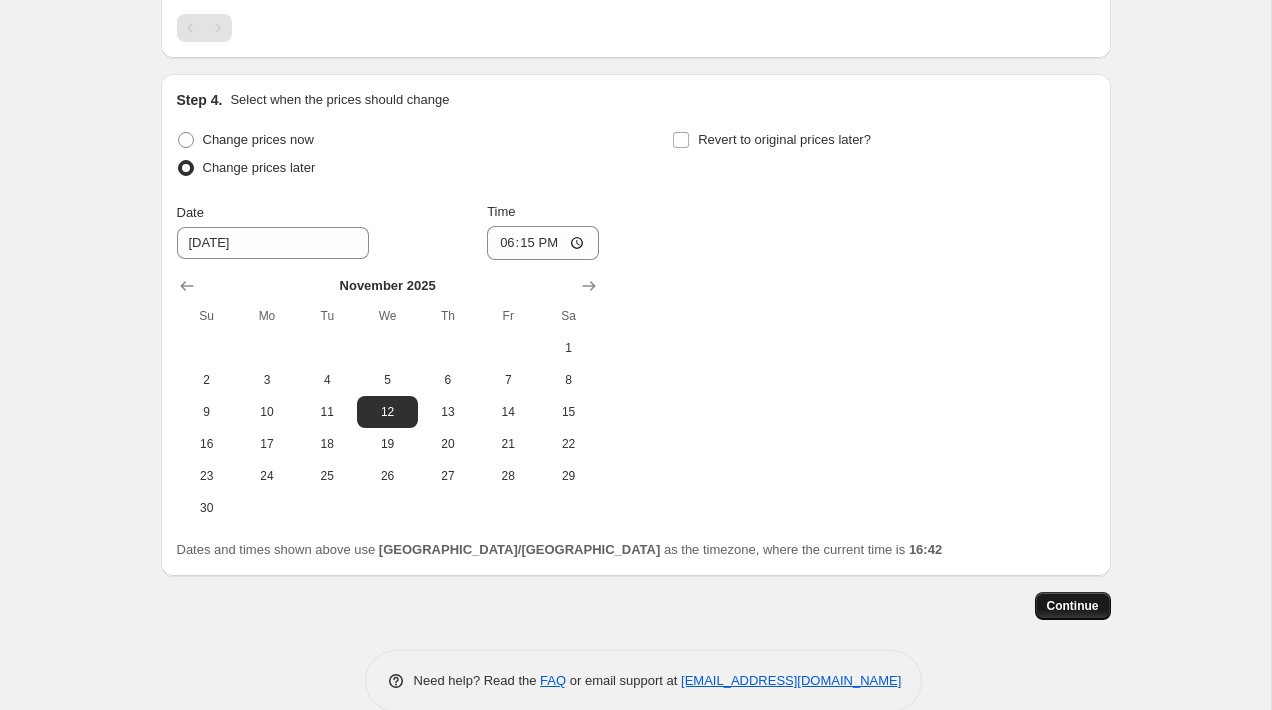 click on "Continue" at bounding box center (1073, 606) 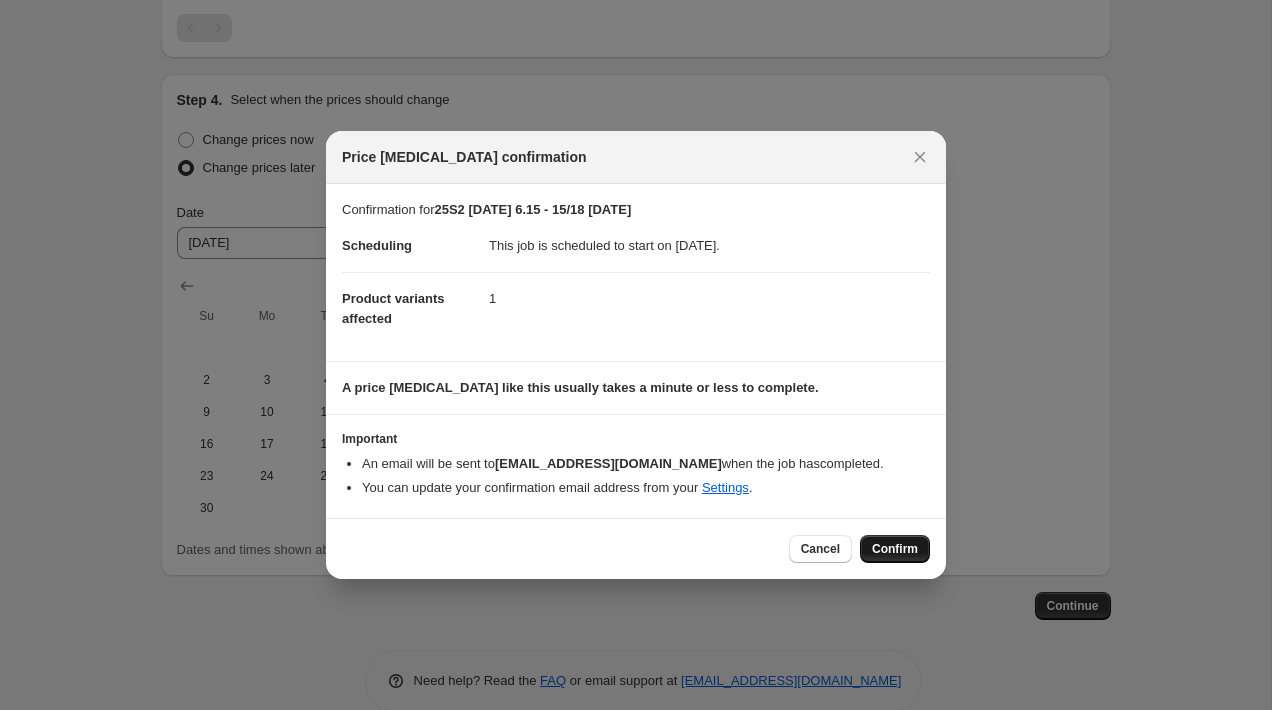 click on "Confirm" at bounding box center [895, 549] 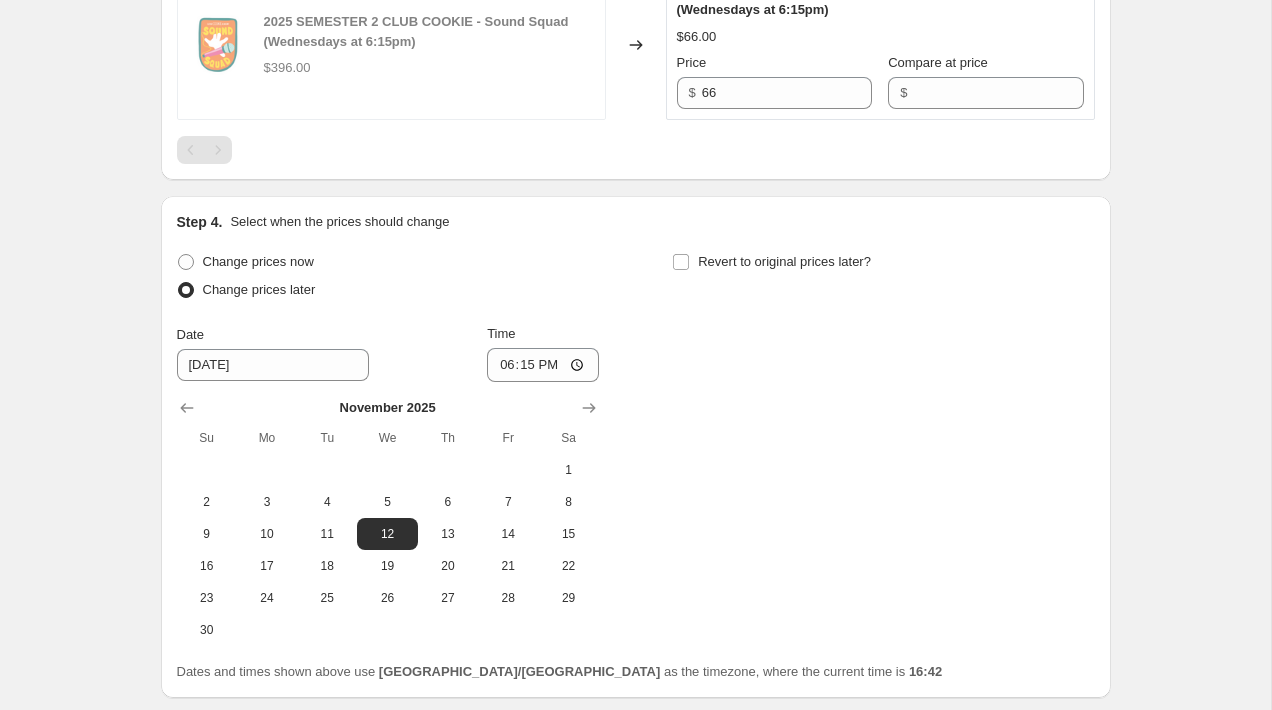 scroll, scrollTop: 0, scrollLeft: 0, axis: both 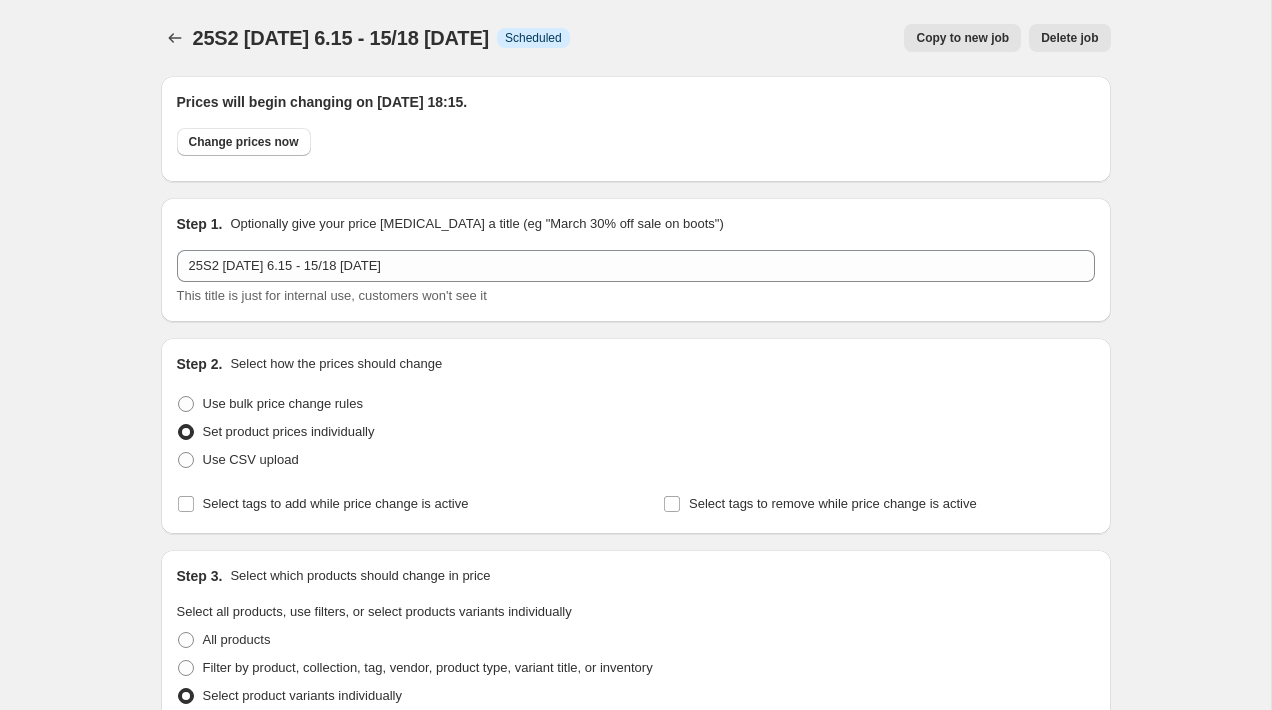 click on "Copy to new job" at bounding box center [962, 38] 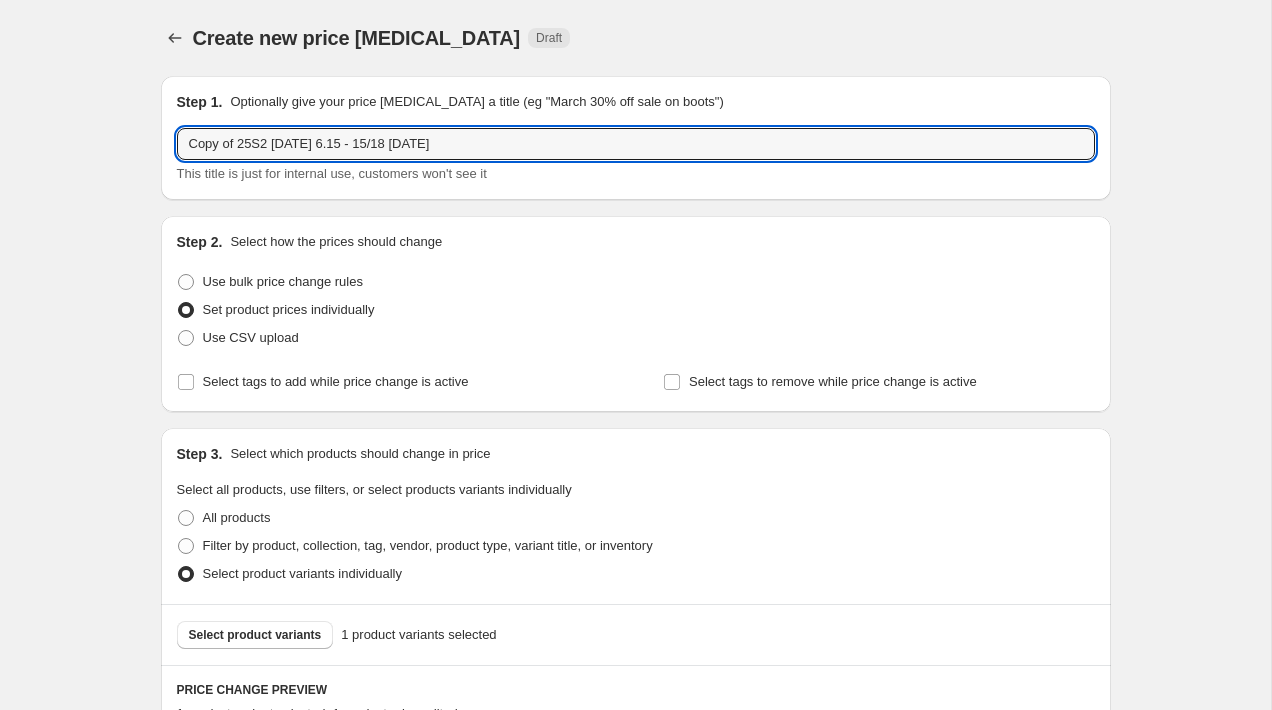 drag, startPoint x: 241, startPoint y: 141, endPoint x: 137, endPoint y: 140, distance: 104.00481 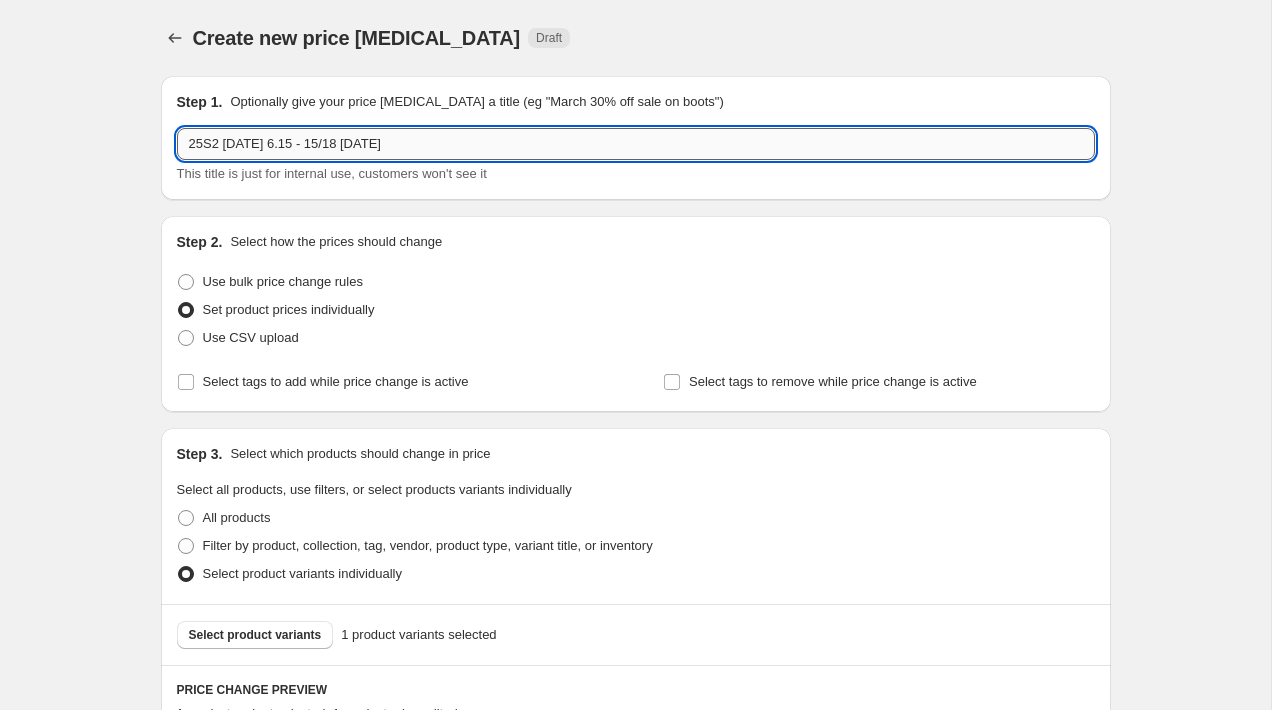 click on "25S2 [DATE] 6.15 - 15/18 [DATE]" at bounding box center (636, 144) 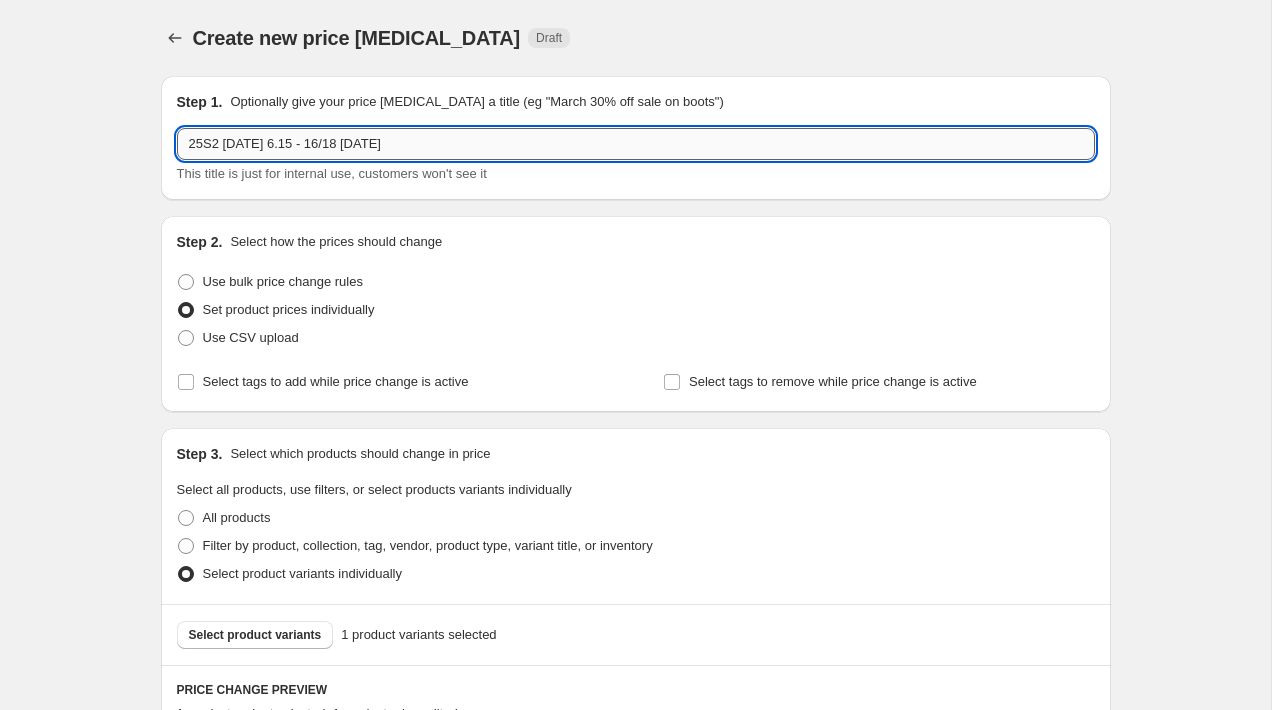 click on "25S2 [DATE] 6.15 - 16/18 [DATE]" at bounding box center [636, 144] 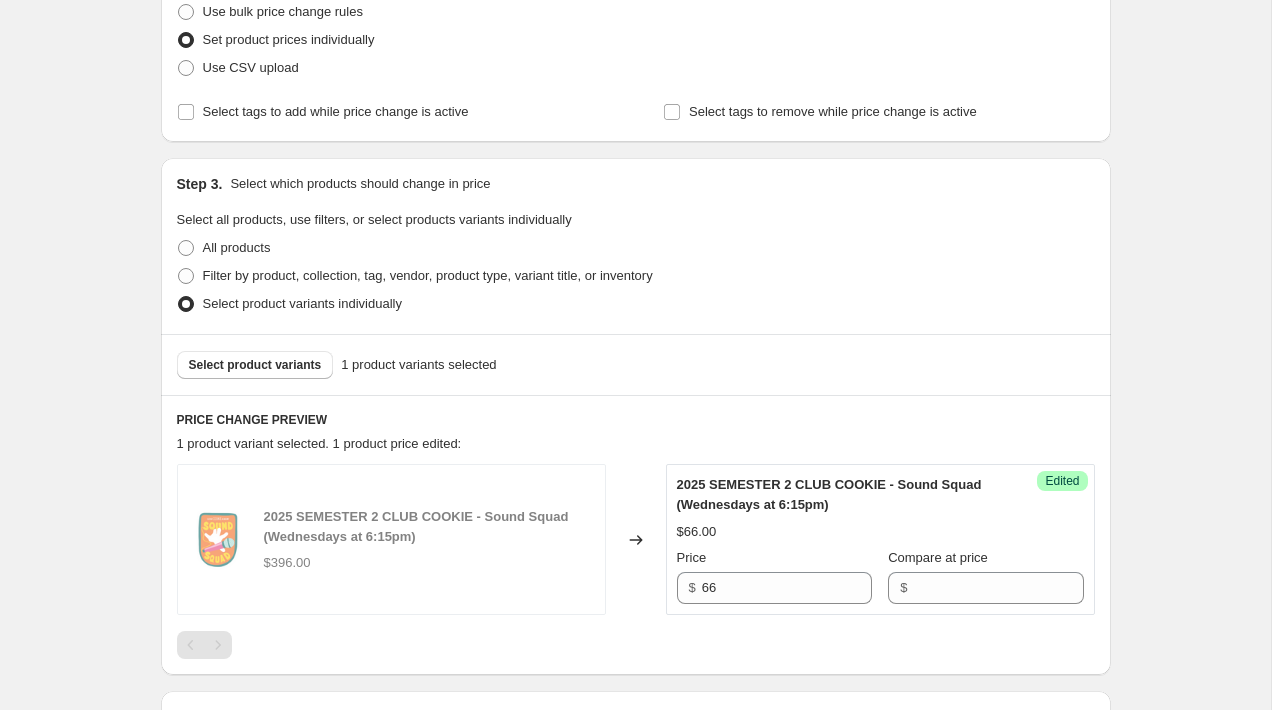 scroll, scrollTop: 545, scrollLeft: 0, axis: vertical 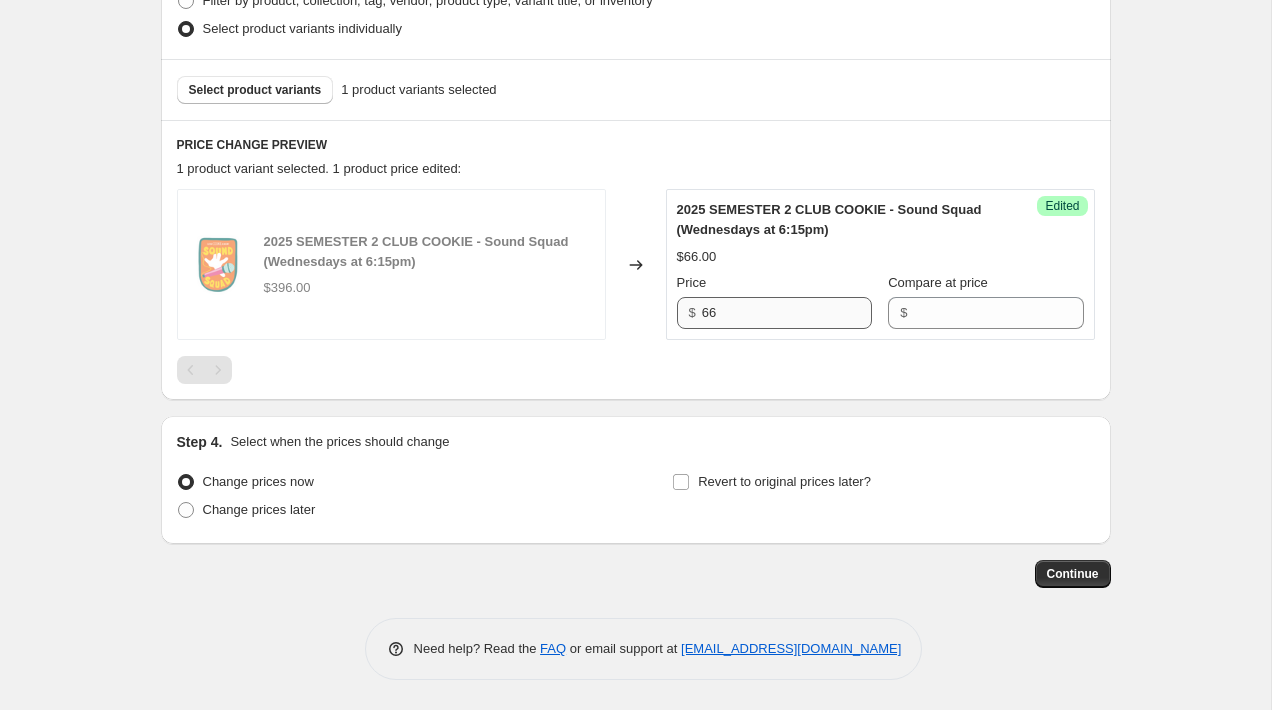 type on "25S2 [DATE] 6.15 - 16/18 [DATE]" 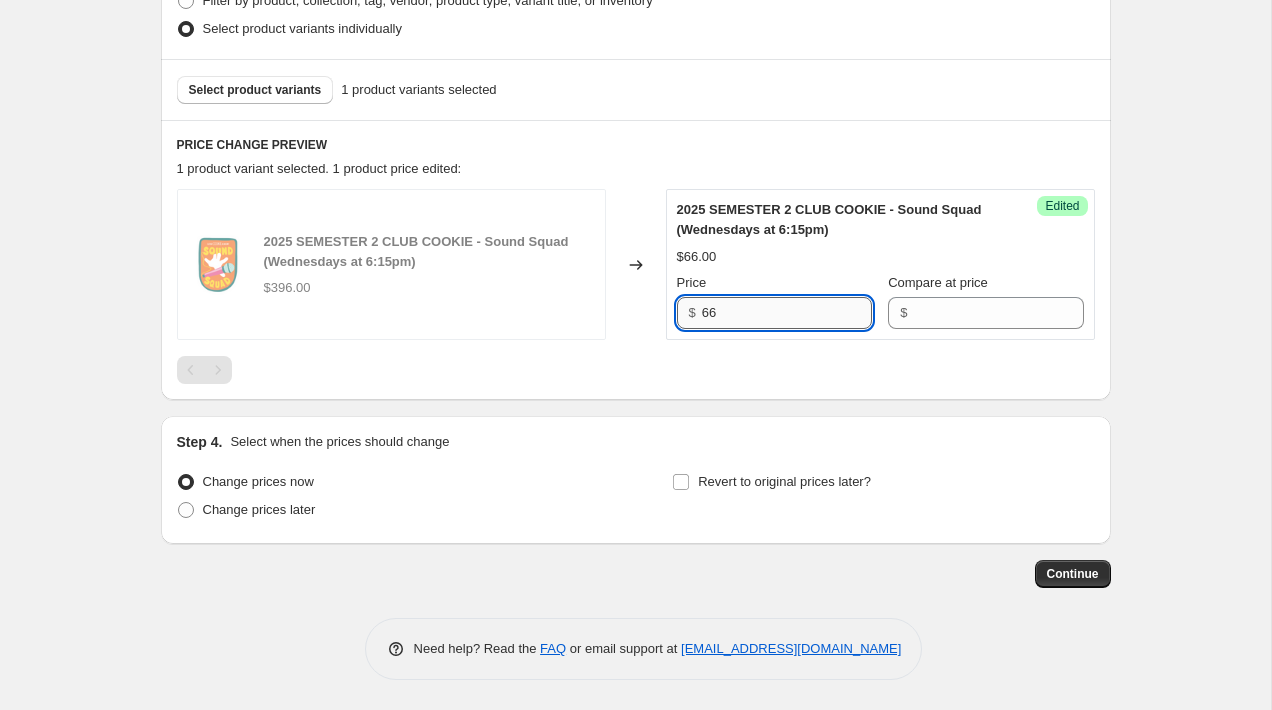 click on "66" at bounding box center [787, 313] 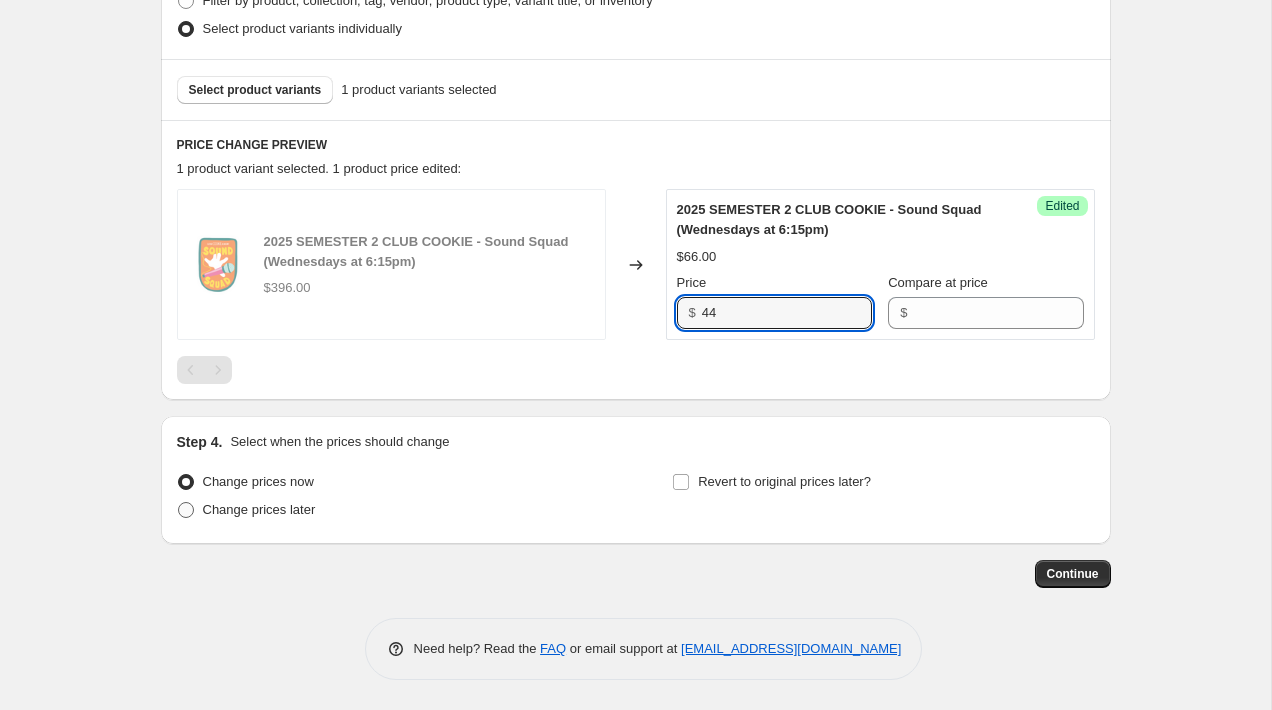 type on "44" 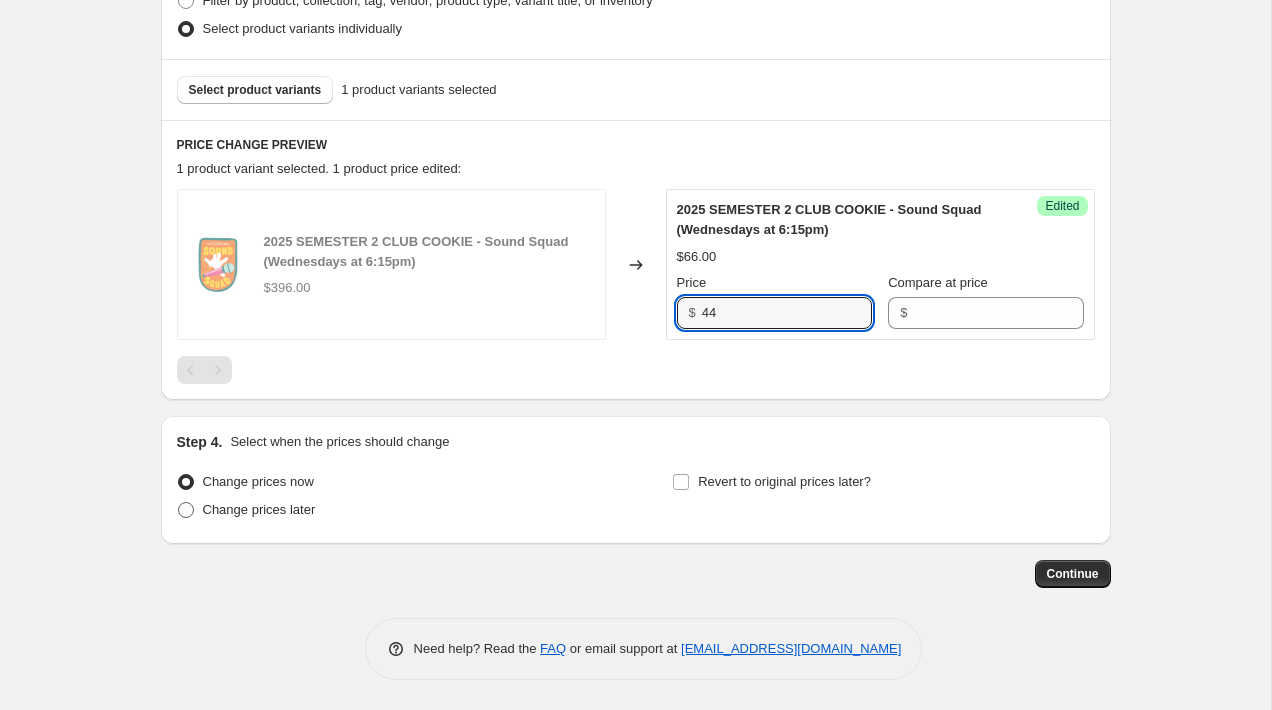 radio on "true" 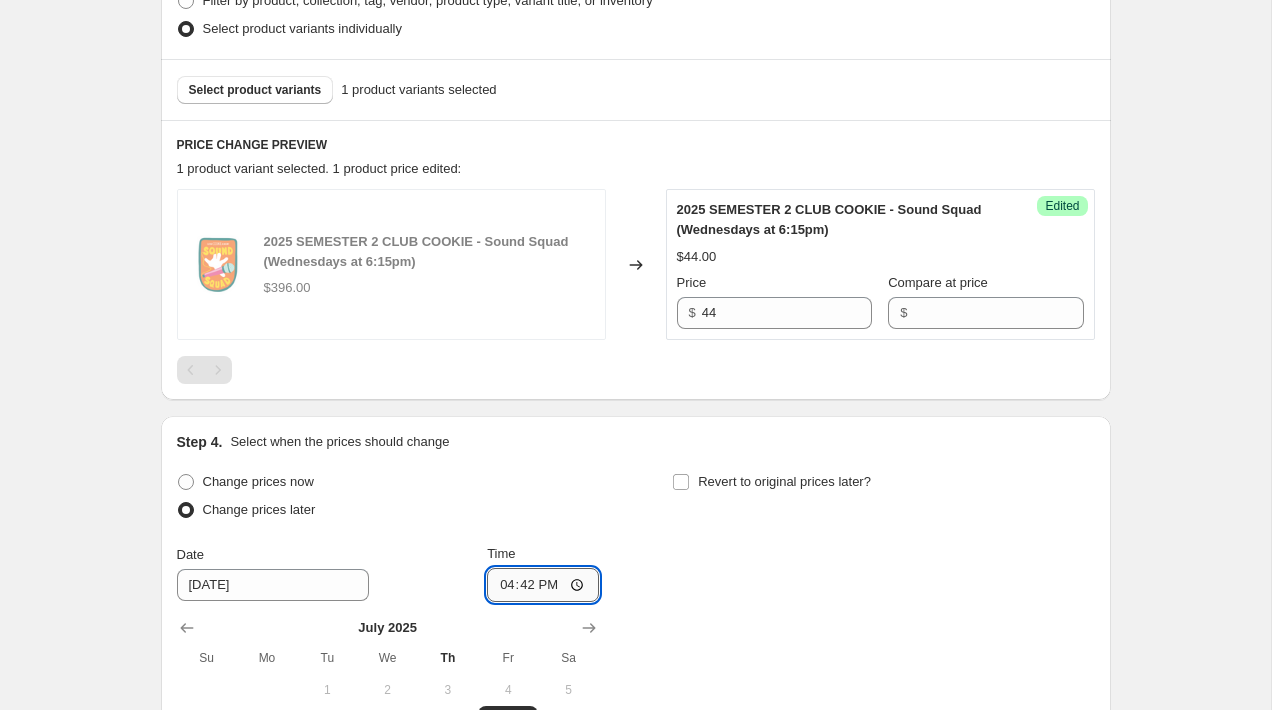 click on "16:42" at bounding box center (543, 585) 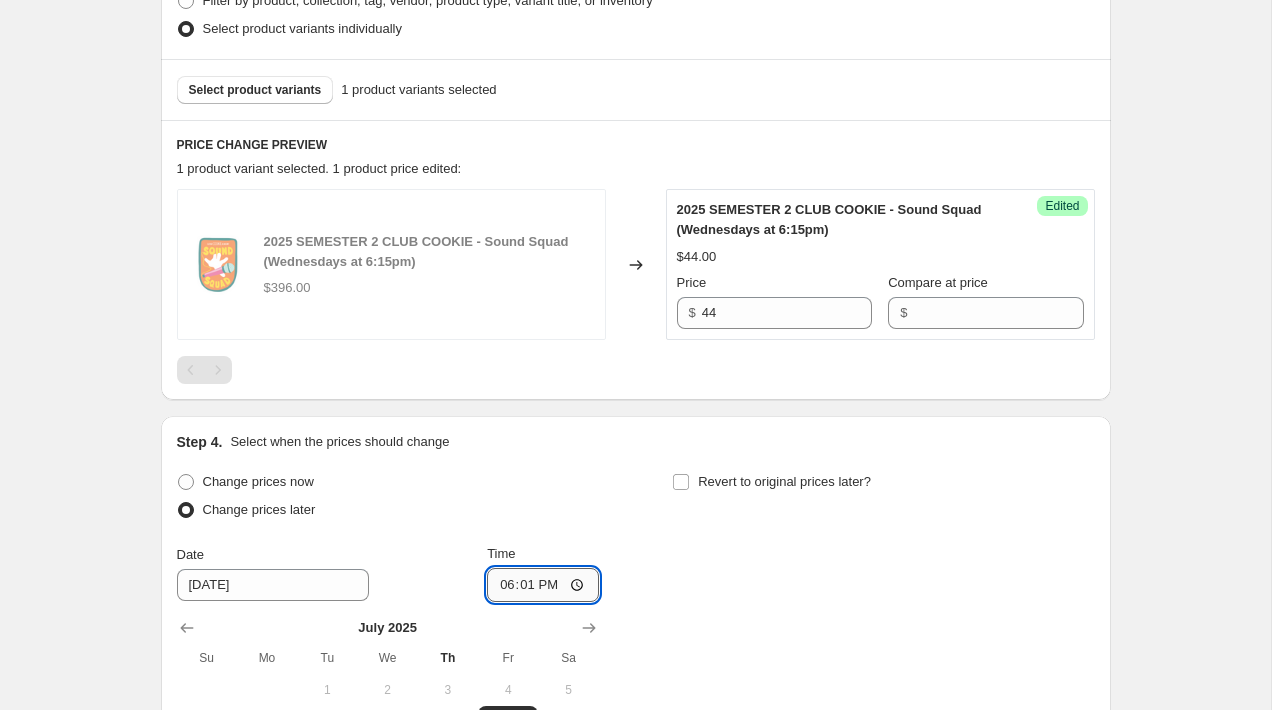 type on "18:15" 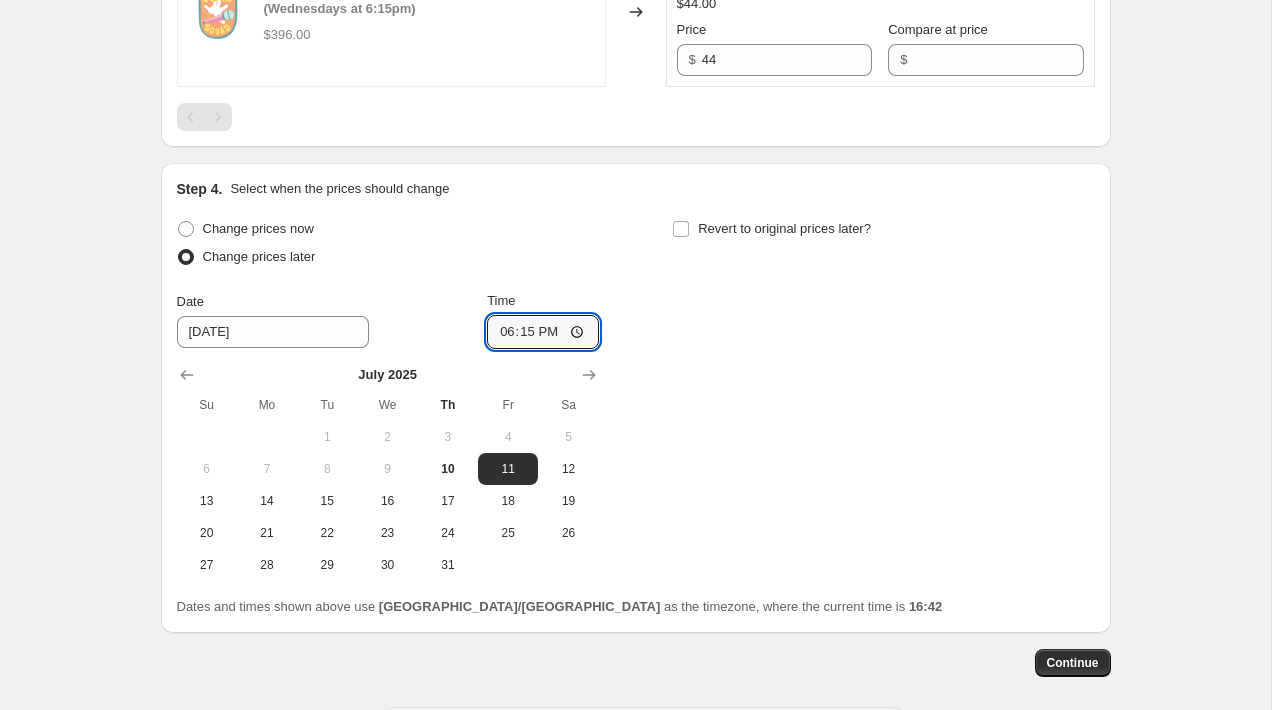 scroll, scrollTop: 887, scrollLeft: 0, axis: vertical 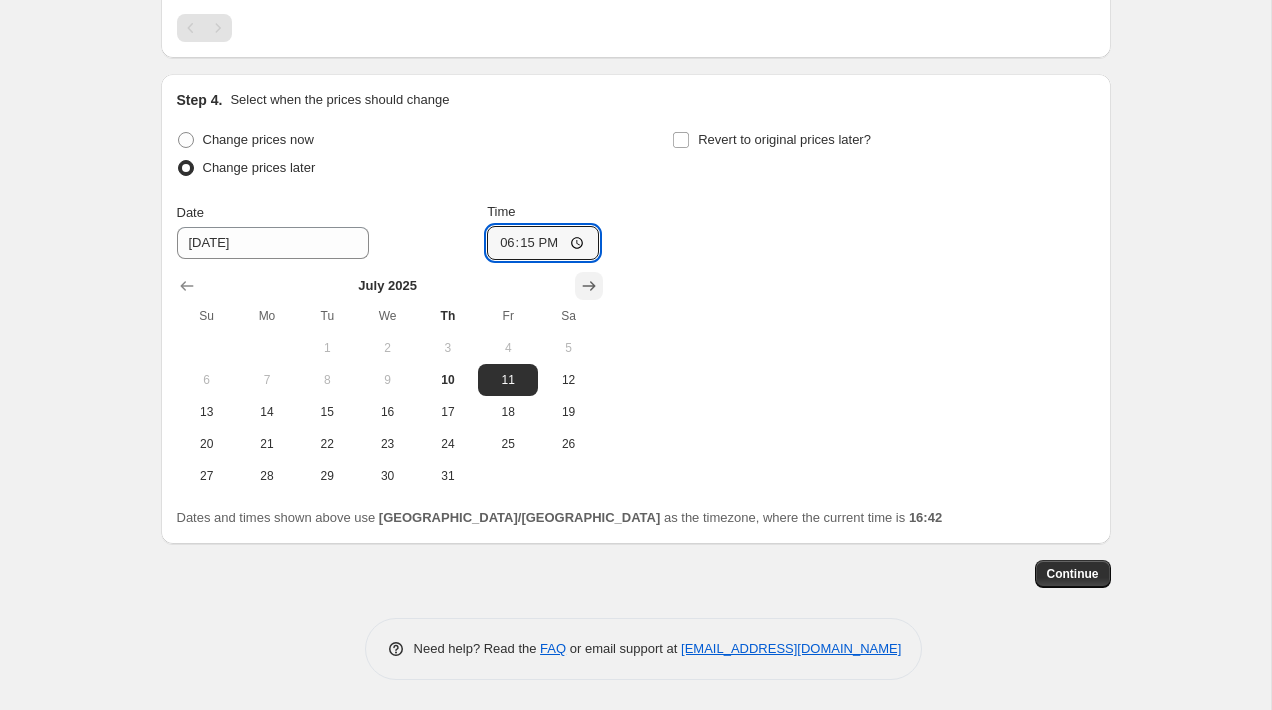 click 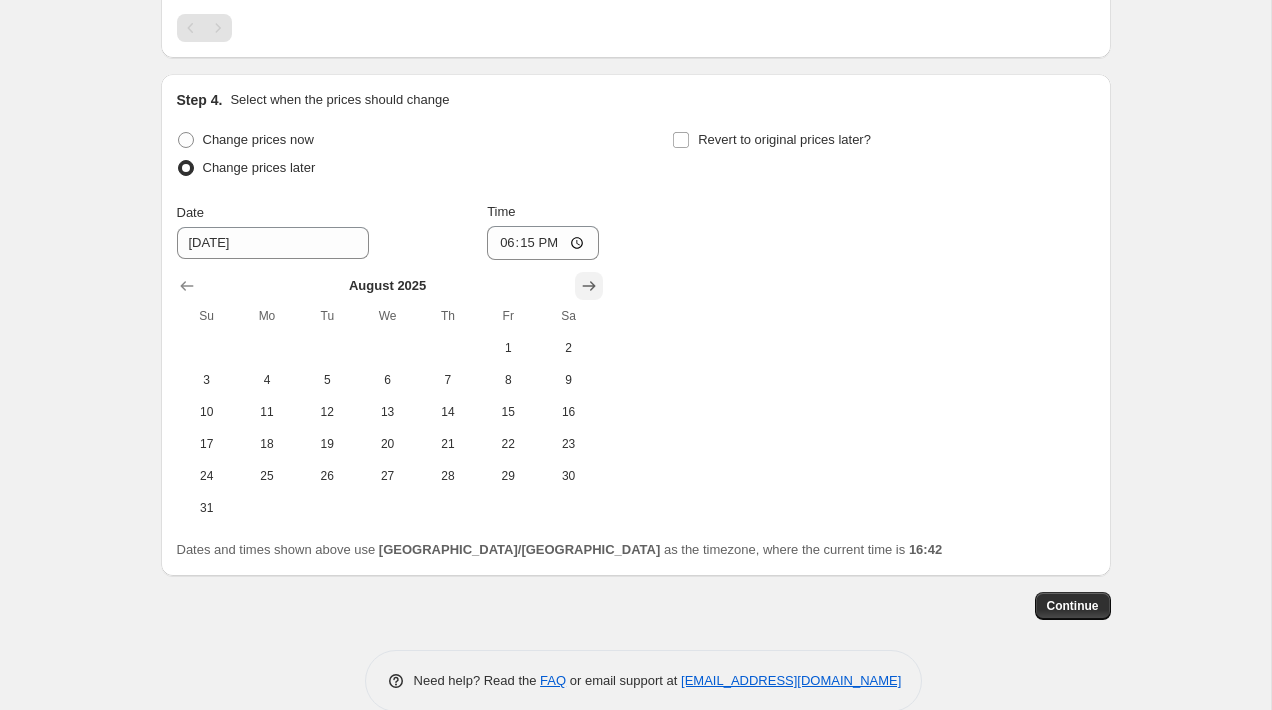 click 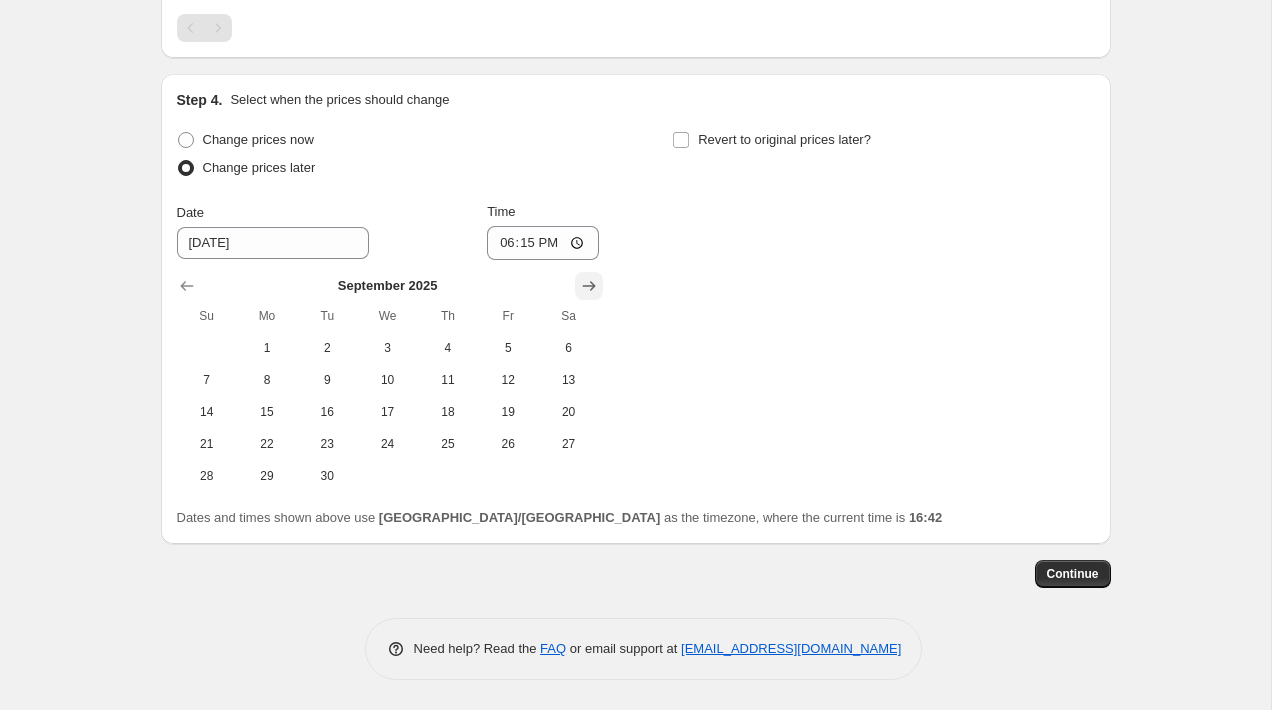 click 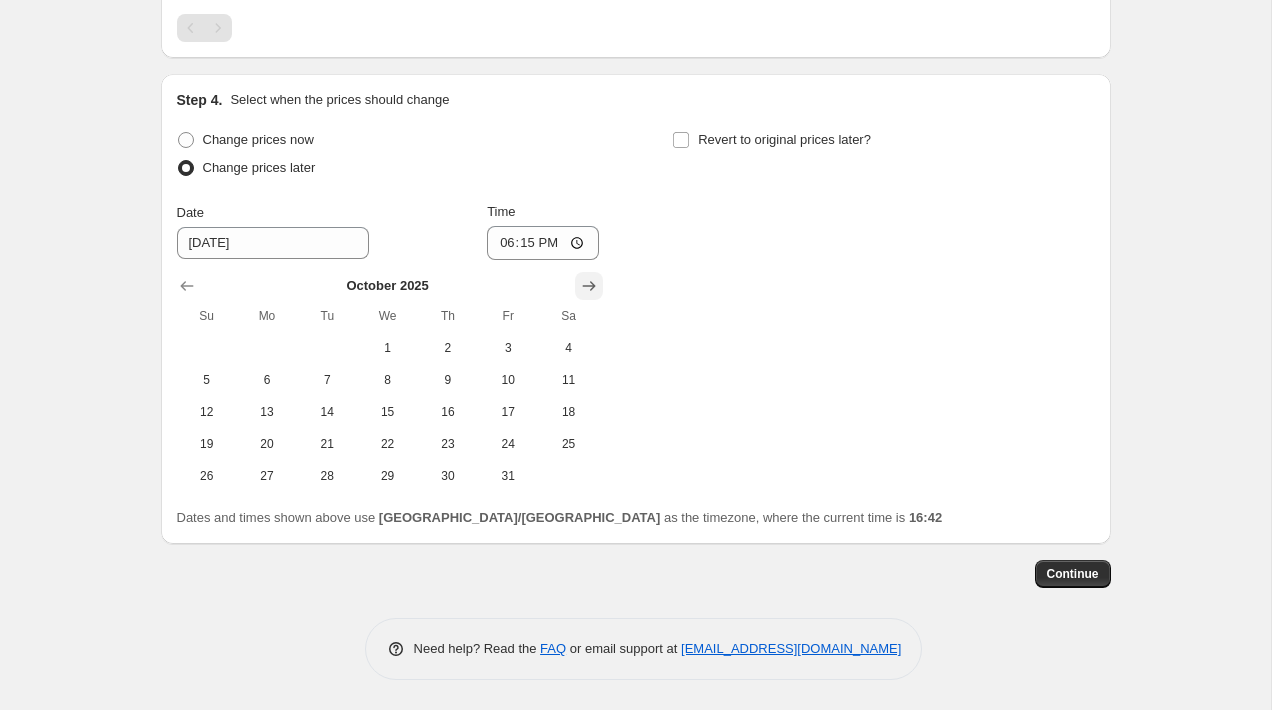 click 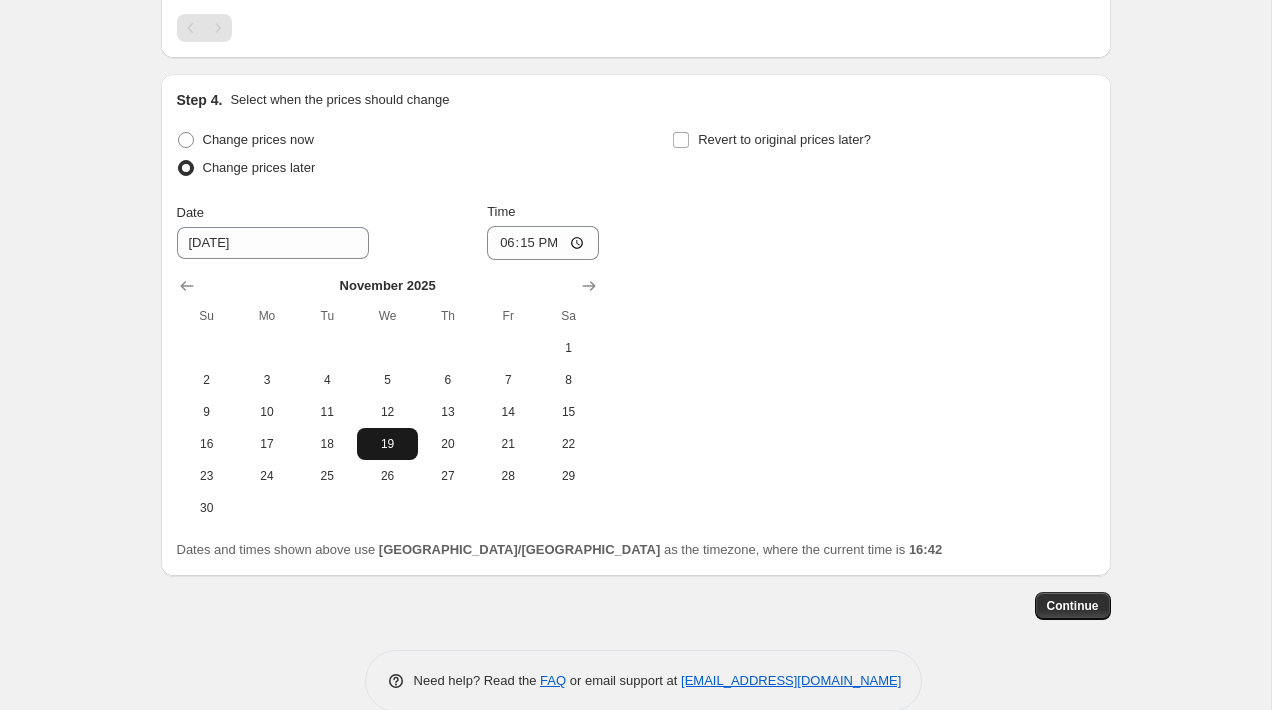 click on "19" at bounding box center (387, 444) 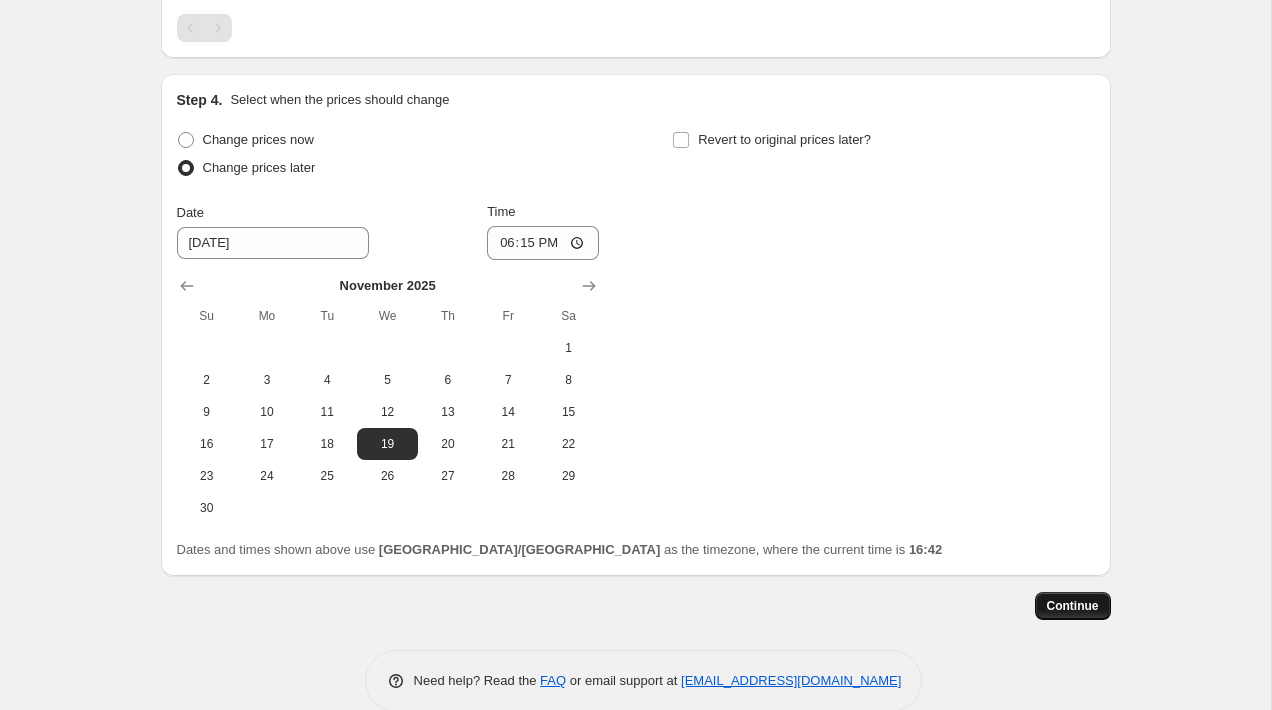 click on "Continue" at bounding box center [1073, 606] 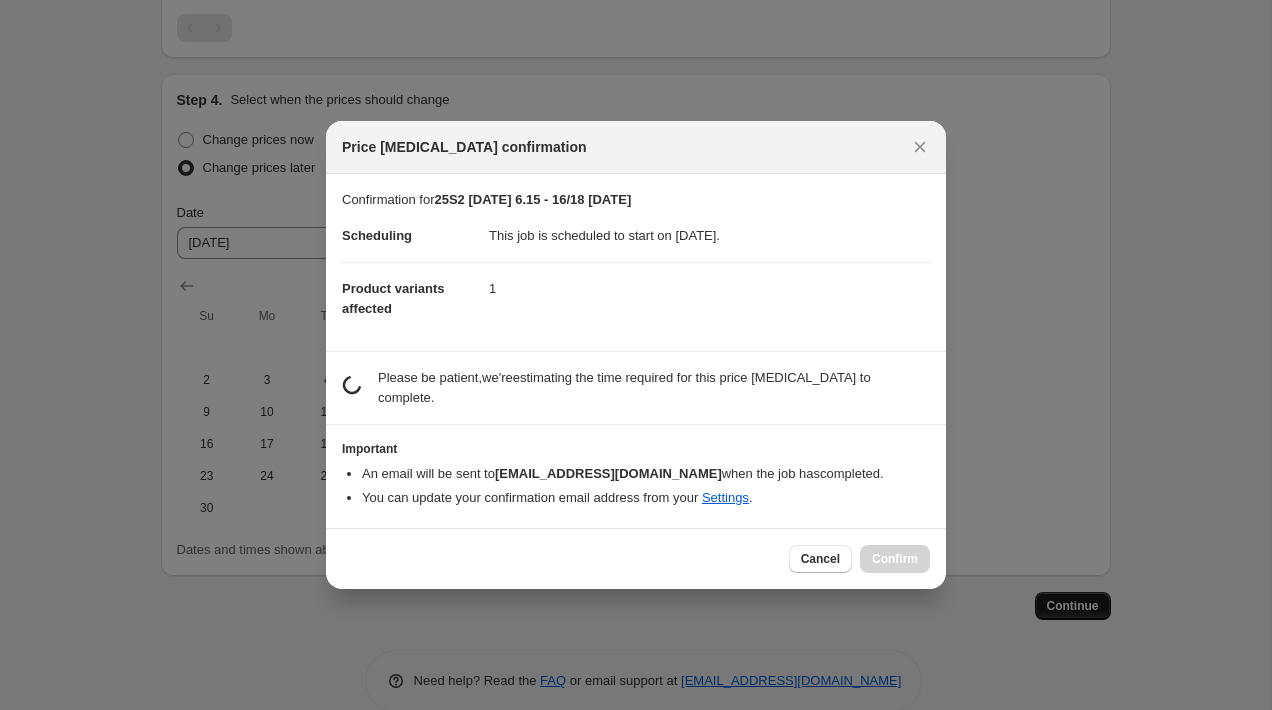 scroll, scrollTop: 0, scrollLeft: 0, axis: both 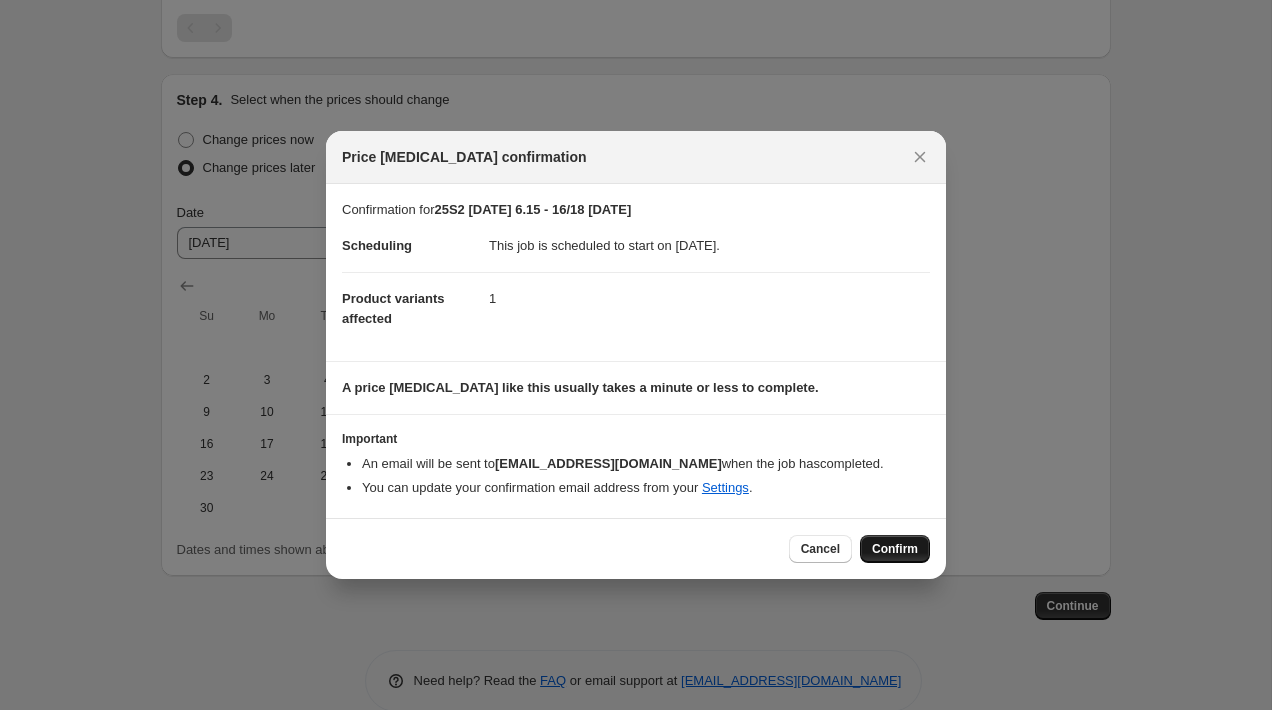 click on "Confirm" at bounding box center [895, 549] 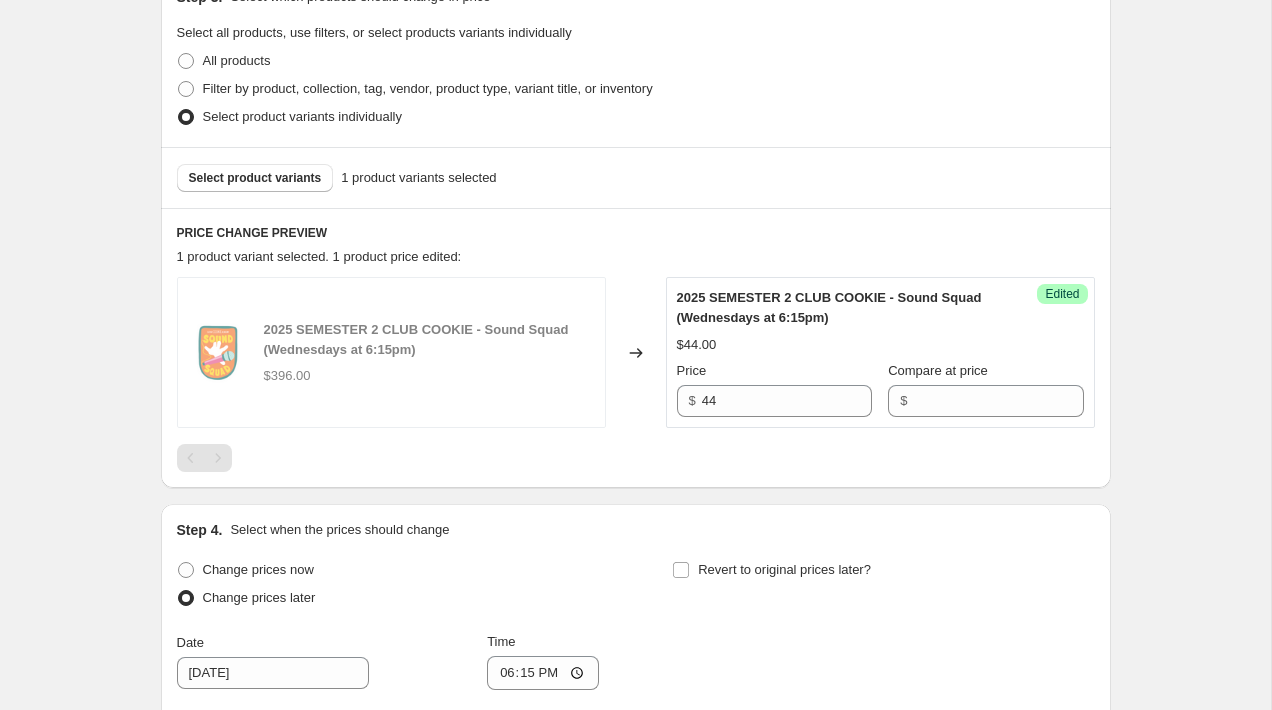 scroll, scrollTop: 0, scrollLeft: 0, axis: both 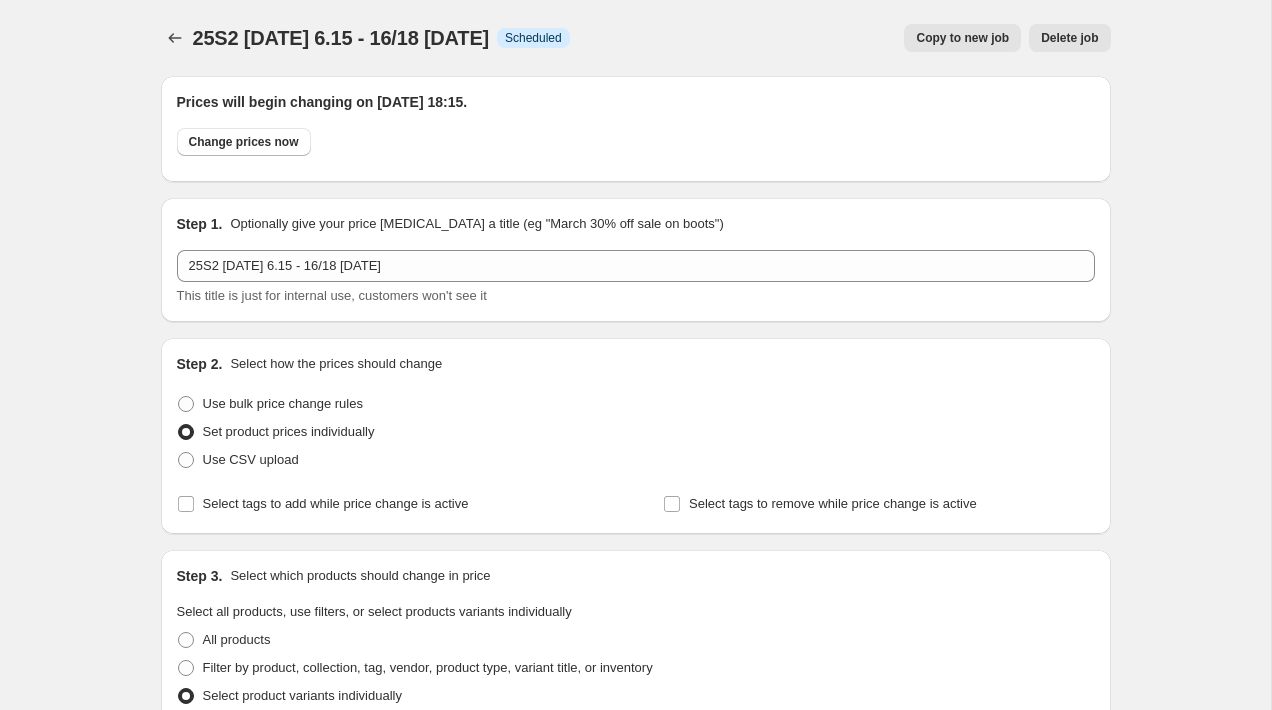 click on "Copy to new job" at bounding box center [962, 38] 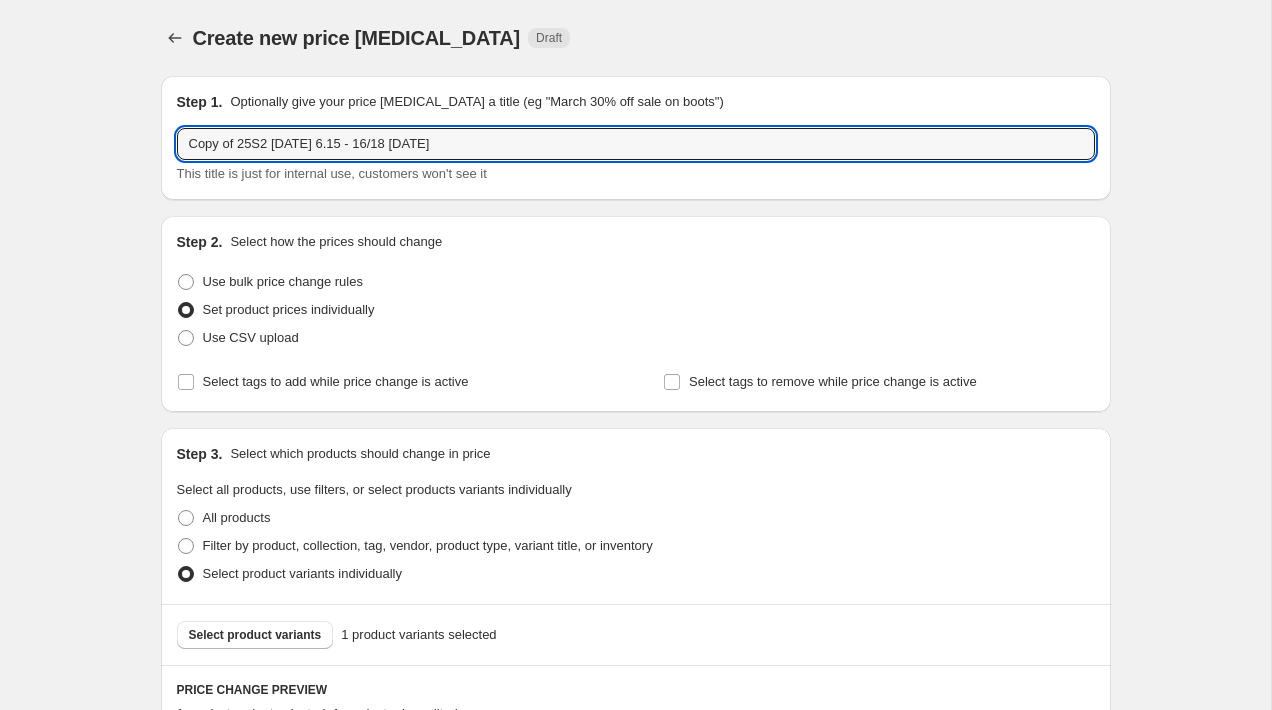 drag, startPoint x: 241, startPoint y: 141, endPoint x: -4, endPoint y: 124, distance: 245.58908 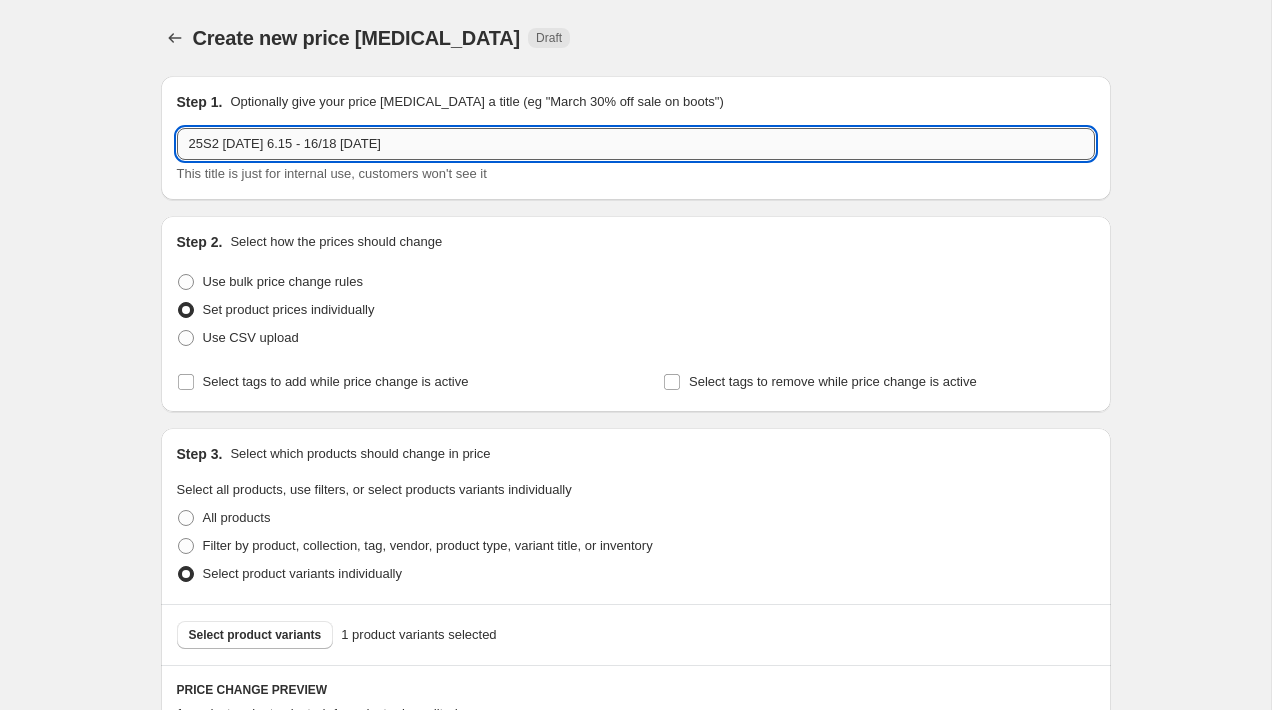 click on "25S2 [DATE] 6.15 - 16/18 [DATE]" at bounding box center (636, 144) 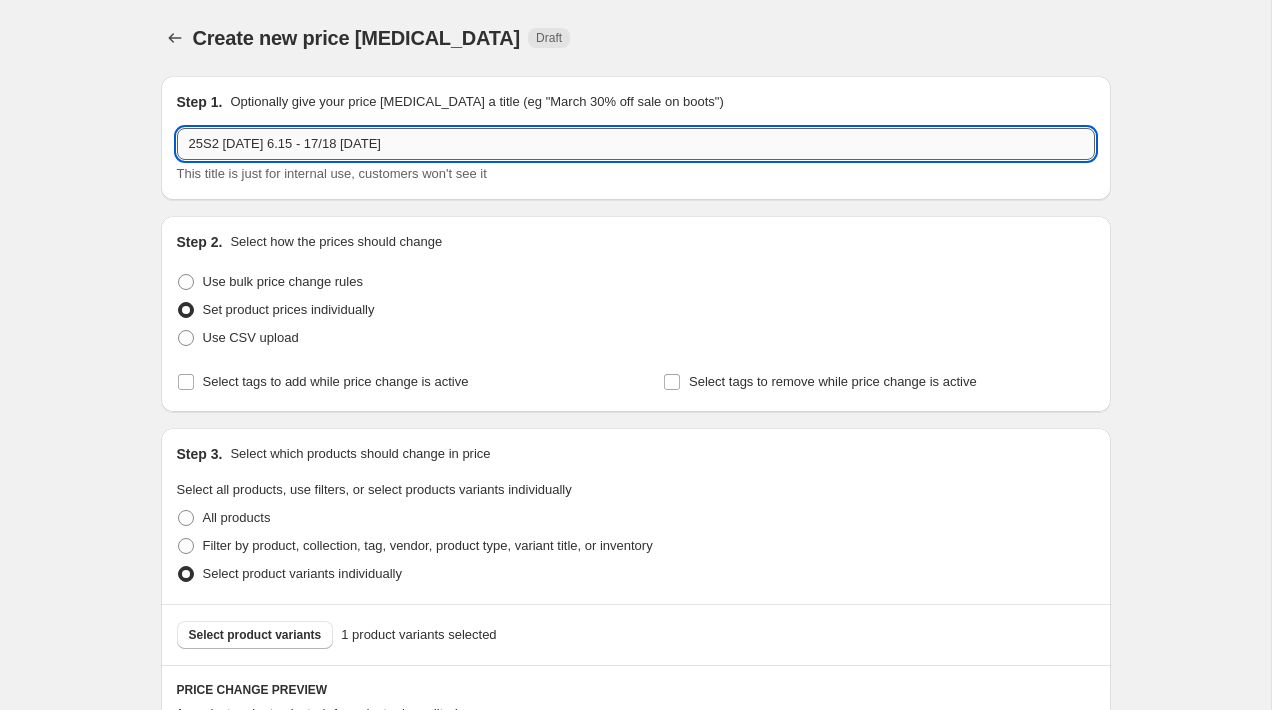 click on "25S2 [DATE] 6.15 - 17/18 [DATE]" at bounding box center [636, 144] 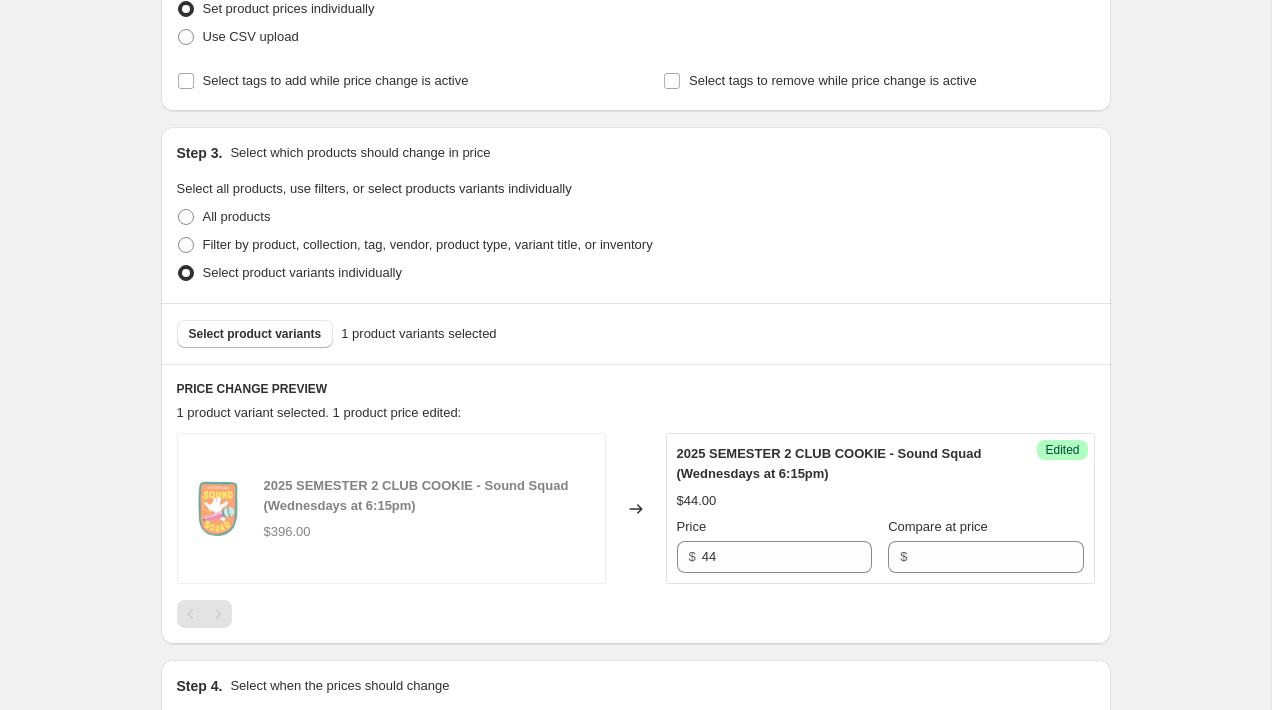 scroll, scrollTop: 545, scrollLeft: 0, axis: vertical 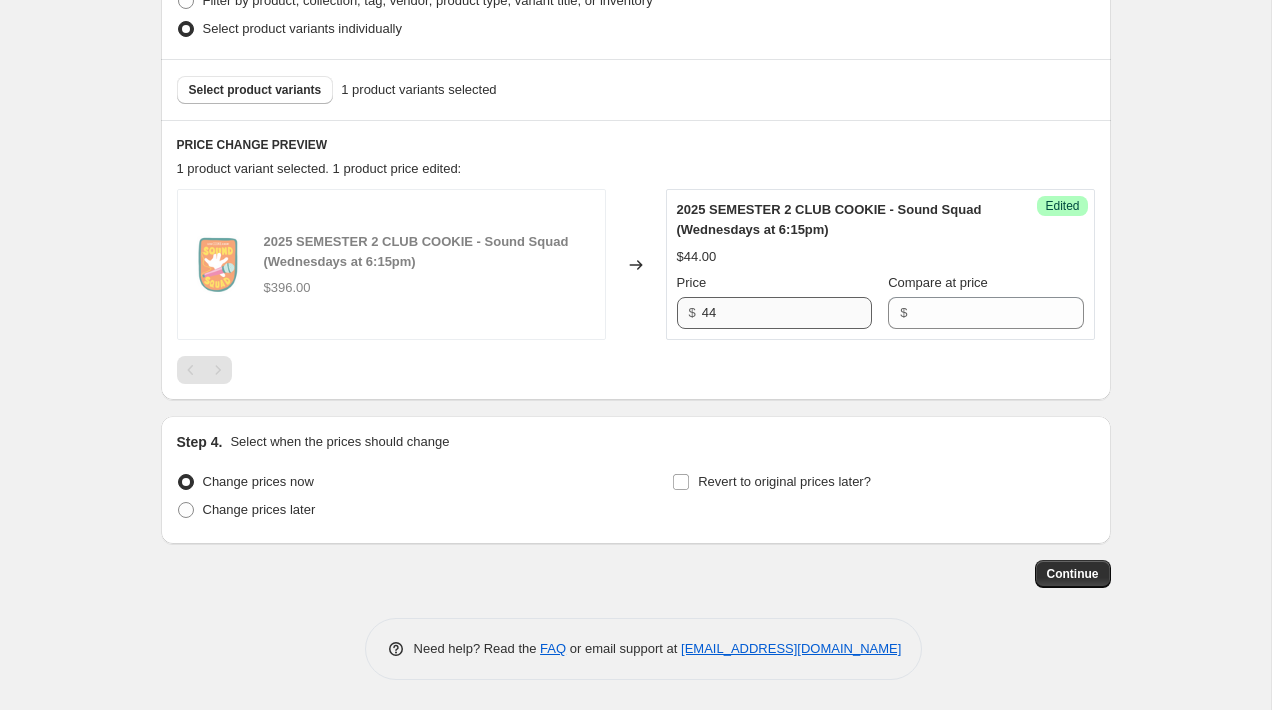 type on "25S2 [DATE] 6.15 - 17/18 [DATE]" 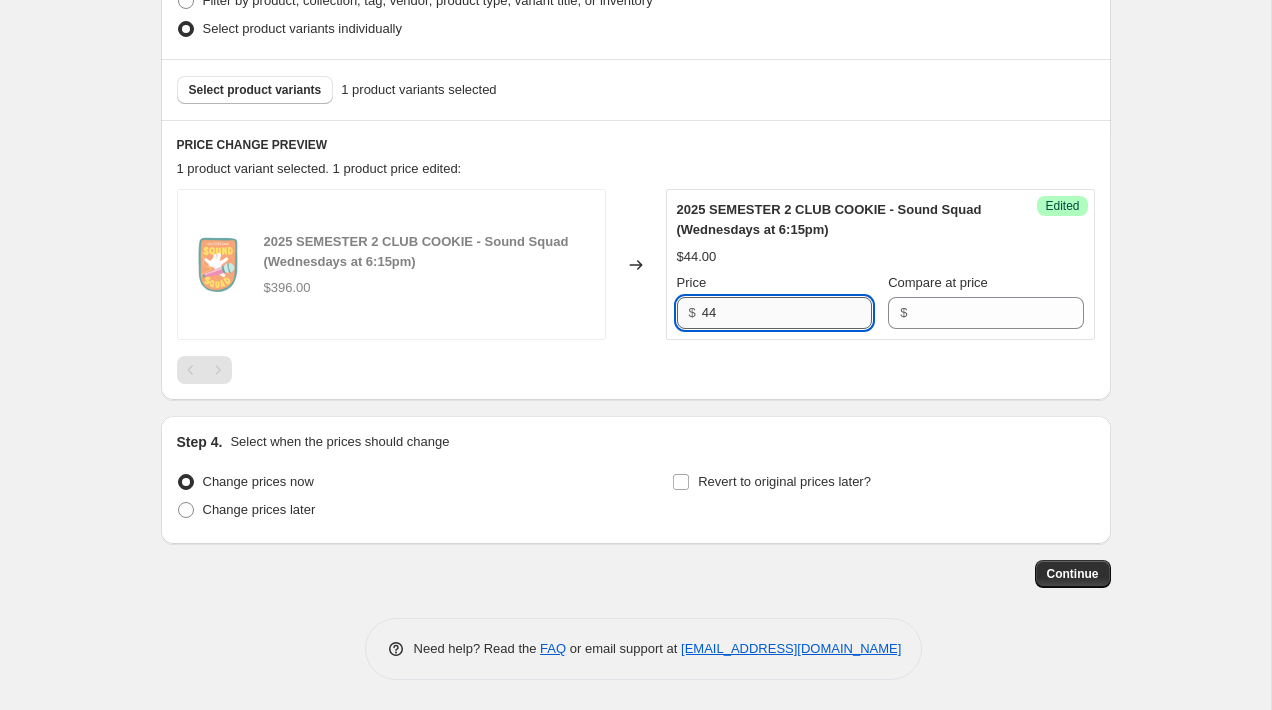 click on "44" at bounding box center [787, 313] 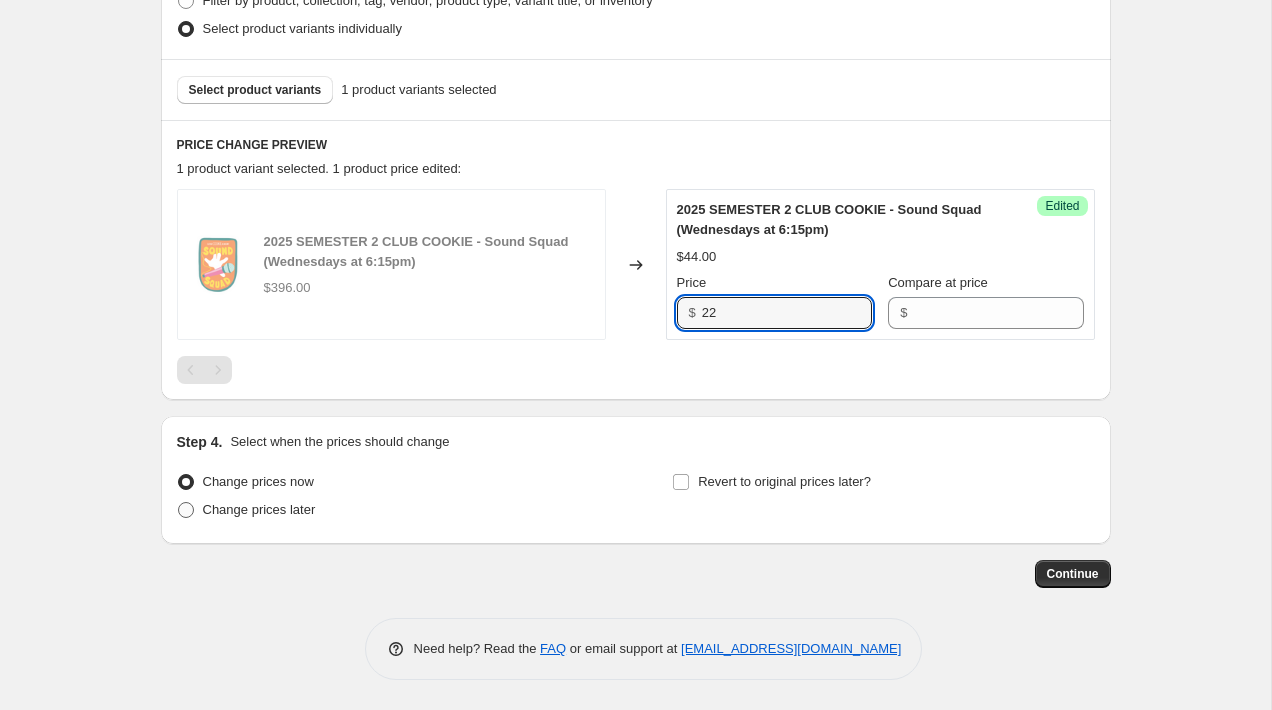 type on "22" 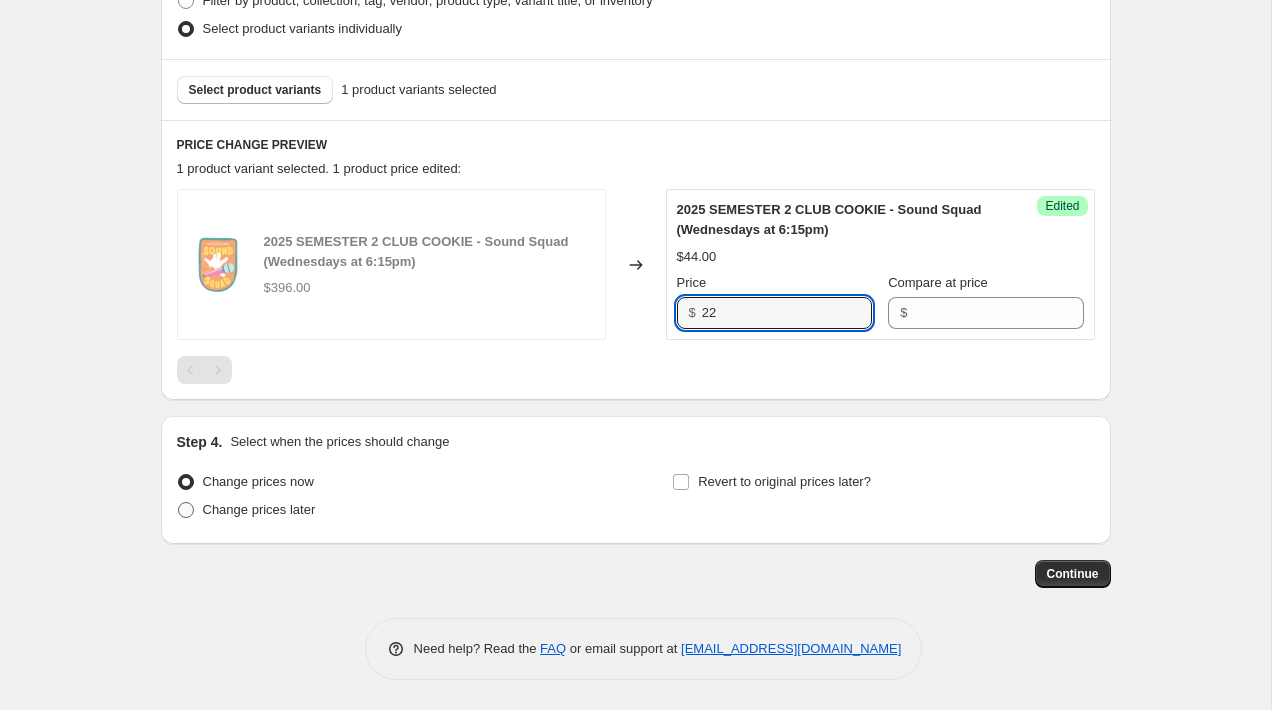 radio on "true" 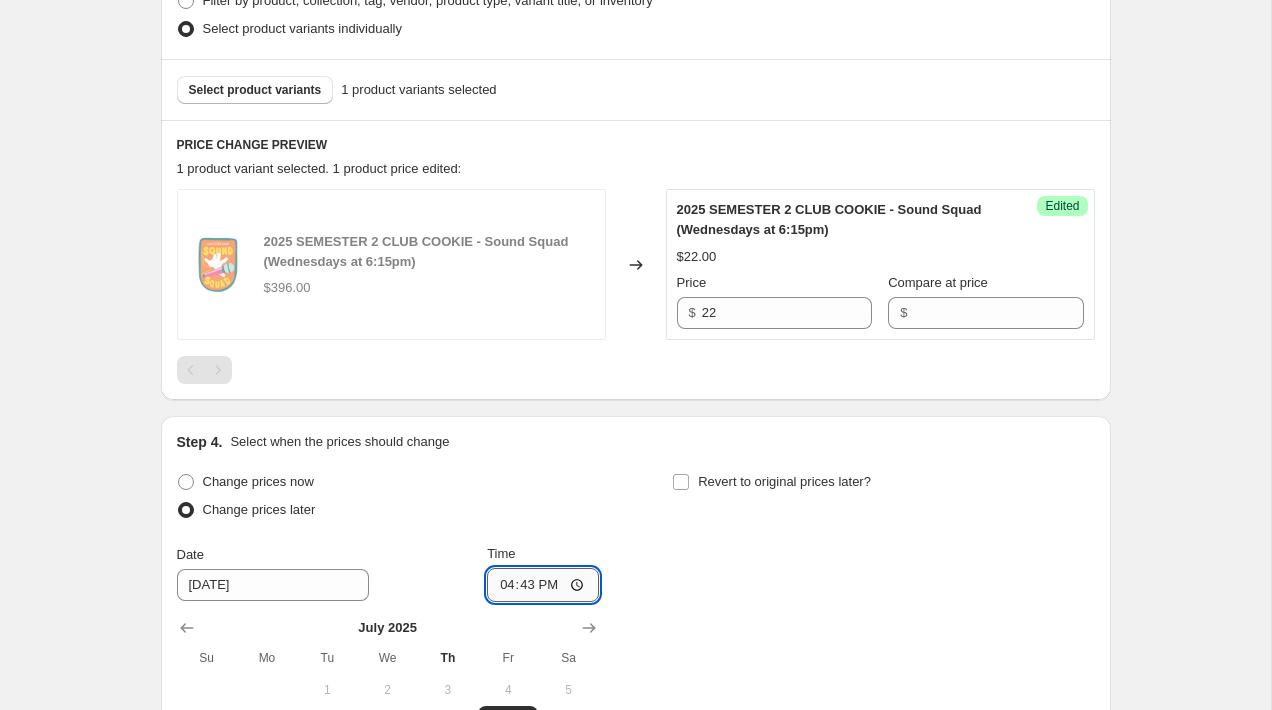 click on "16:43" at bounding box center [543, 585] 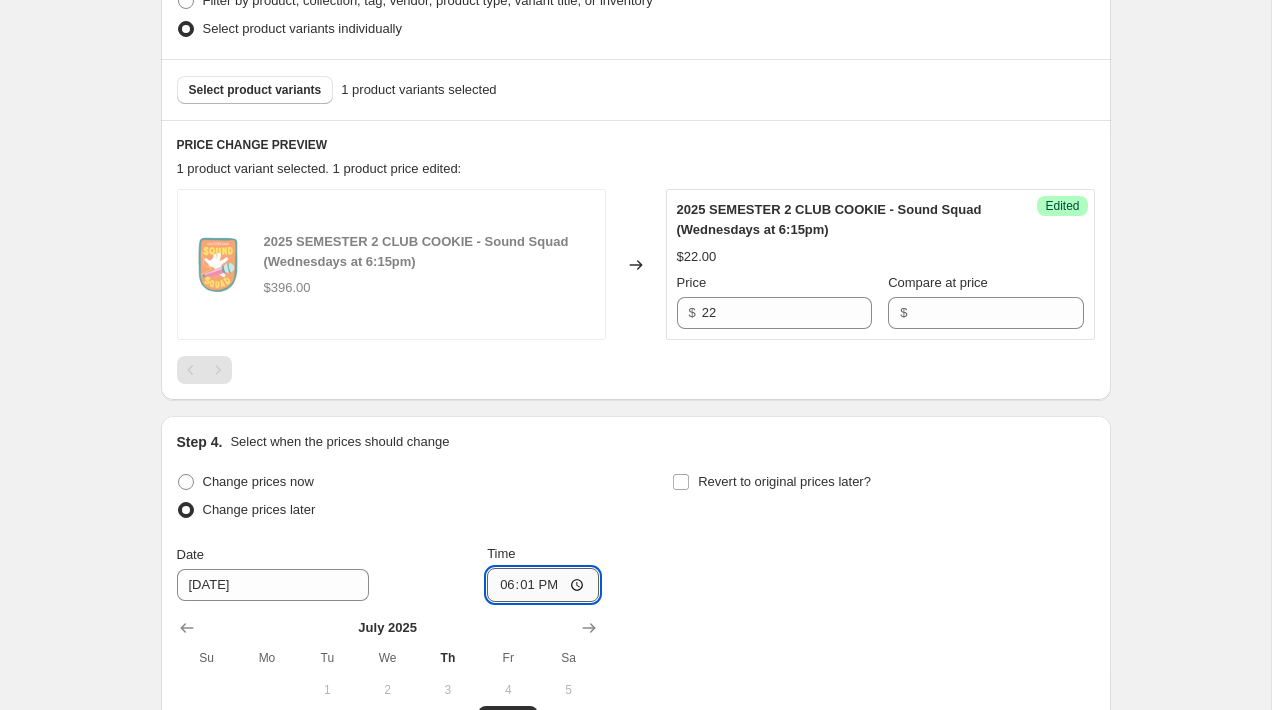 type on "18:15" 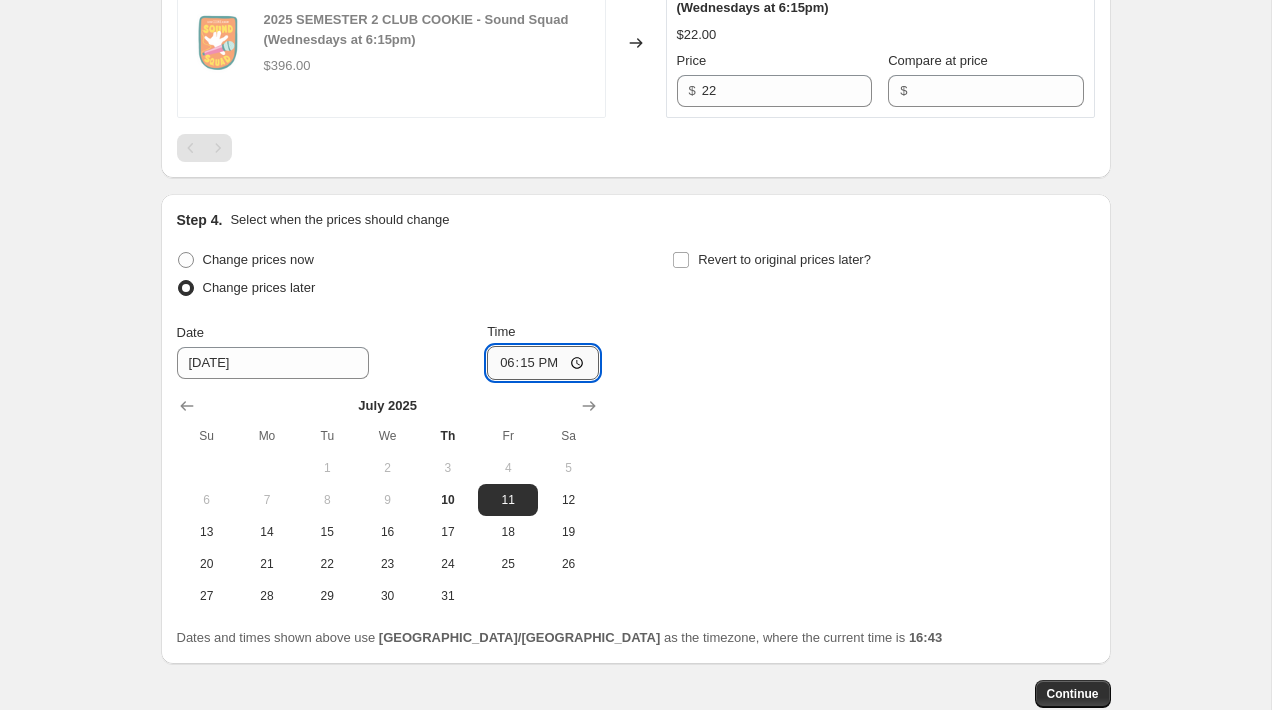 scroll, scrollTop: 887, scrollLeft: 0, axis: vertical 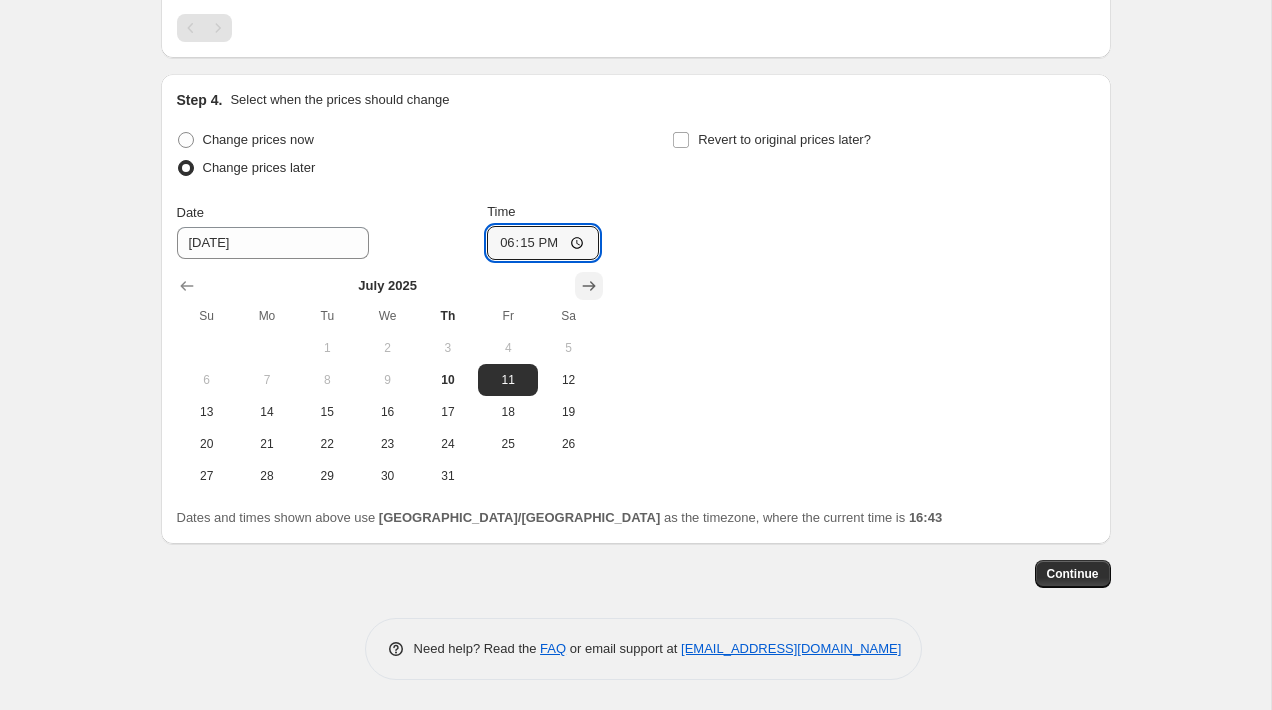 click at bounding box center (589, 286) 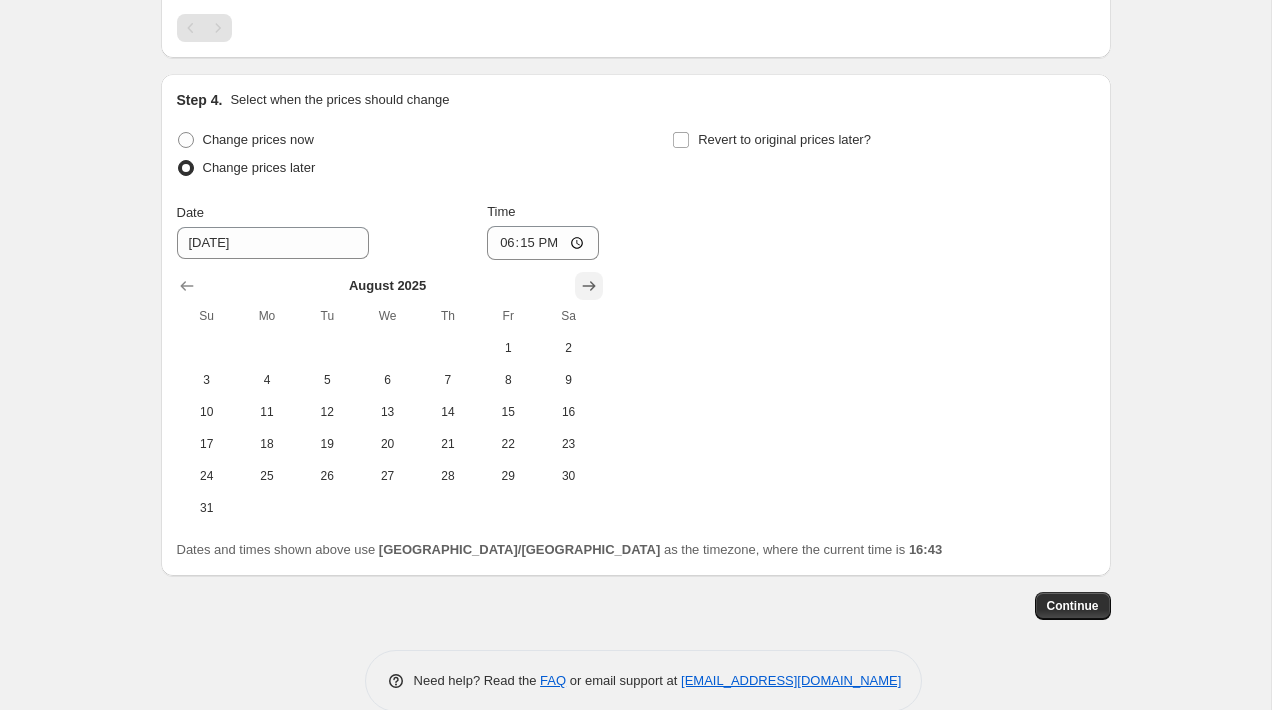 click at bounding box center [589, 286] 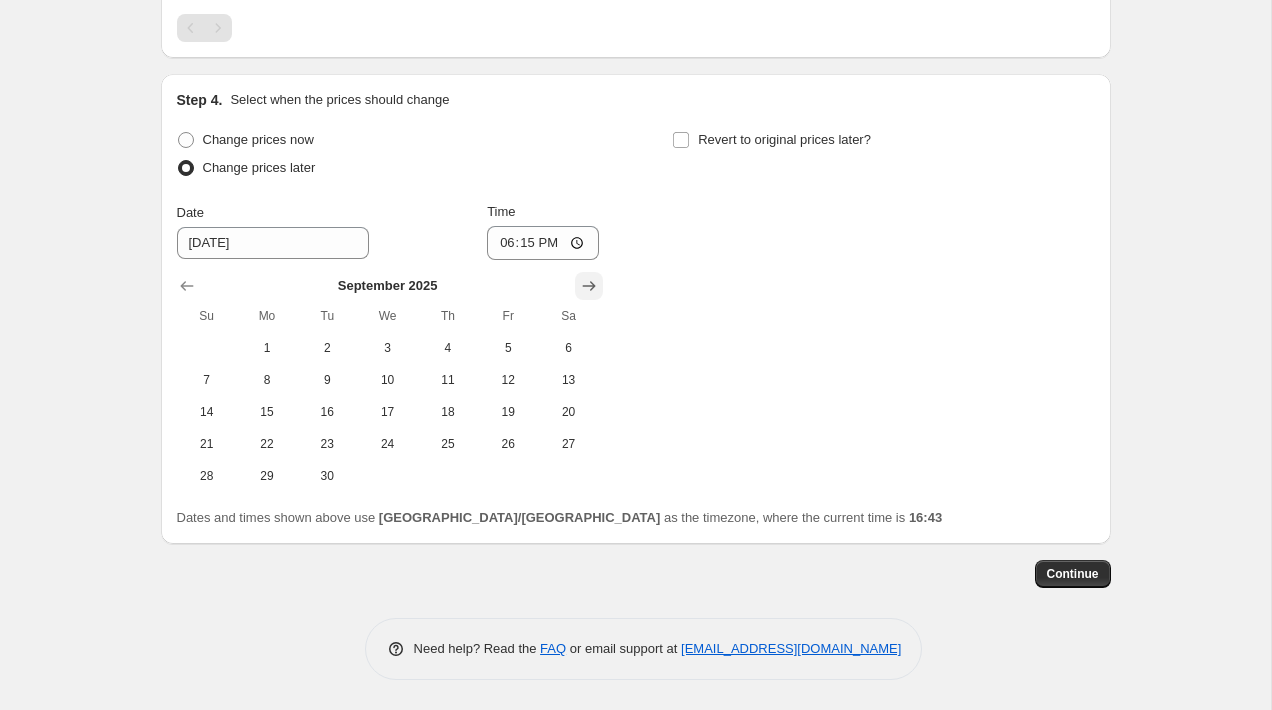 click at bounding box center (589, 286) 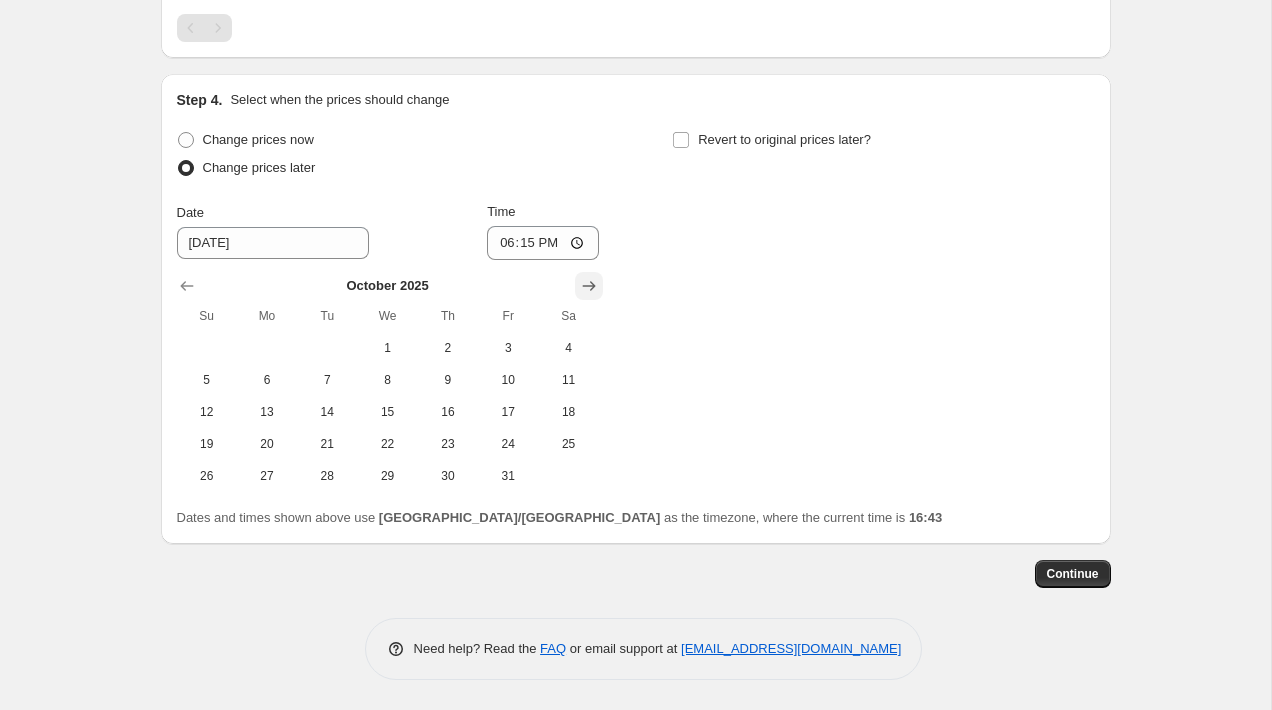 click at bounding box center (589, 286) 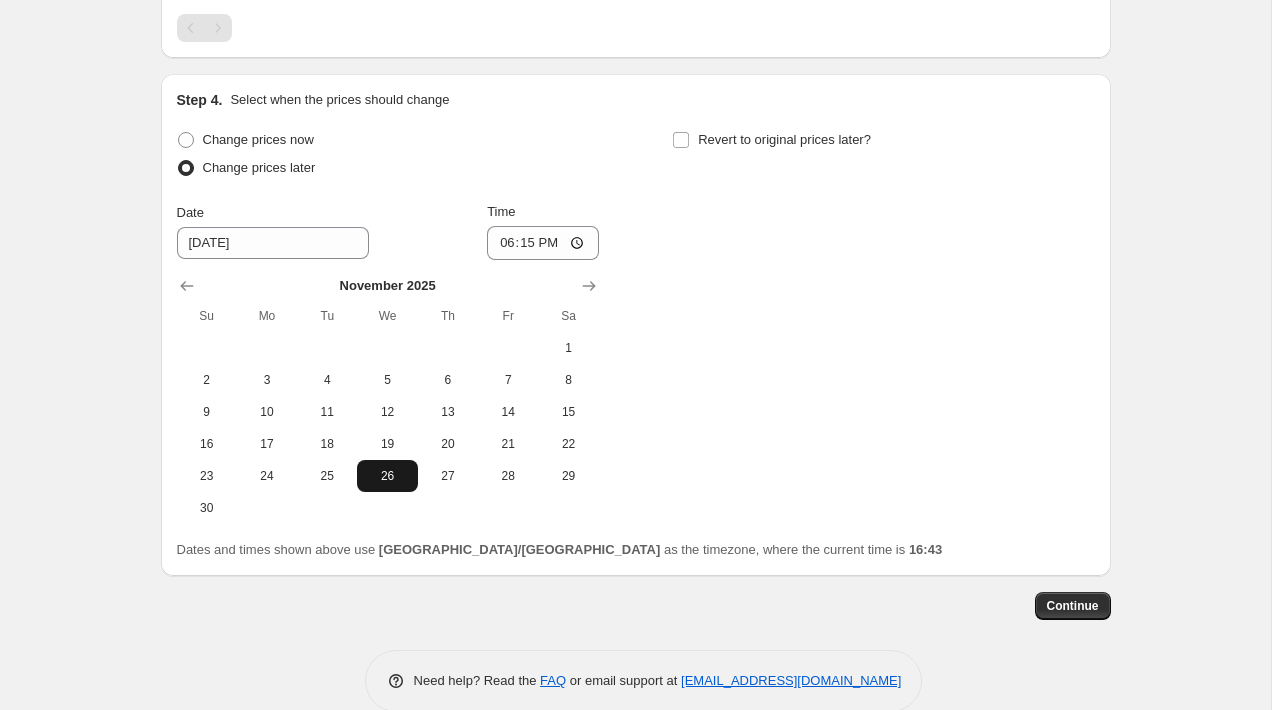 click on "26" at bounding box center (387, 476) 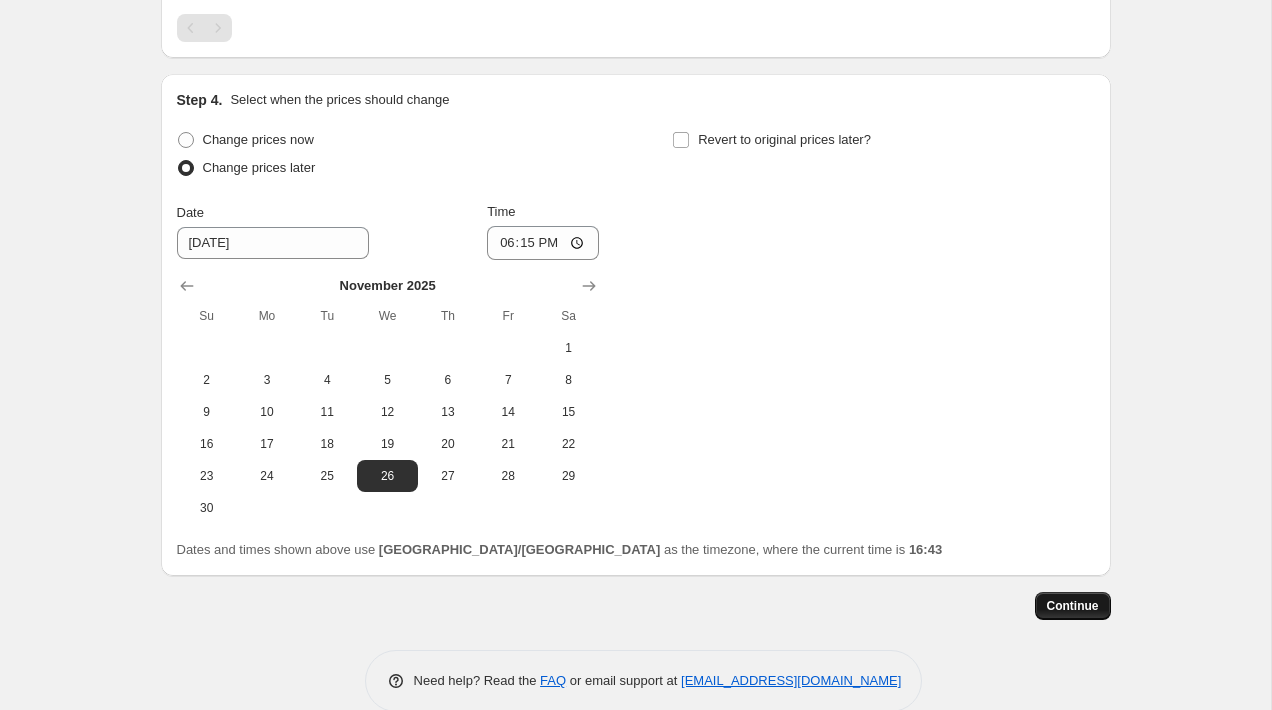 click on "Continue" at bounding box center (1073, 606) 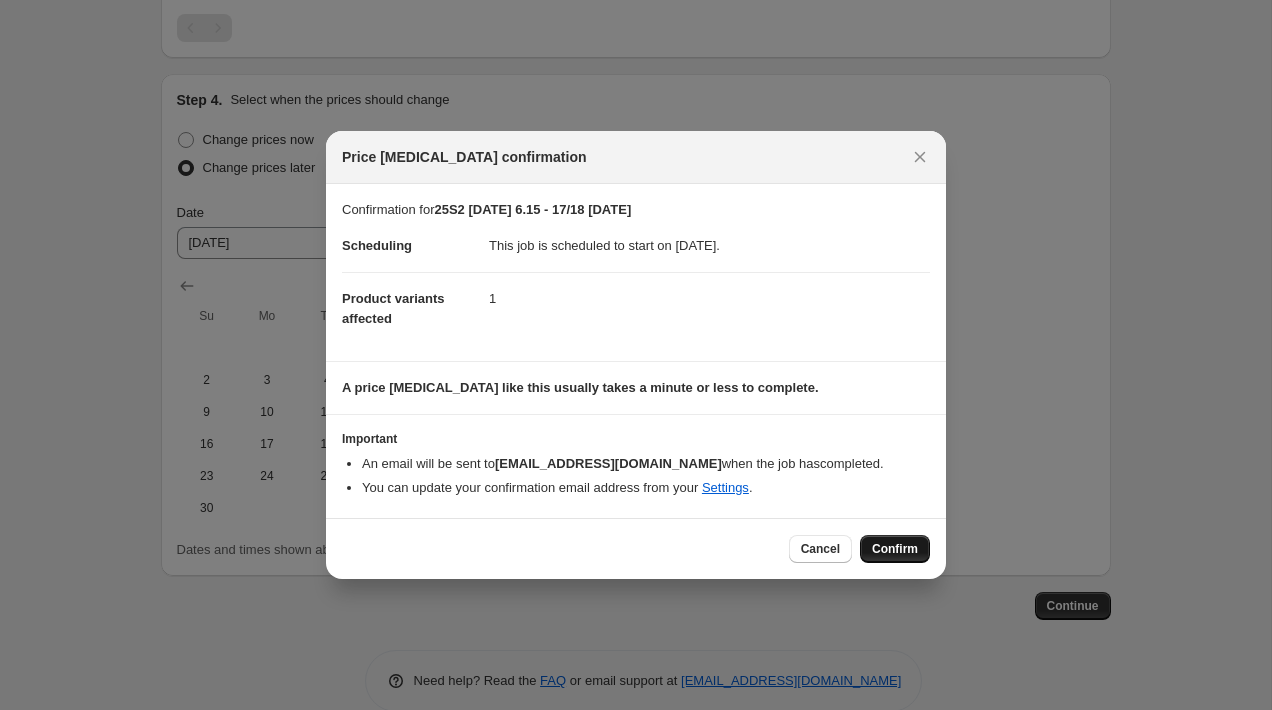 click on "Confirm" at bounding box center [895, 549] 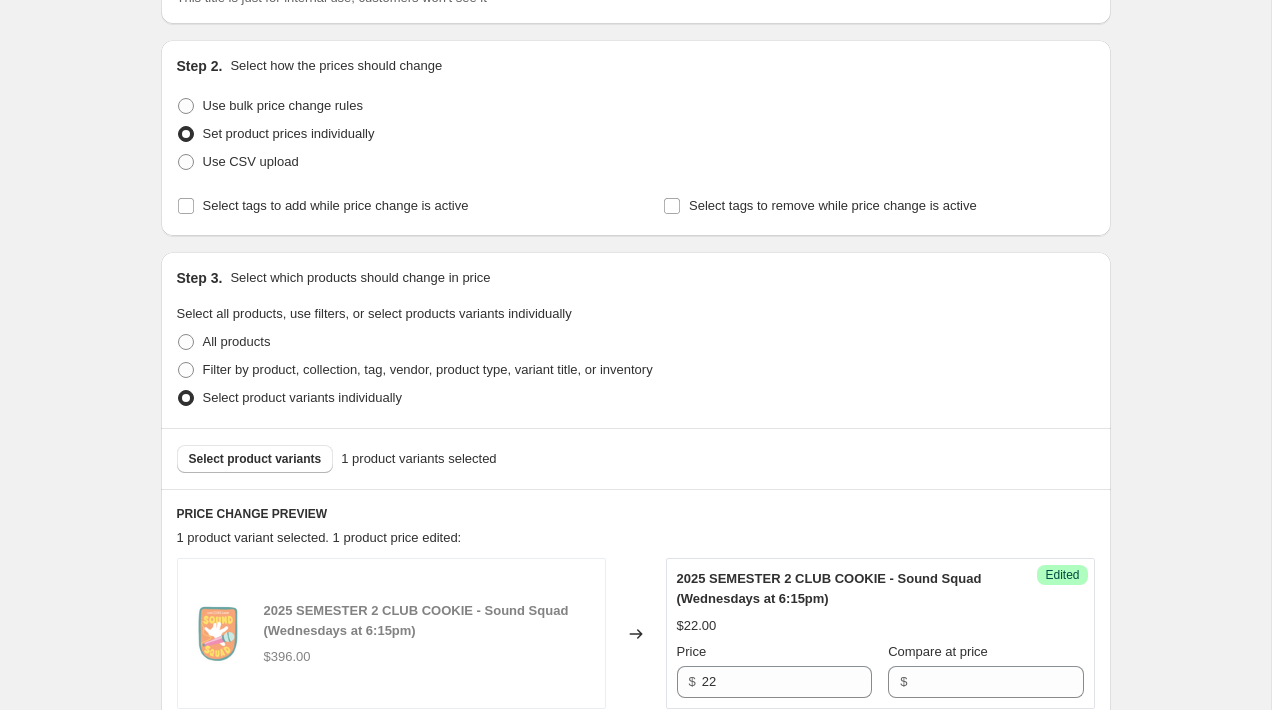 scroll, scrollTop: 0, scrollLeft: 0, axis: both 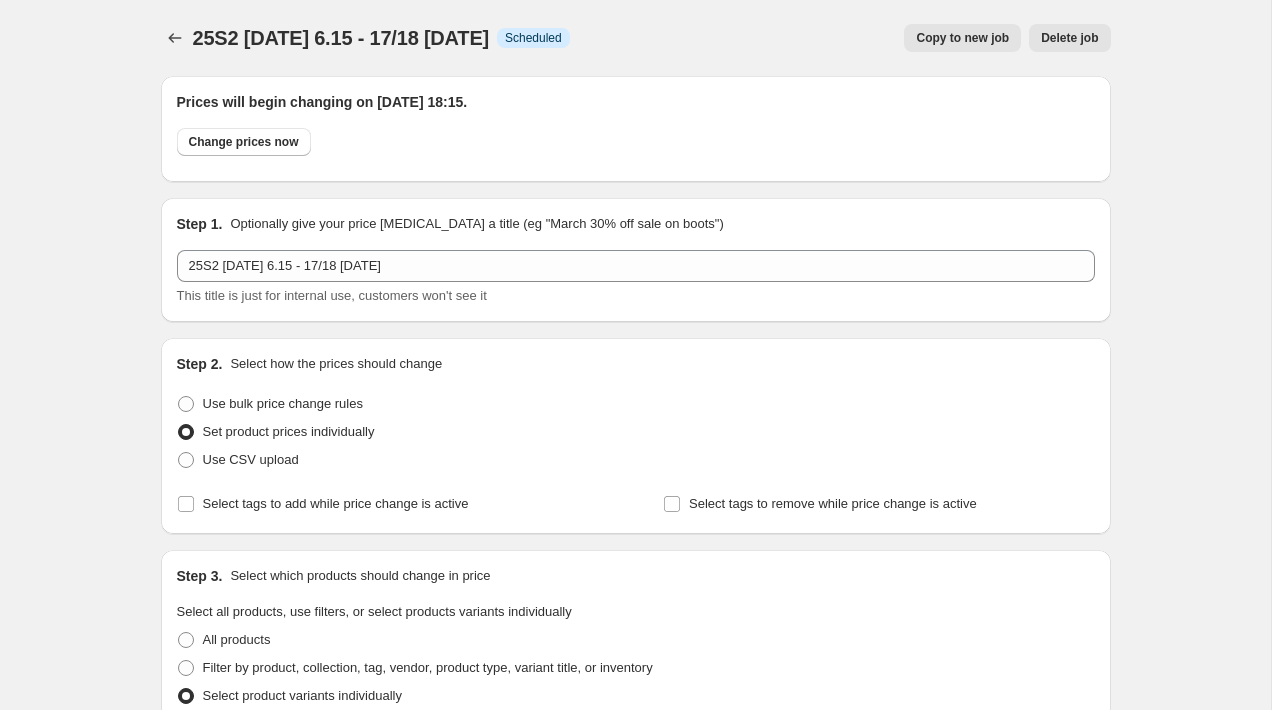click on "Copy to new job" at bounding box center [962, 38] 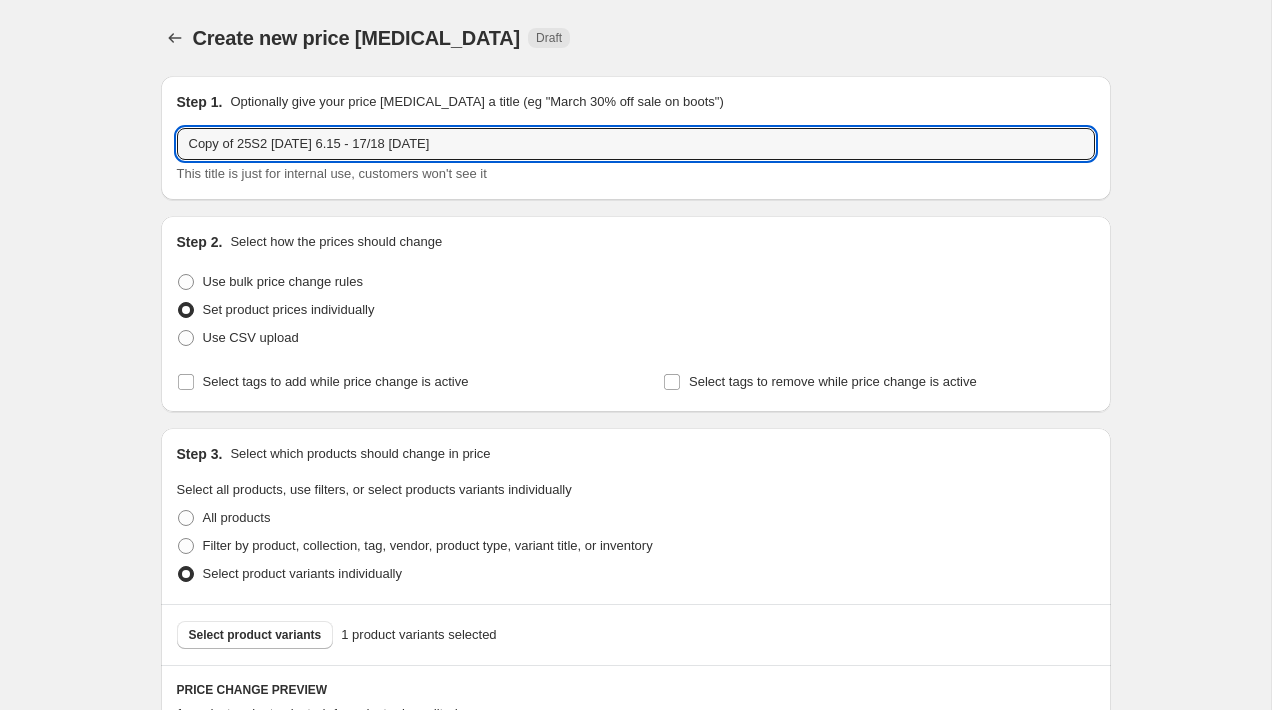 drag, startPoint x: 240, startPoint y: 143, endPoint x: -20, endPoint y: 136, distance: 260.0942 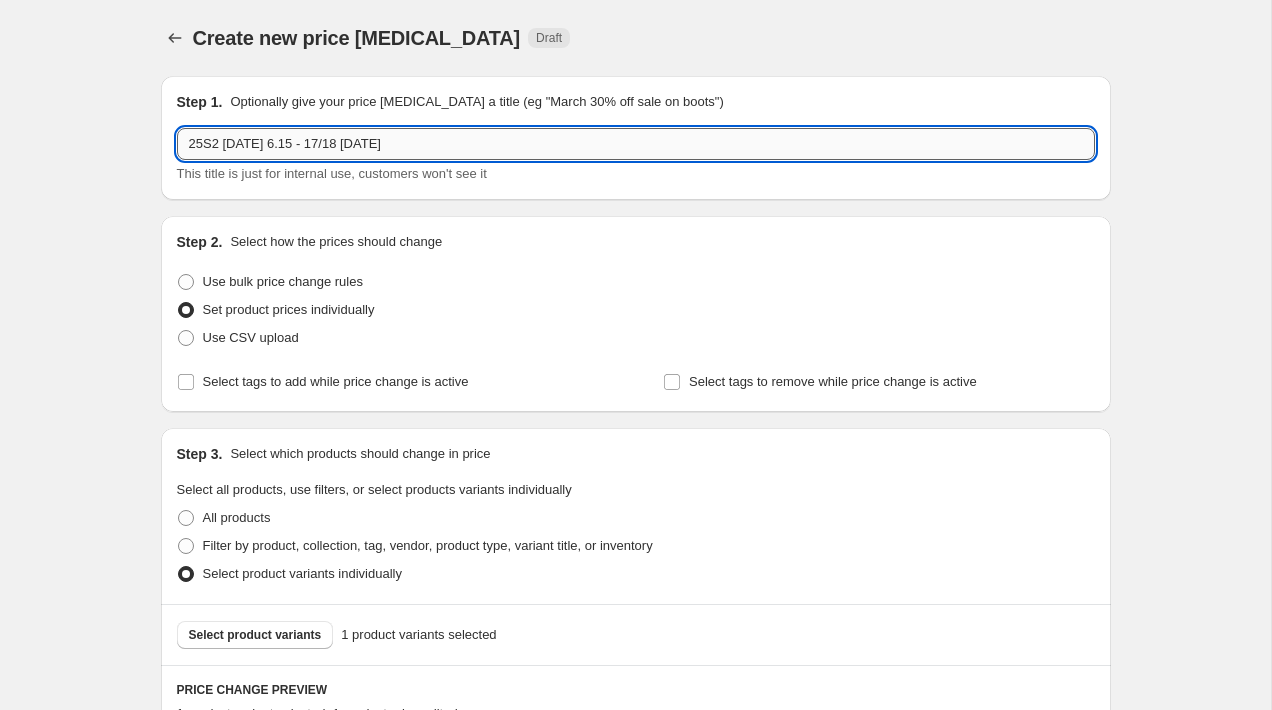 click on "25S2 [DATE] 6.15 - 17/18 [DATE]" at bounding box center (636, 144) 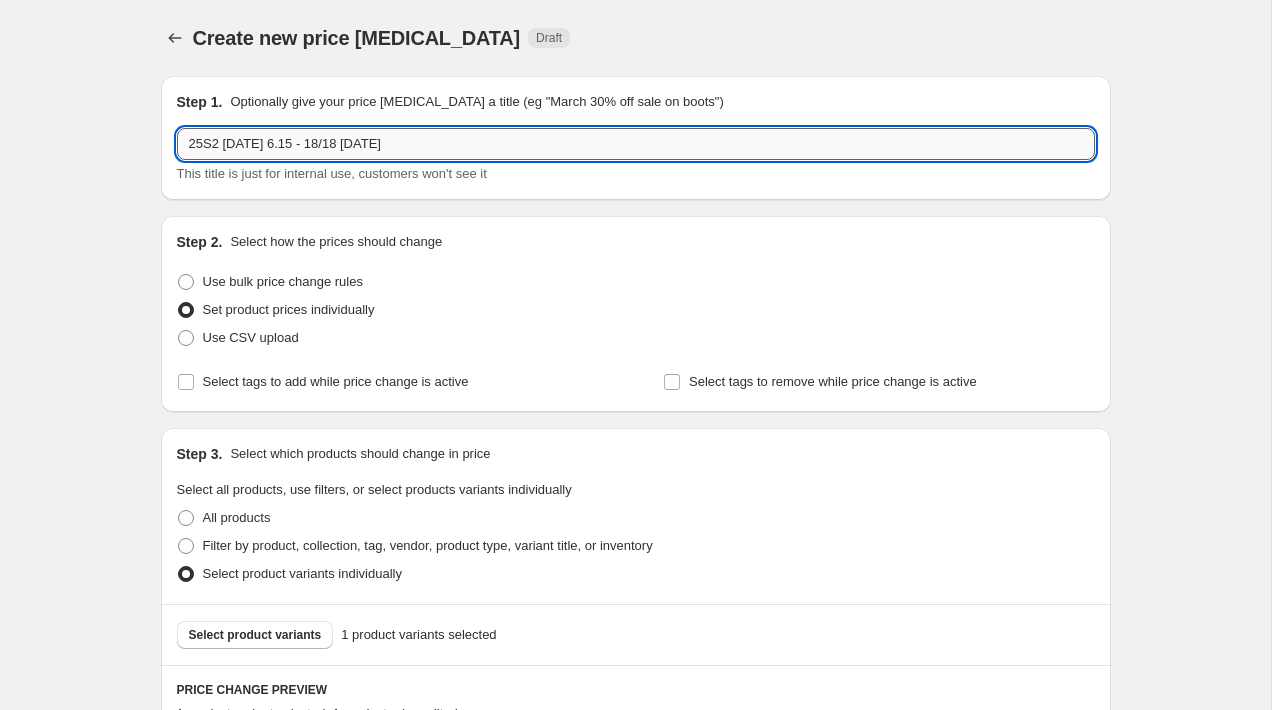 click on "25S2 [DATE] 6.15 - 18/18 [DATE]" at bounding box center [636, 144] 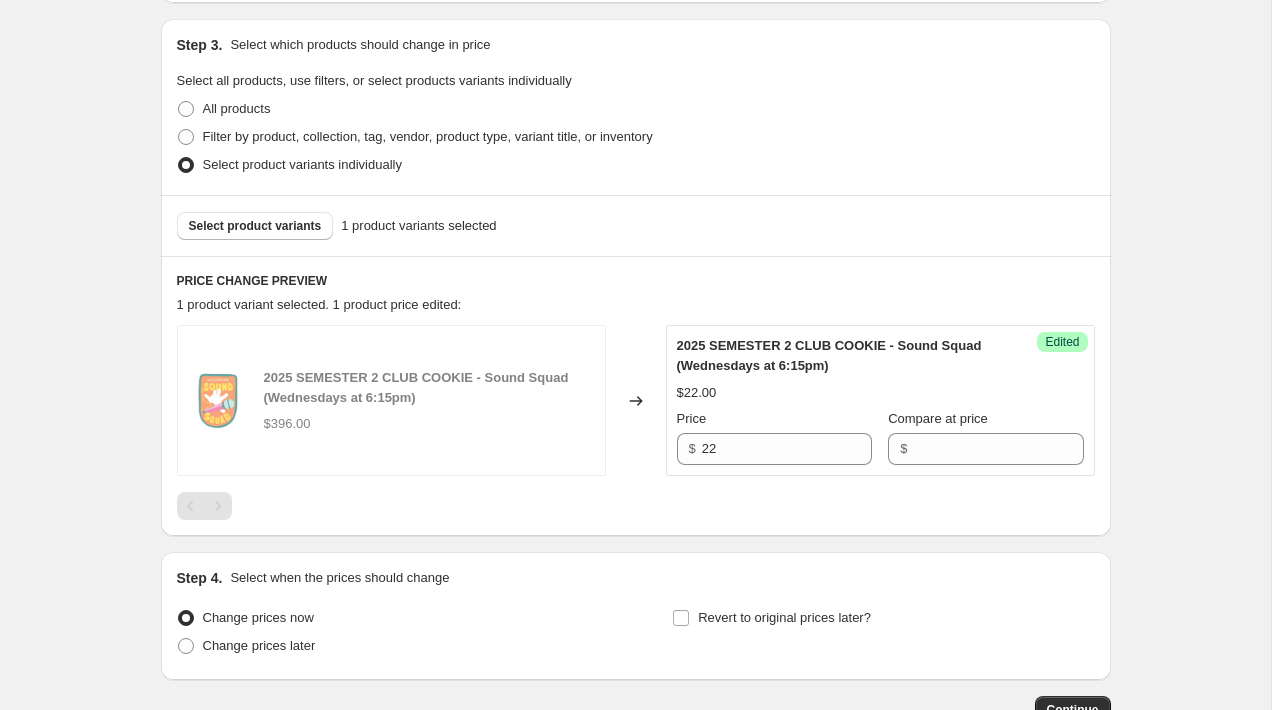 scroll, scrollTop: 545, scrollLeft: 0, axis: vertical 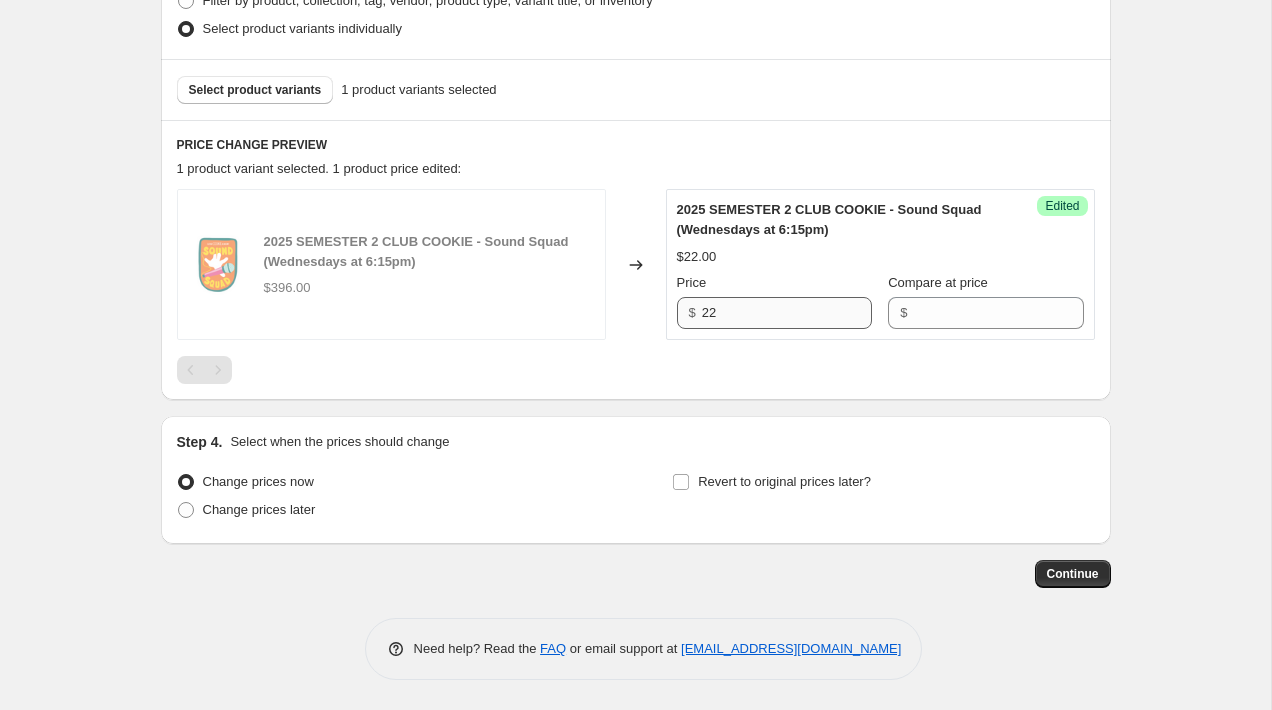 type on "25S2 [DATE] 6.15 - 18/18 [DATE]" 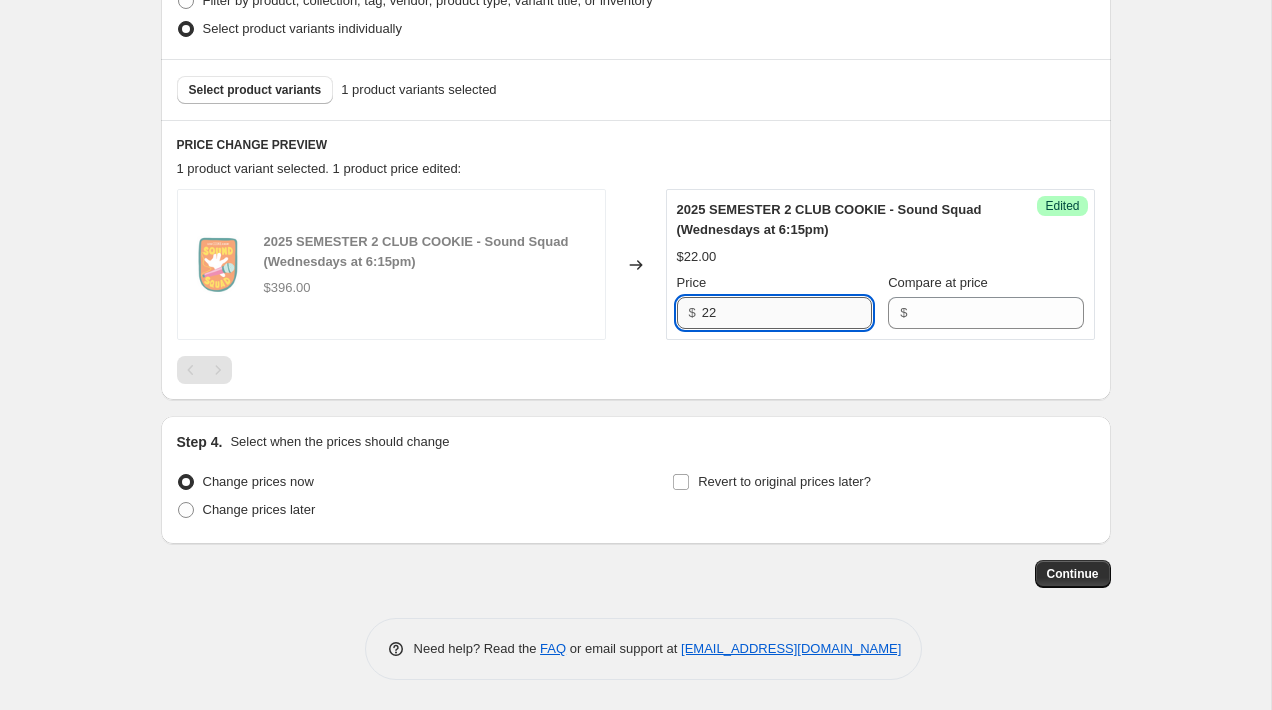click on "22" at bounding box center [787, 313] 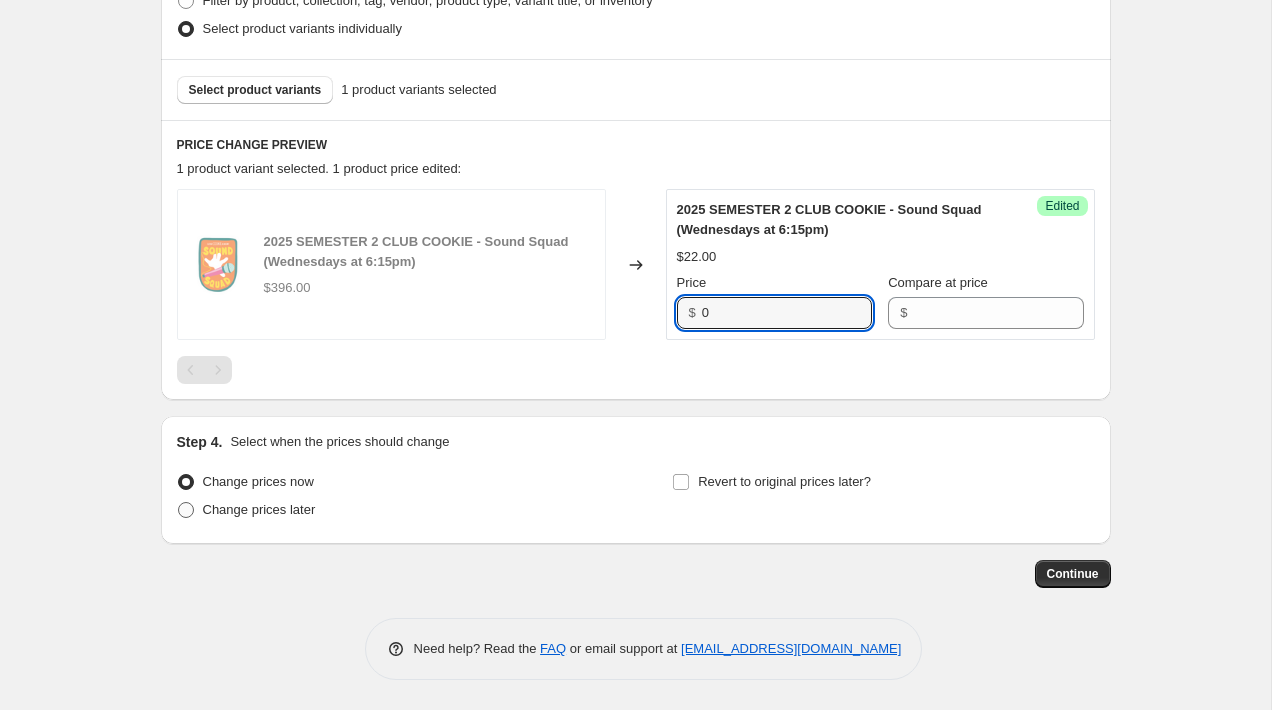 type on "0" 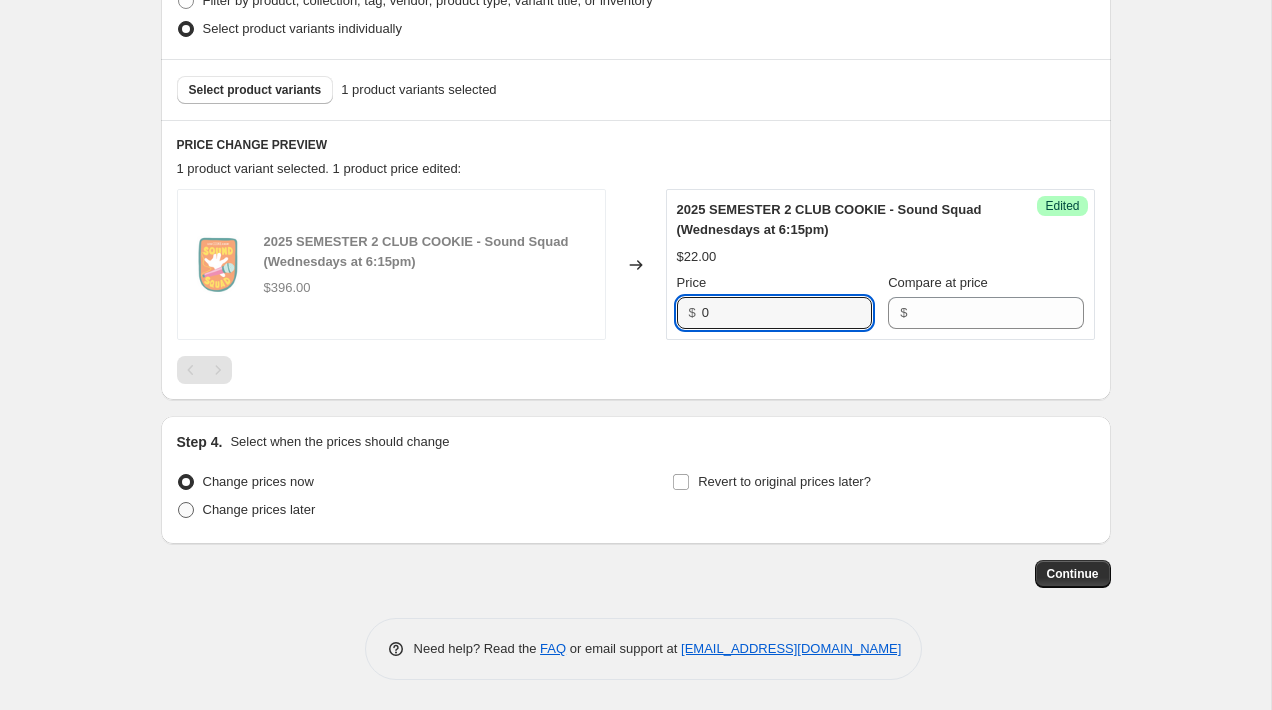 radio on "true" 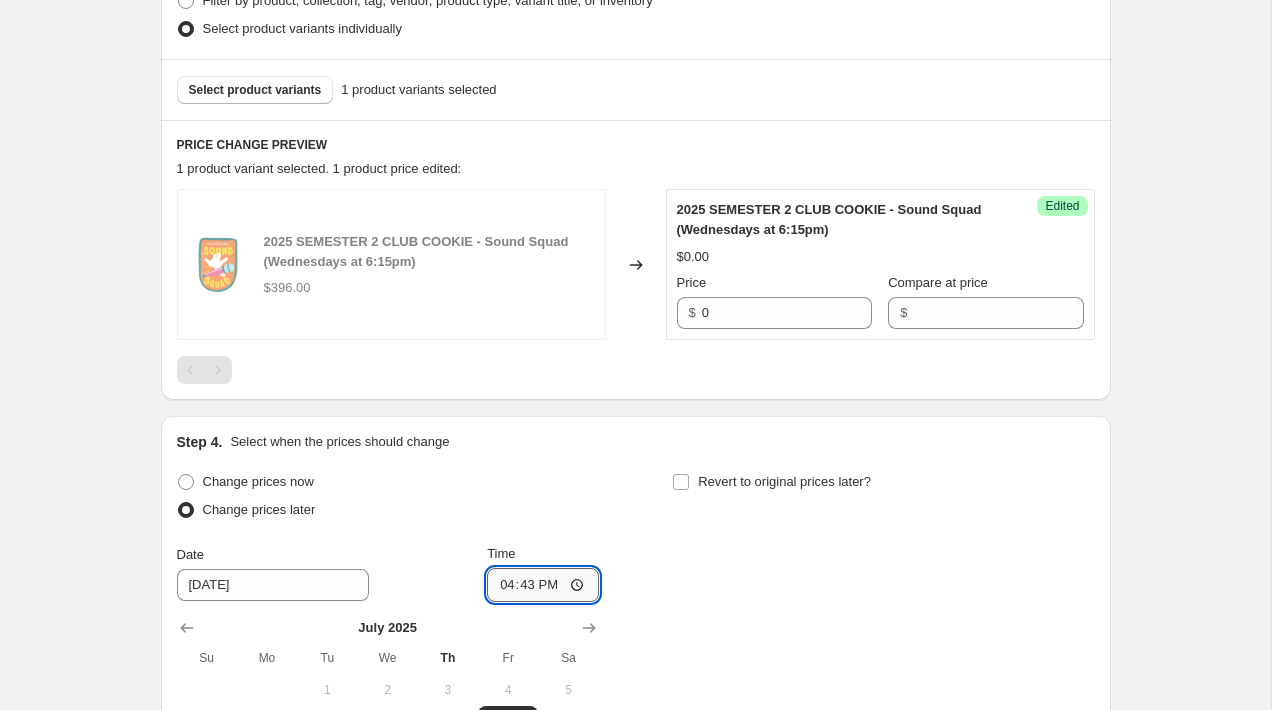 click on "16:43" at bounding box center (543, 585) 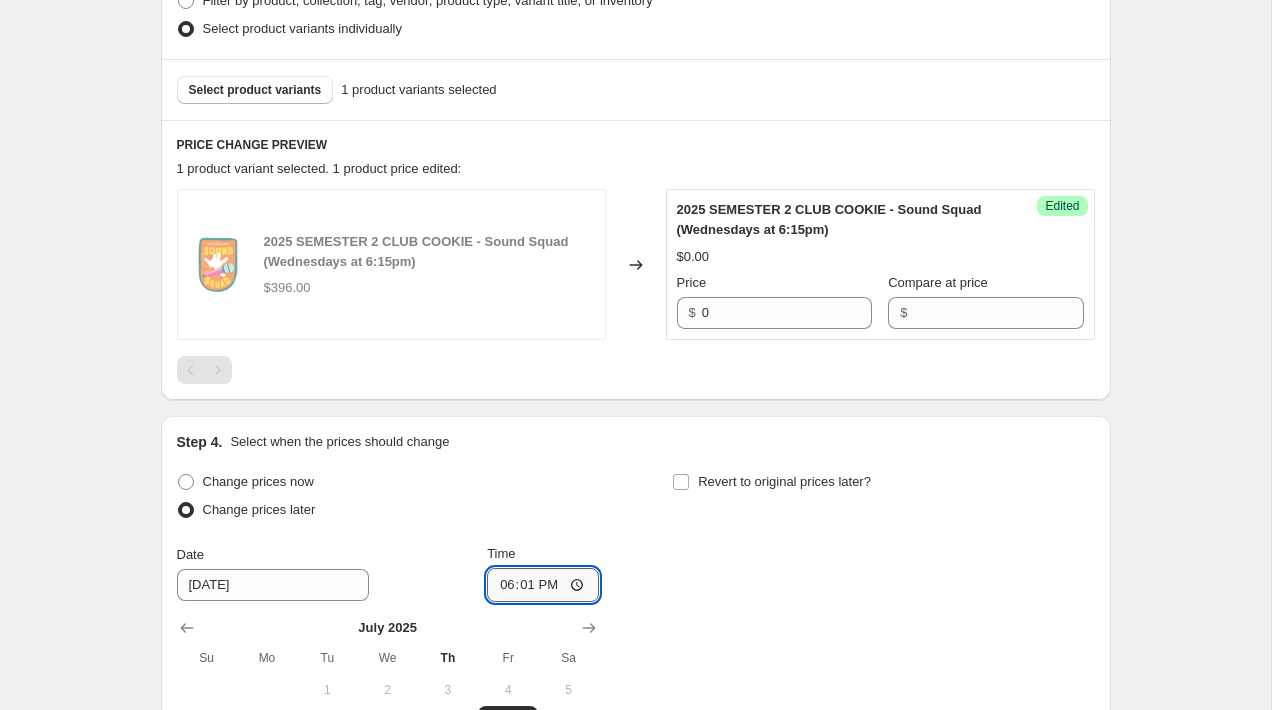 type on "18:15" 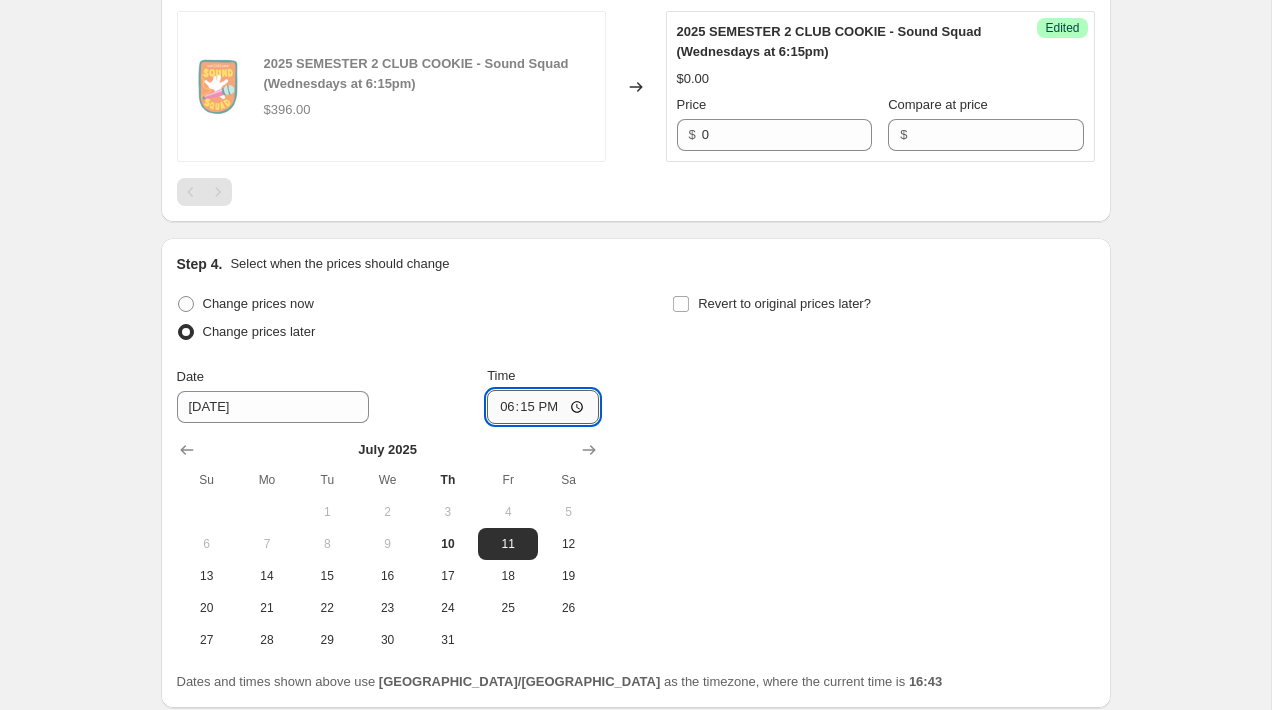 scroll, scrollTop: 730, scrollLeft: 0, axis: vertical 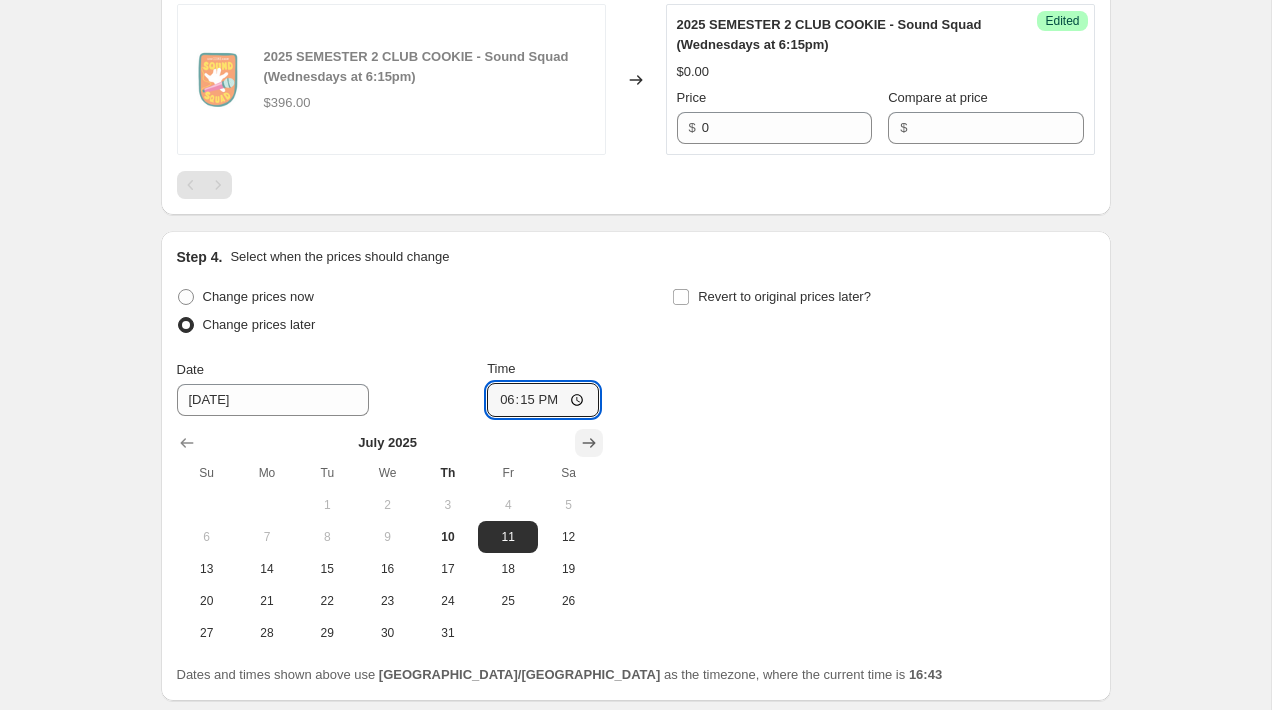 click 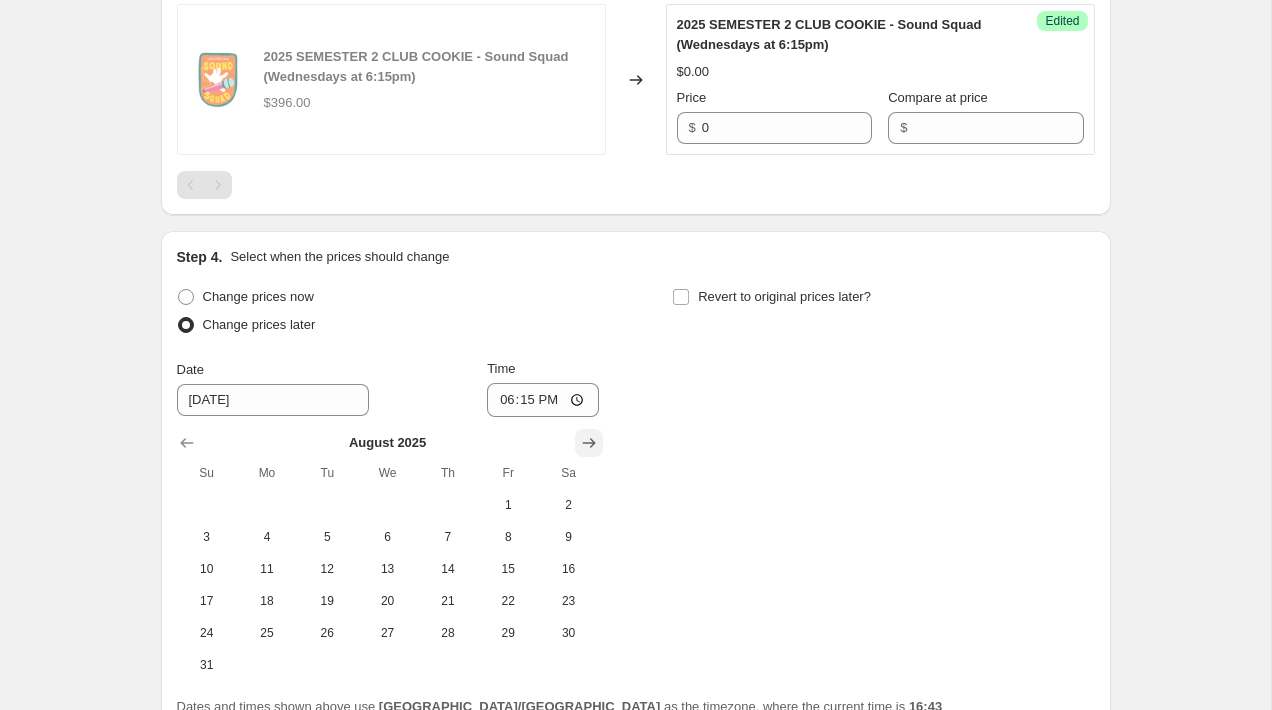 click 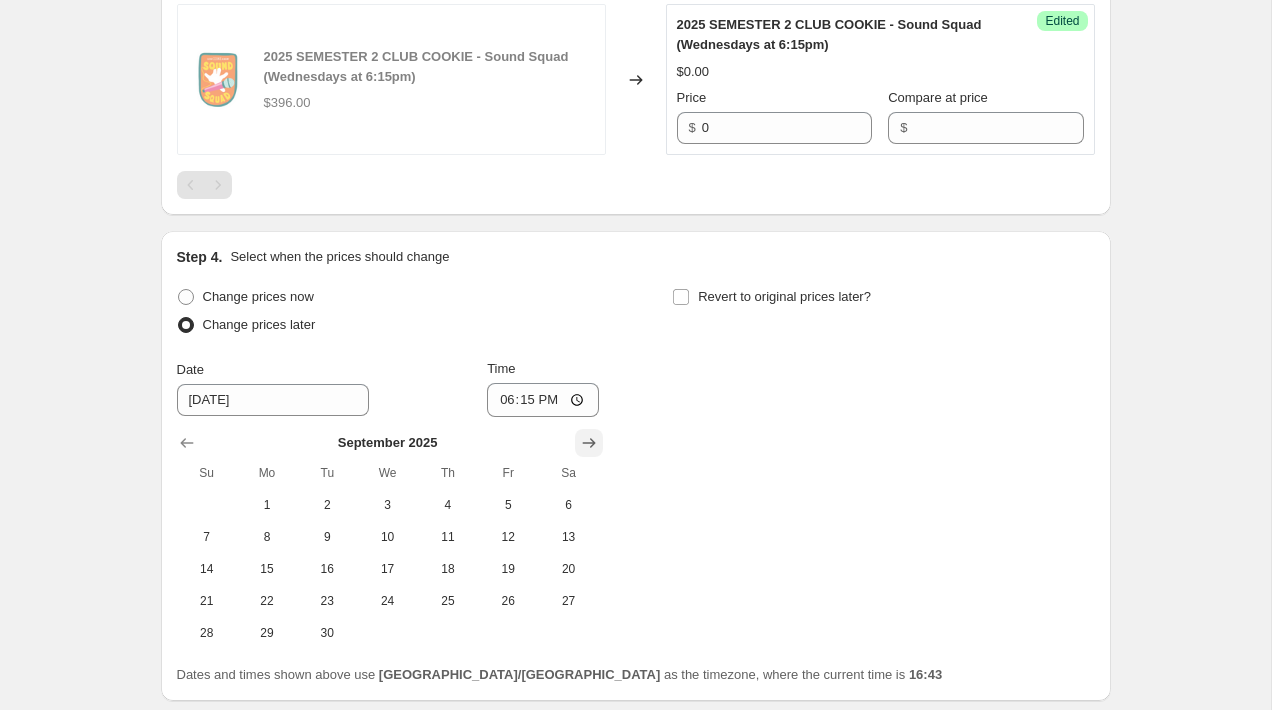 click 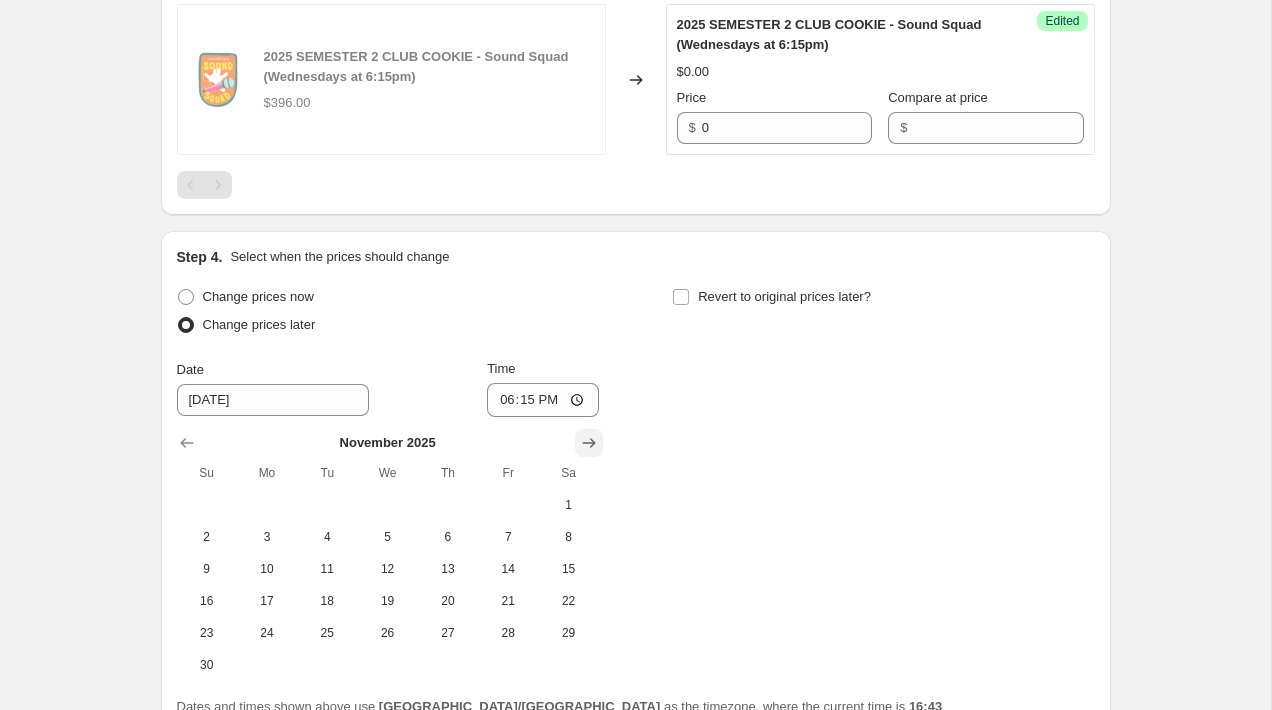 click 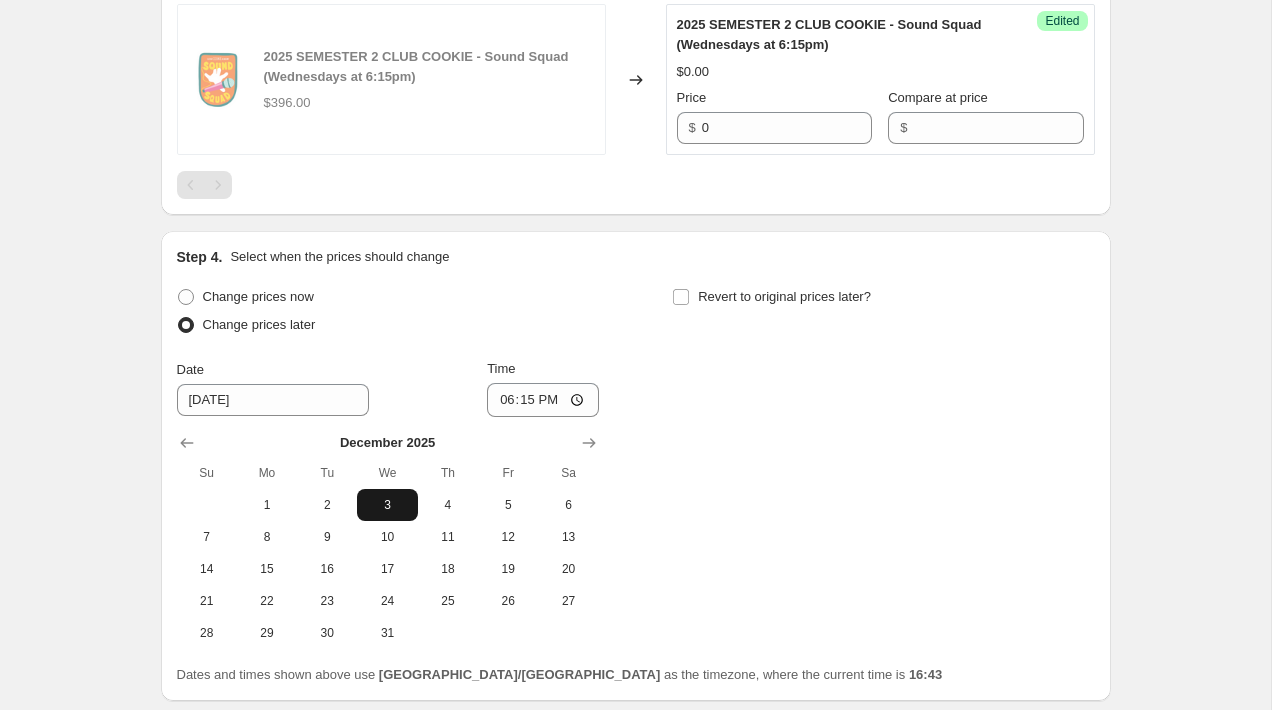 click on "3" at bounding box center (387, 505) 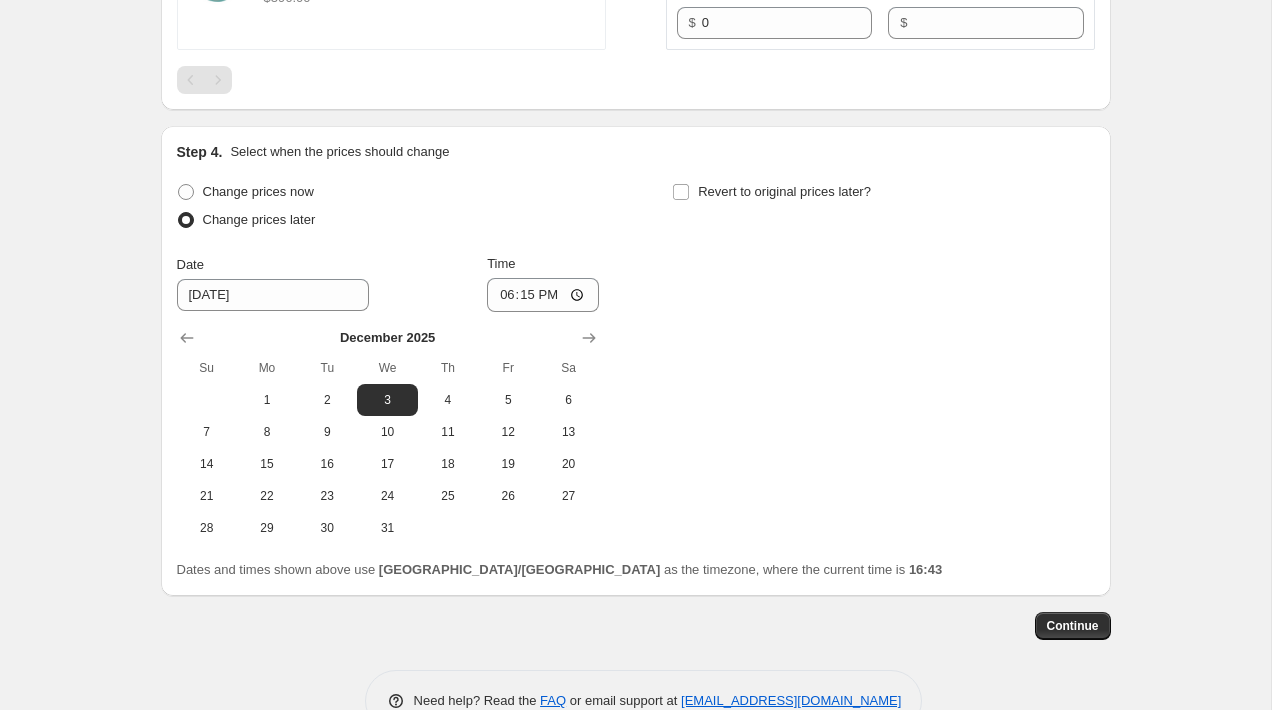 scroll, scrollTop: 857, scrollLeft: 0, axis: vertical 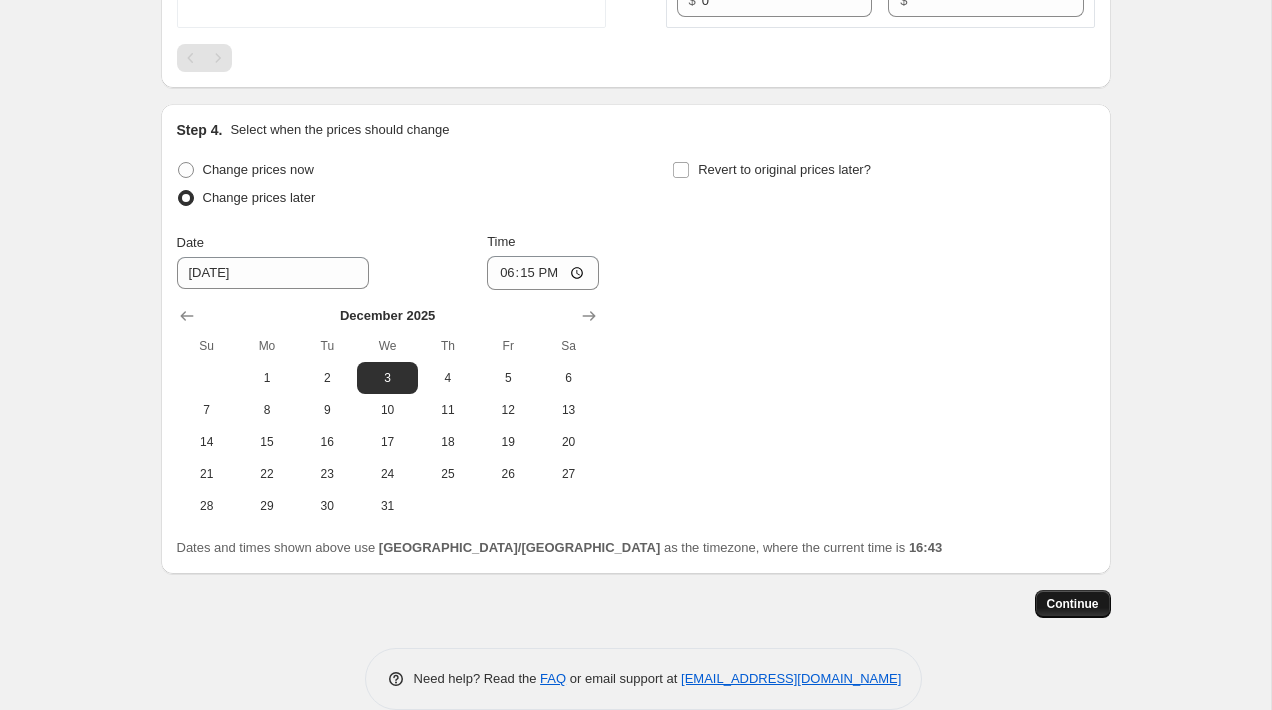 click on "Continue" at bounding box center (1073, 604) 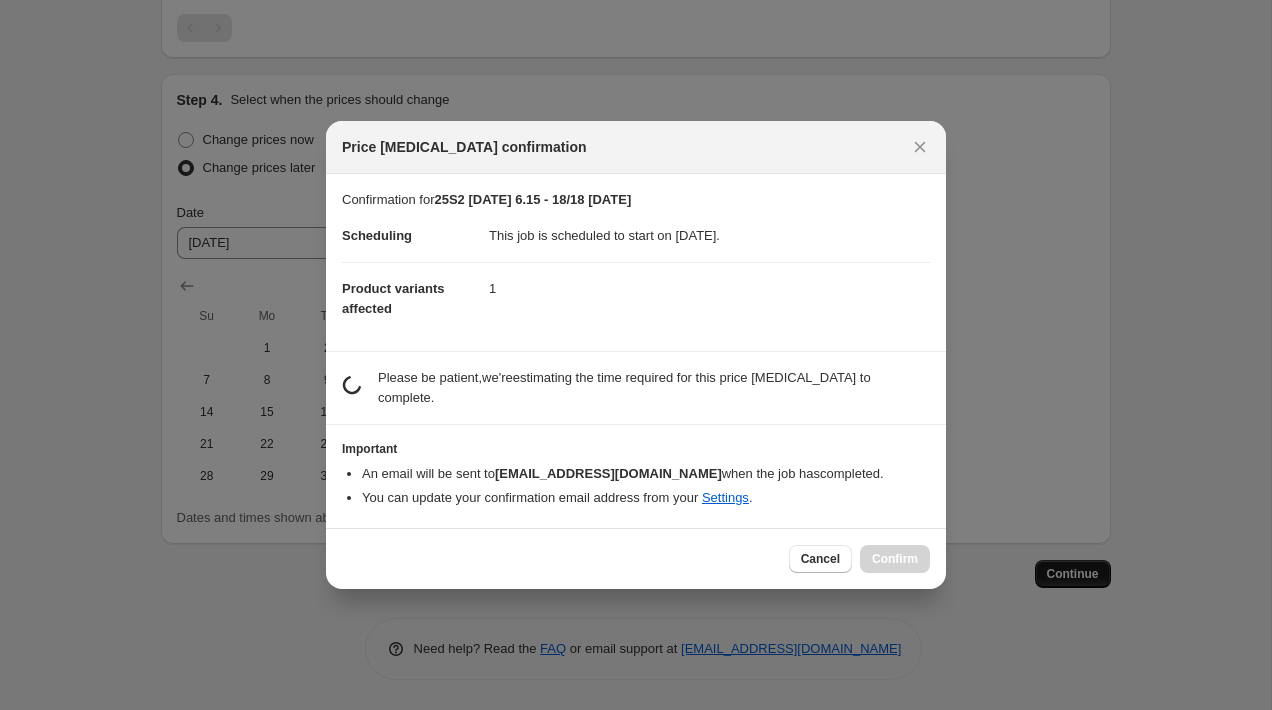 scroll, scrollTop: 0, scrollLeft: 0, axis: both 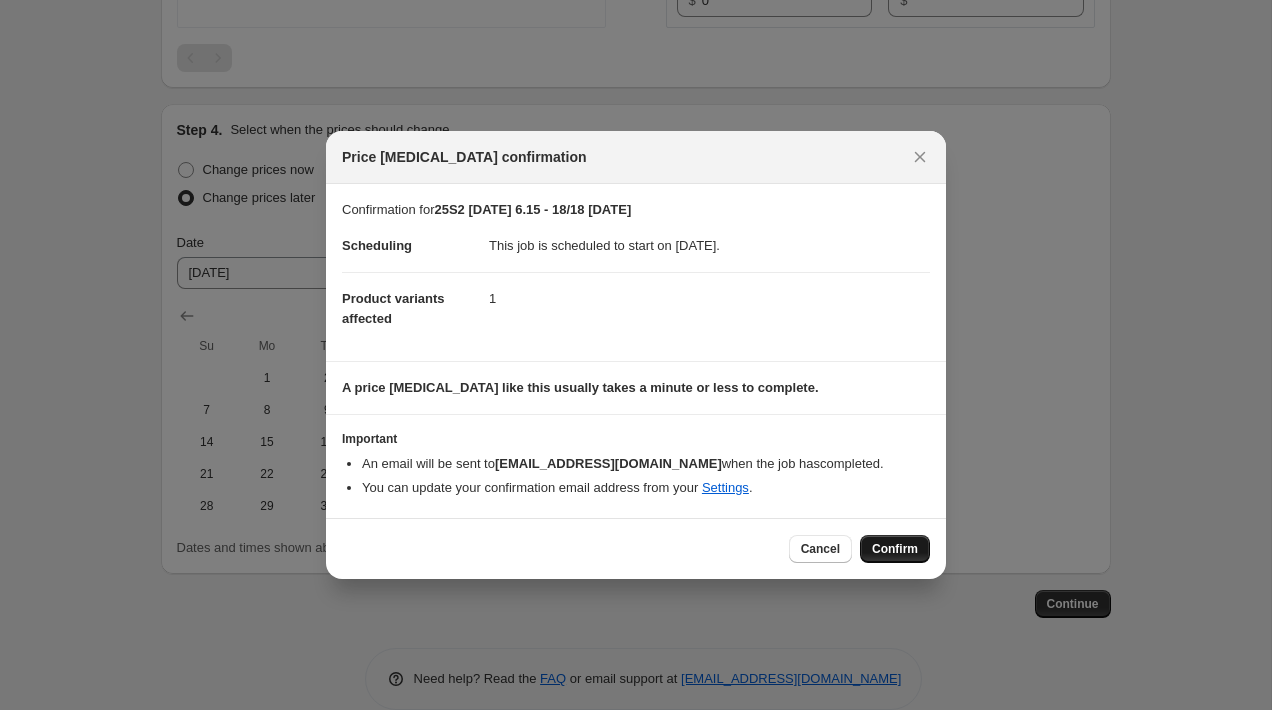click on "Confirm" at bounding box center [895, 549] 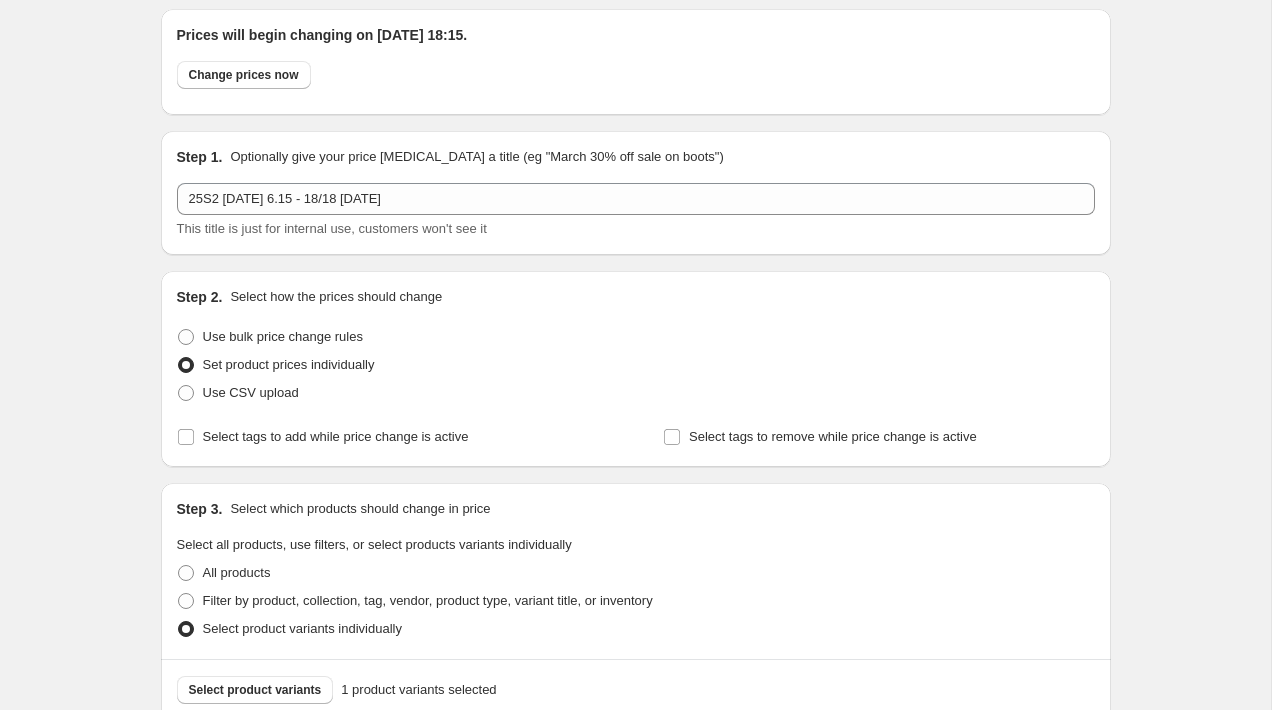 scroll, scrollTop: 0, scrollLeft: 0, axis: both 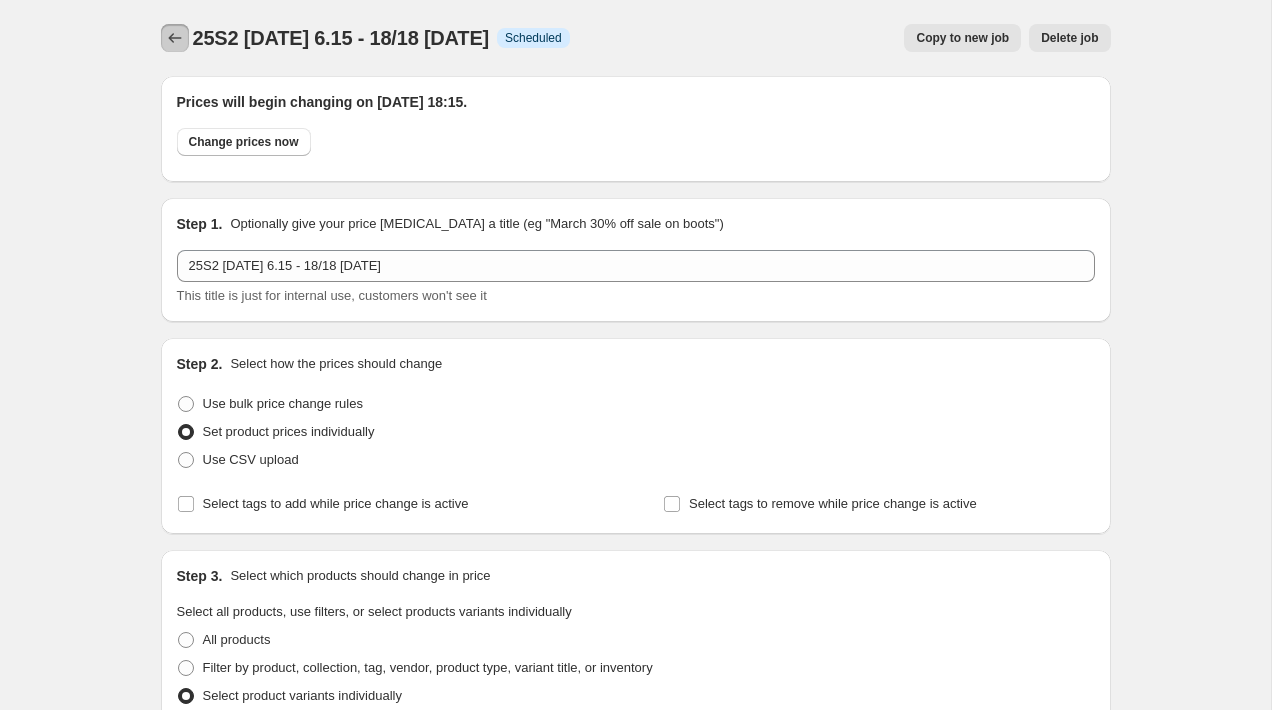 click 